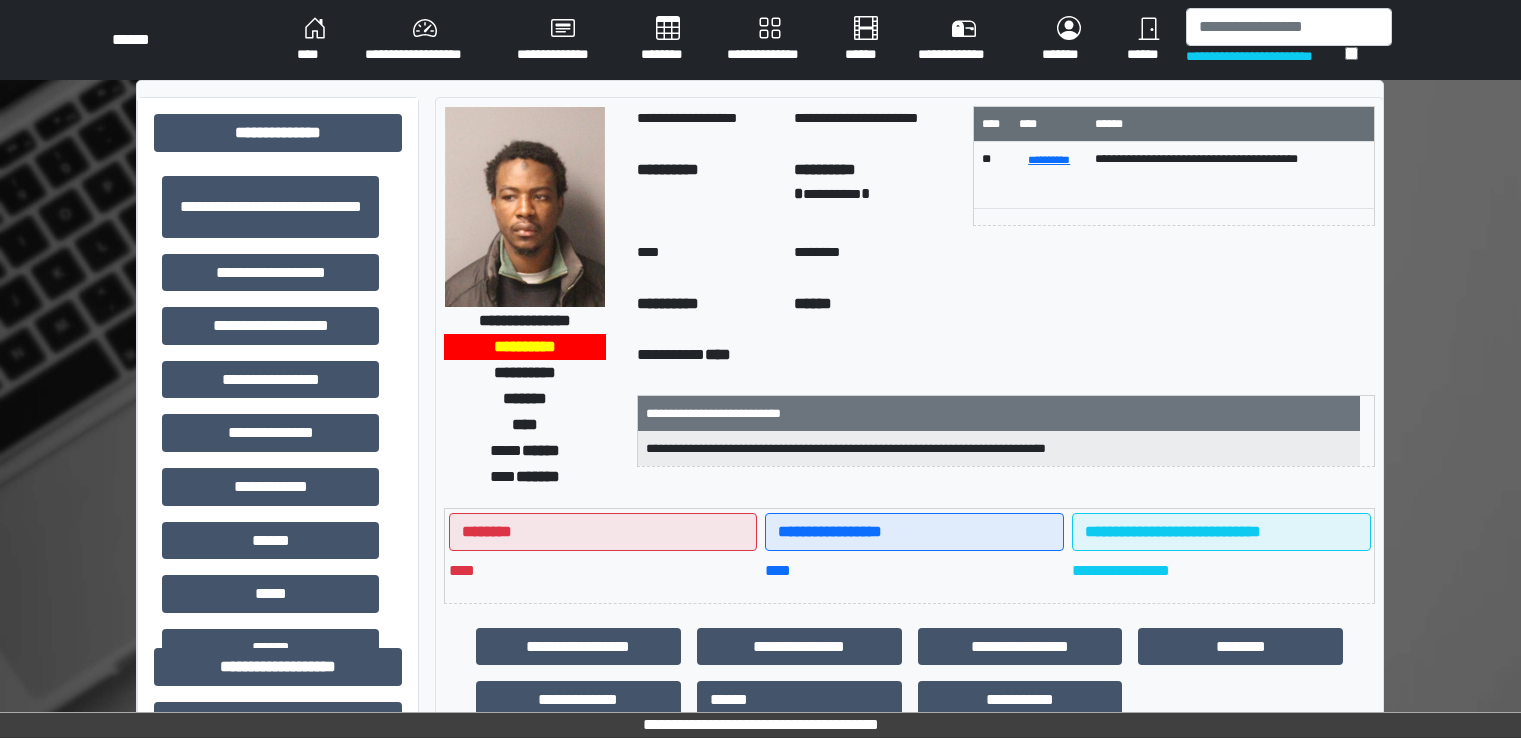 scroll, scrollTop: 0, scrollLeft: 0, axis: both 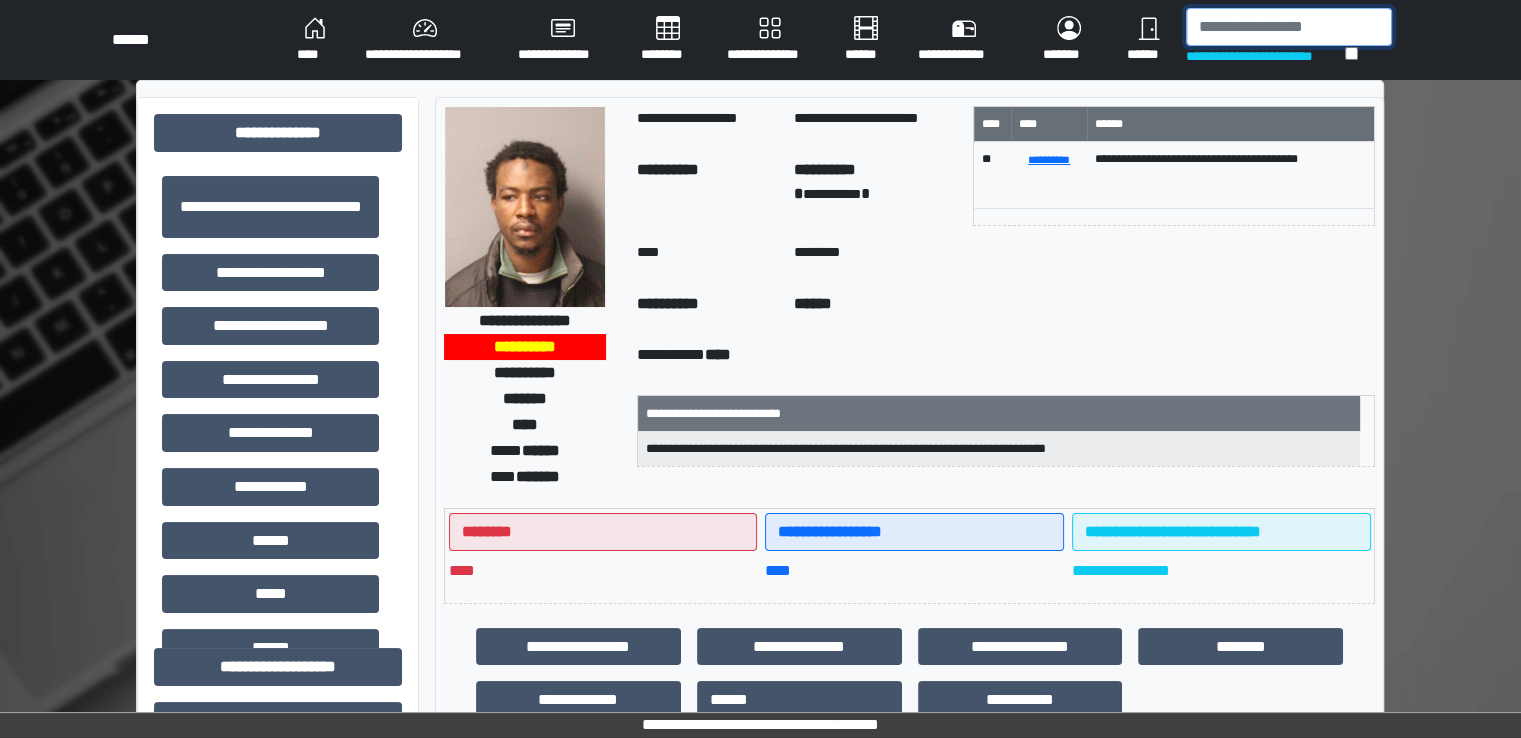 click at bounding box center (1289, 27) 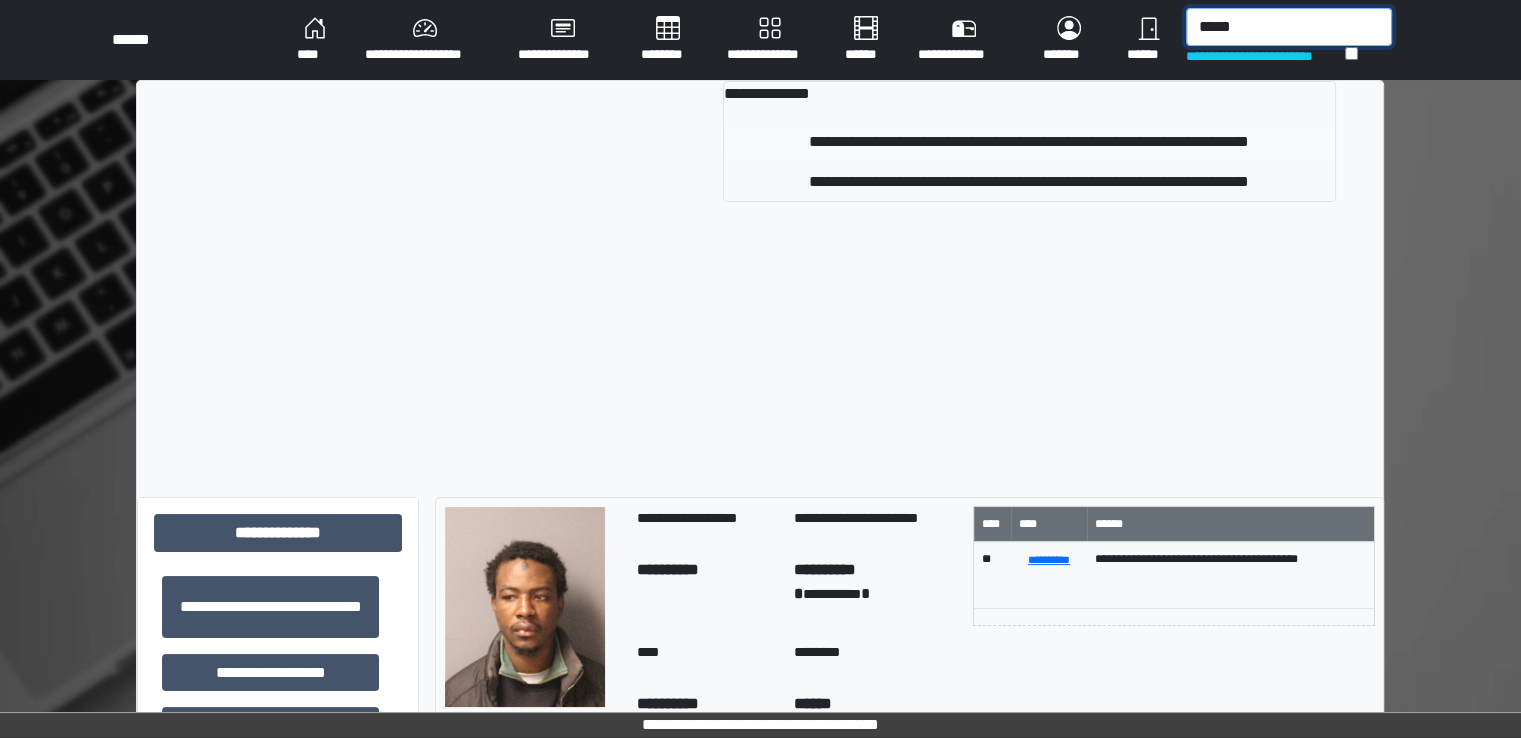 type on "*****" 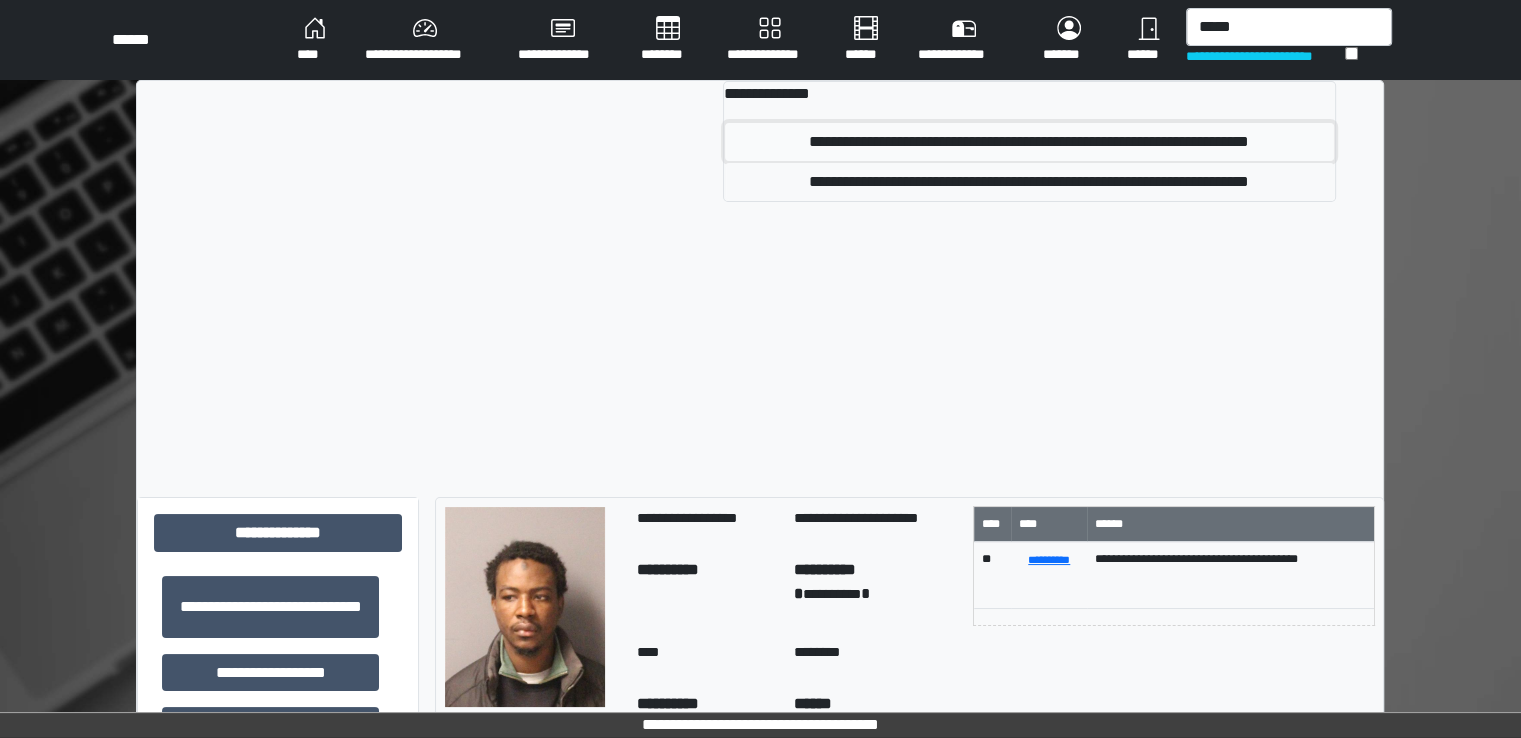 click on "**********" at bounding box center [1029, 142] 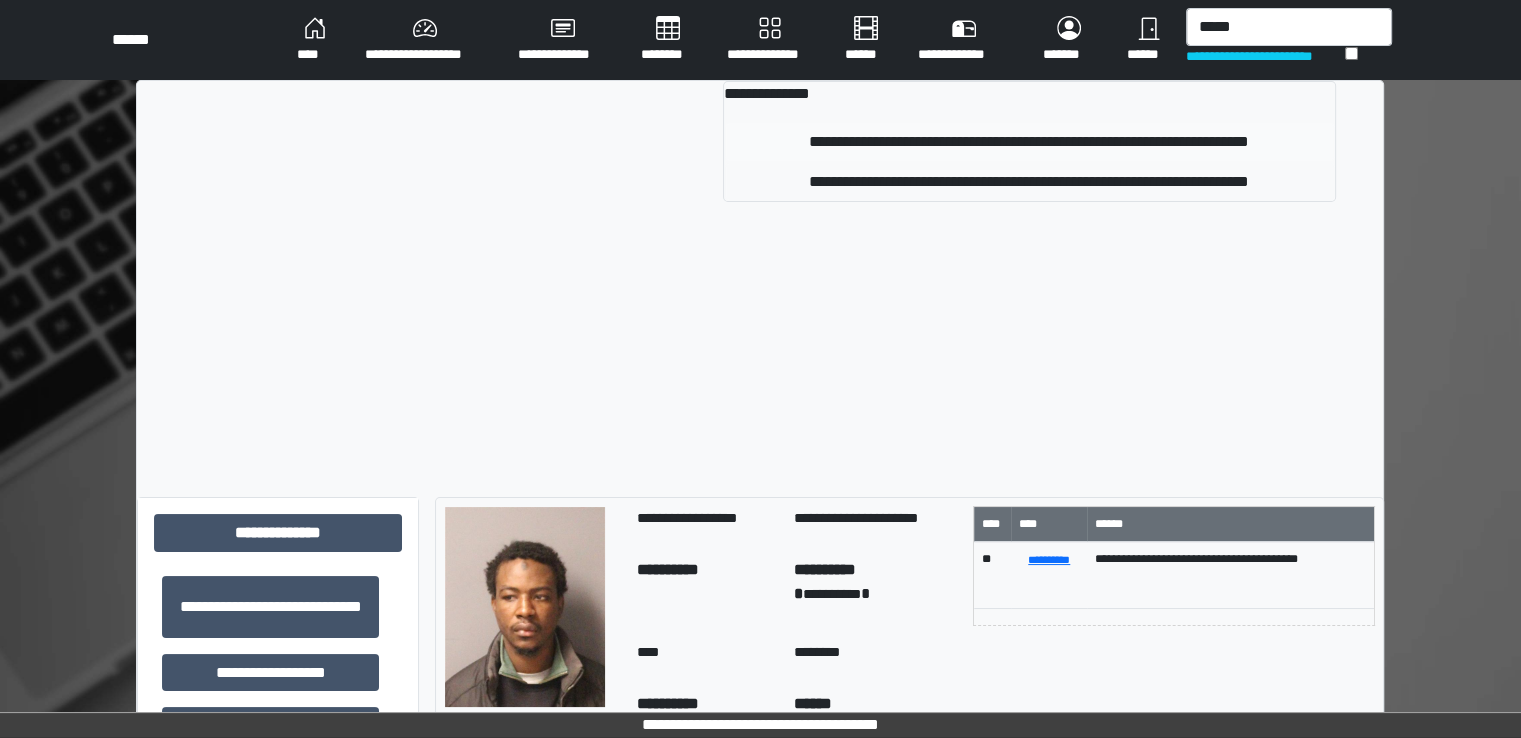 type 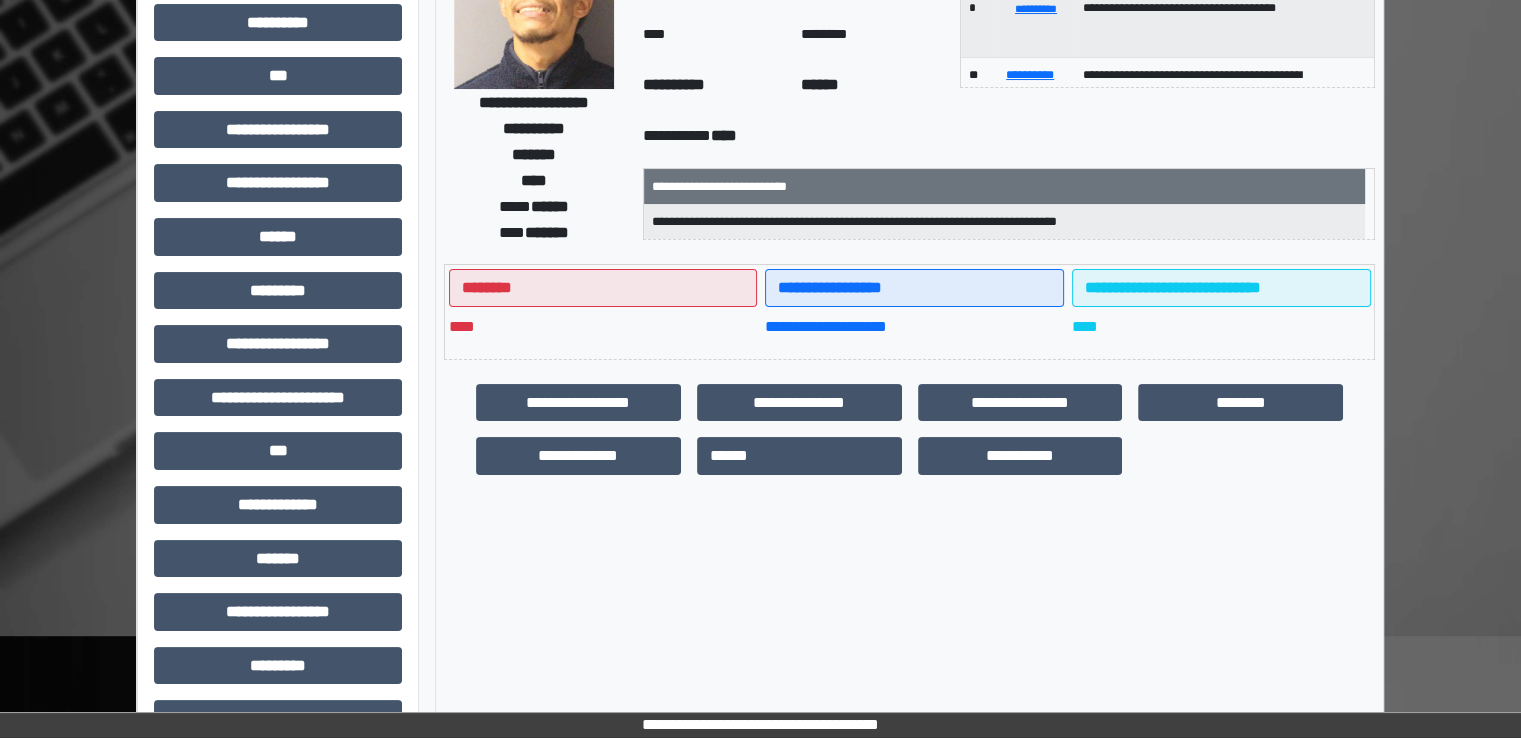scroll, scrollTop: 428, scrollLeft: 0, axis: vertical 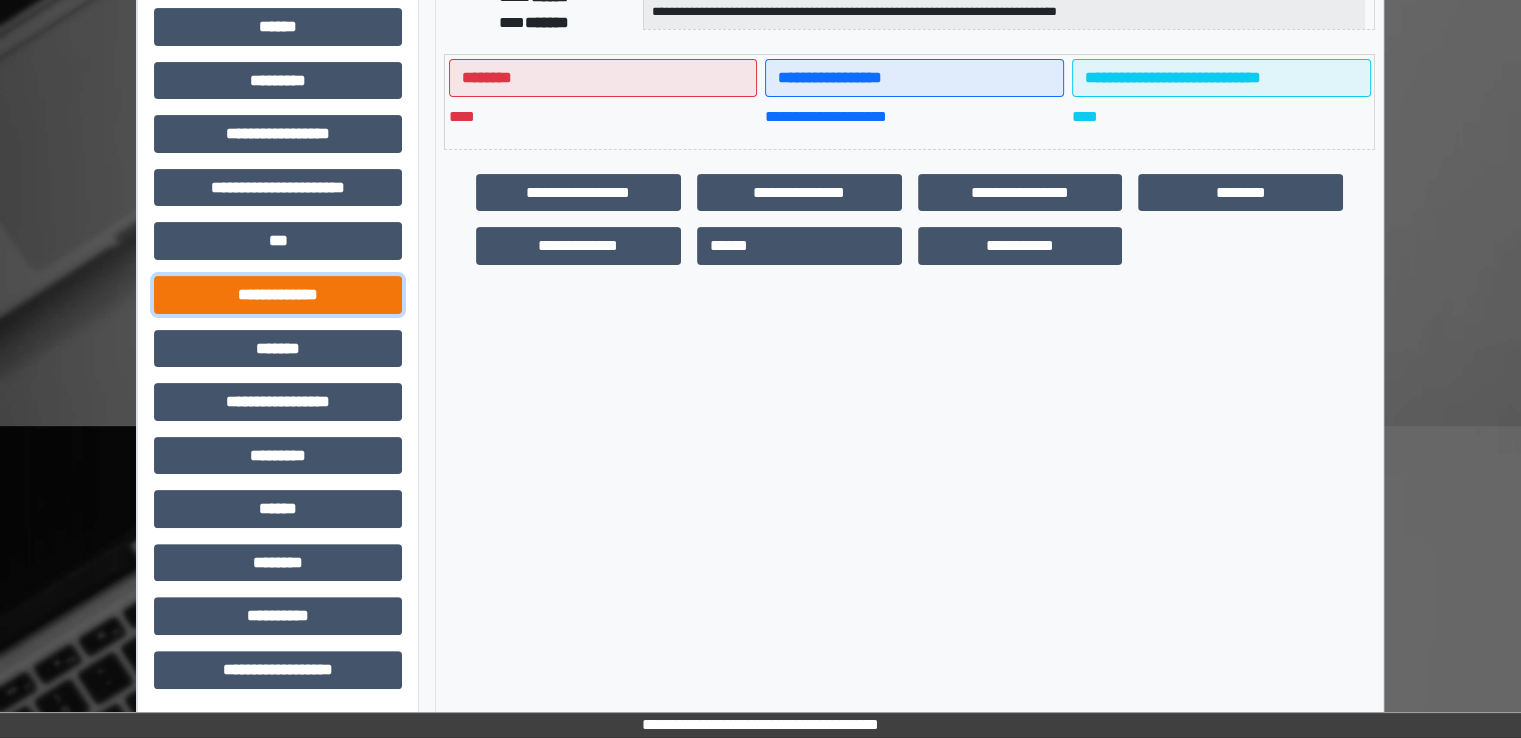 click on "**********" at bounding box center [278, 295] 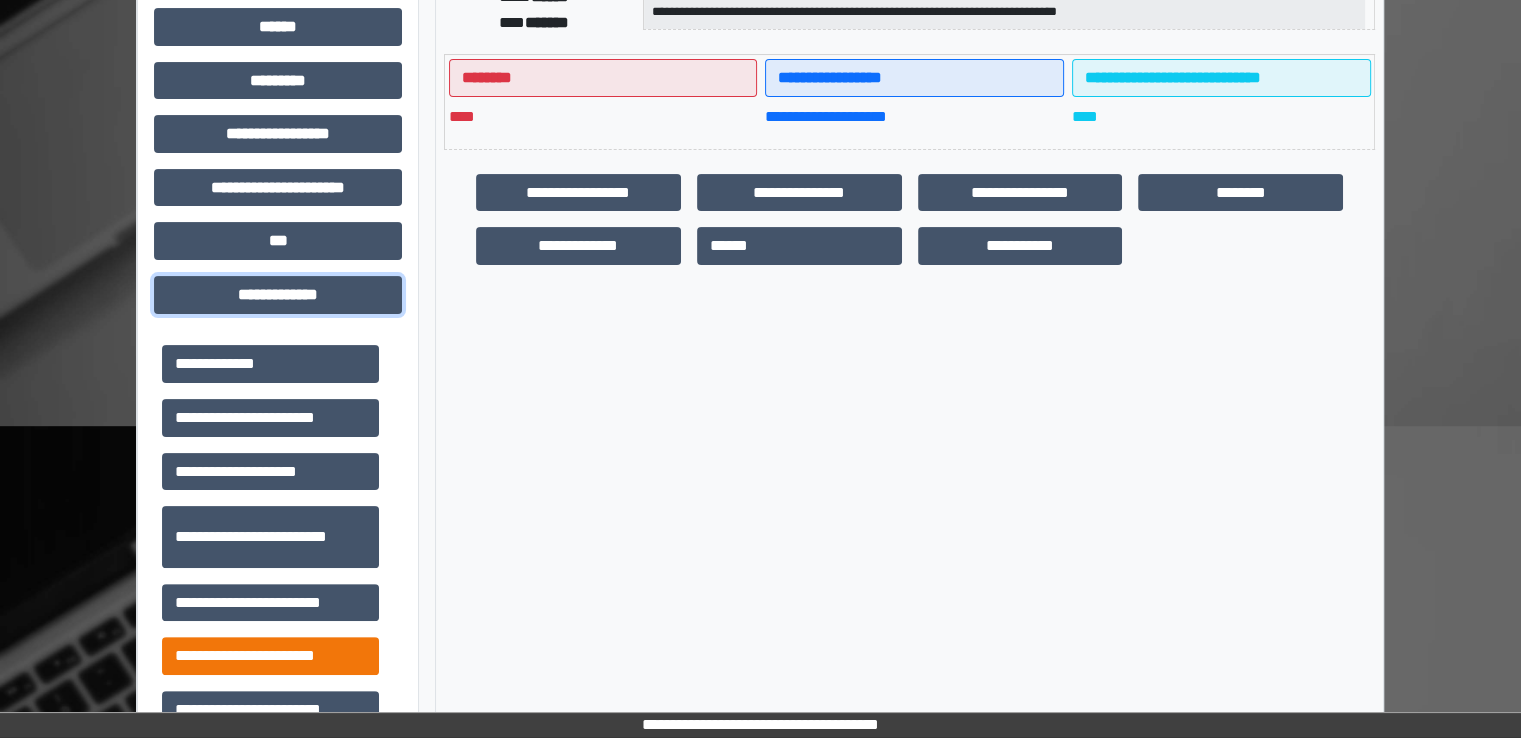 scroll, scrollTop: 600, scrollLeft: 0, axis: vertical 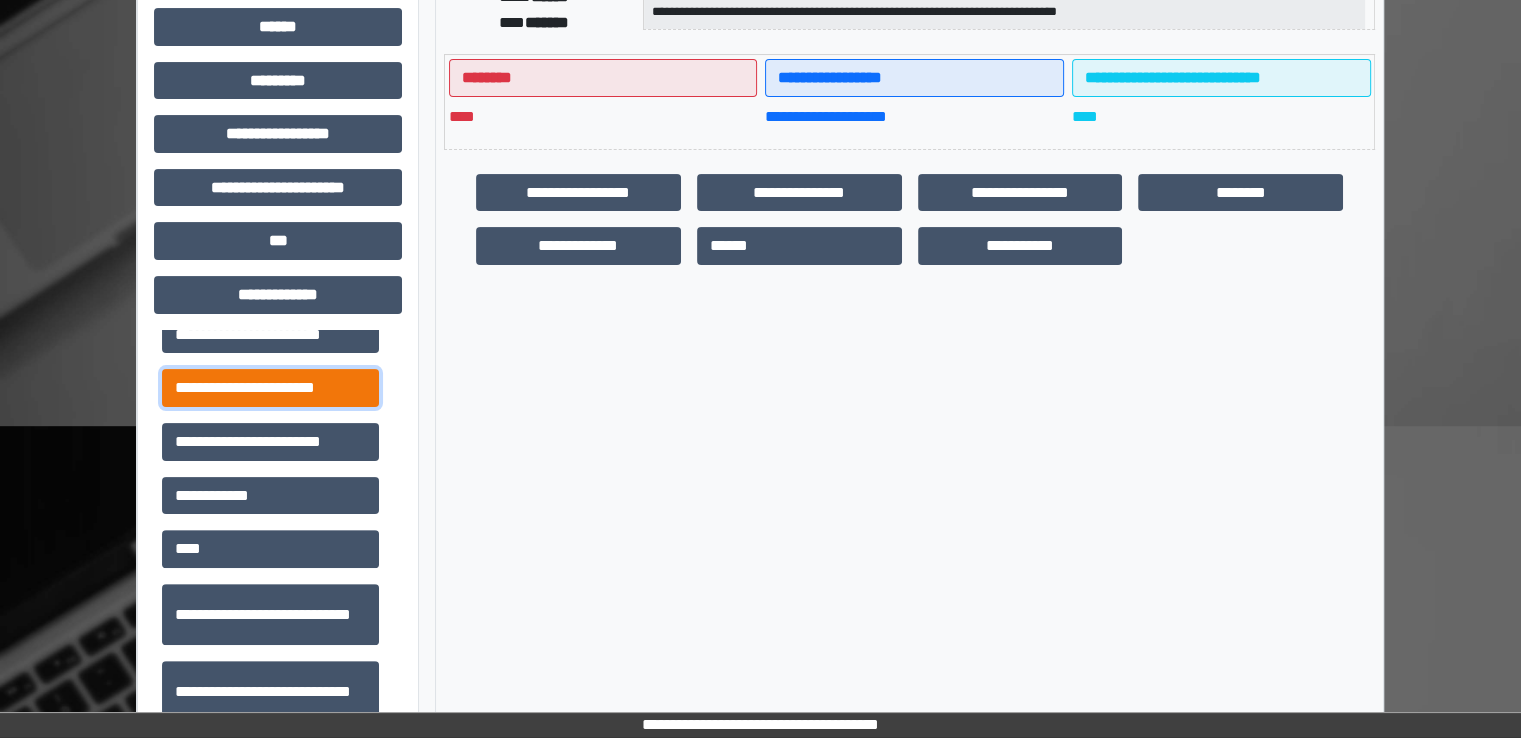 click on "**********" at bounding box center [270, 388] 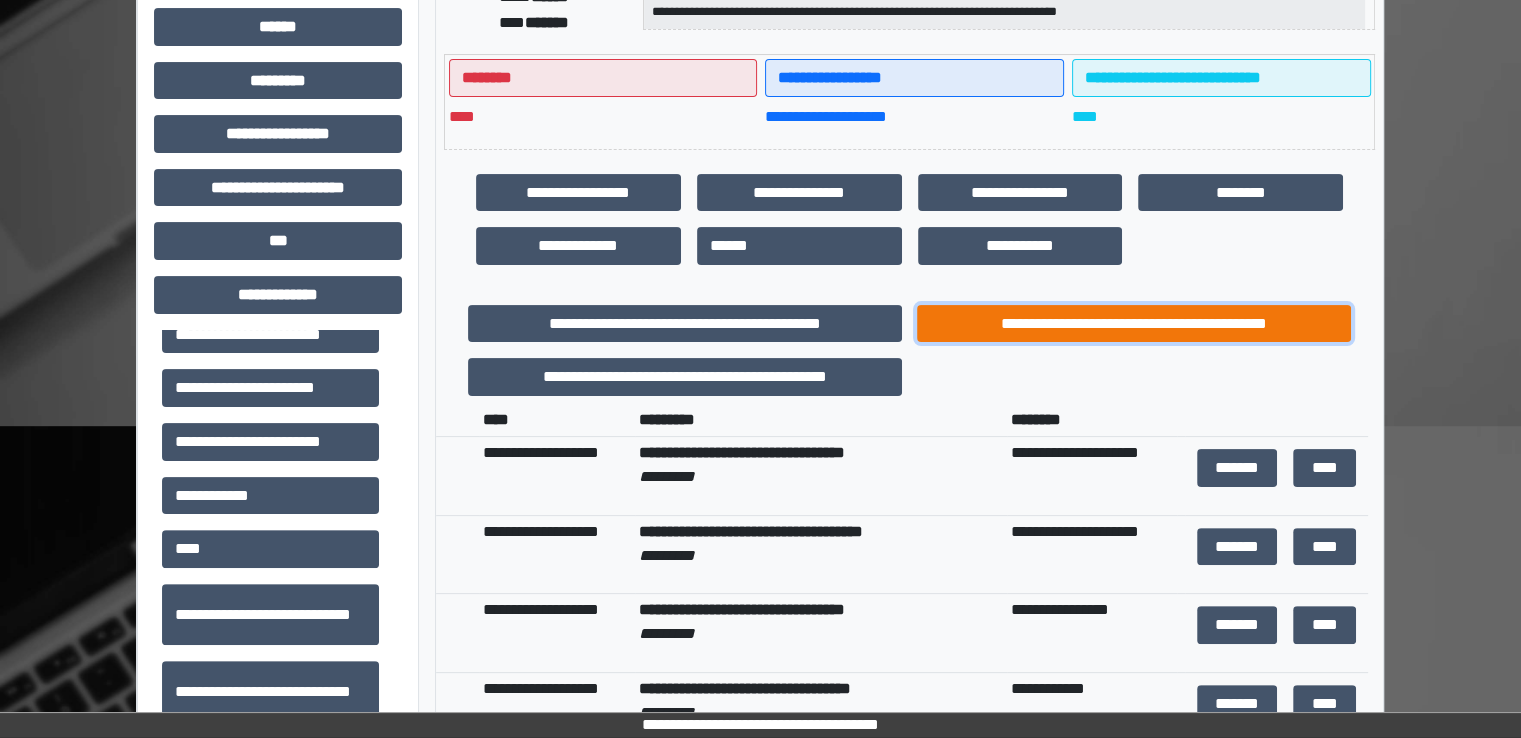 click on "**********" at bounding box center [1134, 324] 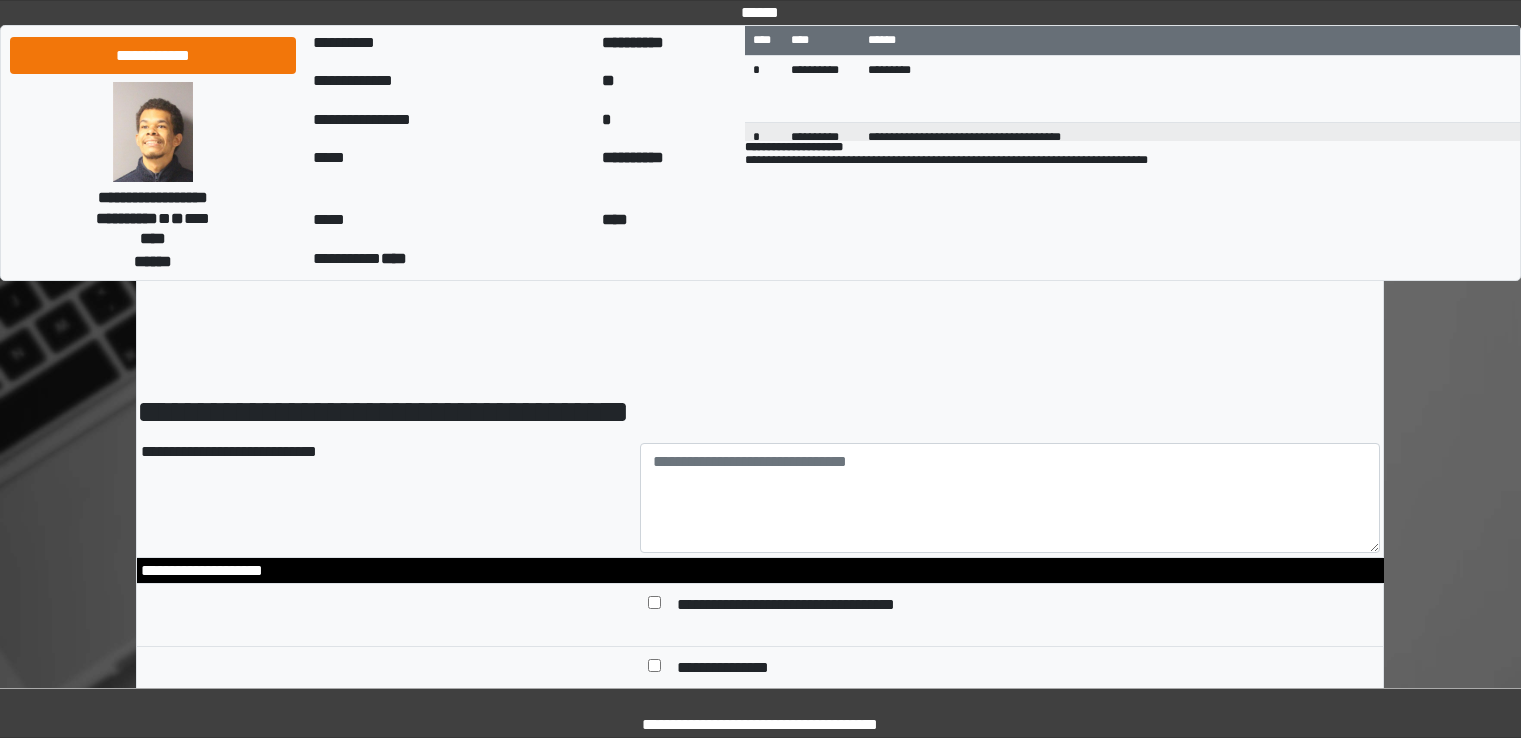 scroll, scrollTop: 0, scrollLeft: 0, axis: both 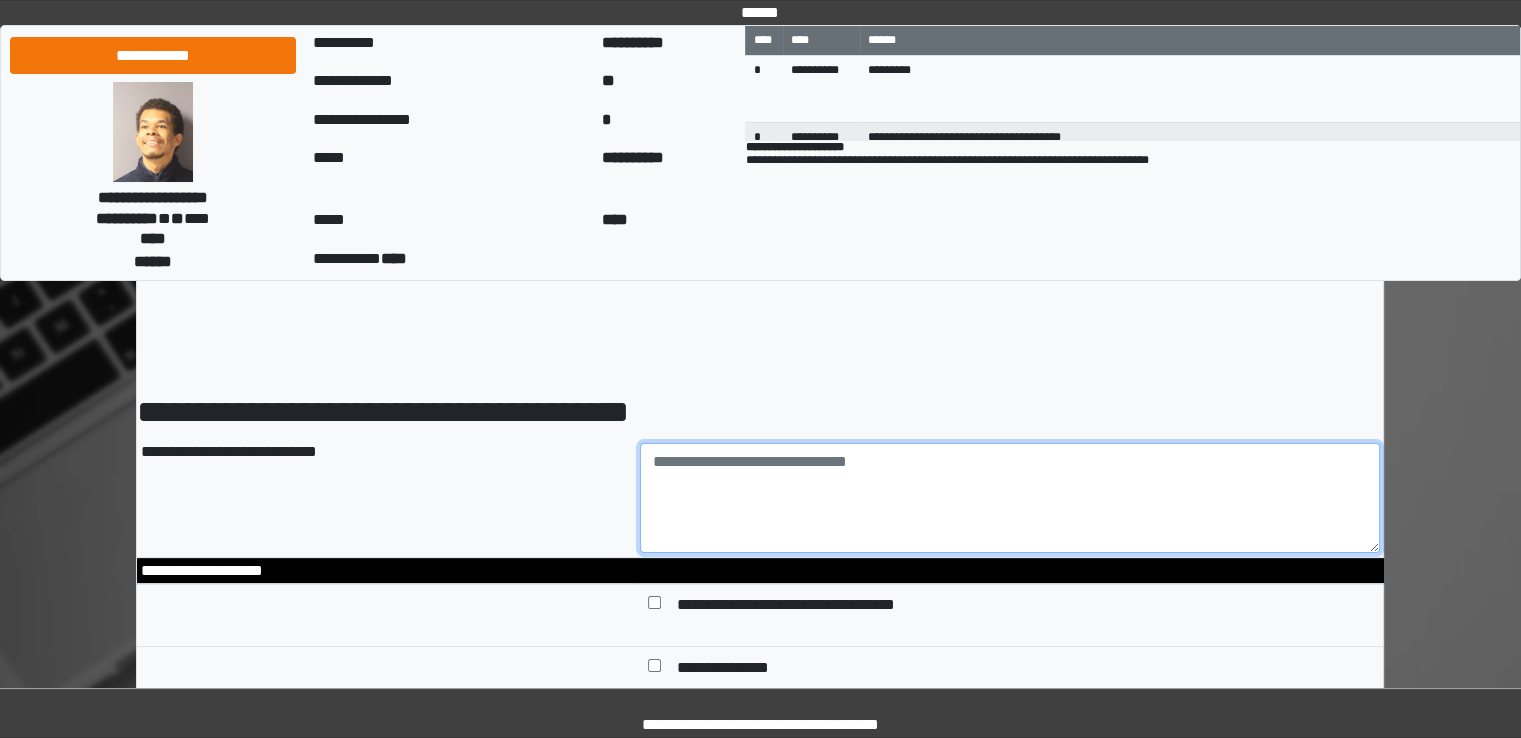 click at bounding box center (1010, 498) 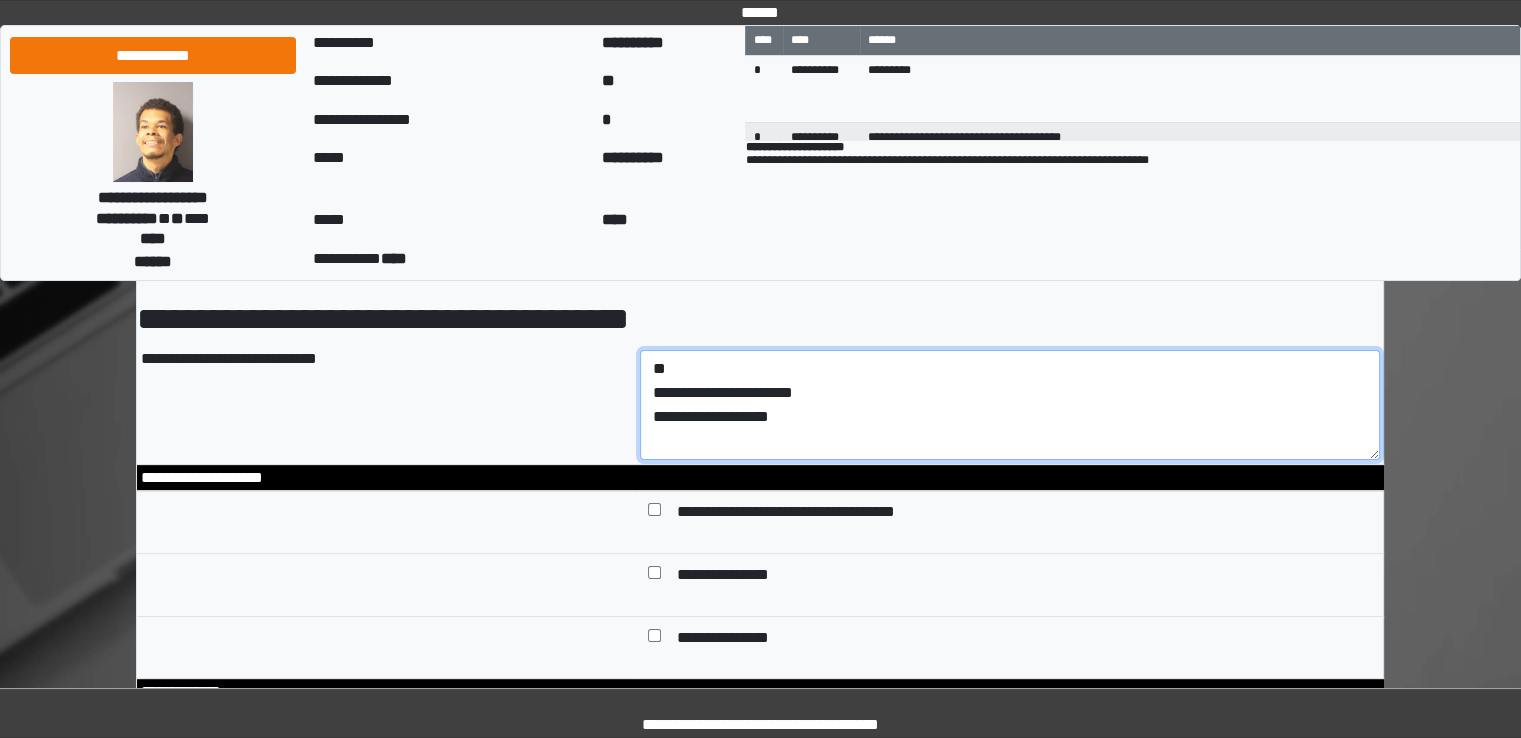 scroll, scrollTop: 200, scrollLeft: 0, axis: vertical 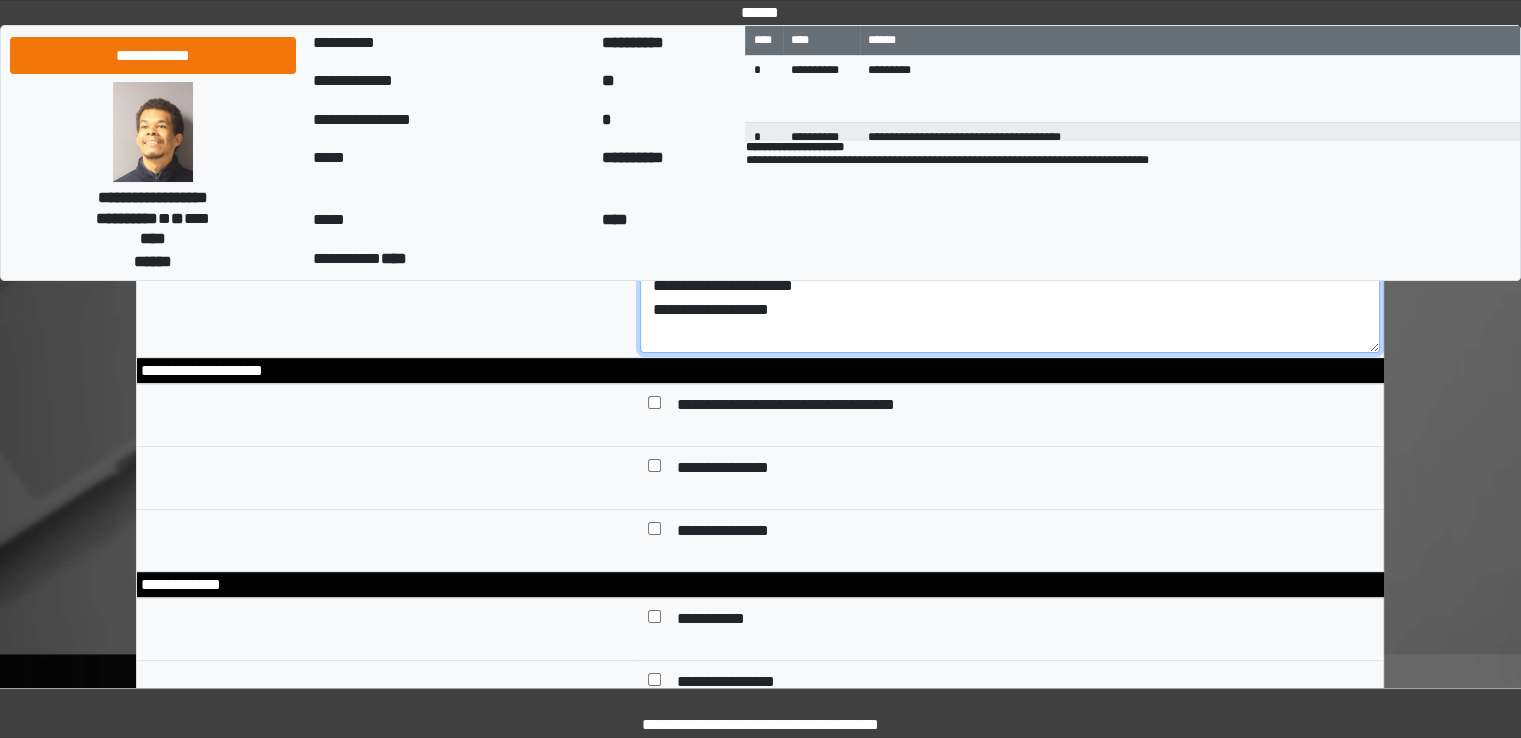 type on "**********" 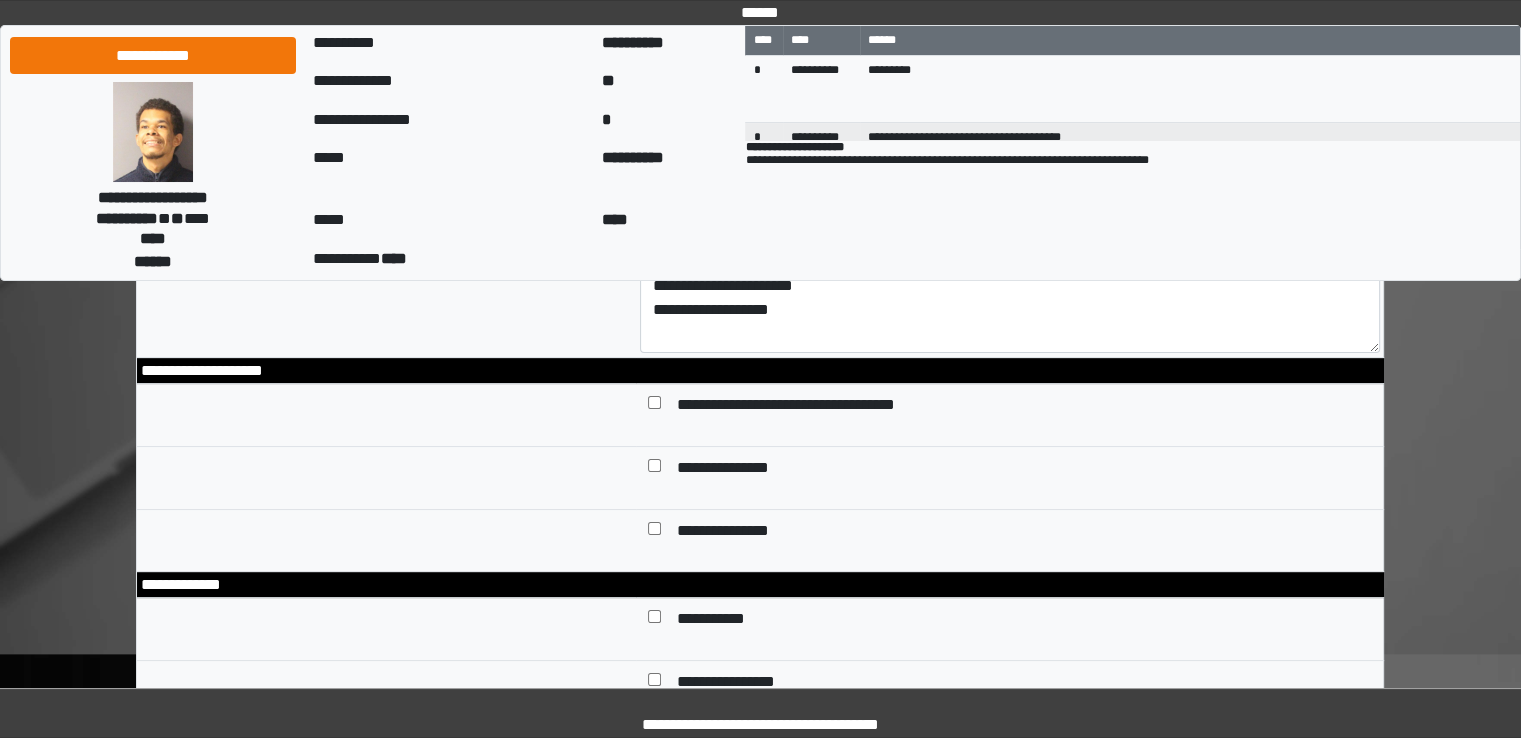 click on "**********" at bounding box center [739, 470] 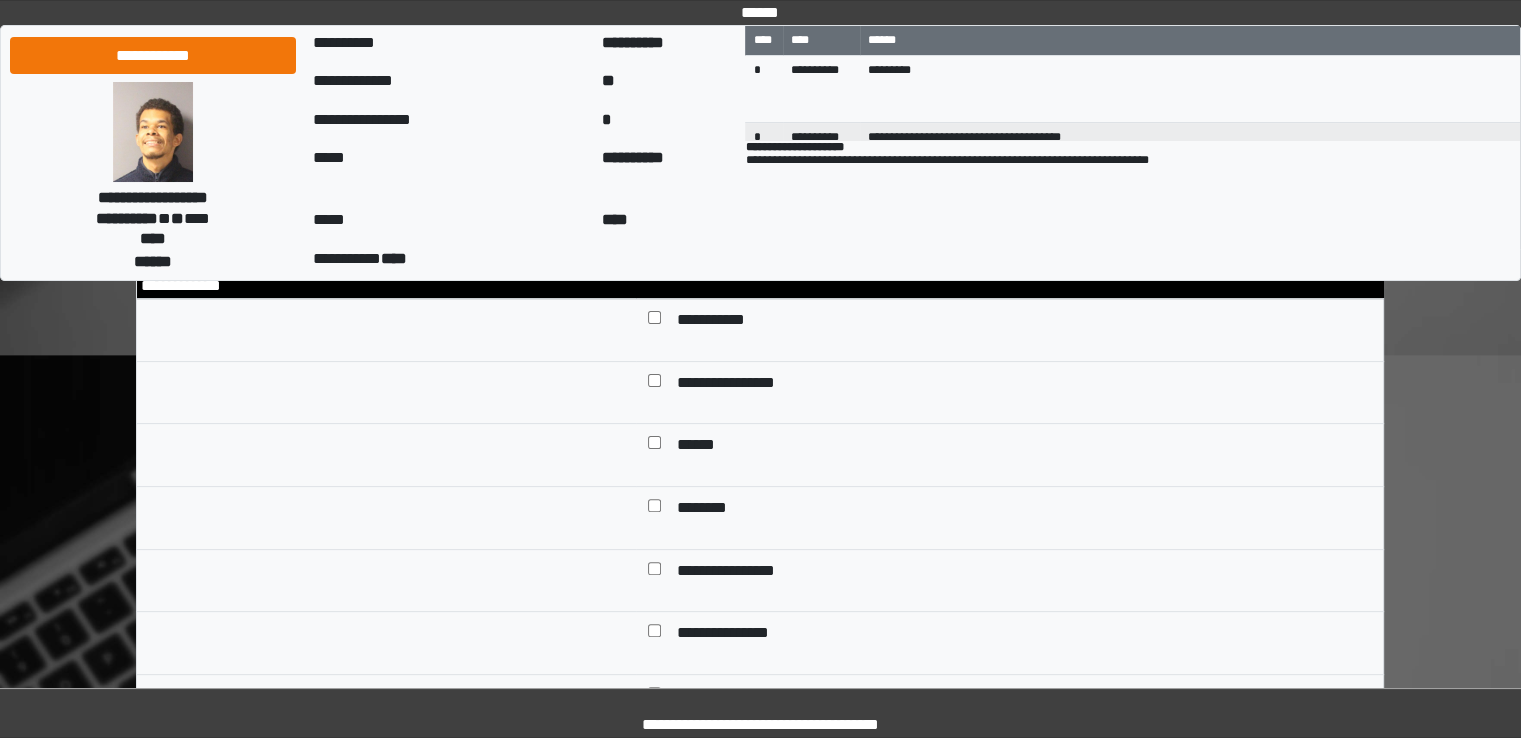 scroll, scrollTop: 500, scrollLeft: 0, axis: vertical 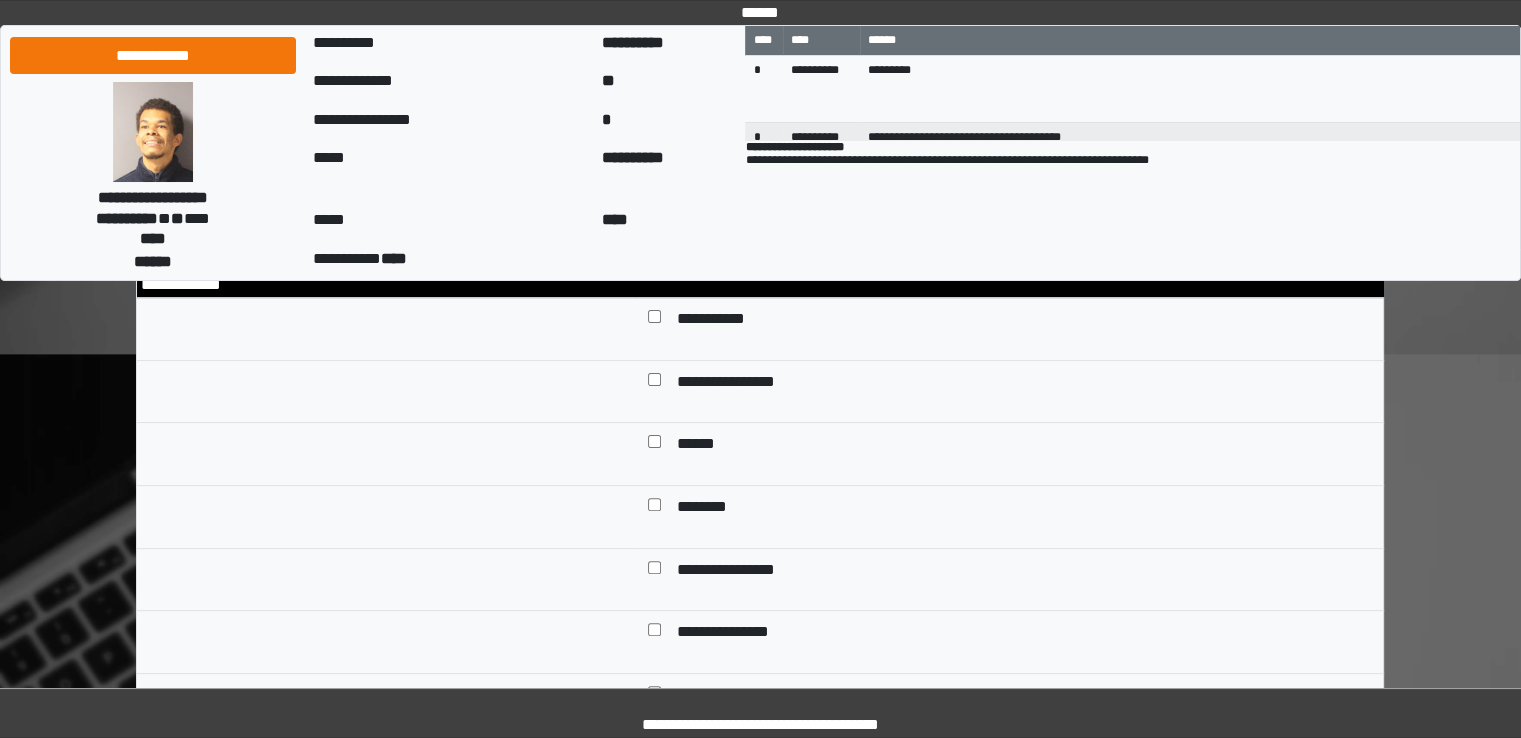 click on "**********" at bounding box center [723, 321] 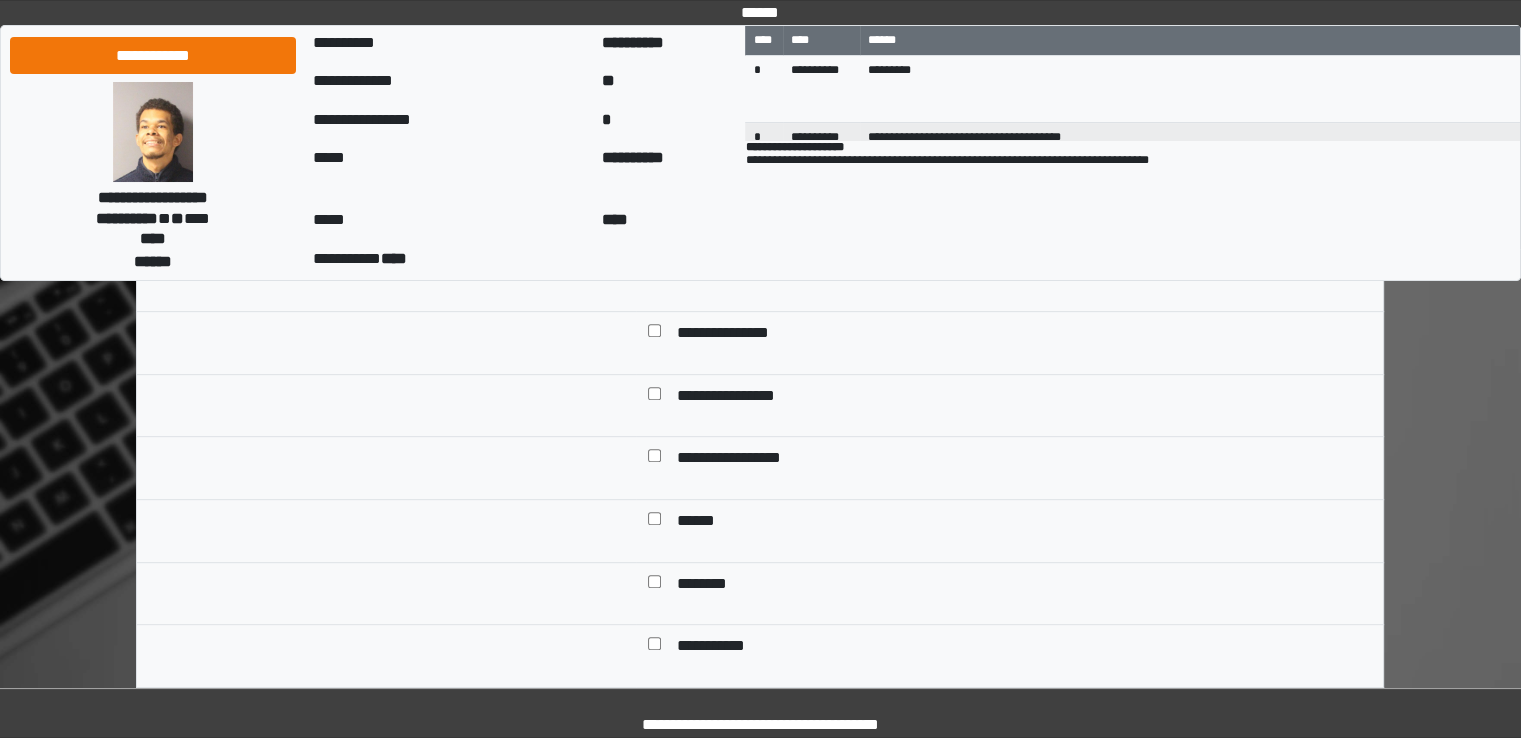 scroll, scrollTop: 800, scrollLeft: 0, axis: vertical 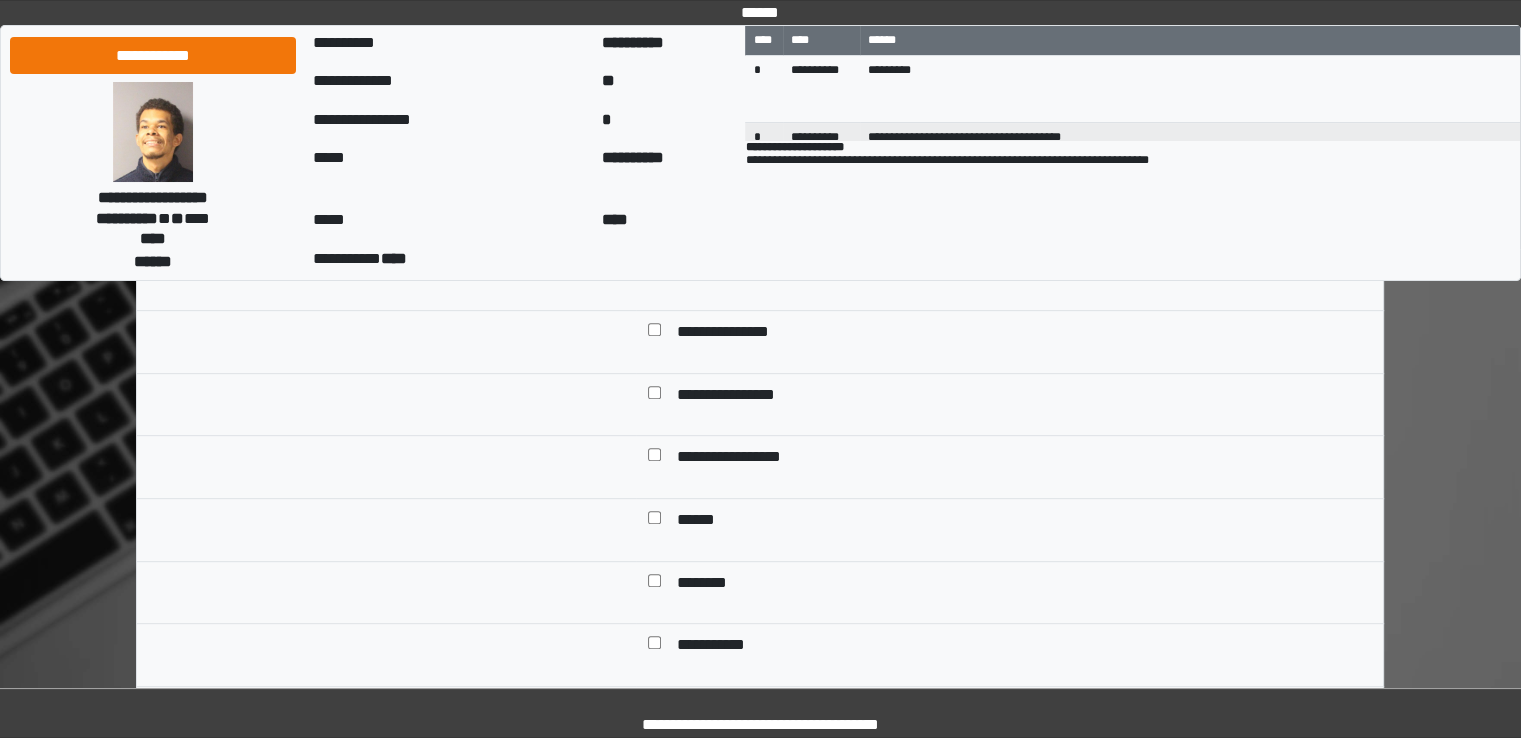 click on "**********" at bounding box center (739, 334) 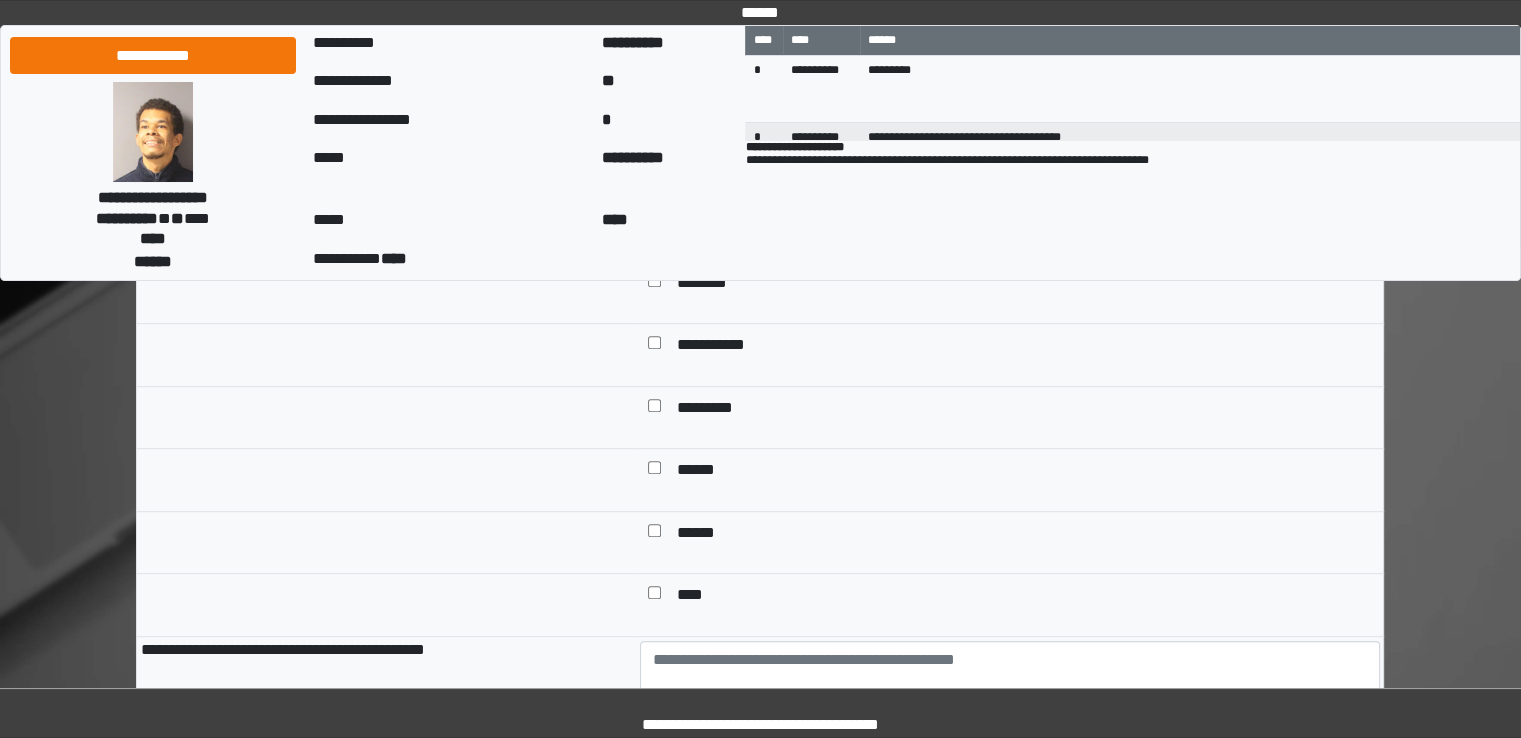 click on "*********" at bounding box center [715, 410] 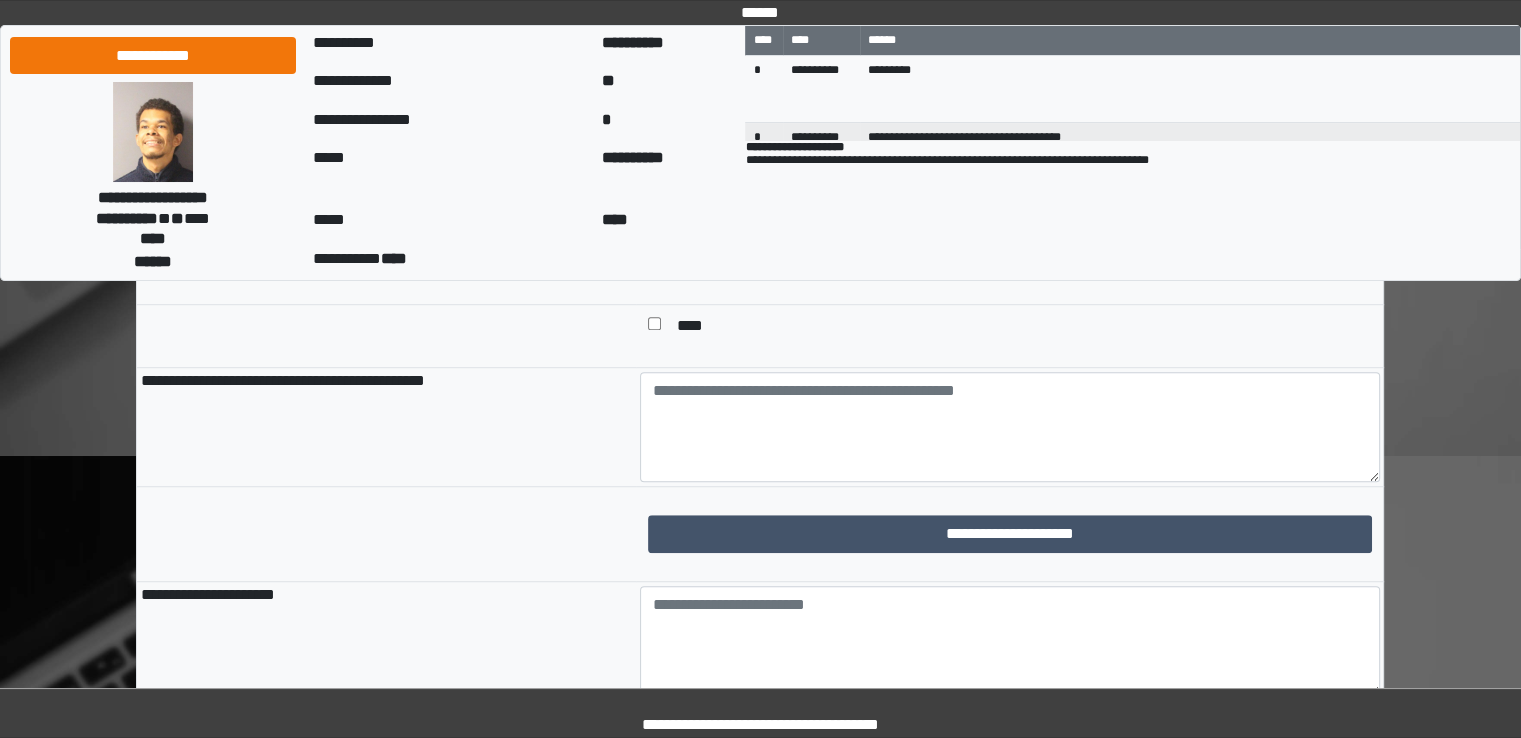 scroll, scrollTop: 1400, scrollLeft: 0, axis: vertical 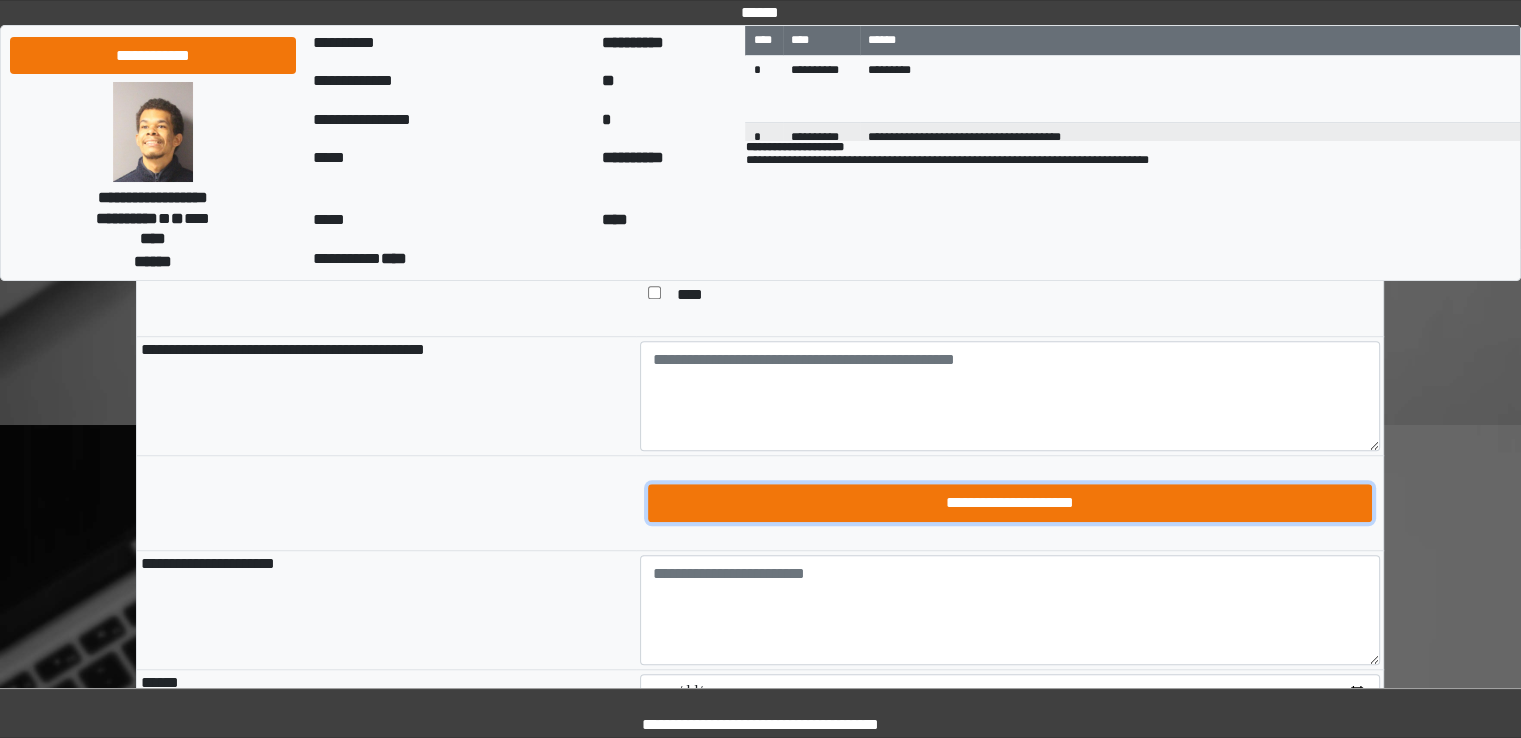 click on "**********" at bounding box center [1010, 503] 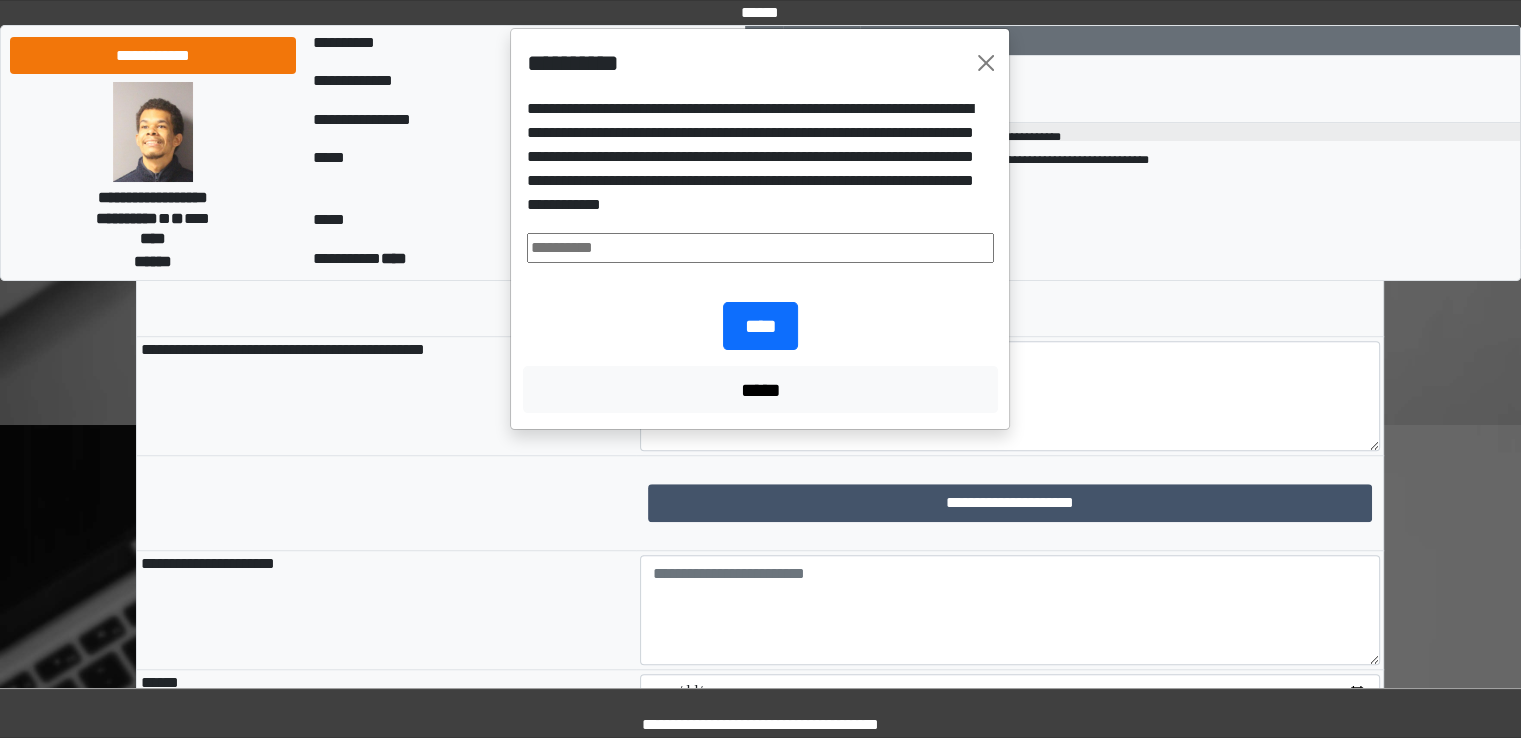 click at bounding box center [760, 248] 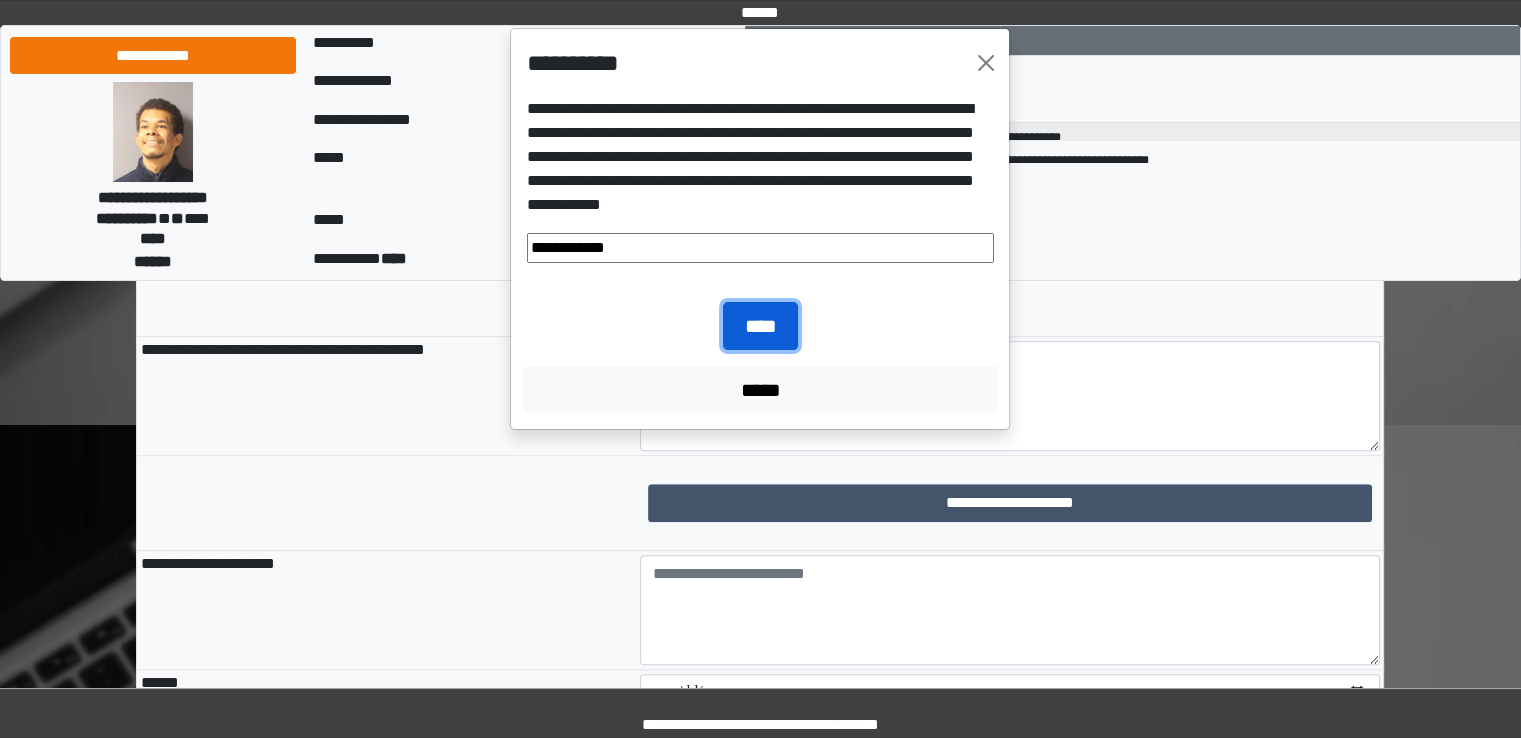 click on "****" at bounding box center (760, 326) 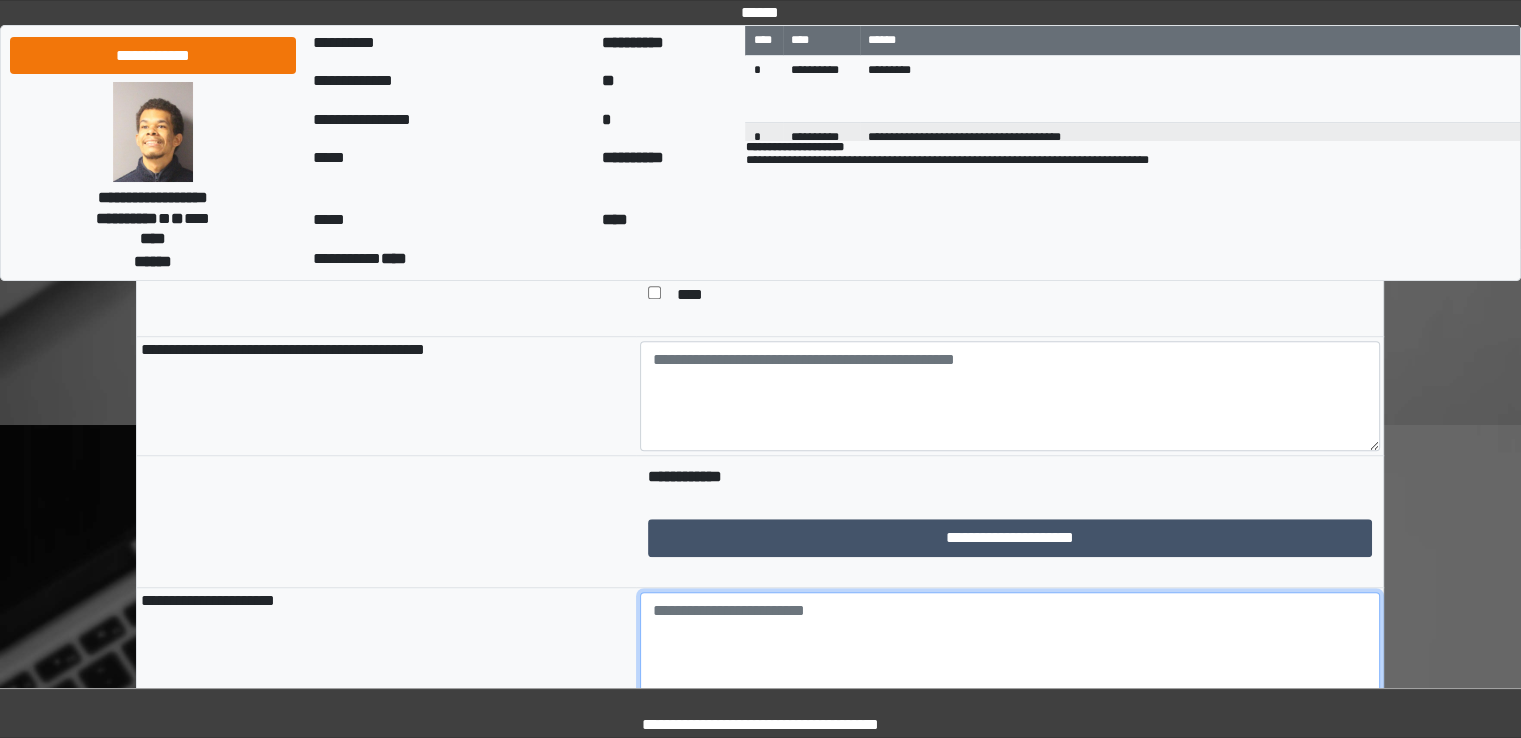 click at bounding box center [1010, 647] 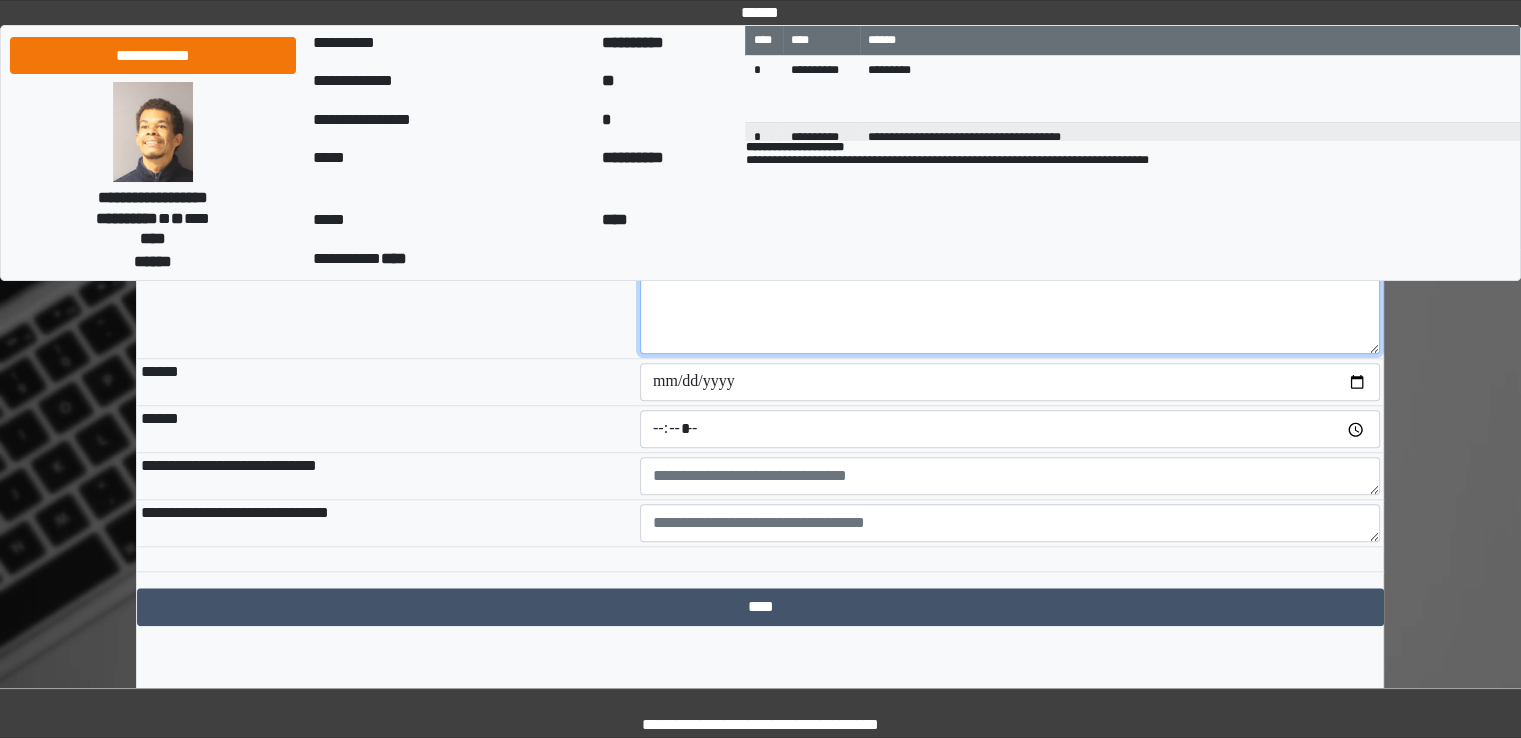 scroll, scrollTop: 1766, scrollLeft: 0, axis: vertical 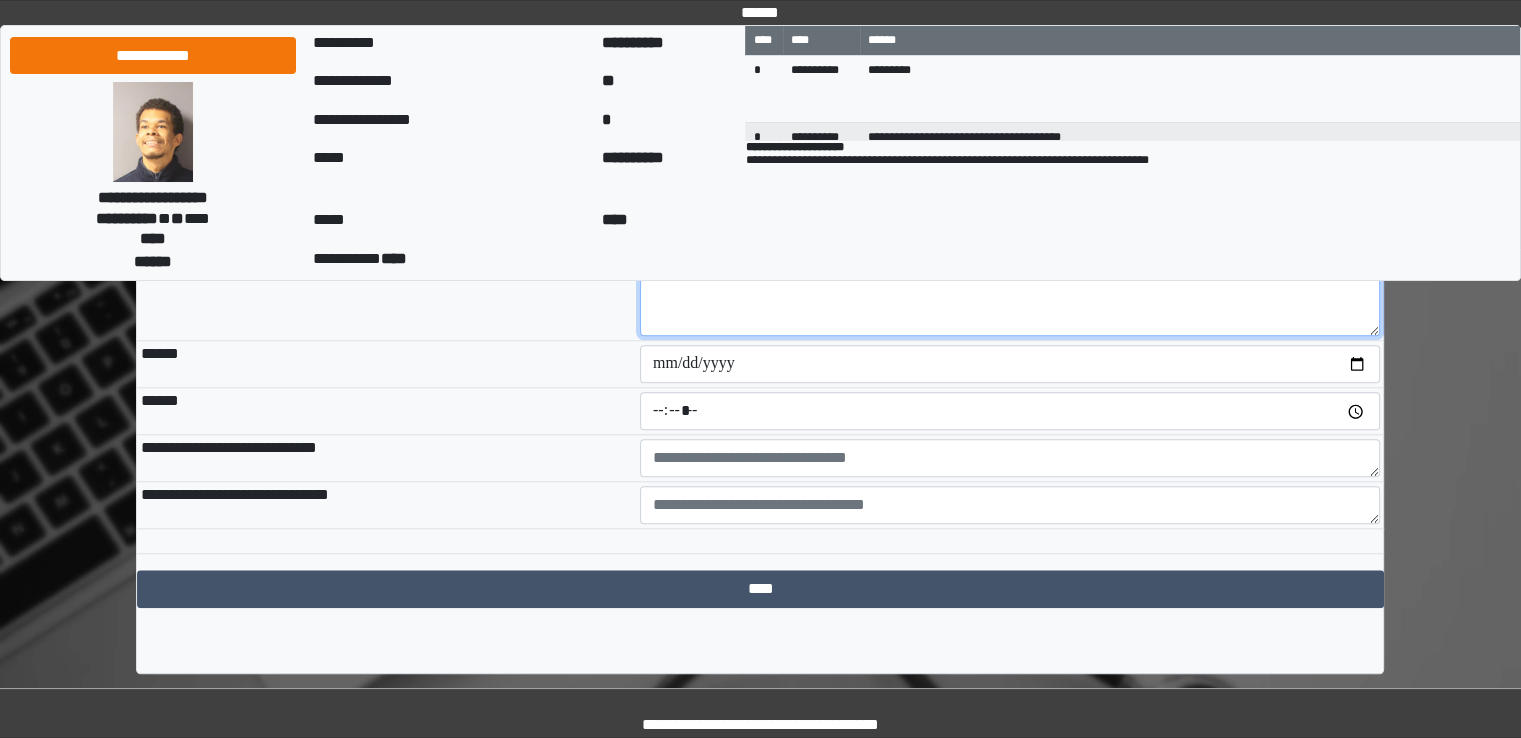 type on "**********" 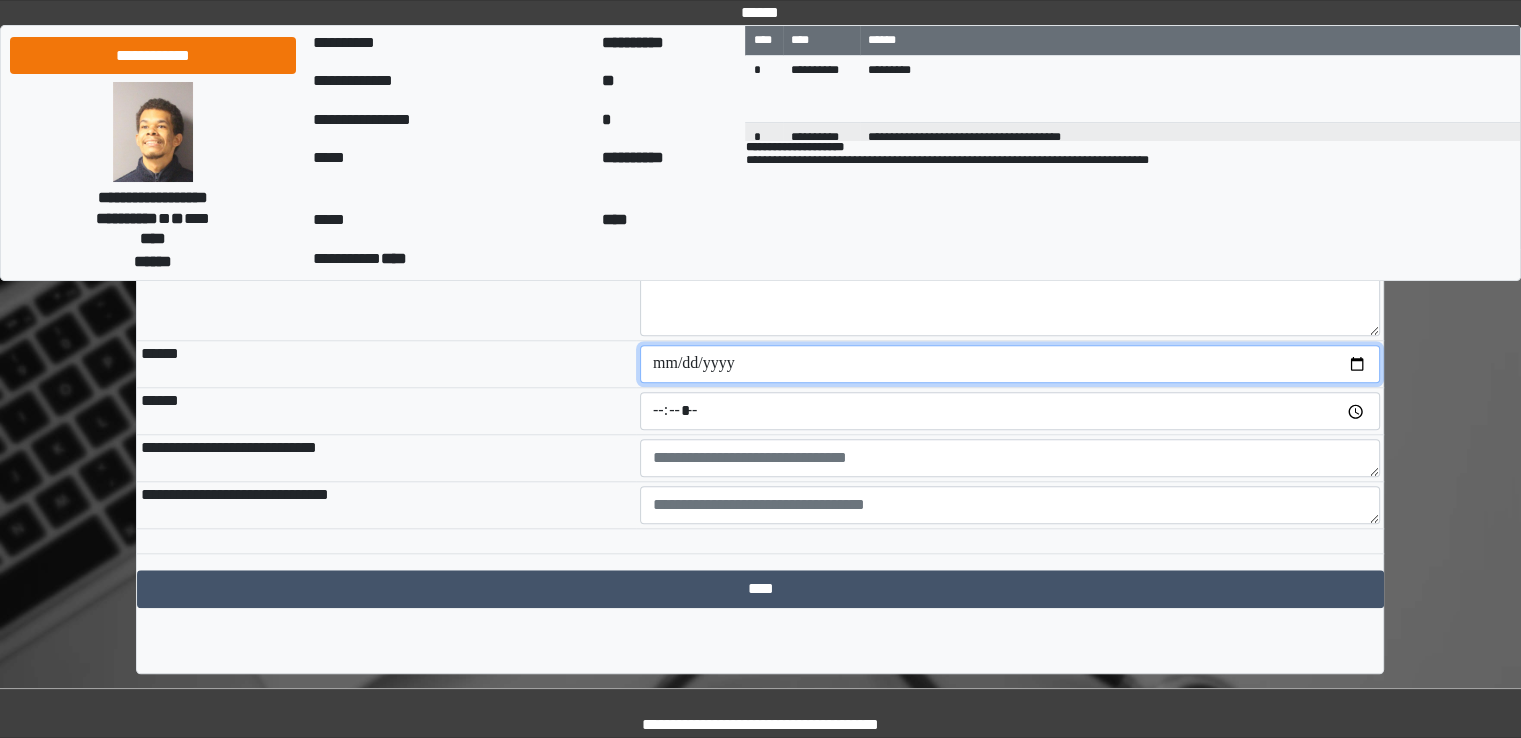 click at bounding box center [1010, 364] 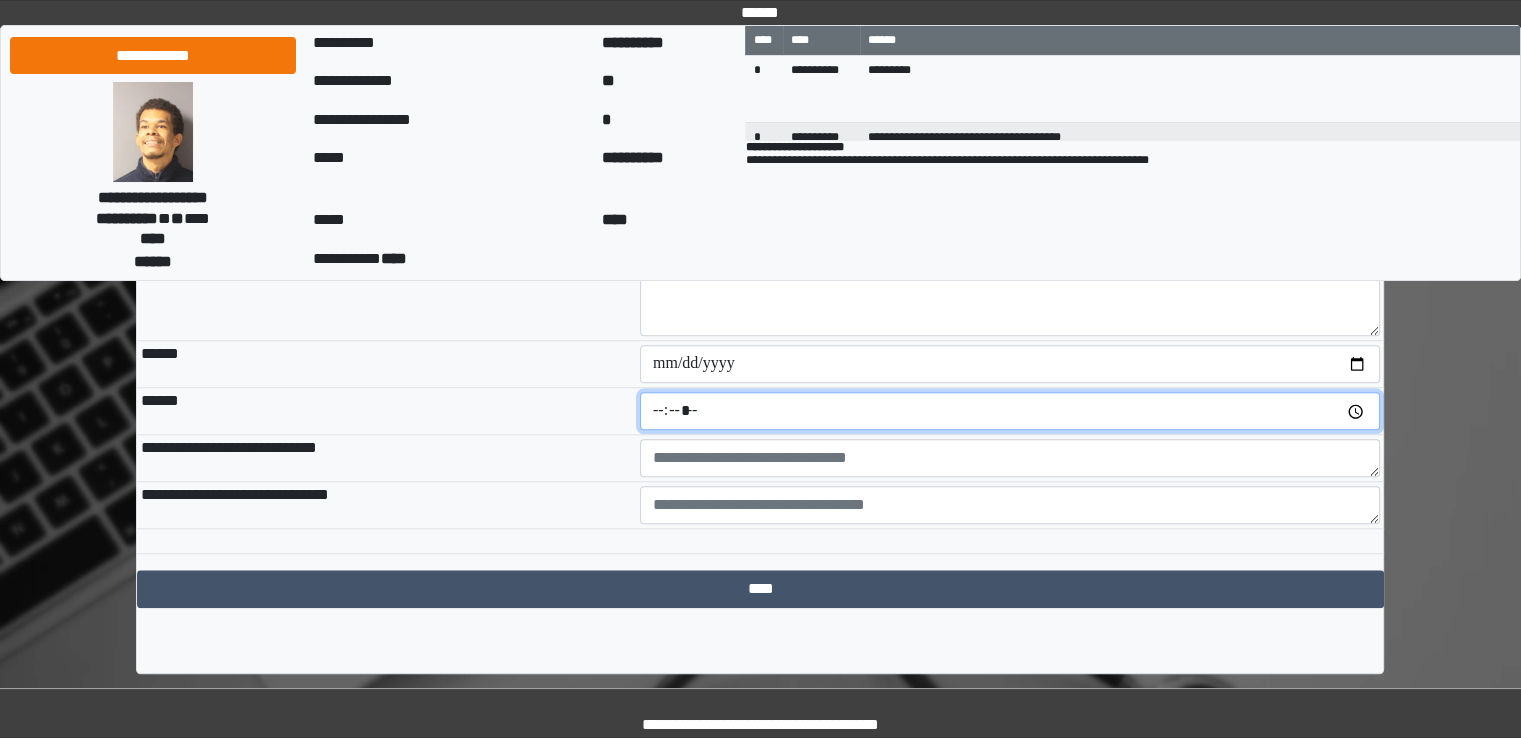 click at bounding box center (1010, 411) 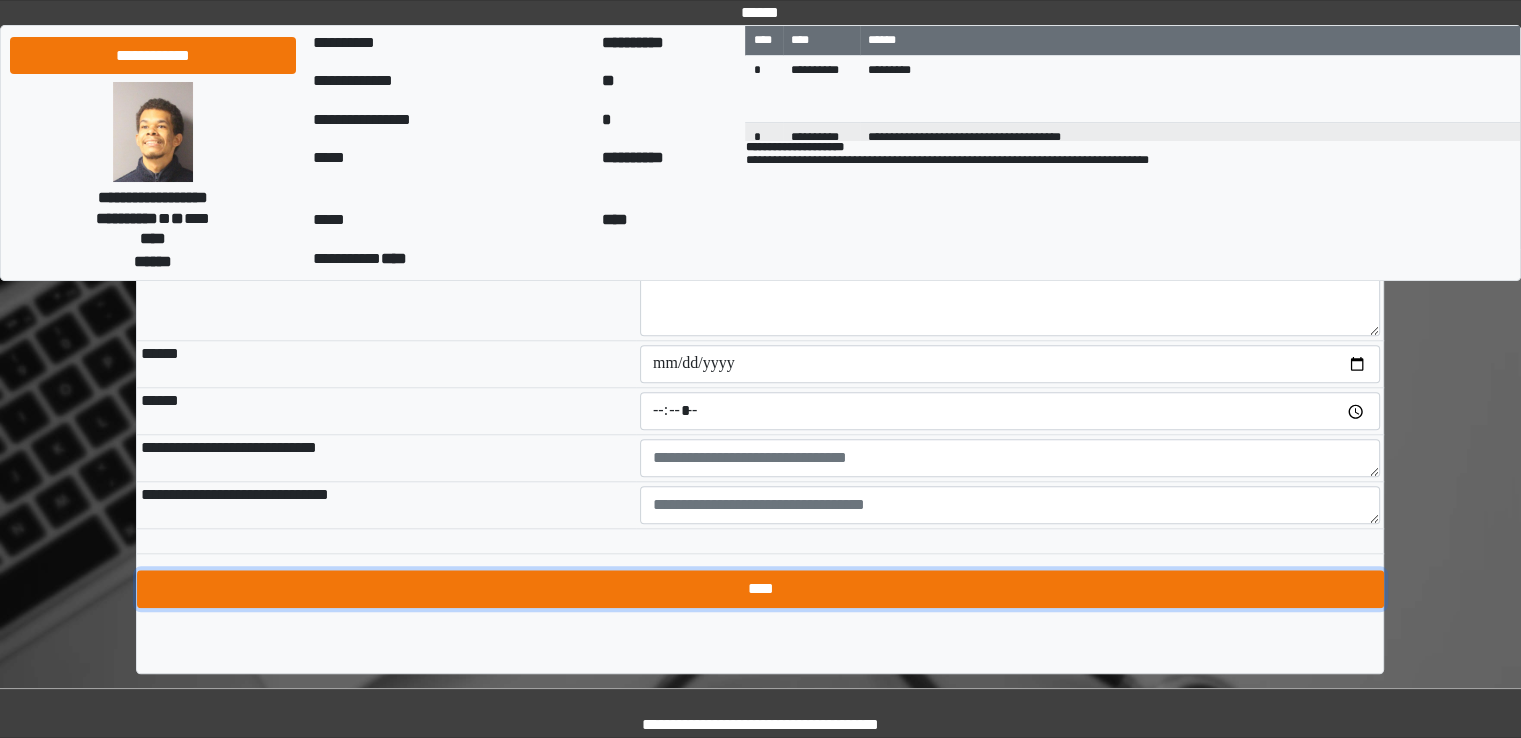 click on "****" at bounding box center [760, 589] 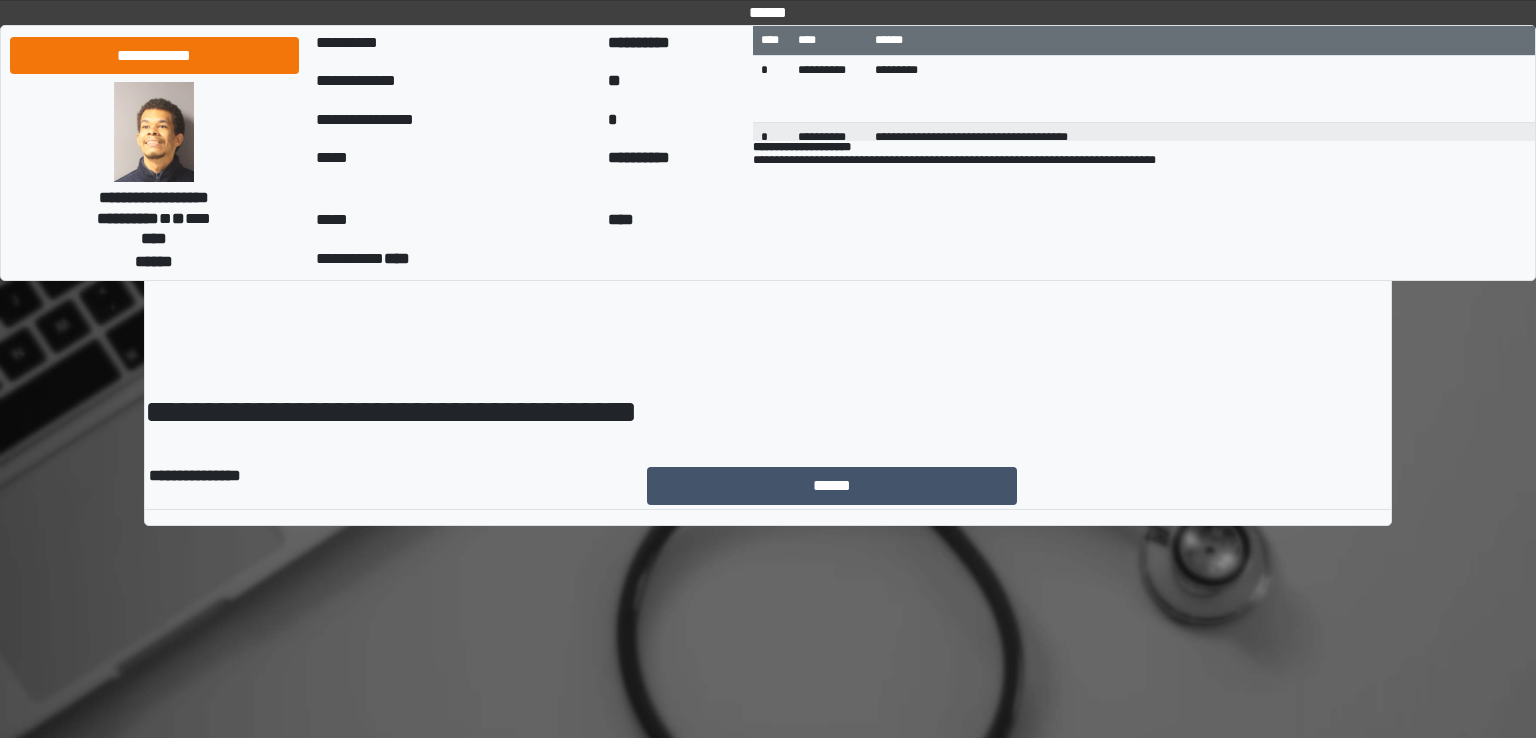 scroll, scrollTop: 0, scrollLeft: 0, axis: both 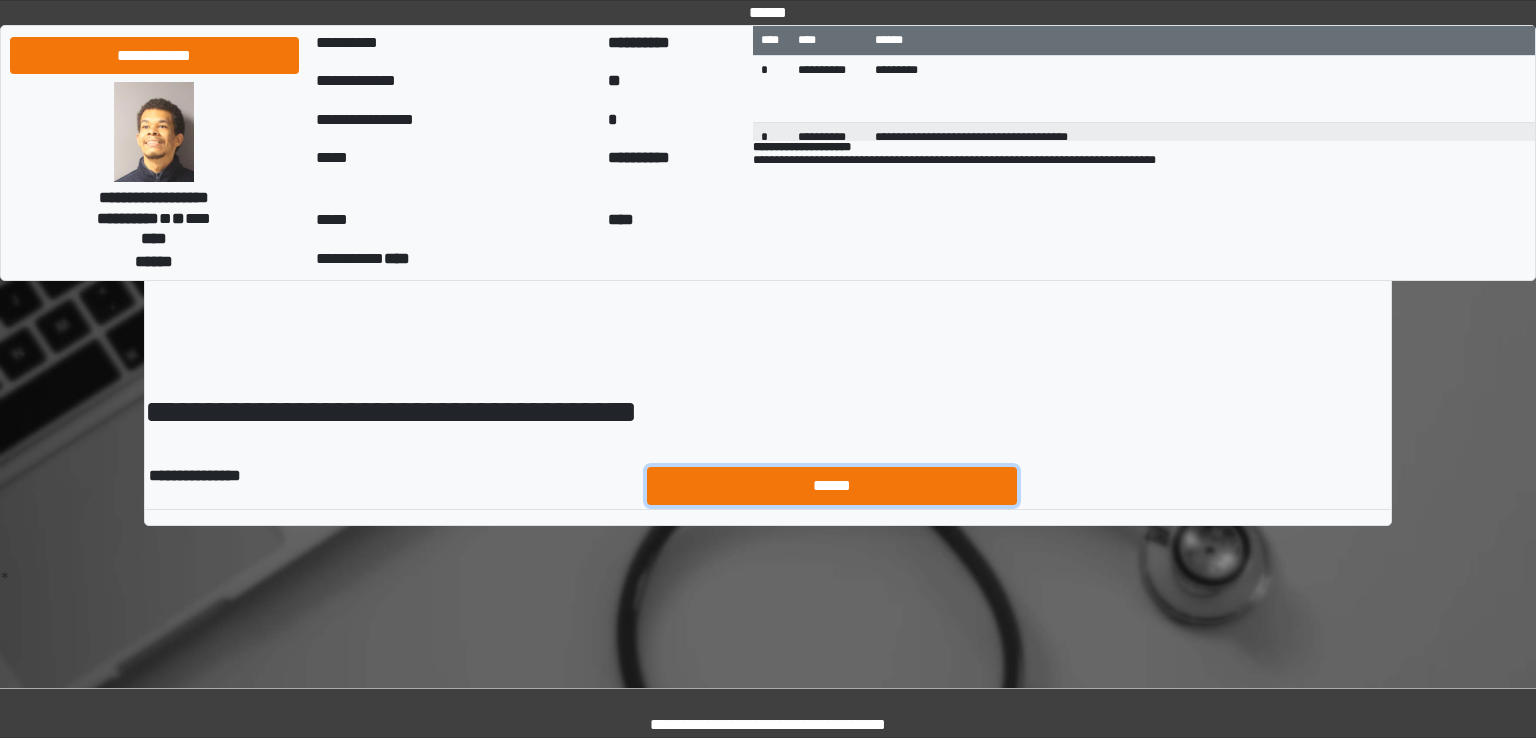 click on "******" at bounding box center [832, 486] 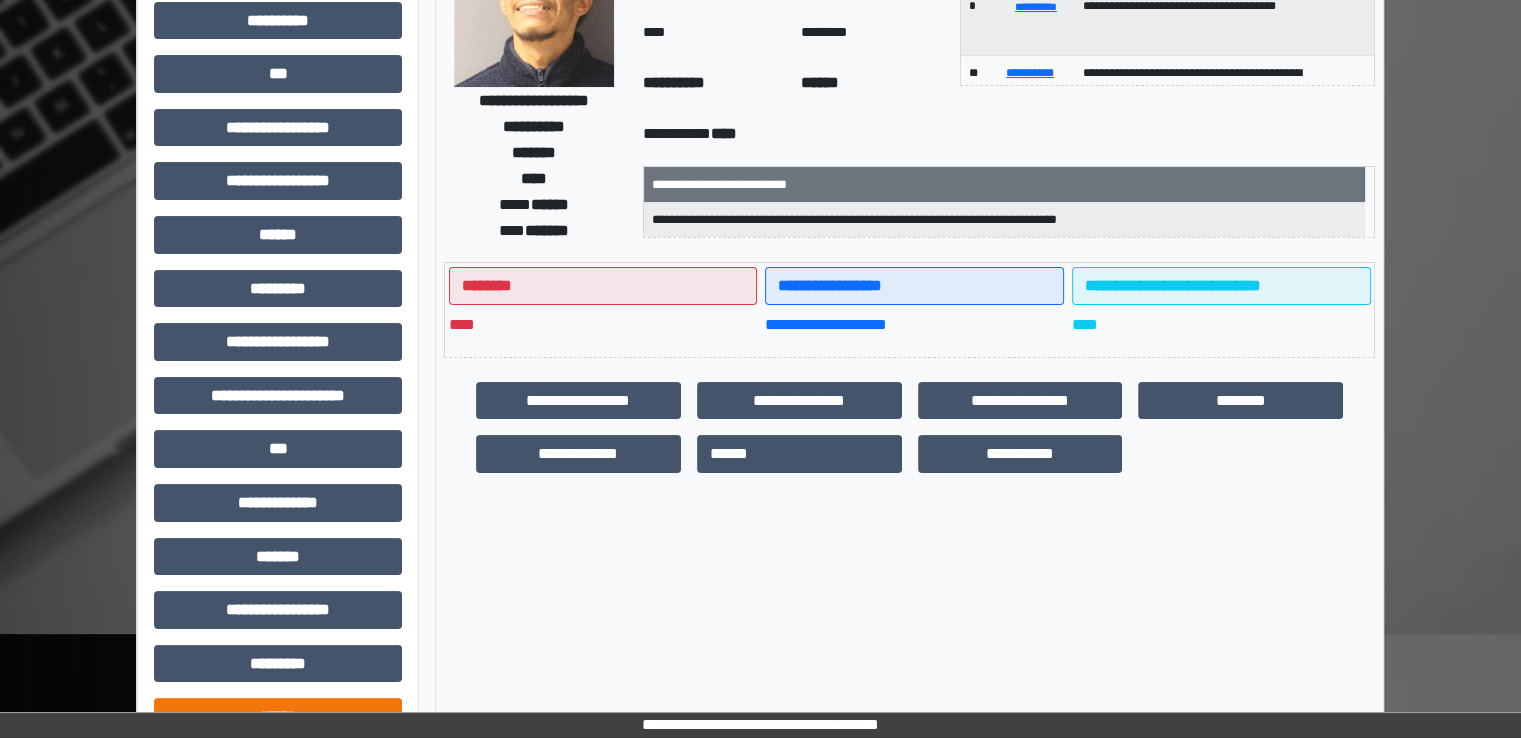 scroll, scrollTop: 428, scrollLeft: 0, axis: vertical 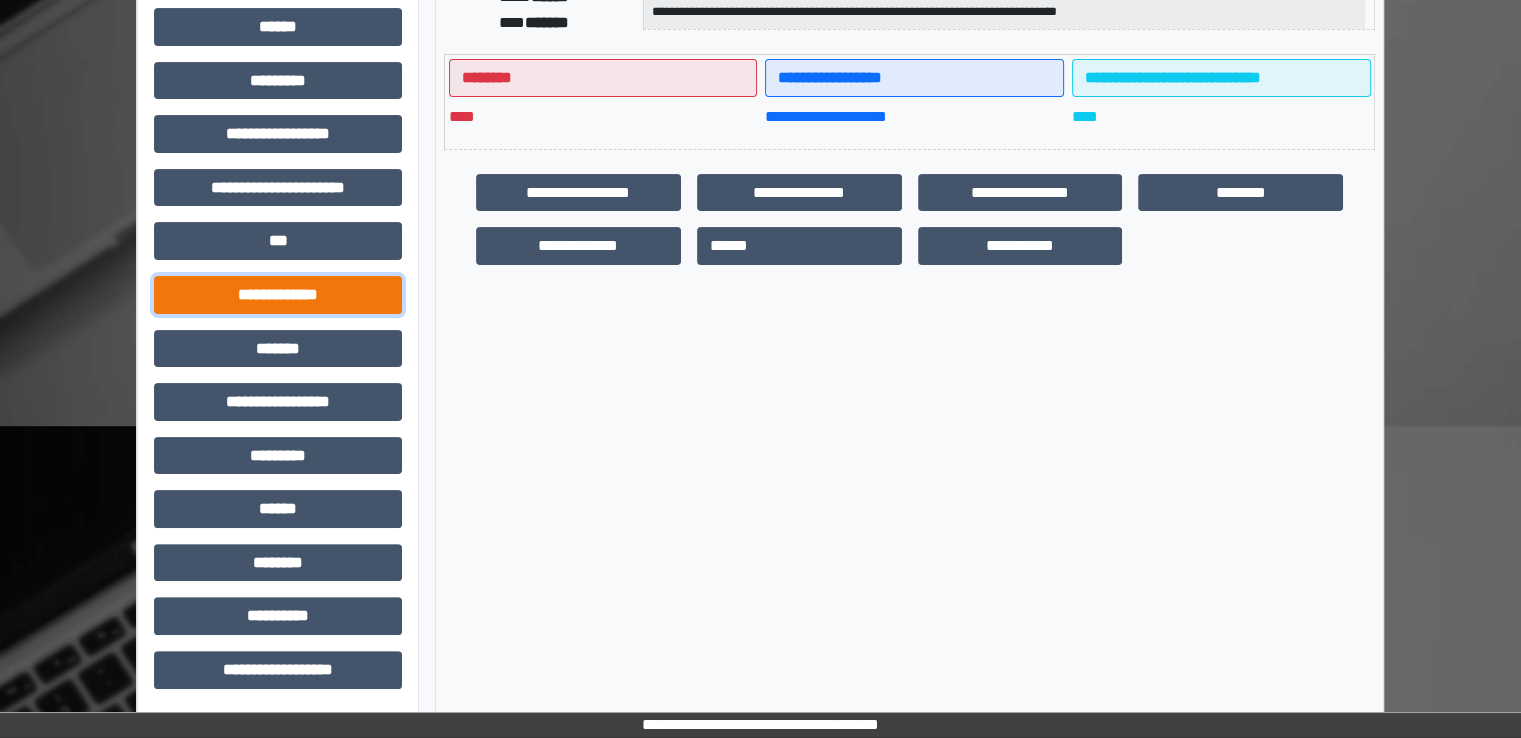 click on "**********" at bounding box center [278, 295] 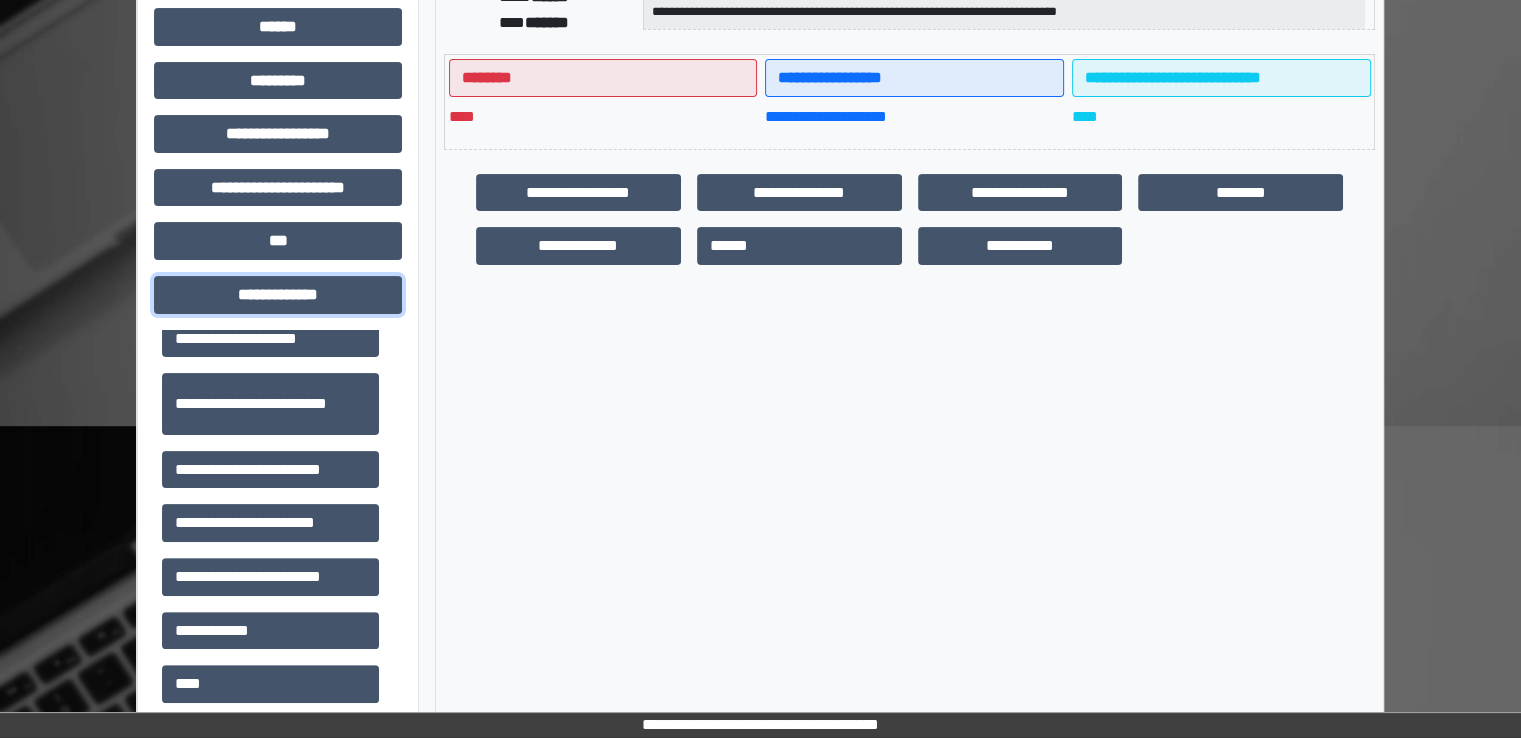 scroll, scrollTop: 500, scrollLeft: 0, axis: vertical 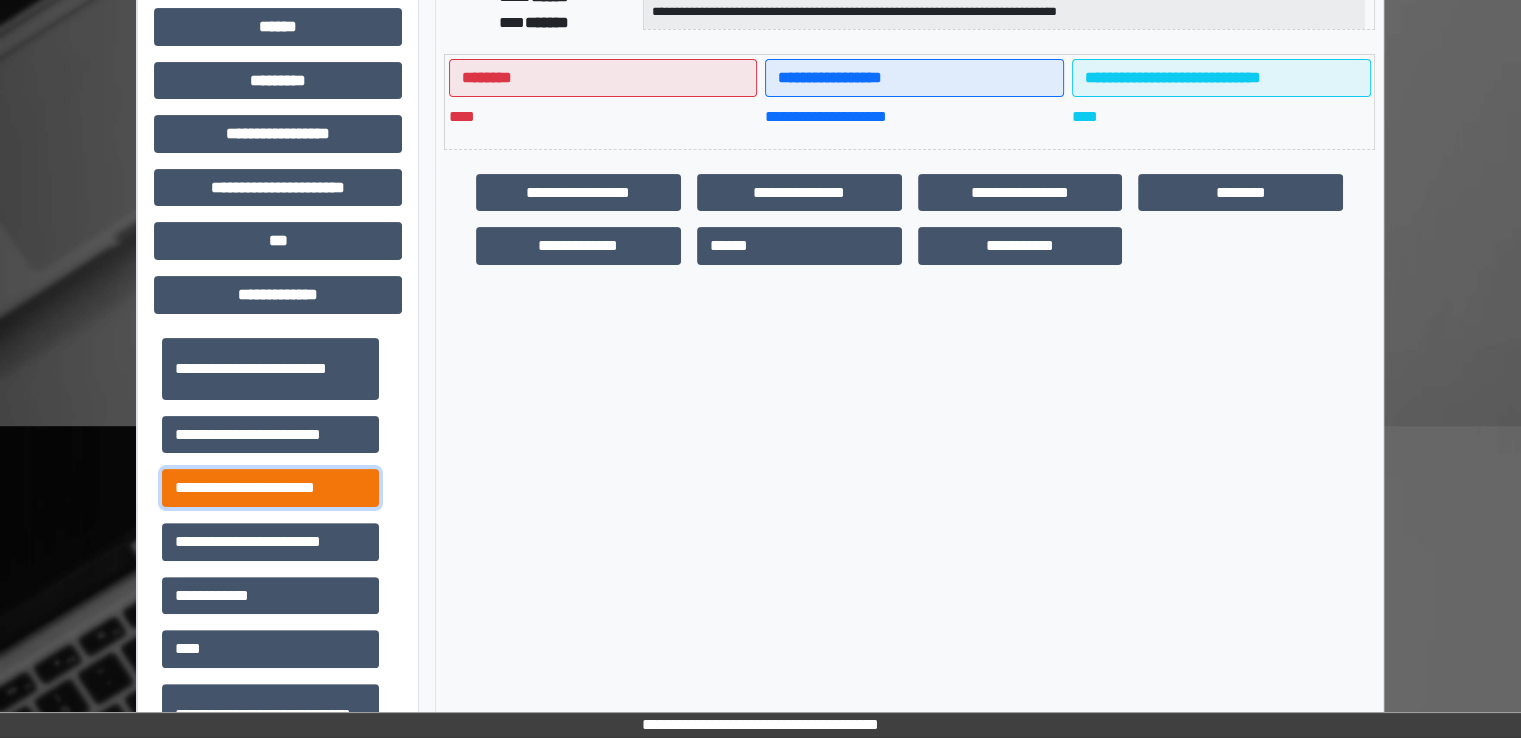 click on "**********" at bounding box center [270, 488] 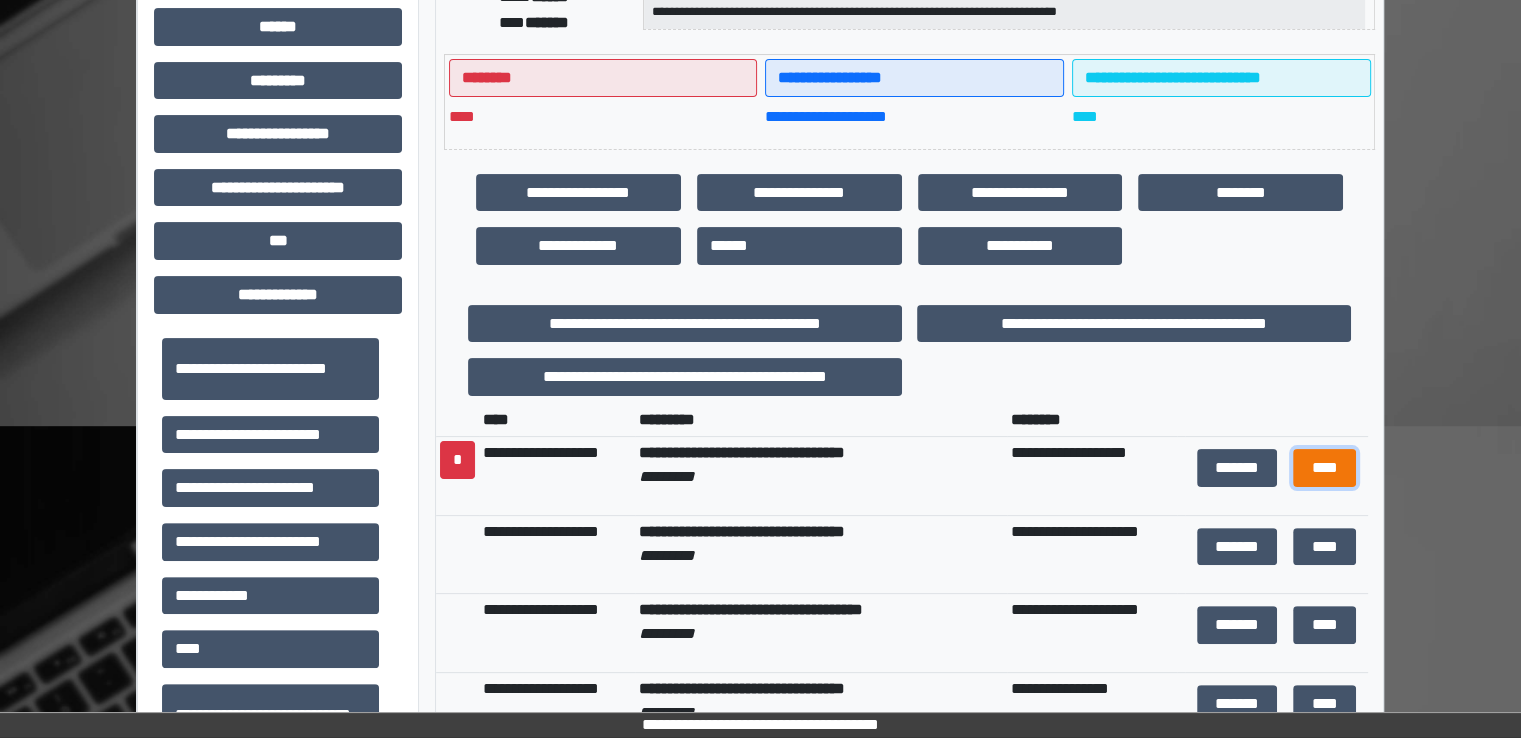 click on "****" at bounding box center (1324, 468) 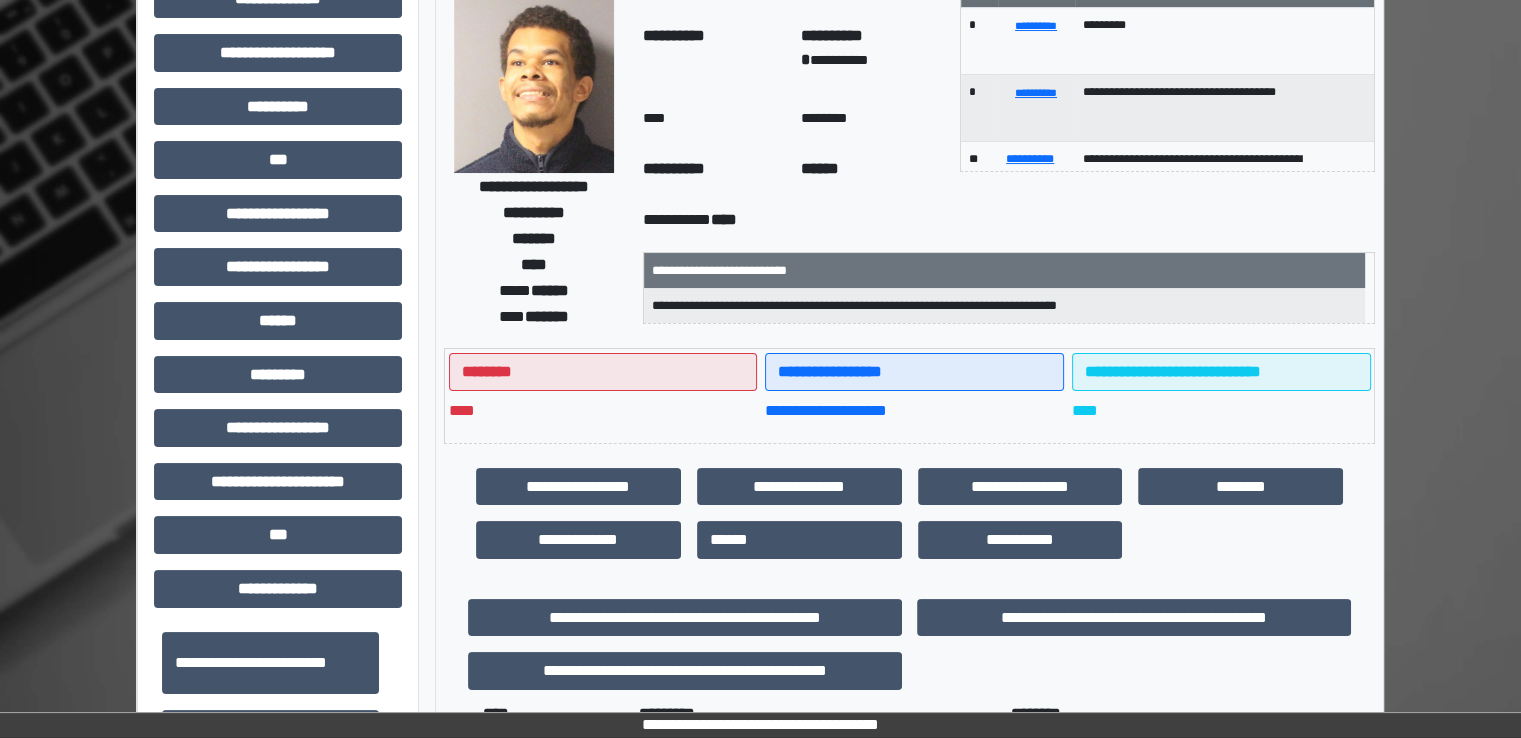 scroll, scrollTop: 0, scrollLeft: 0, axis: both 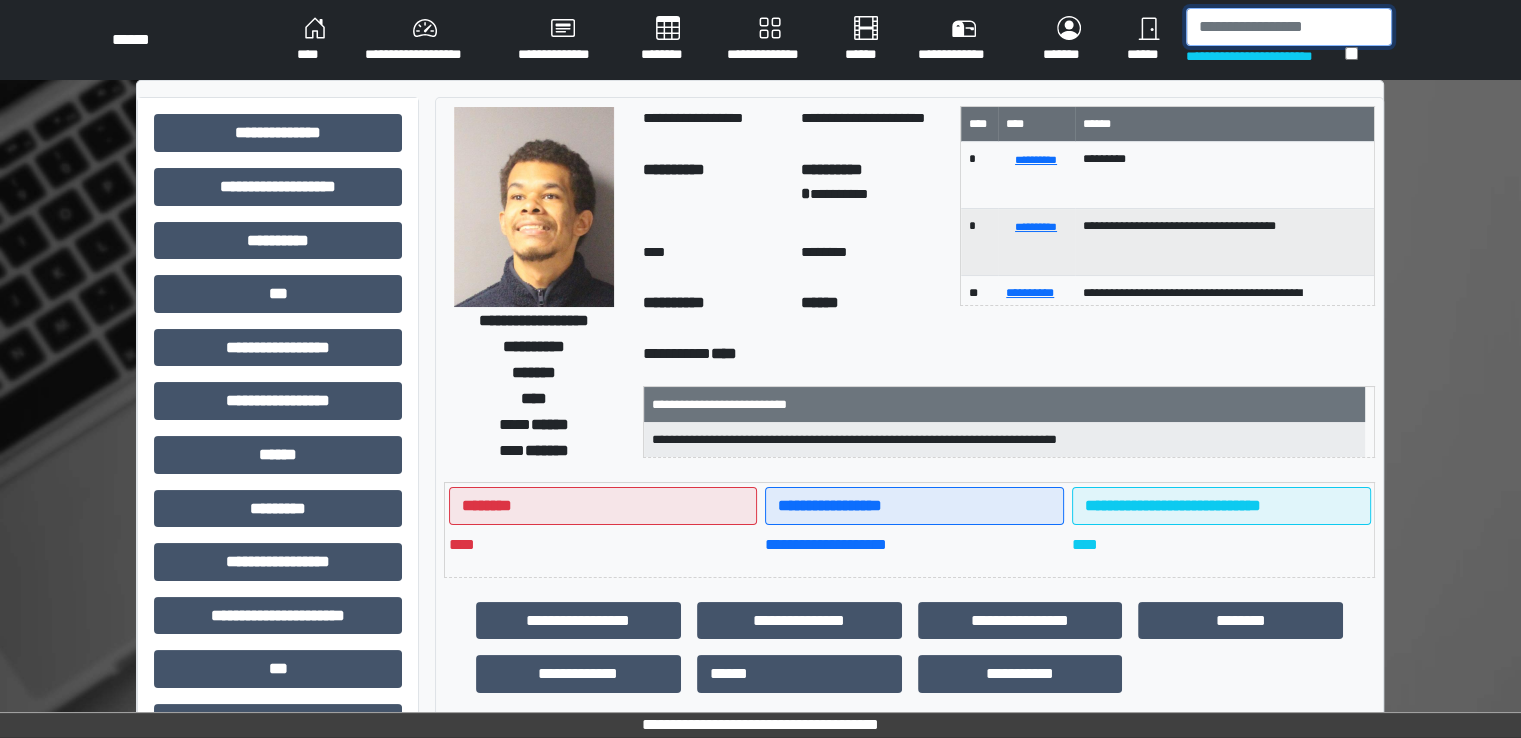 click at bounding box center [1289, 27] 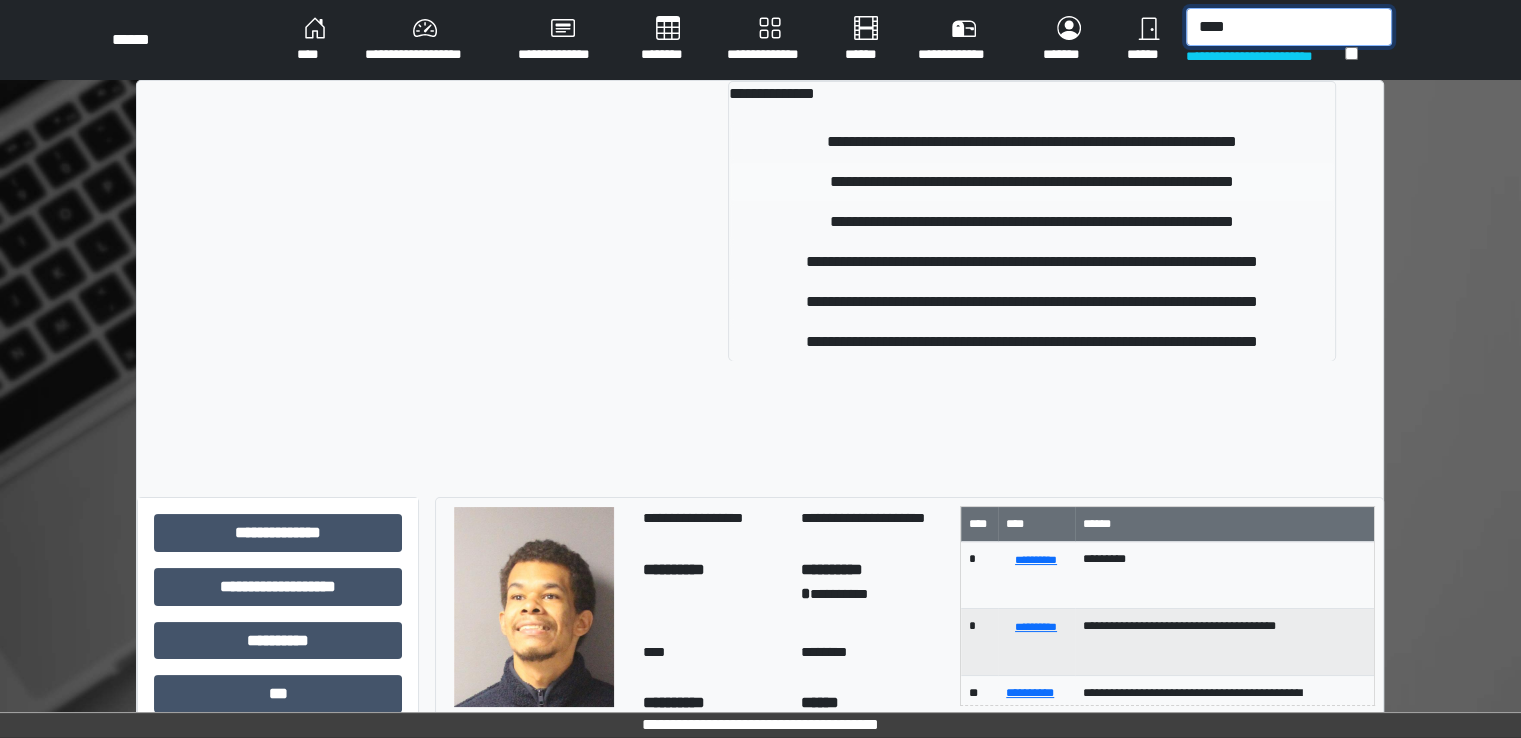 type on "****" 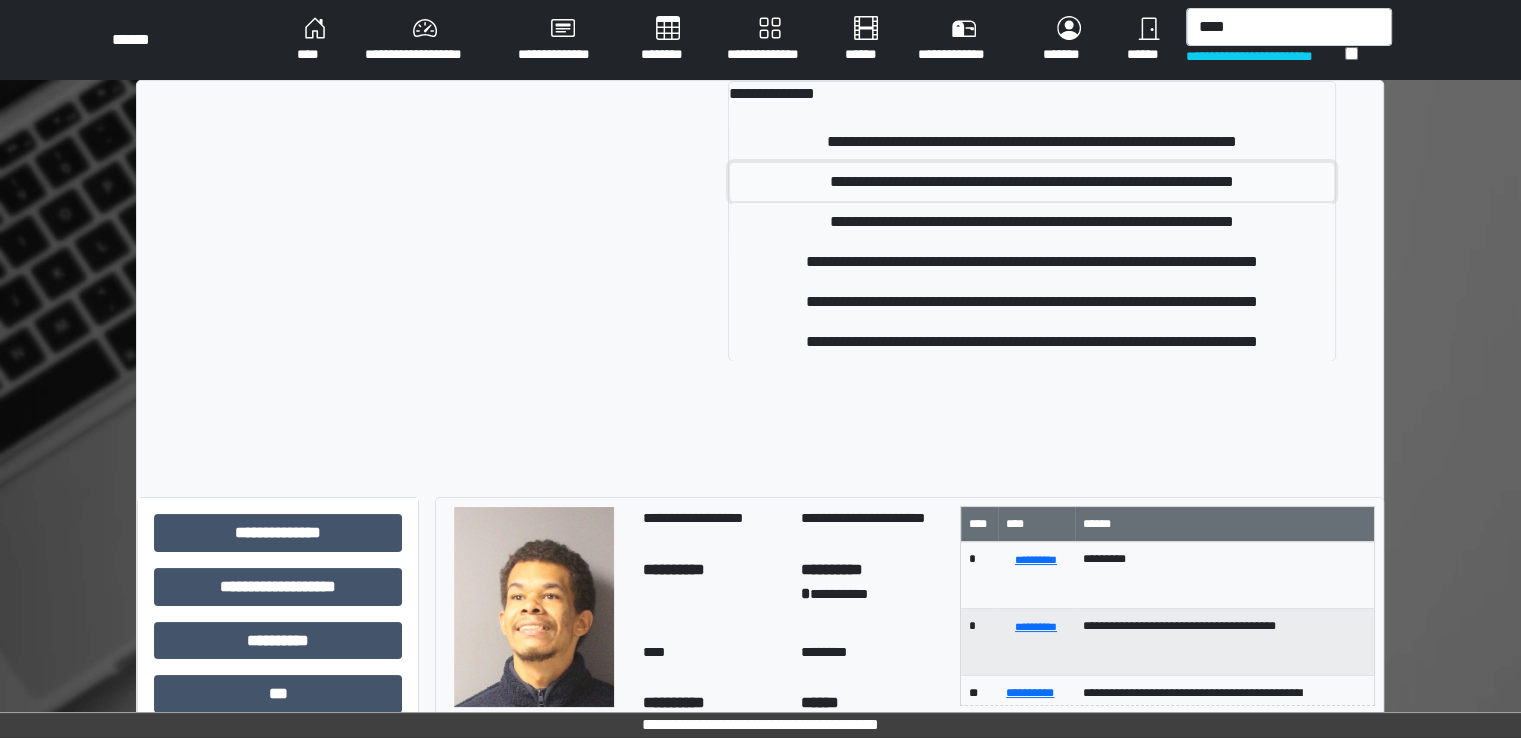 click on "**********" at bounding box center [1032, 182] 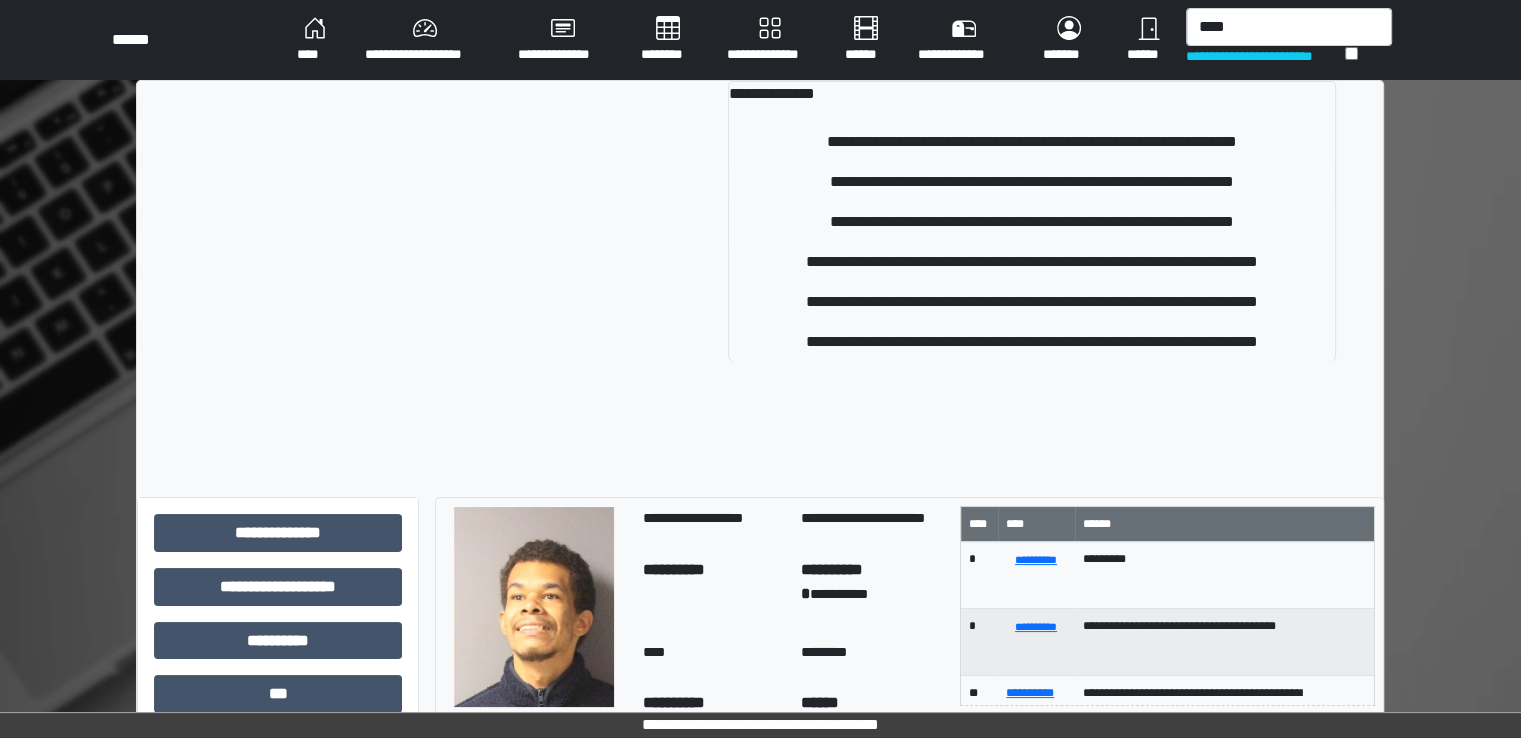 type 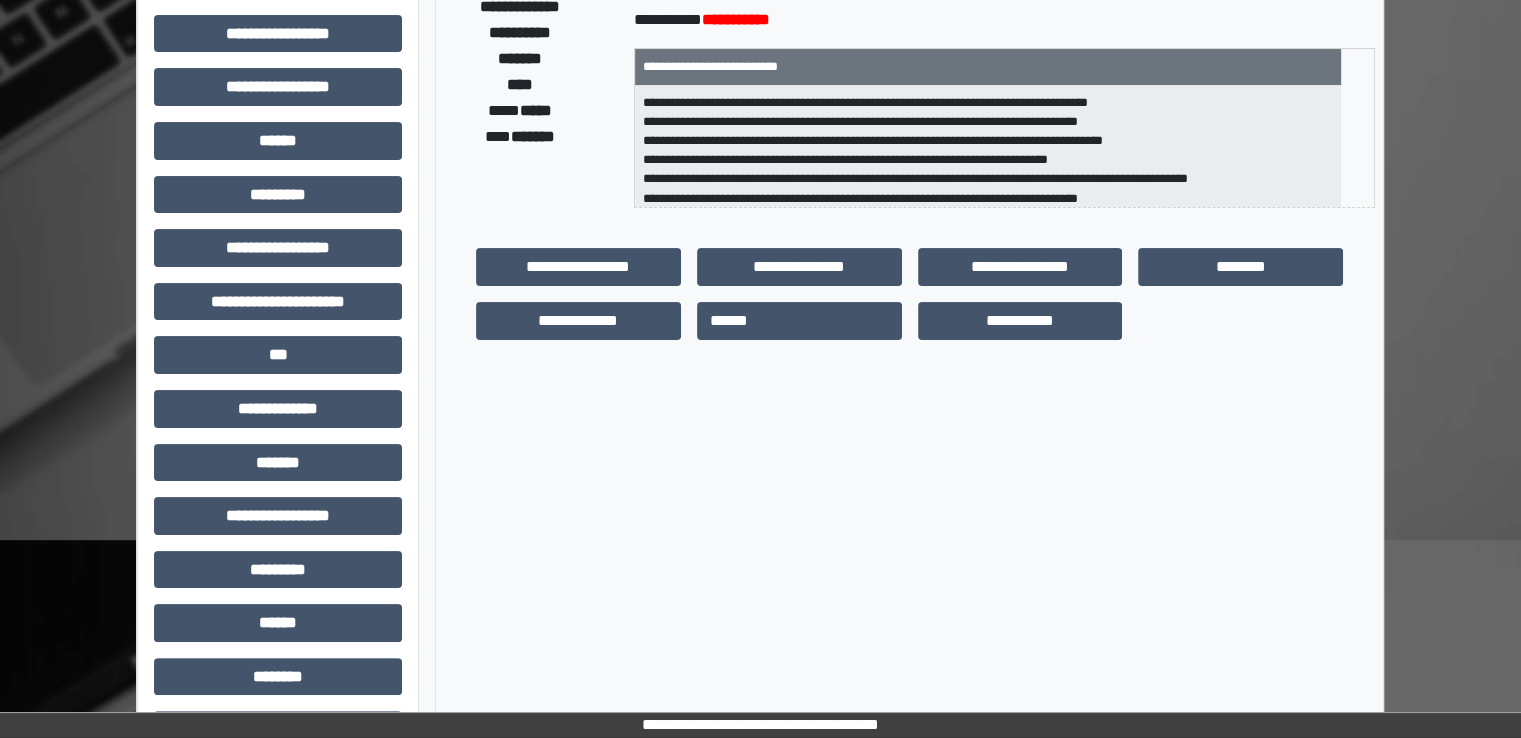 scroll, scrollTop: 428, scrollLeft: 0, axis: vertical 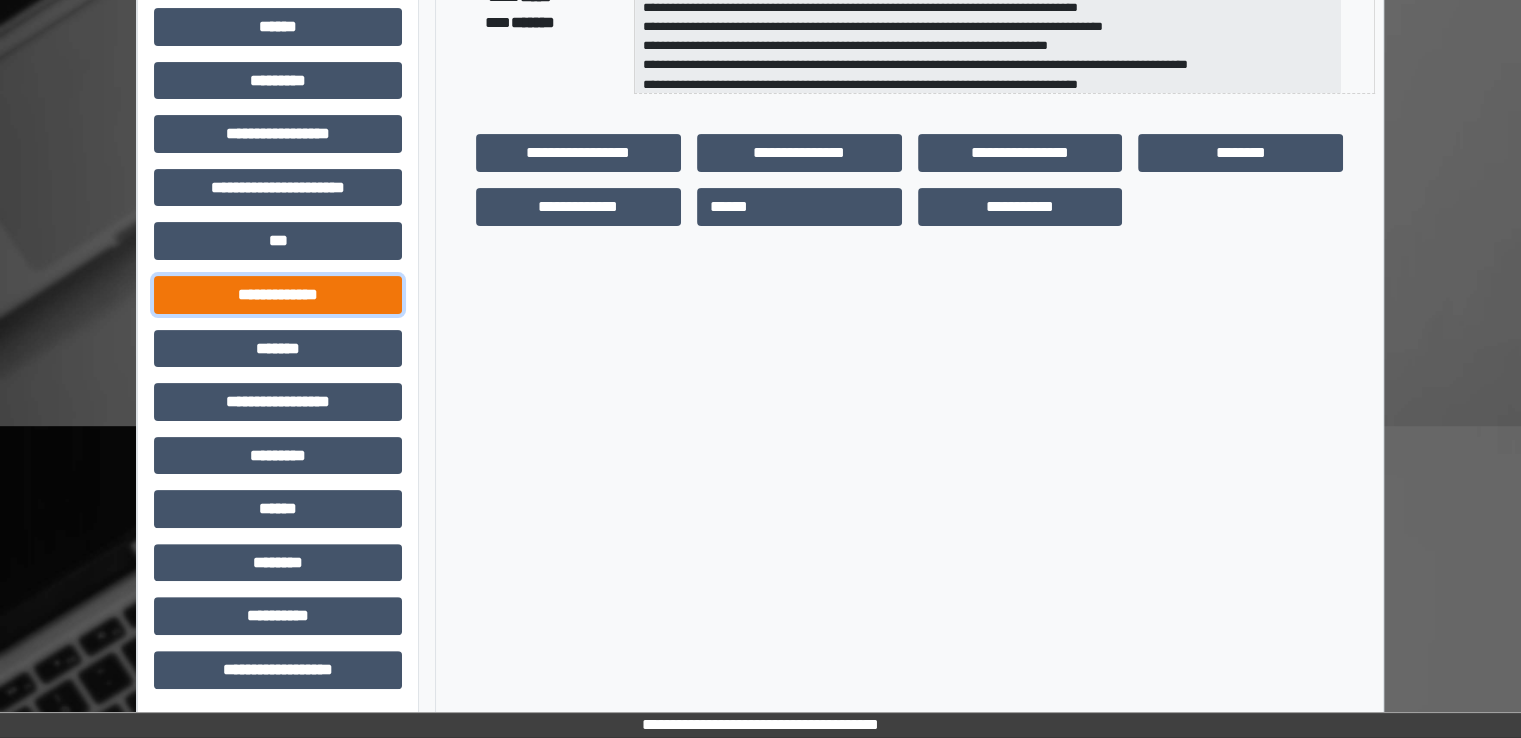click on "**********" at bounding box center [278, 295] 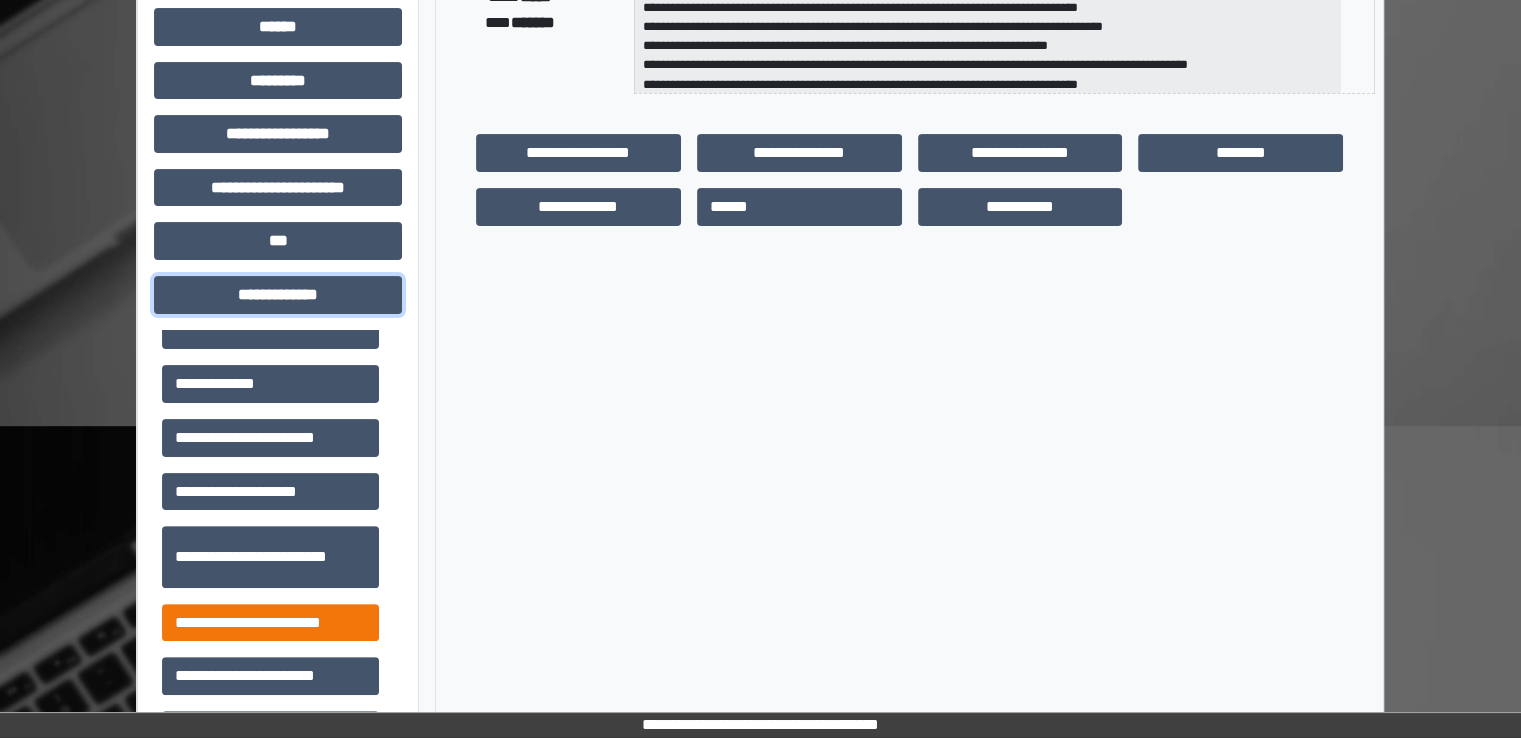 scroll, scrollTop: 500, scrollLeft: 0, axis: vertical 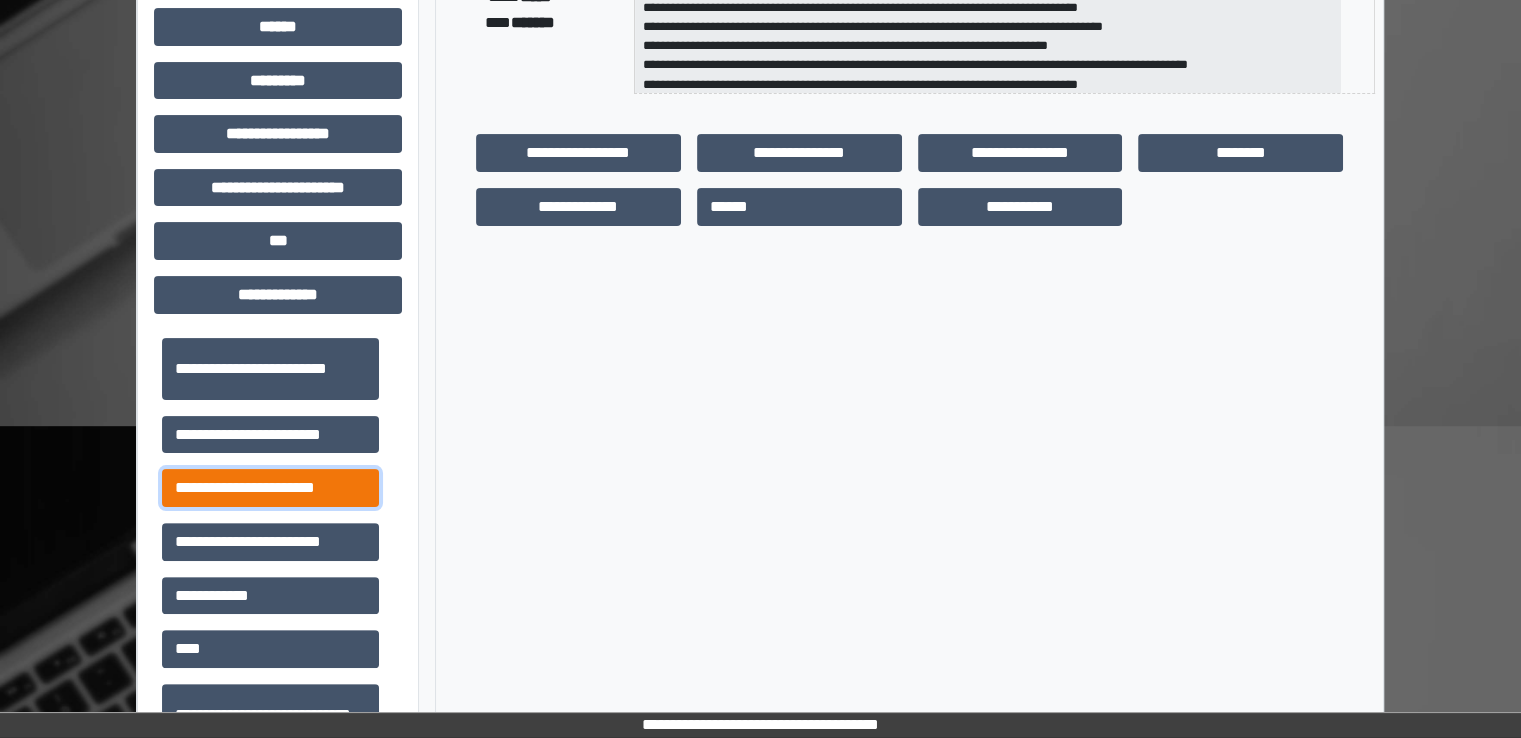 click on "**********" at bounding box center [270, 488] 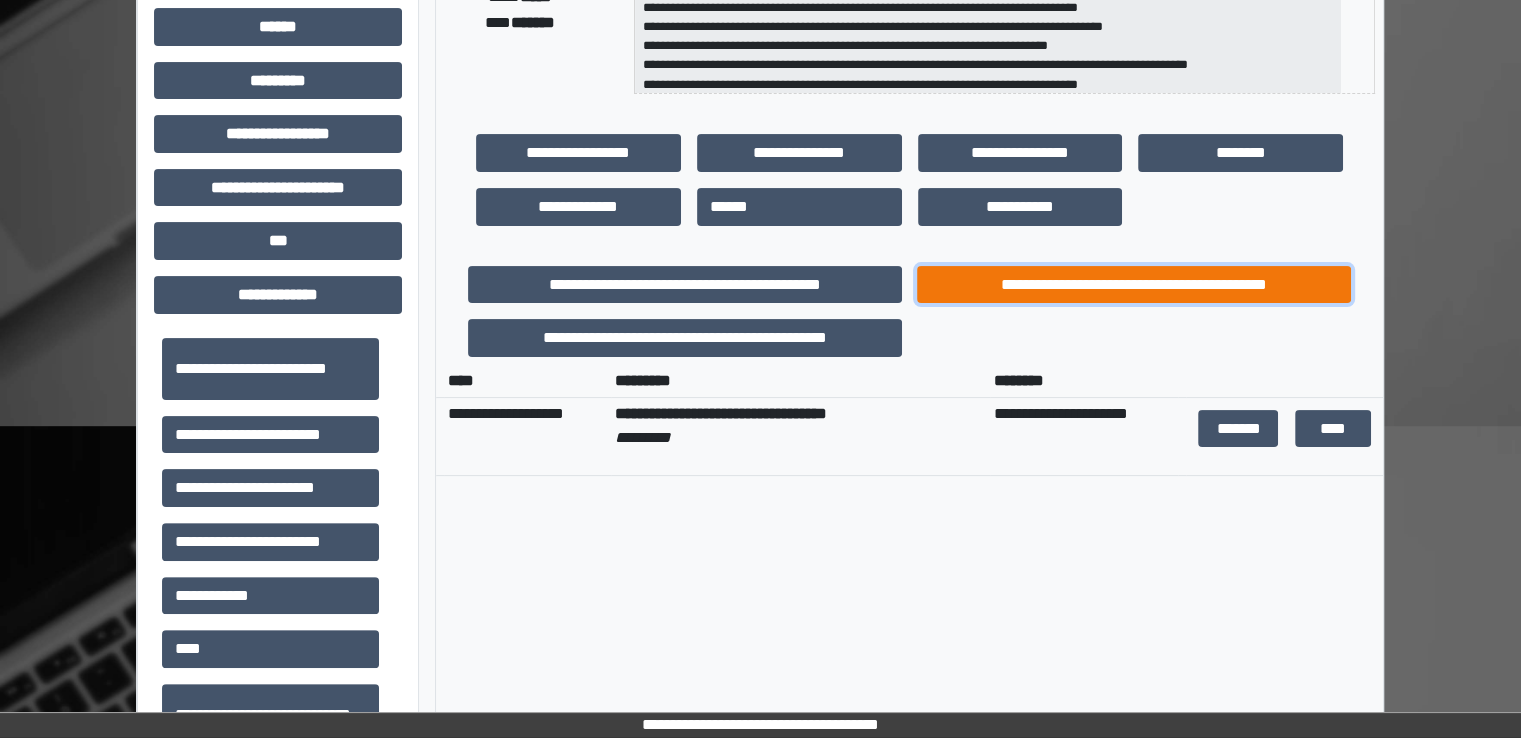 click on "**********" at bounding box center (1134, 285) 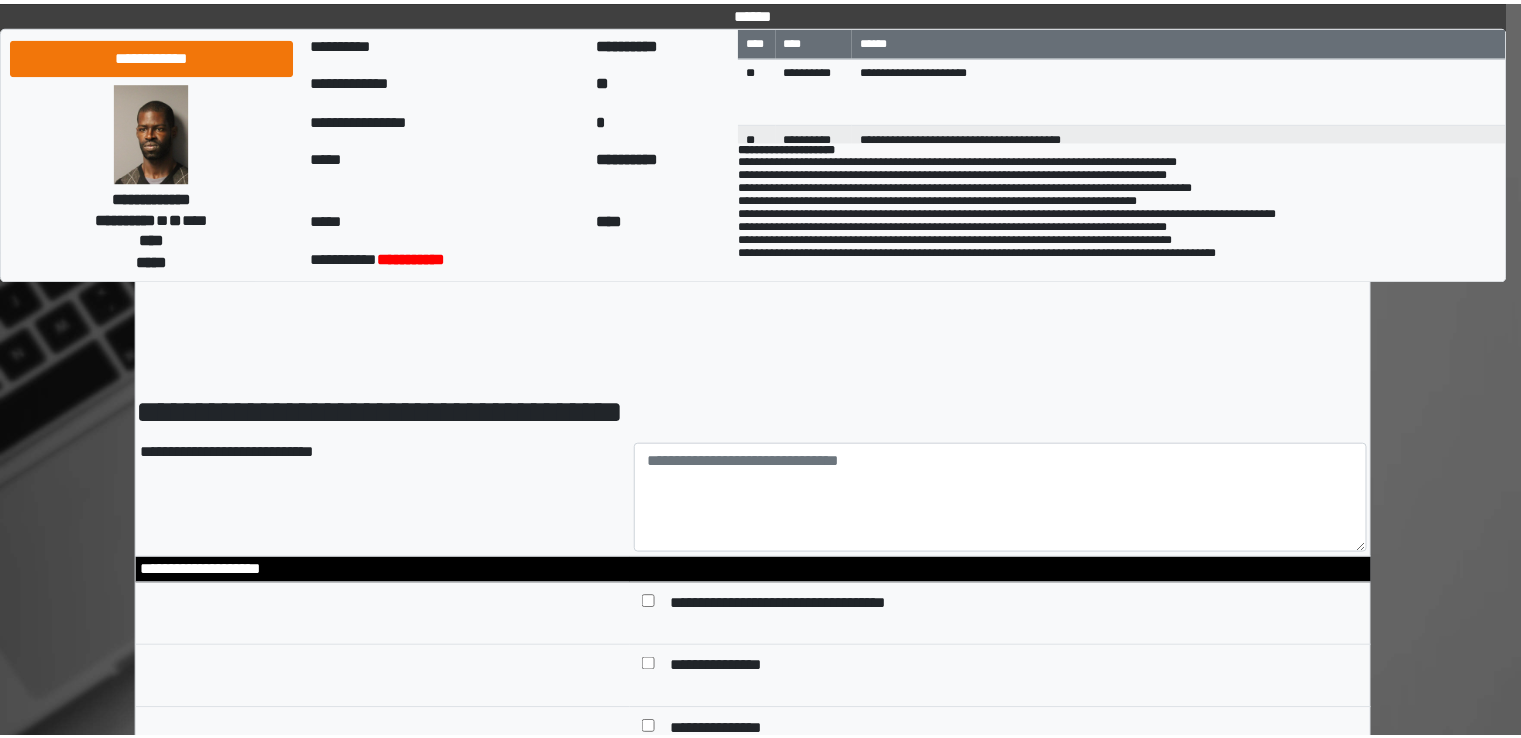 scroll, scrollTop: 0, scrollLeft: 0, axis: both 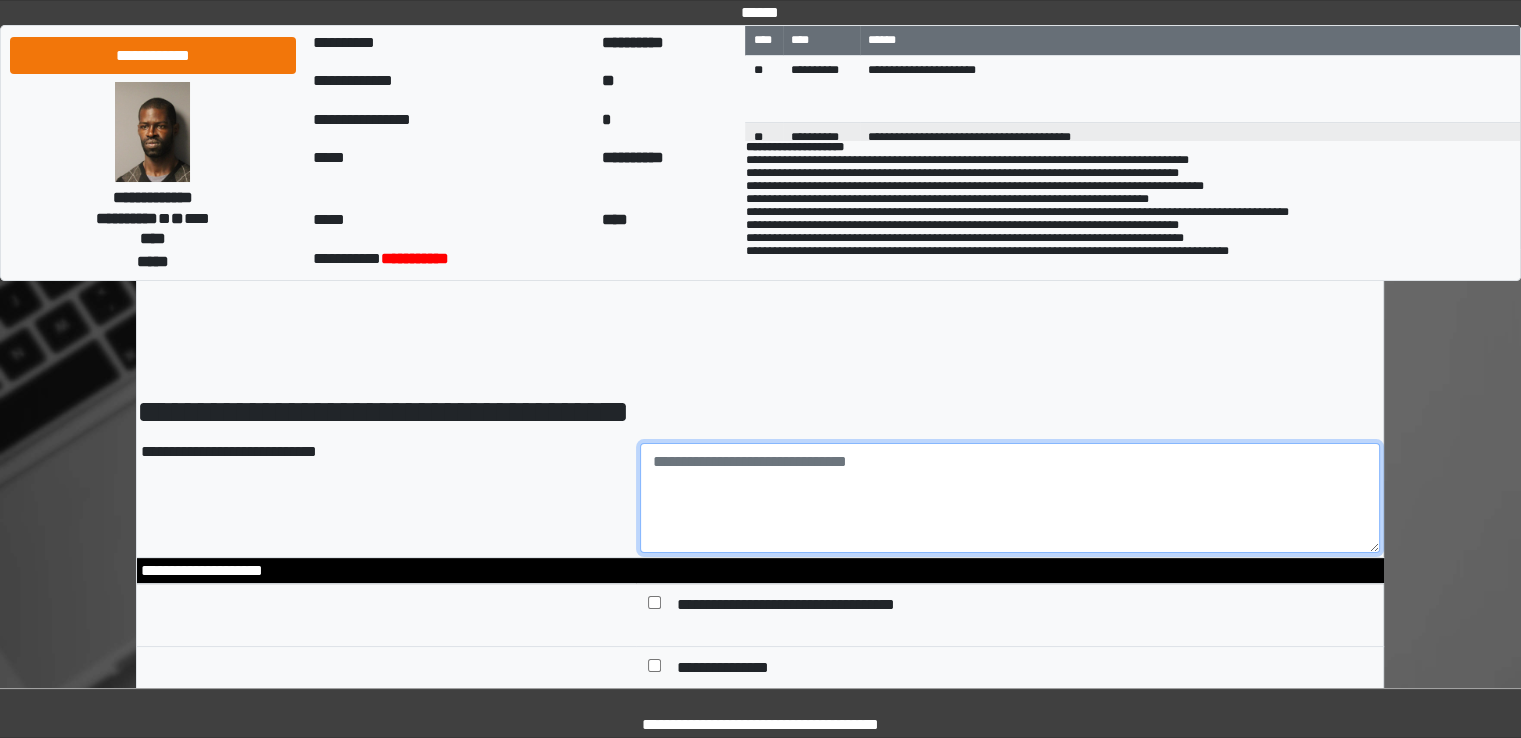 click at bounding box center (1010, 498) 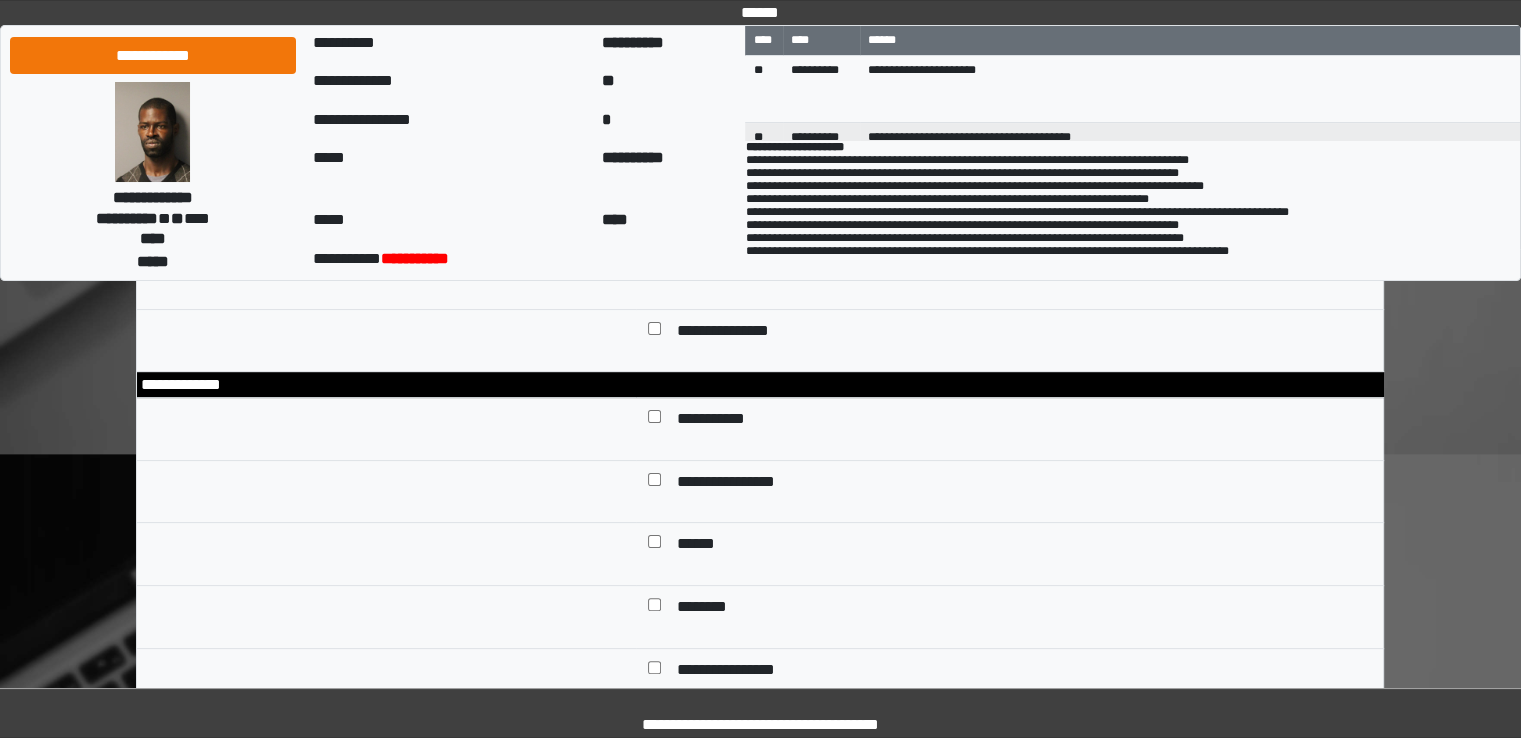scroll, scrollTop: 300, scrollLeft: 0, axis: vertical 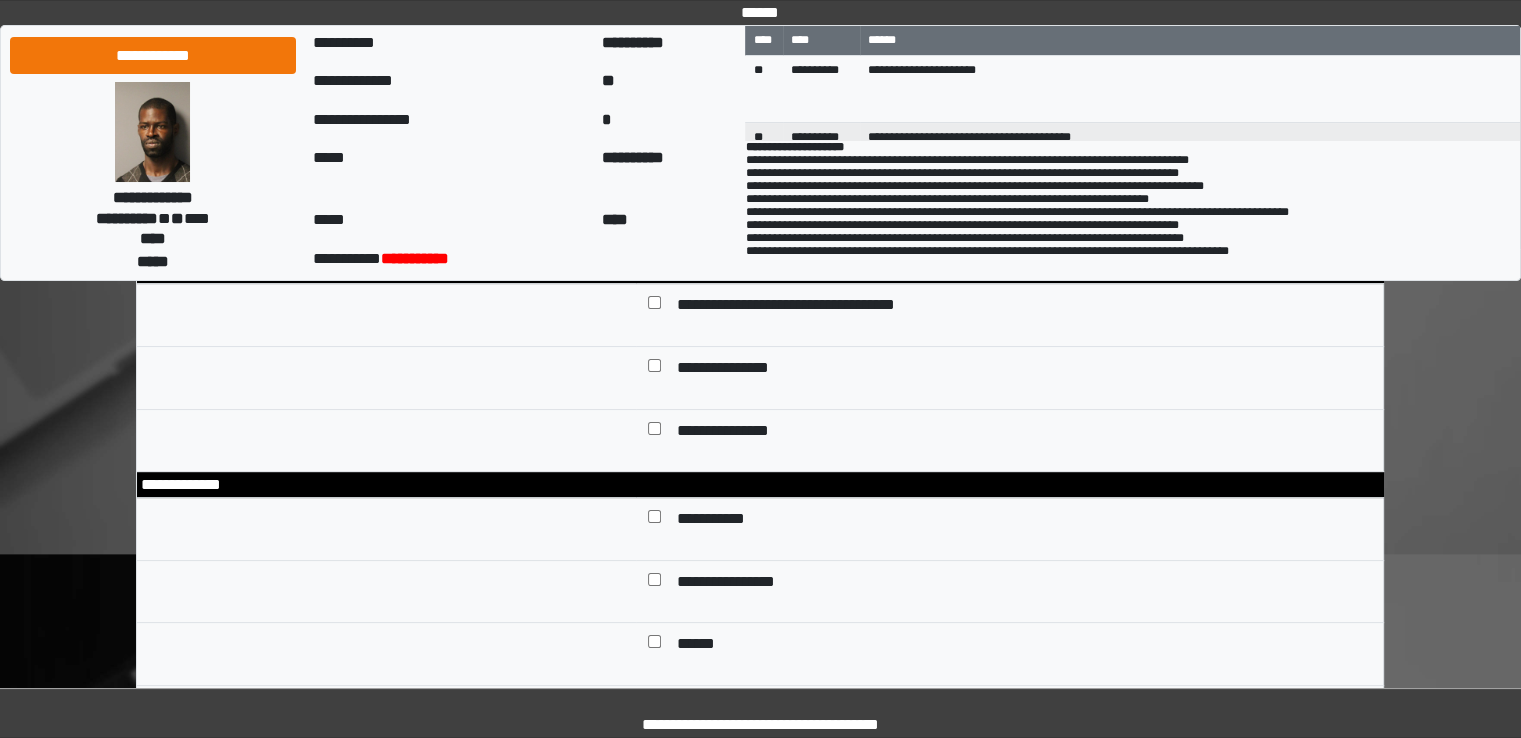 type on "**********" 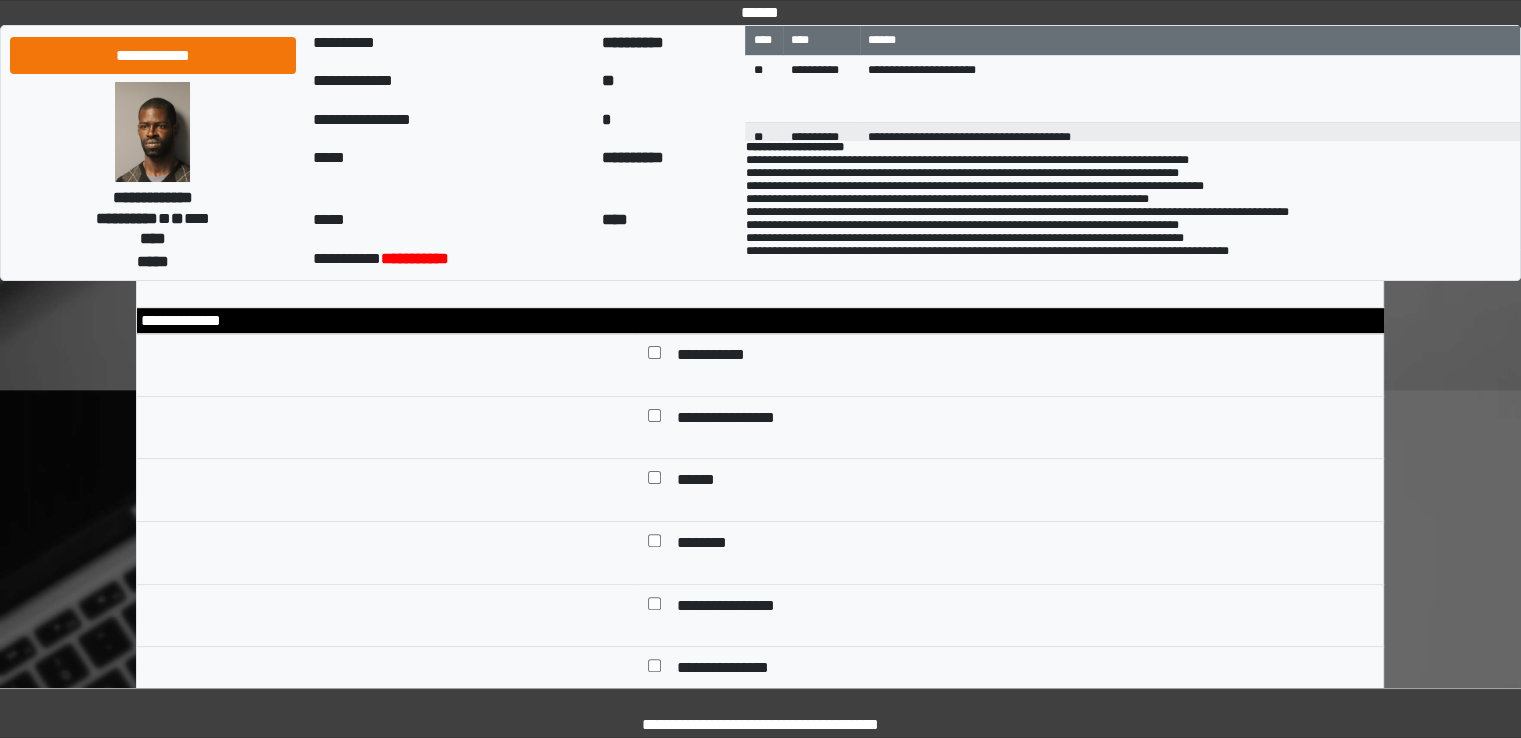 scroll, scrollTop: 500, scrollLeft: 0, axis: vertical 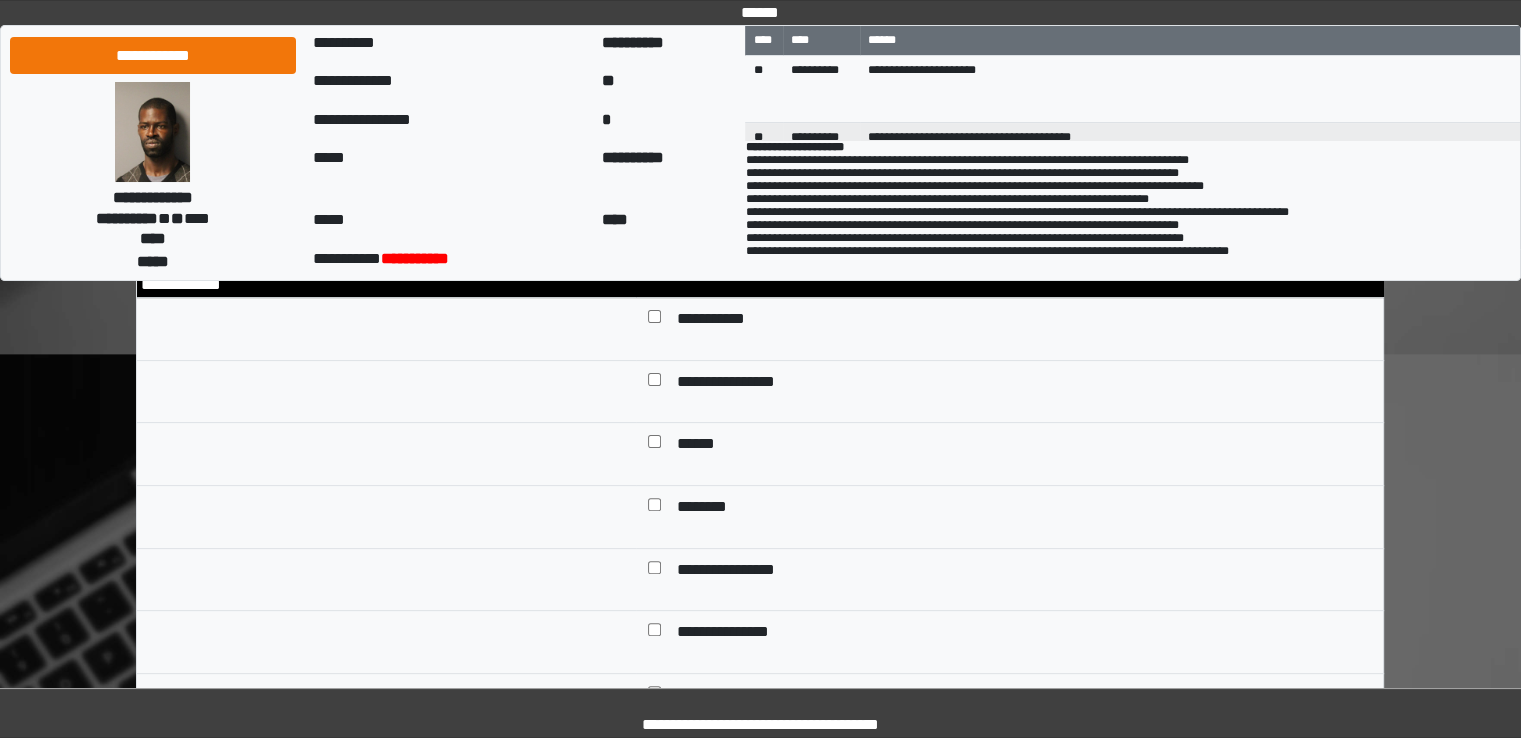 click on "**********" at bounding box center (723, 321) 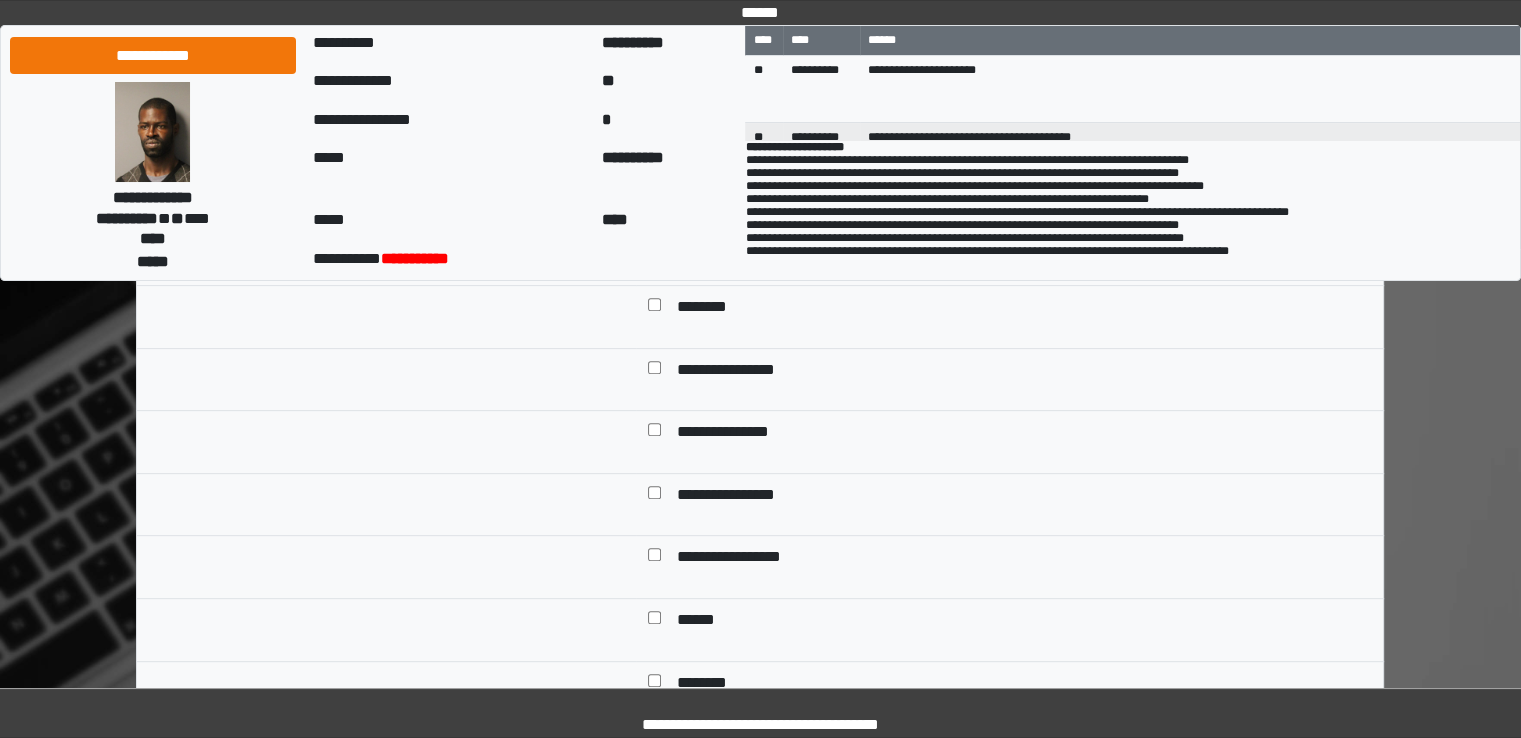 scroll, scrollTop: 800, scrollLeft: 0, axis: vertical 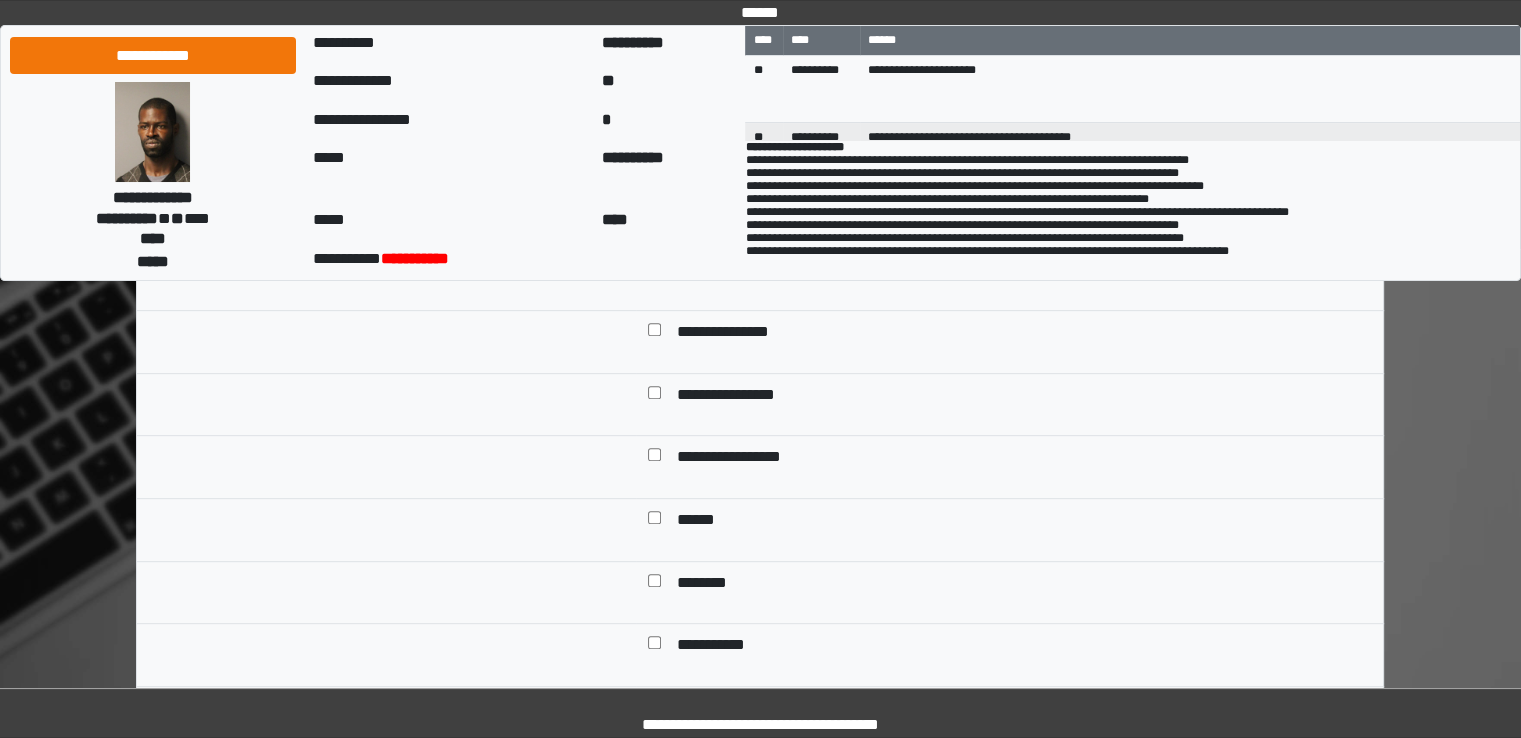 click on "**********" at bounding box center (739, 334) 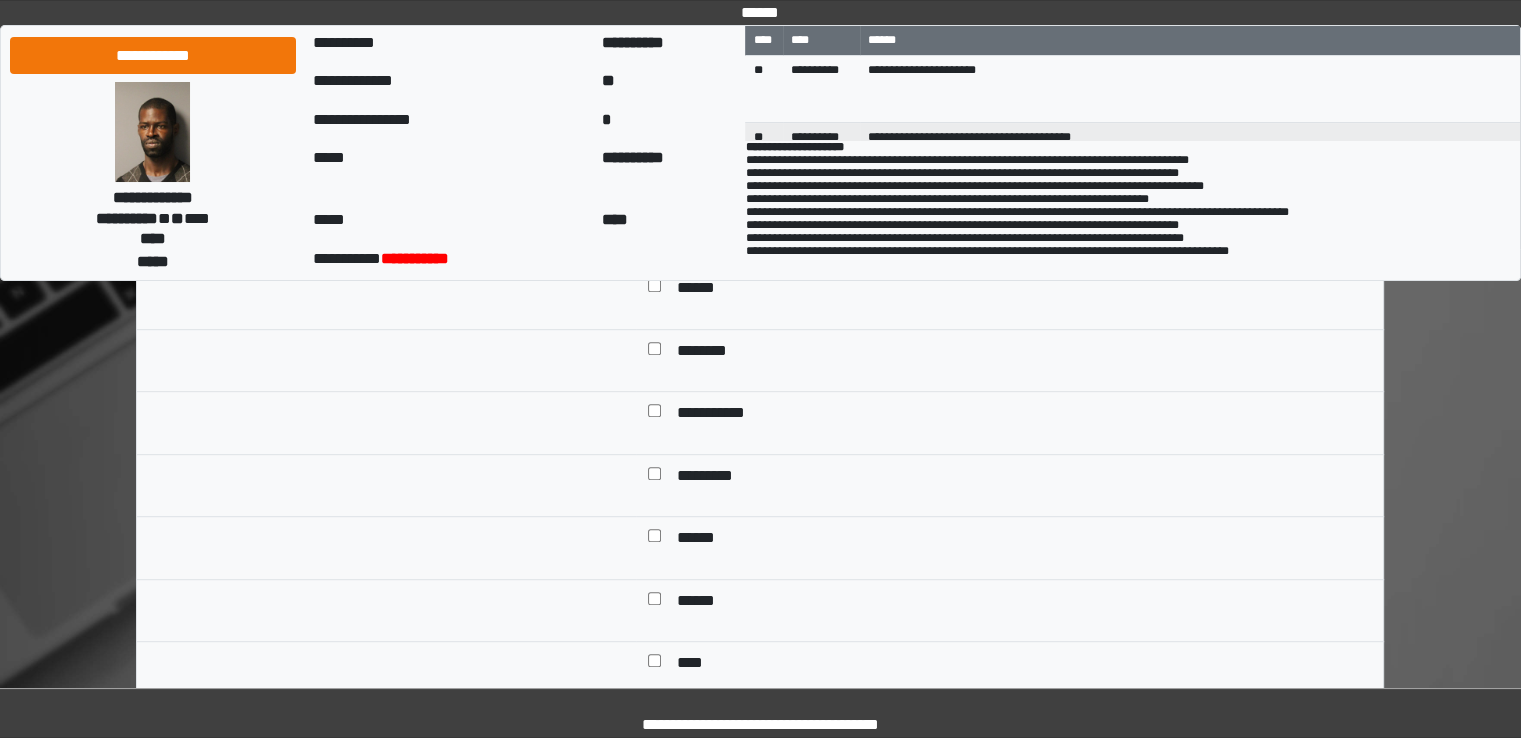scroll, scrollTop: 1100, scrollLeft: 0, axis: vertical 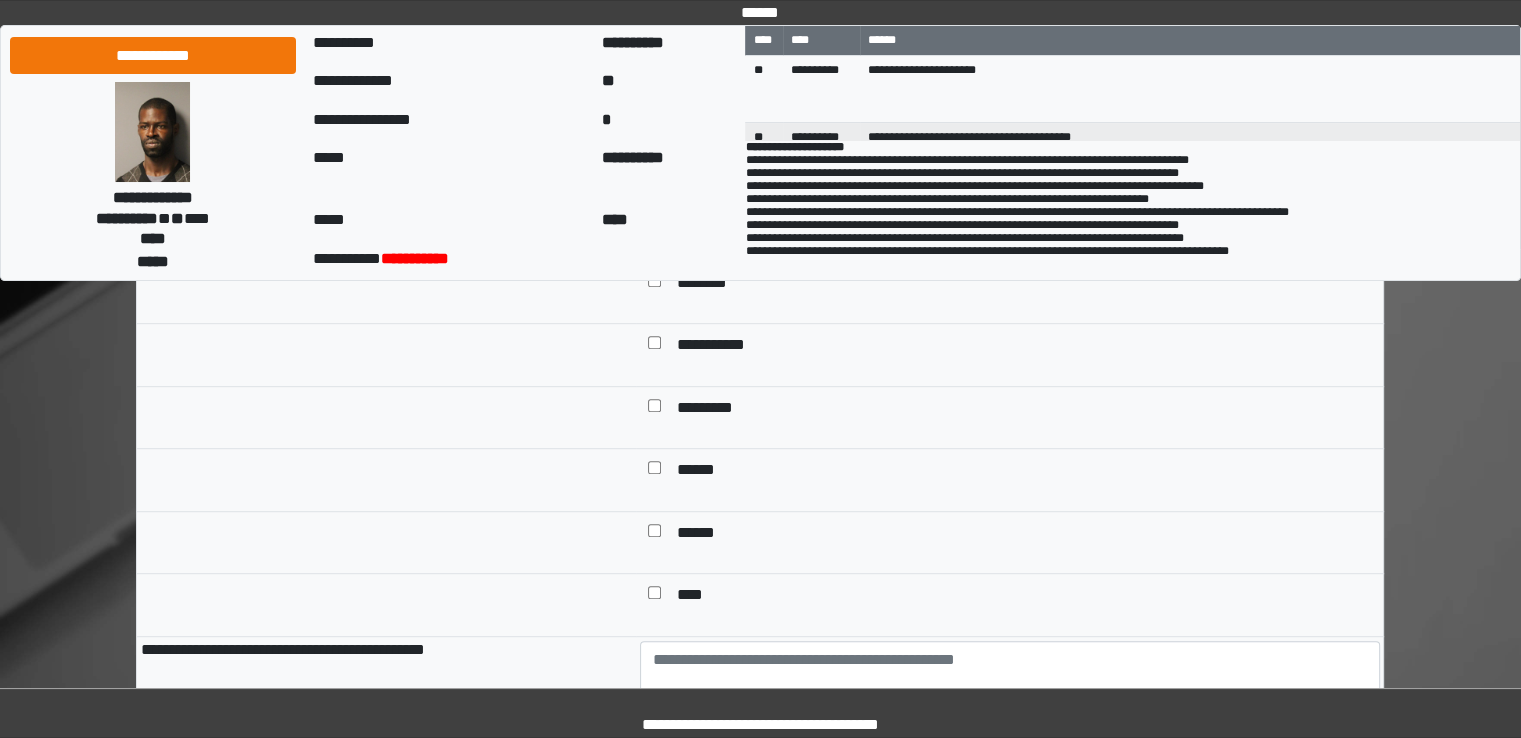 click on "*********" at bounding box center [715, 410] 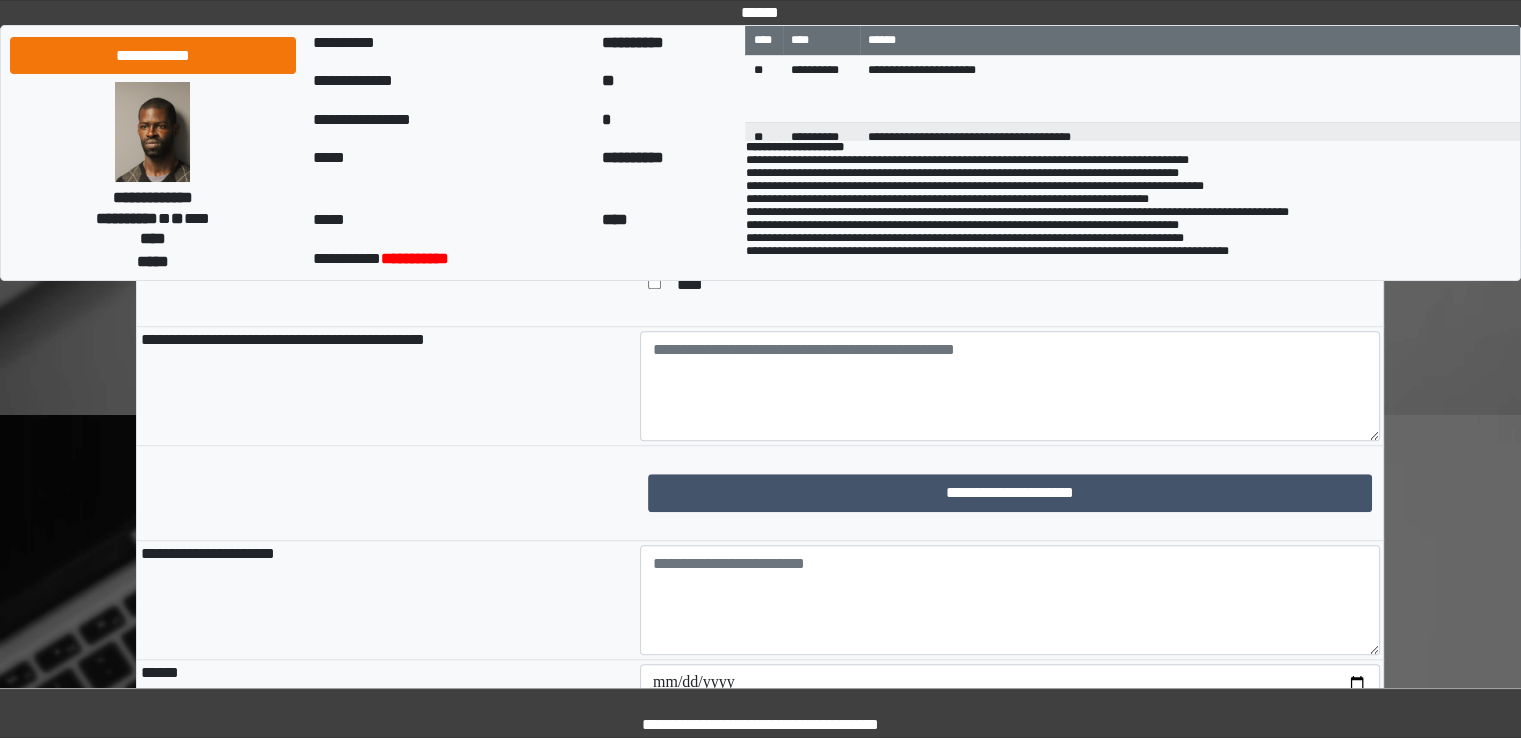 scroll, scrollTop: 1500, scrollLeft: 0, axis: vertical 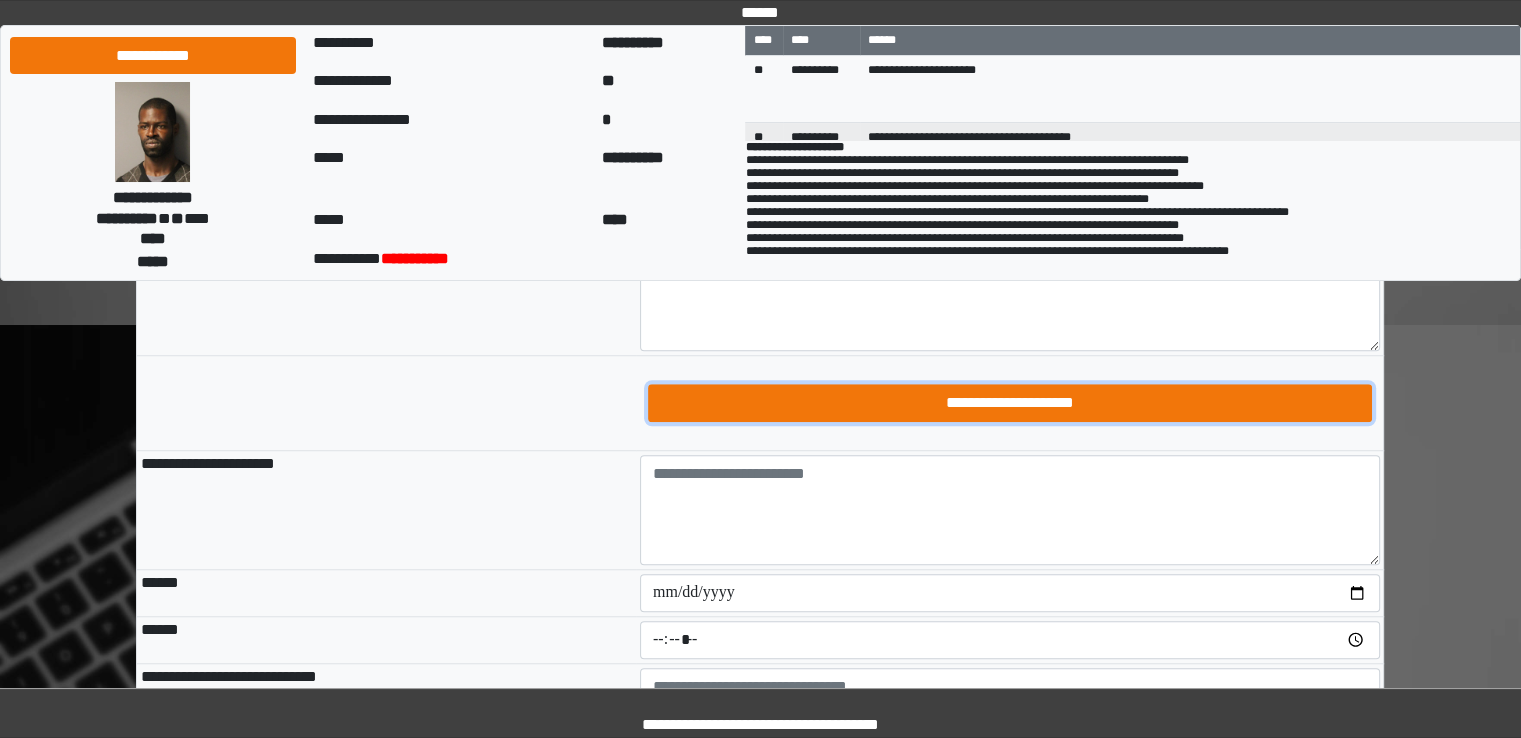 click on "**********" at bounding box center [1010, 403] 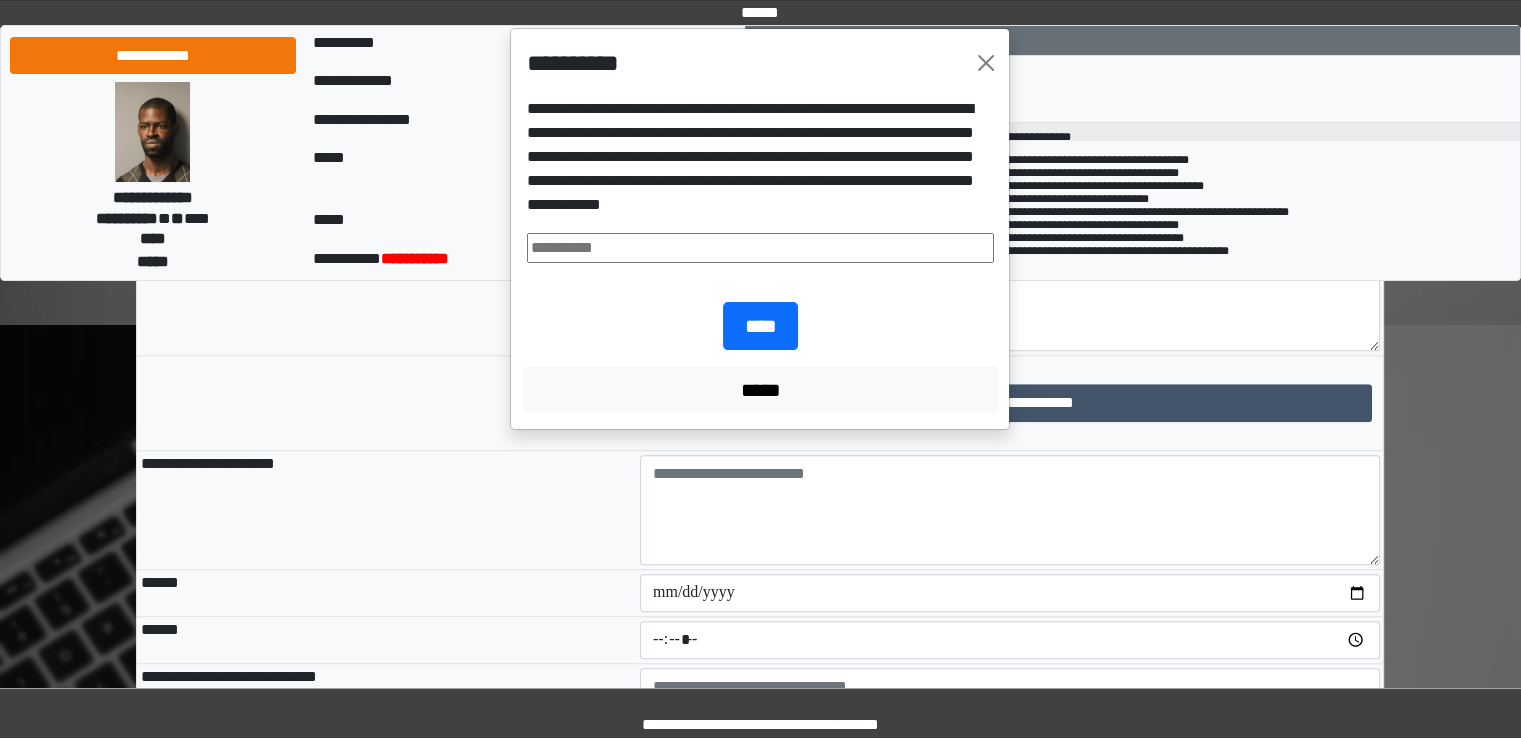 click at bounding box center (760, 248) 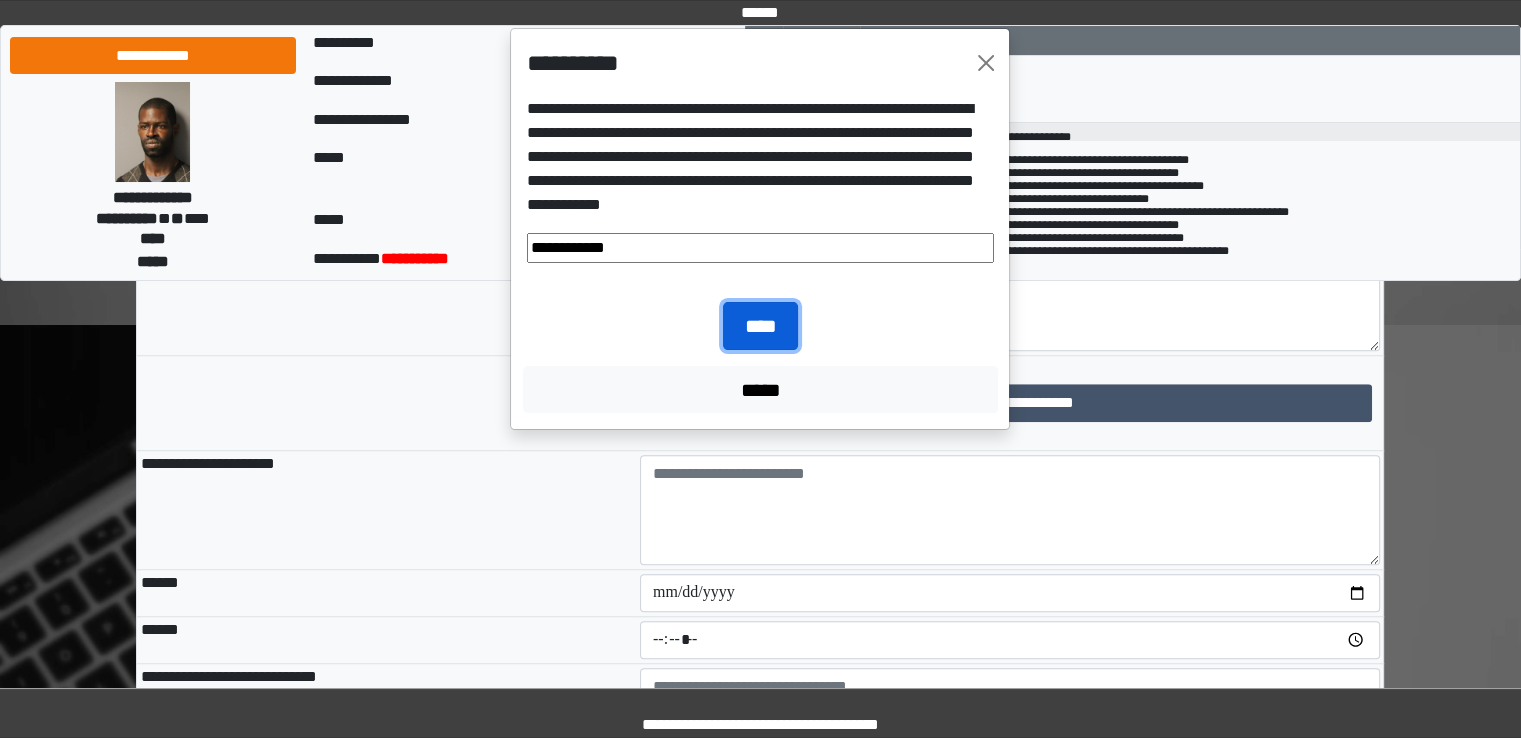 click on "****" at bounding box center [760, 326] 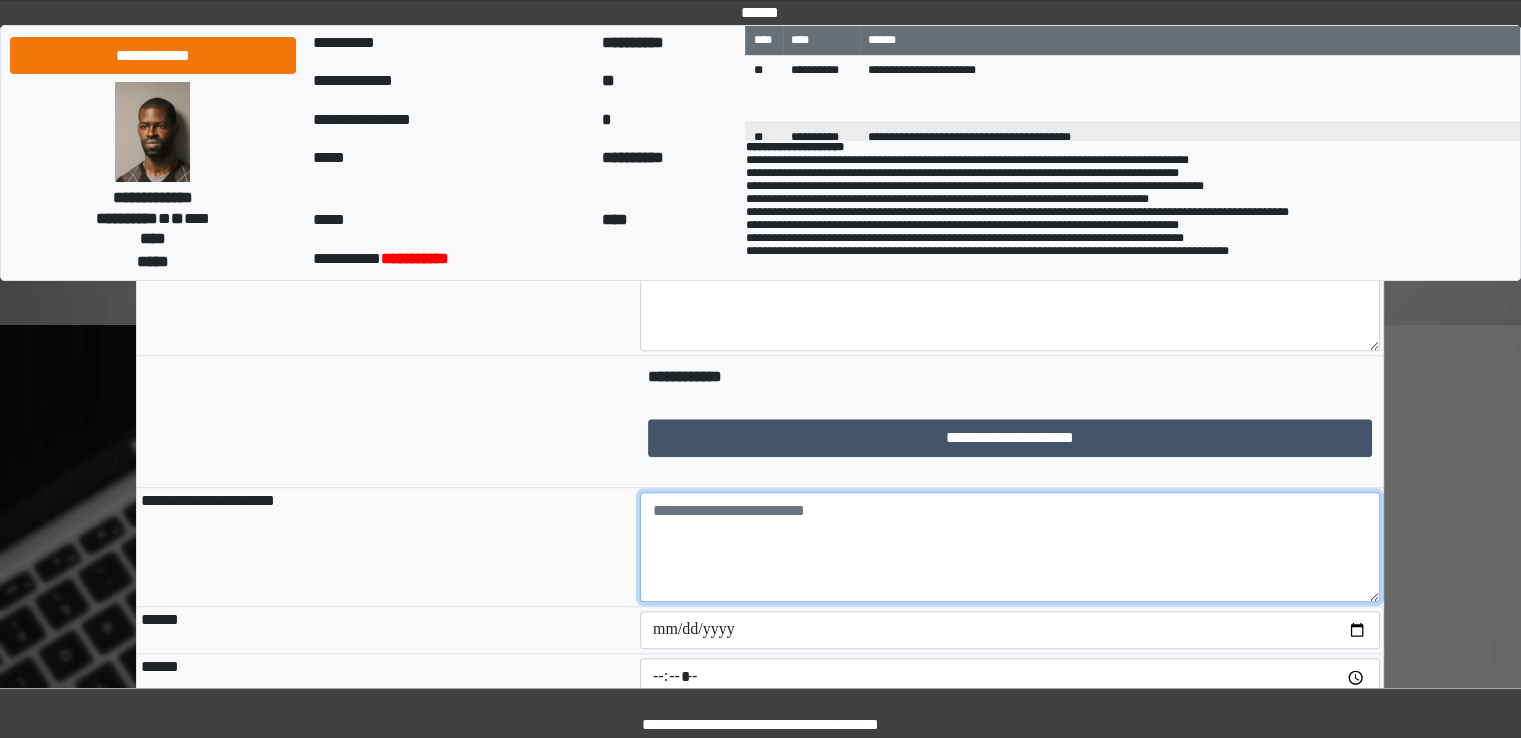 click at bounding box center (1010, 547) 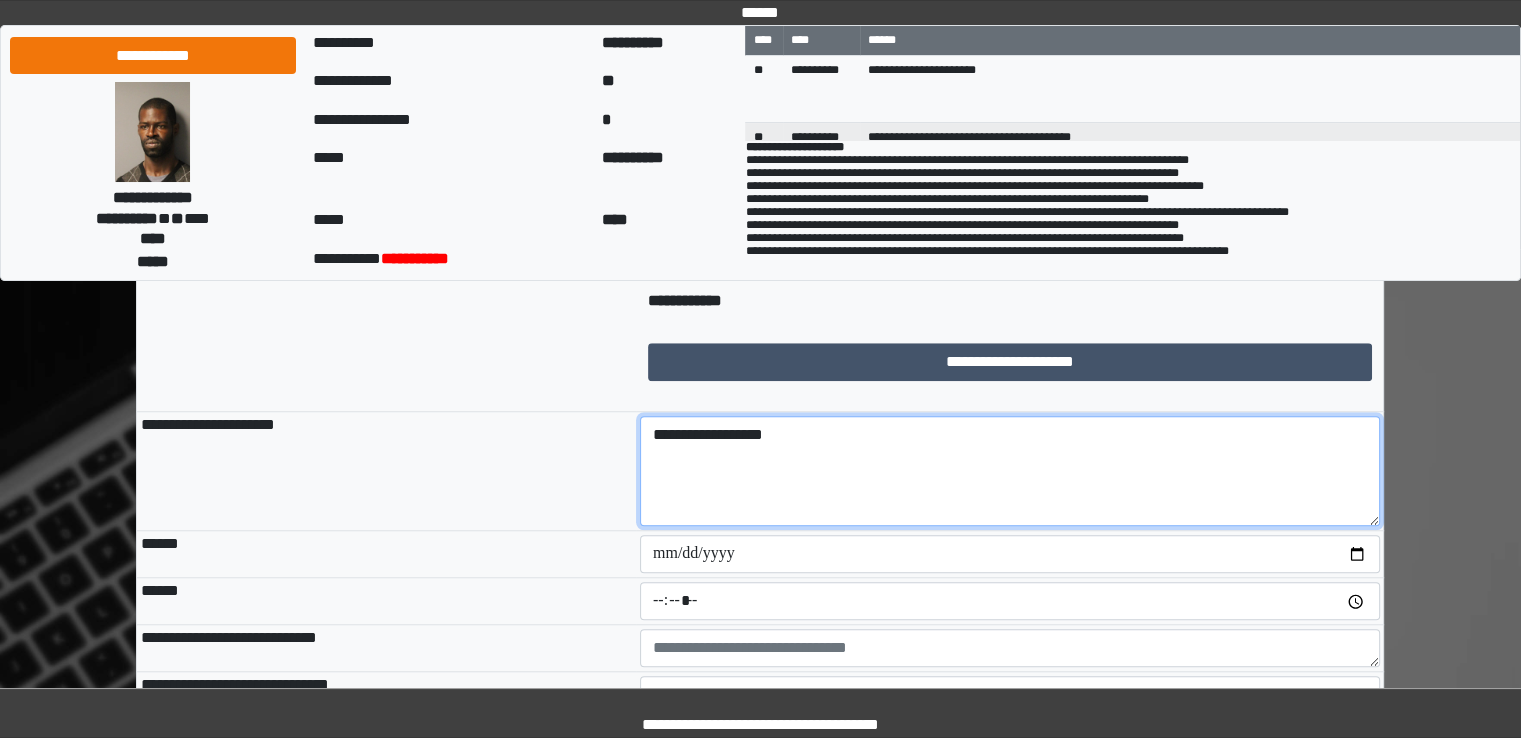 scroll, scrollTop: 1700, scrollLeft: 0, axis: vertical 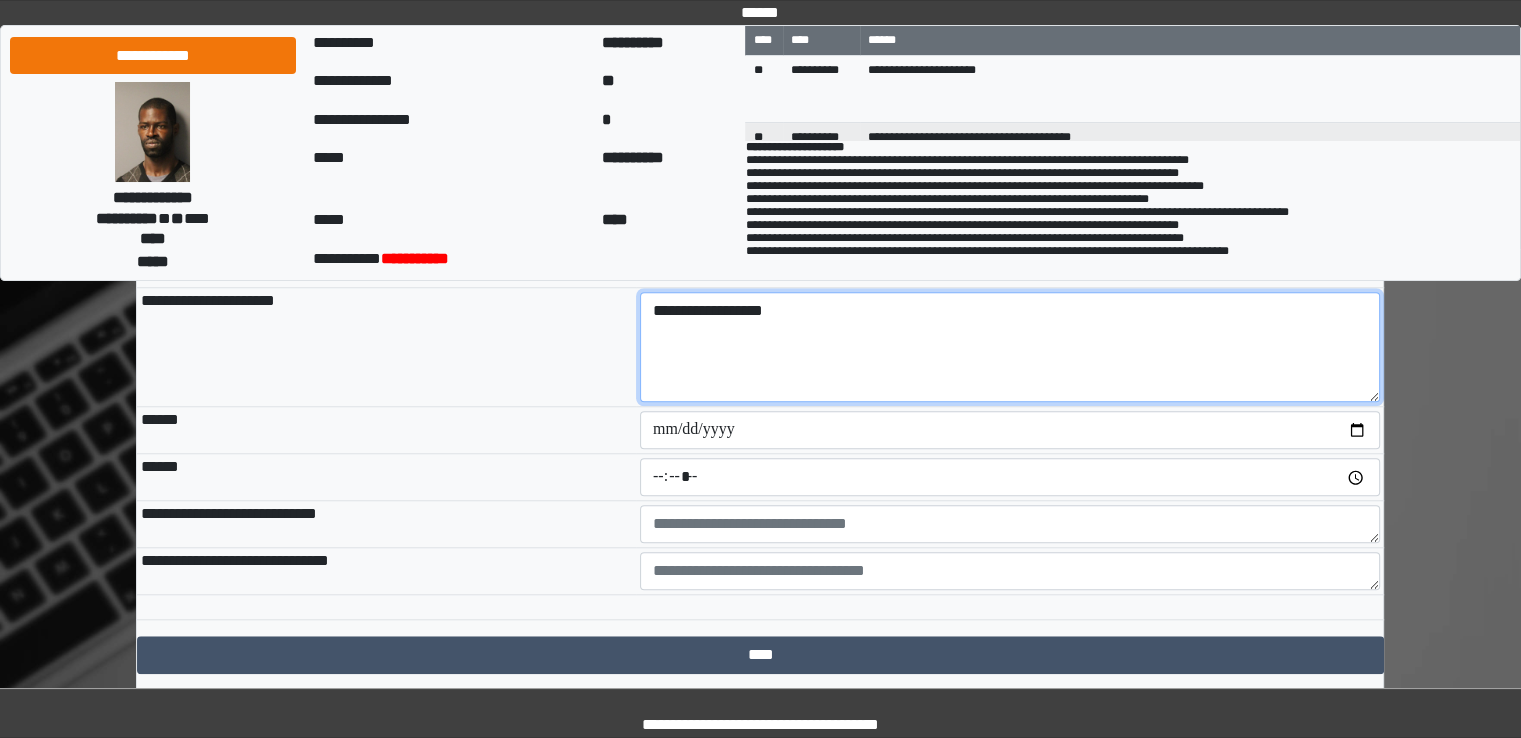 type on "**********" 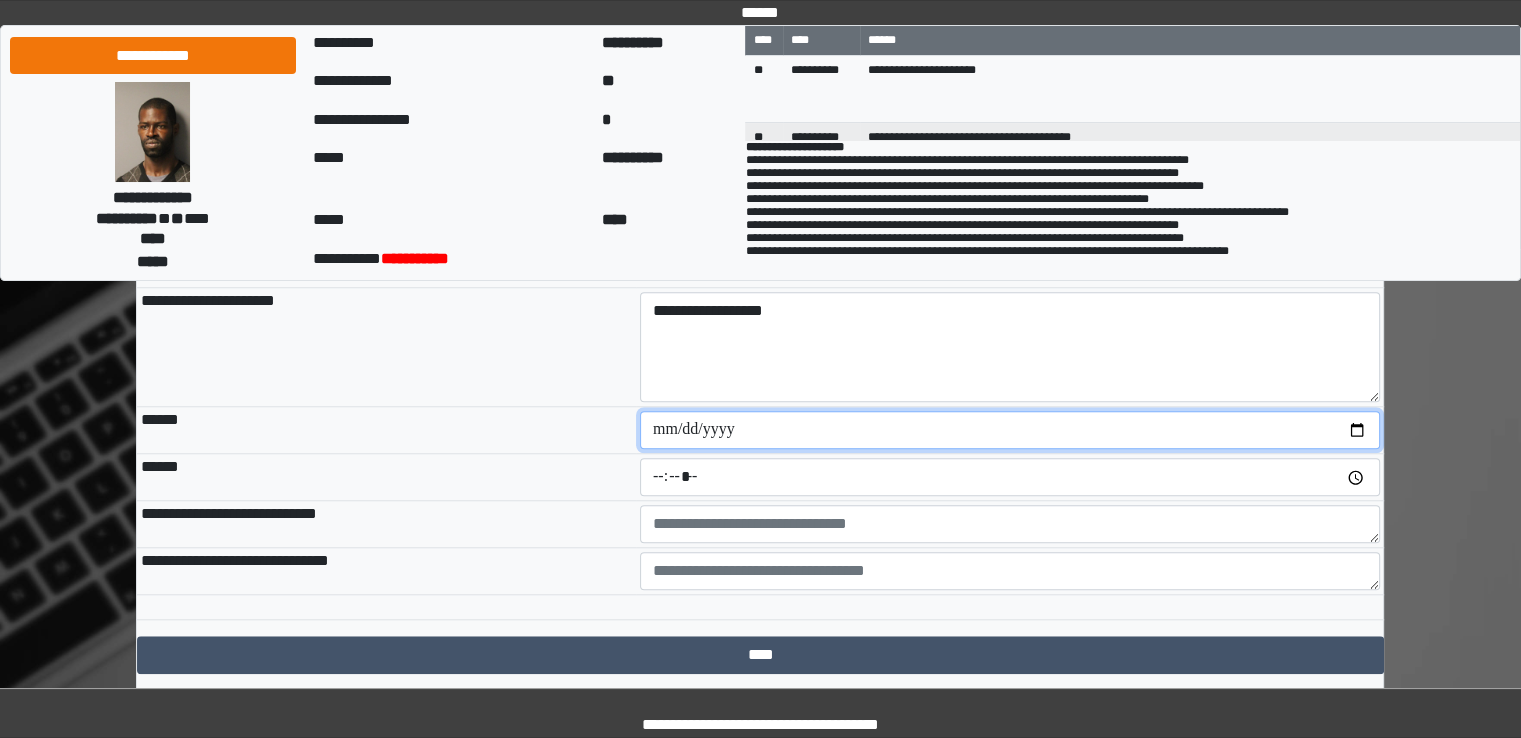 click at bounding box center [1010, 430] 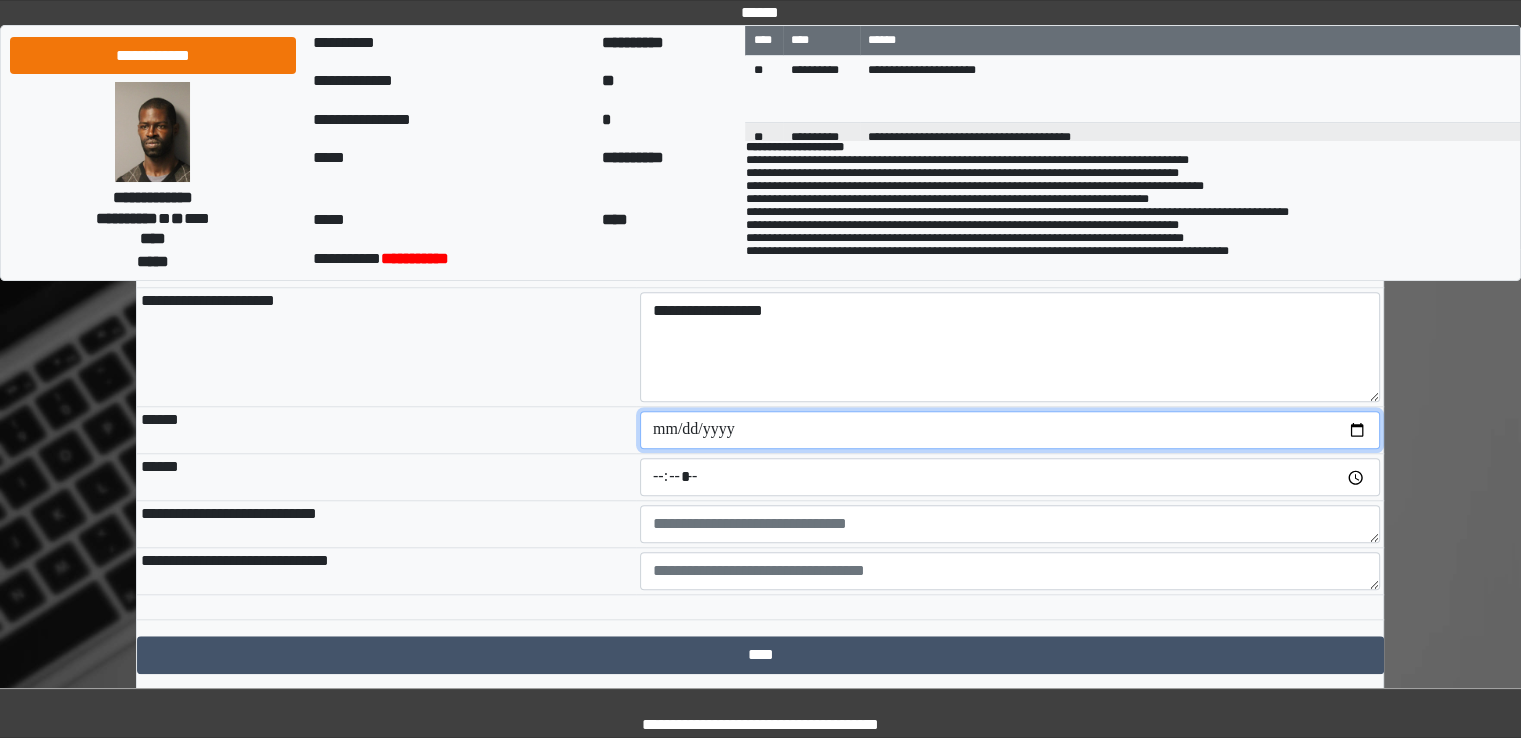 type on "**********" 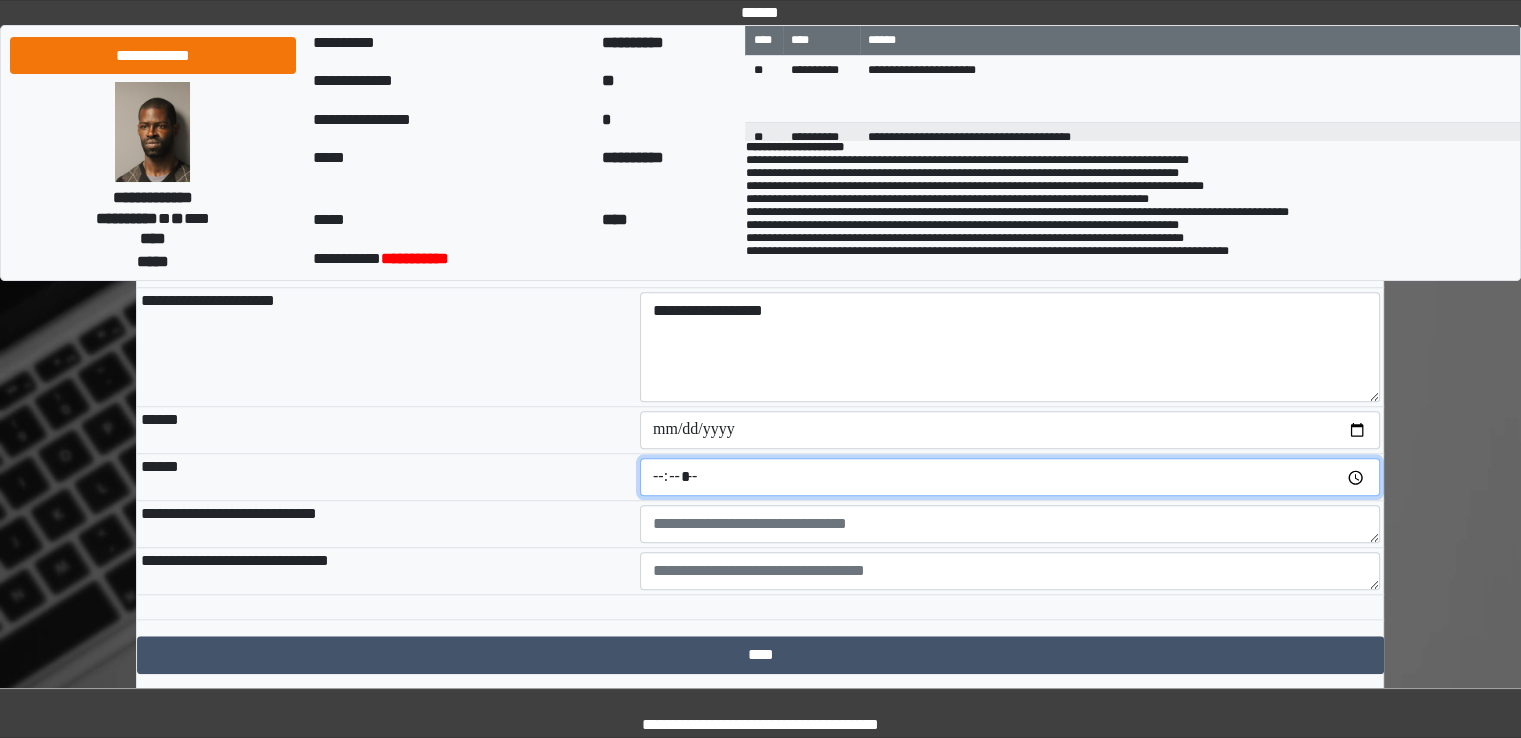 click at bounding box center [1010, 477] 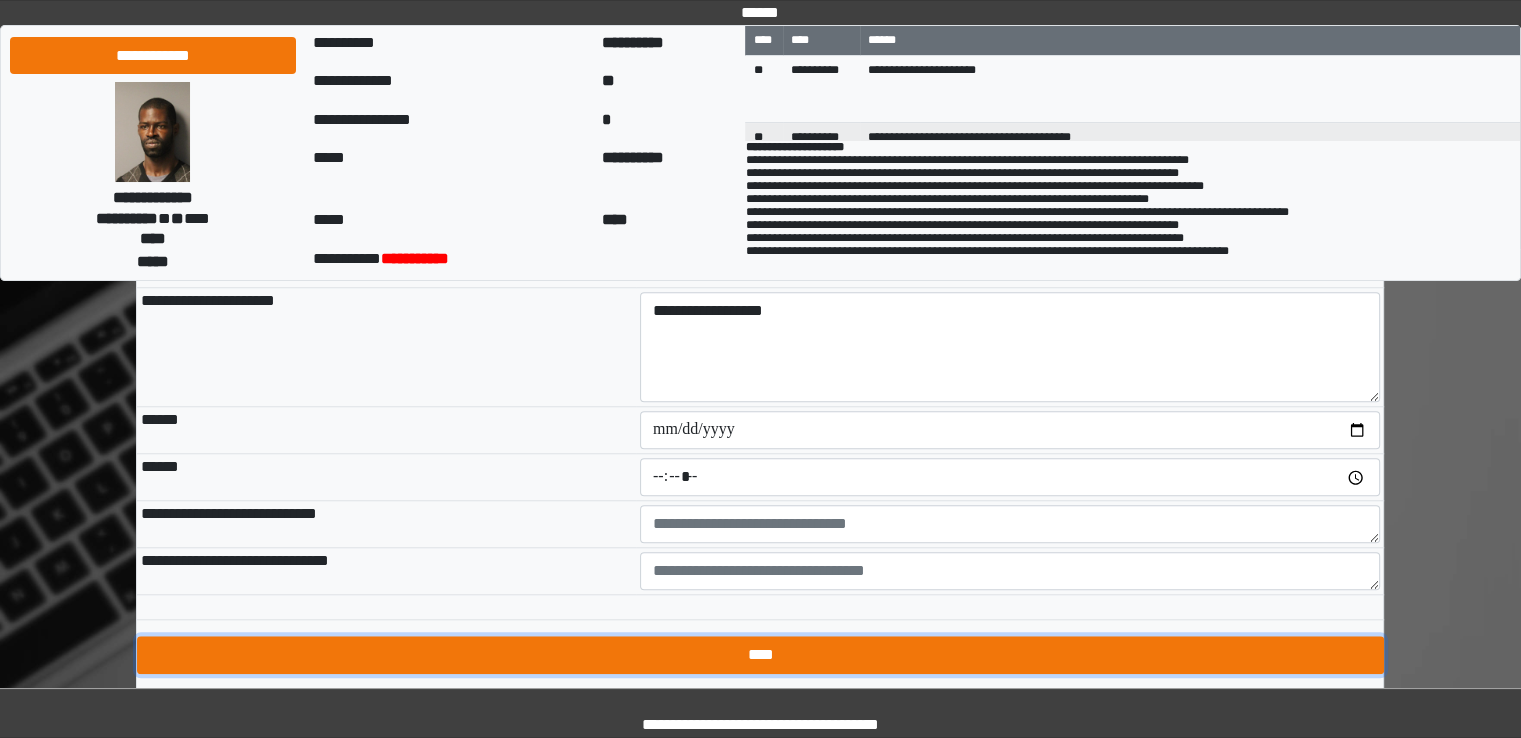 click on "****" at bounding box center (760, 655) 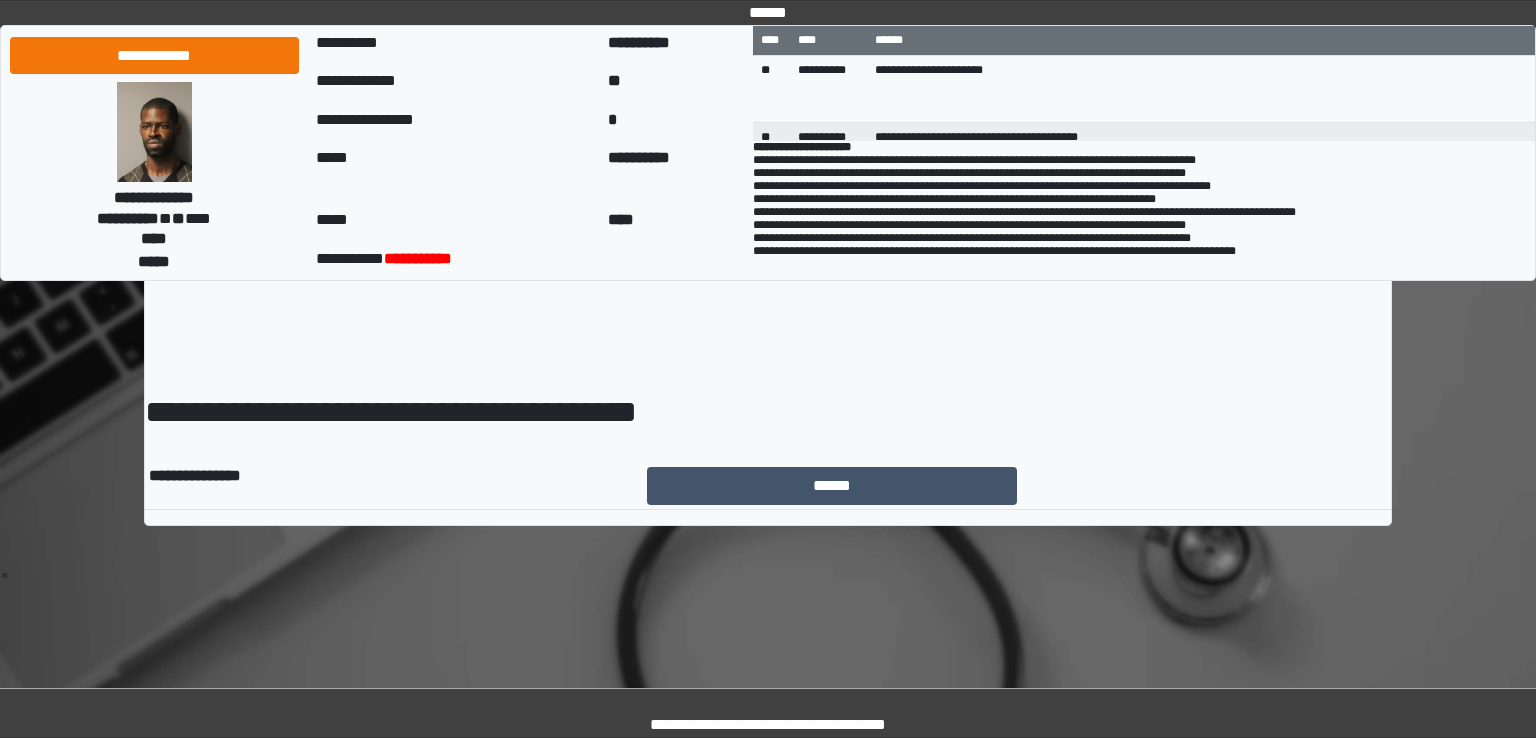 scroll, scrollTop: 0, scrollLeft: 0, axis: both 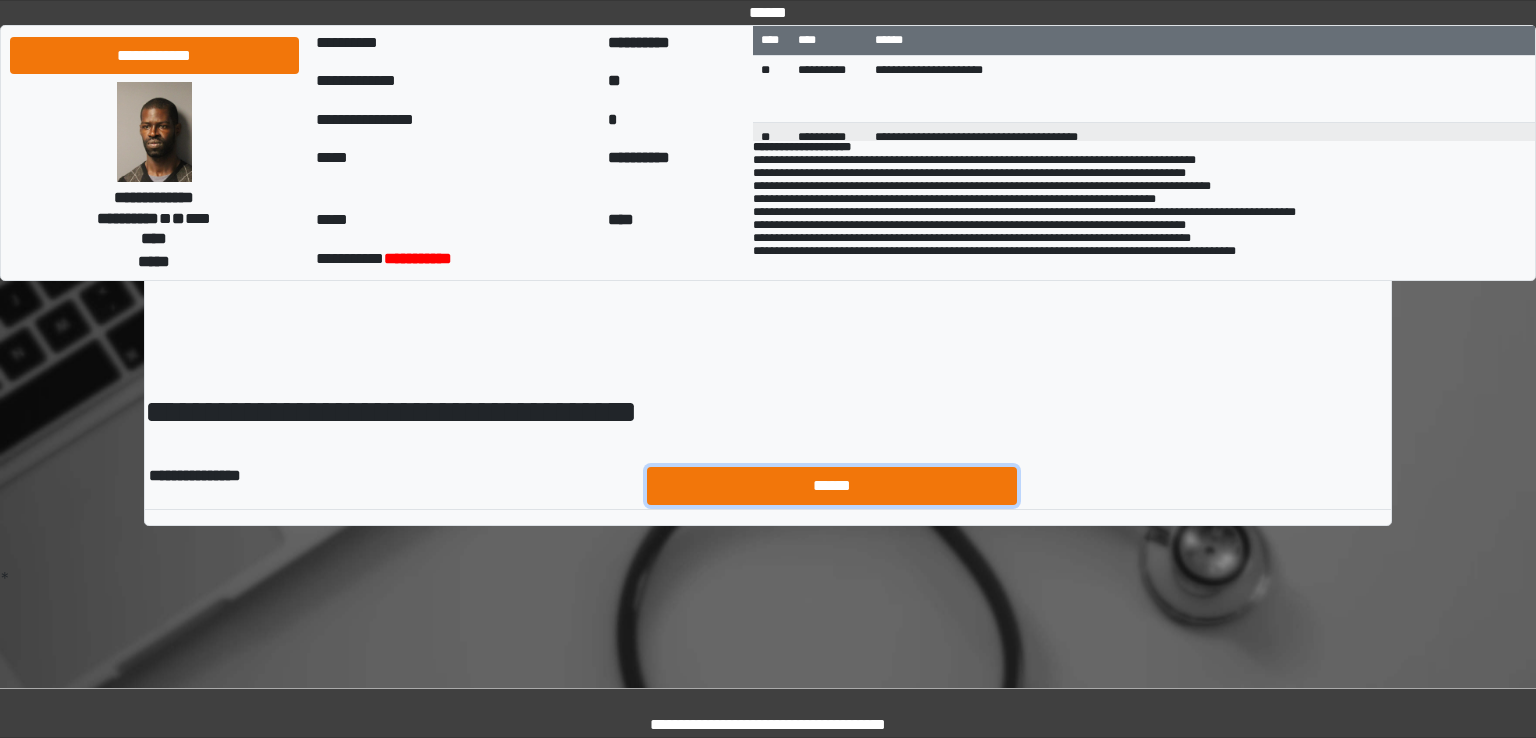 click on "******" at bounding box center (832, 486) 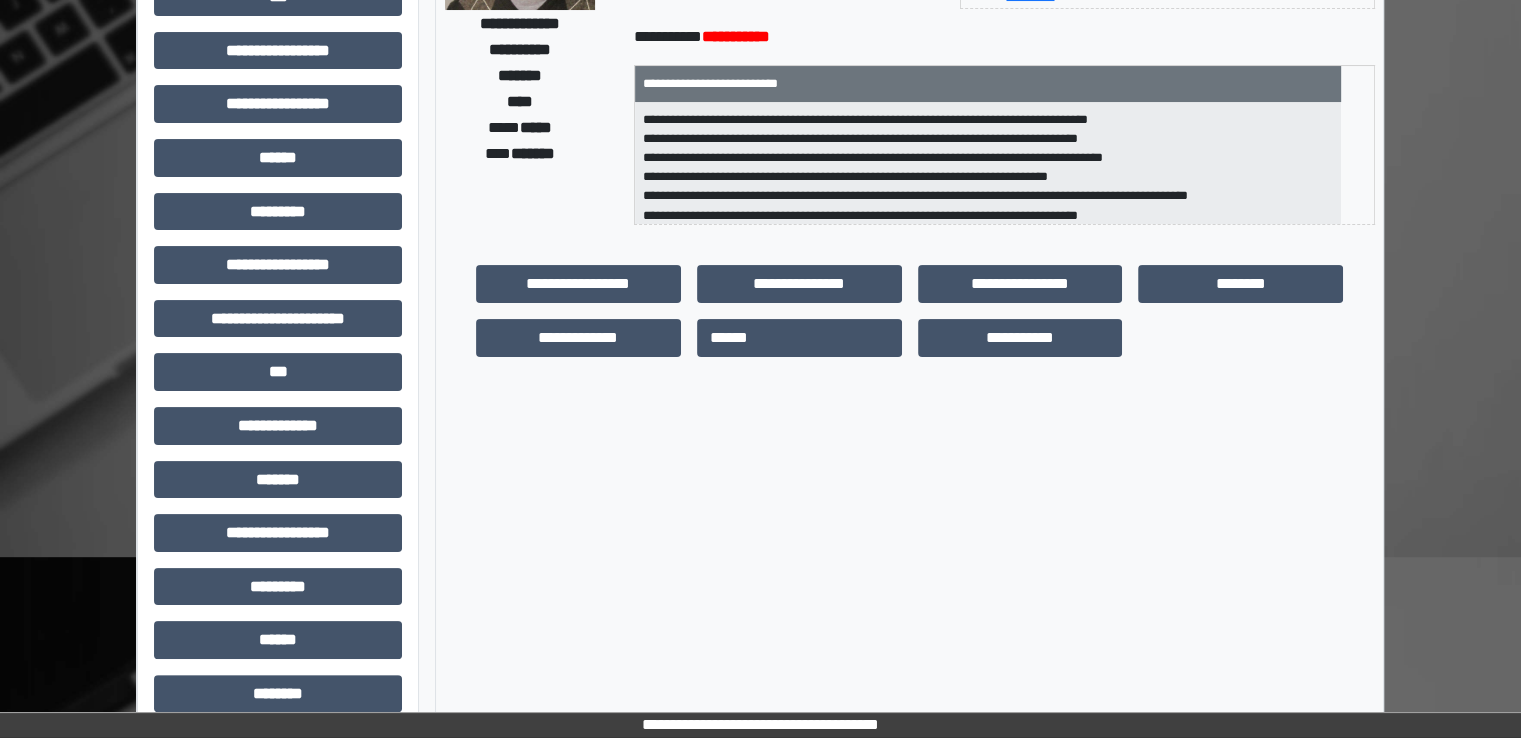 scroll, scrollTop: 428, scrollLeft: 0, axis: vertical 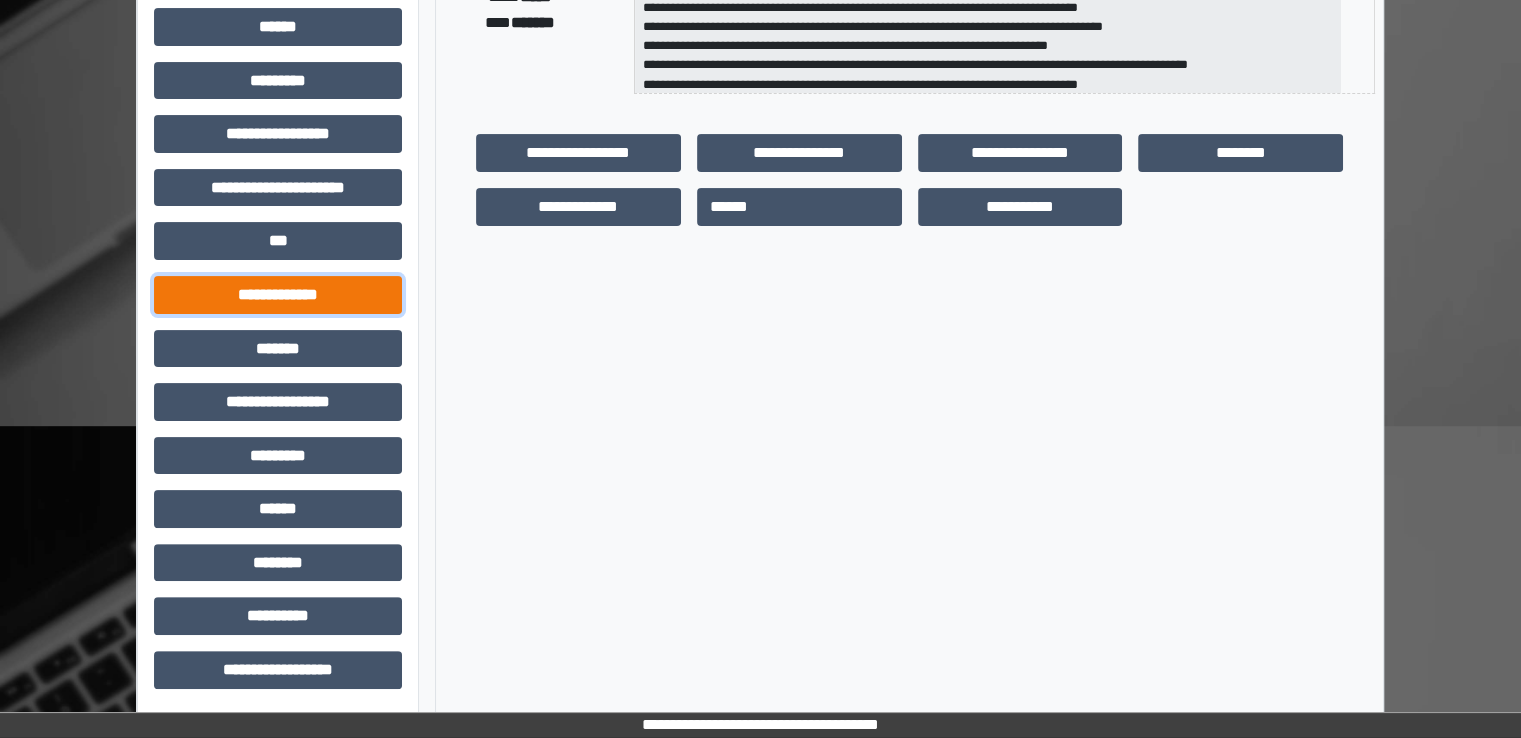 click on "**********" at bounding box center (278, 295) 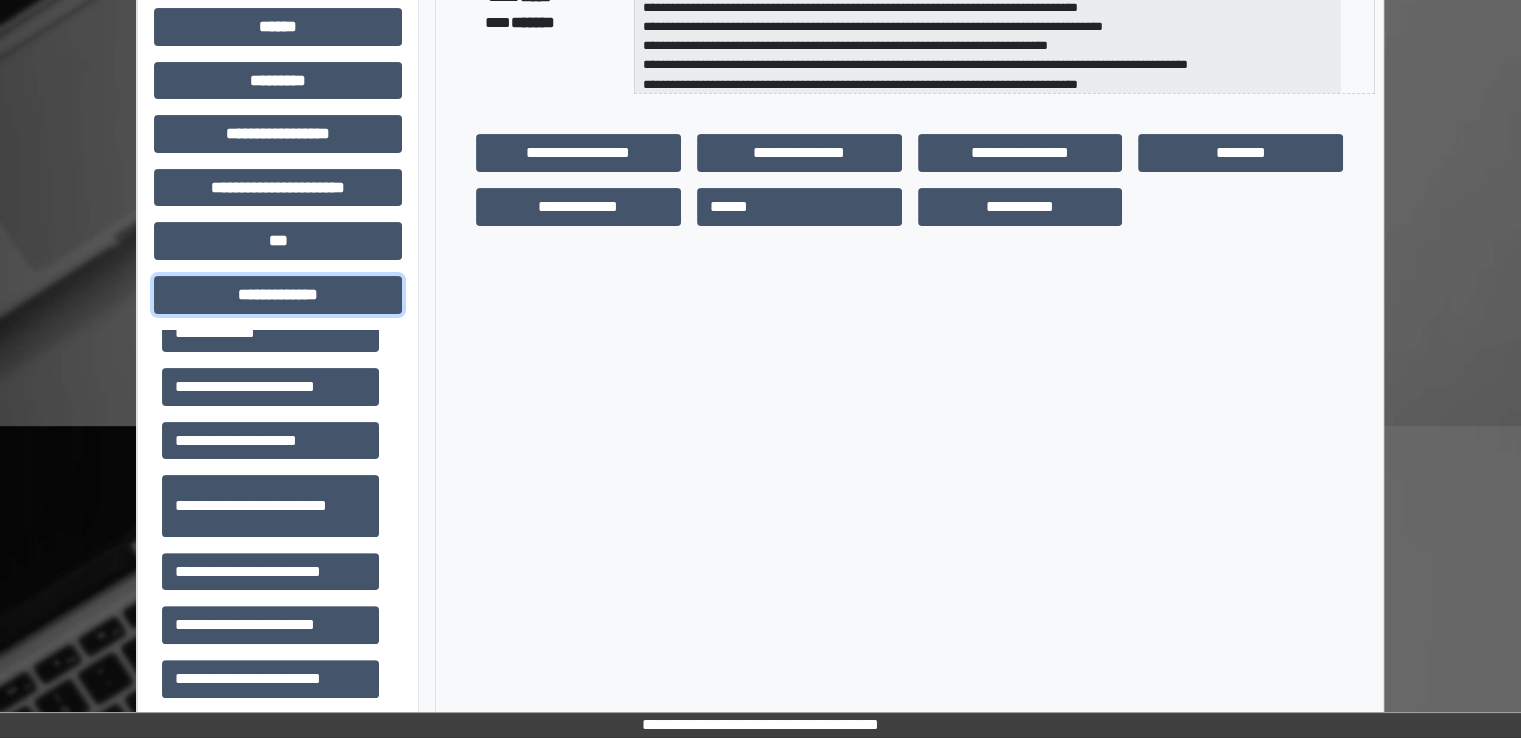 scroll, scrollTop: 600, scrollLeft: 0, axis: vertical 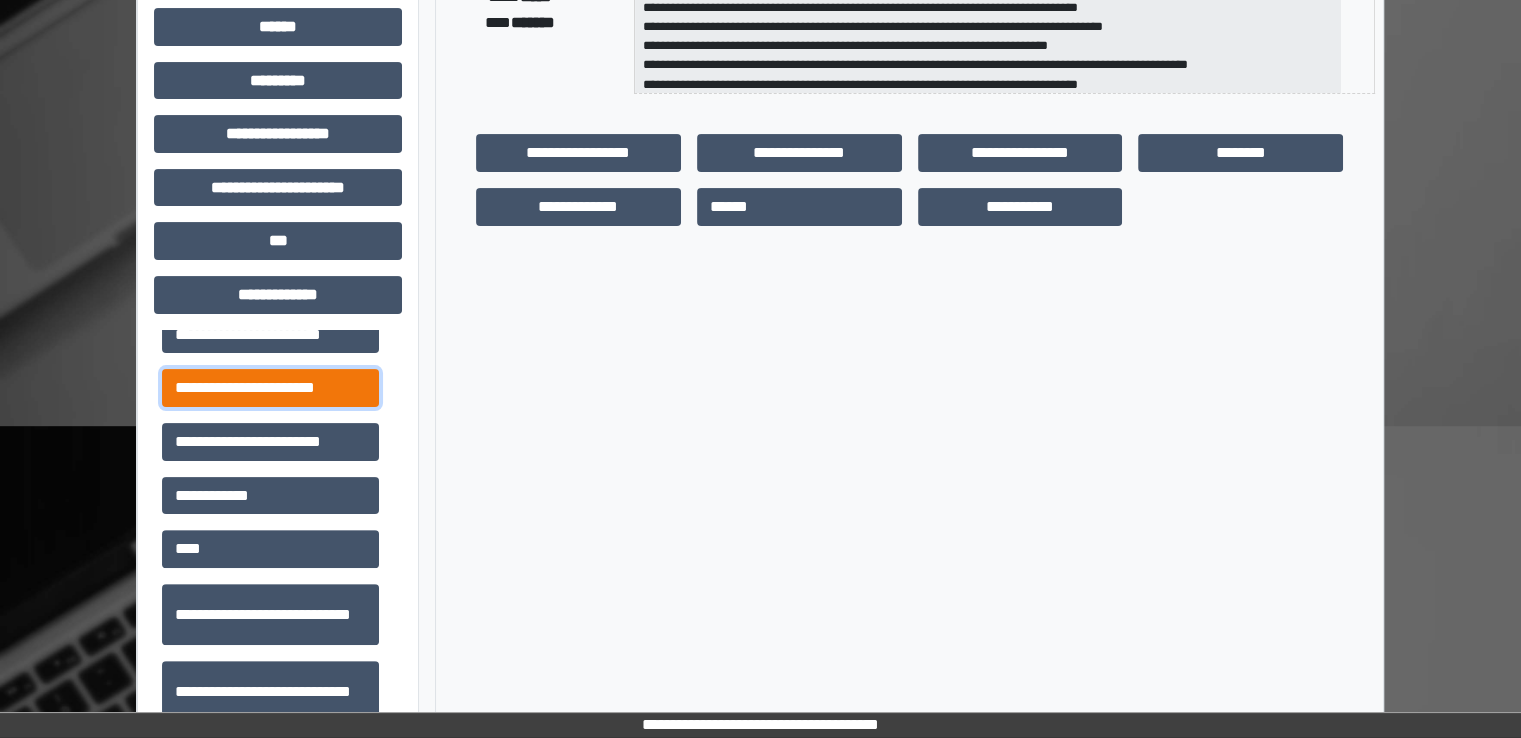 click on "**********" at bounding box center (270, 388) 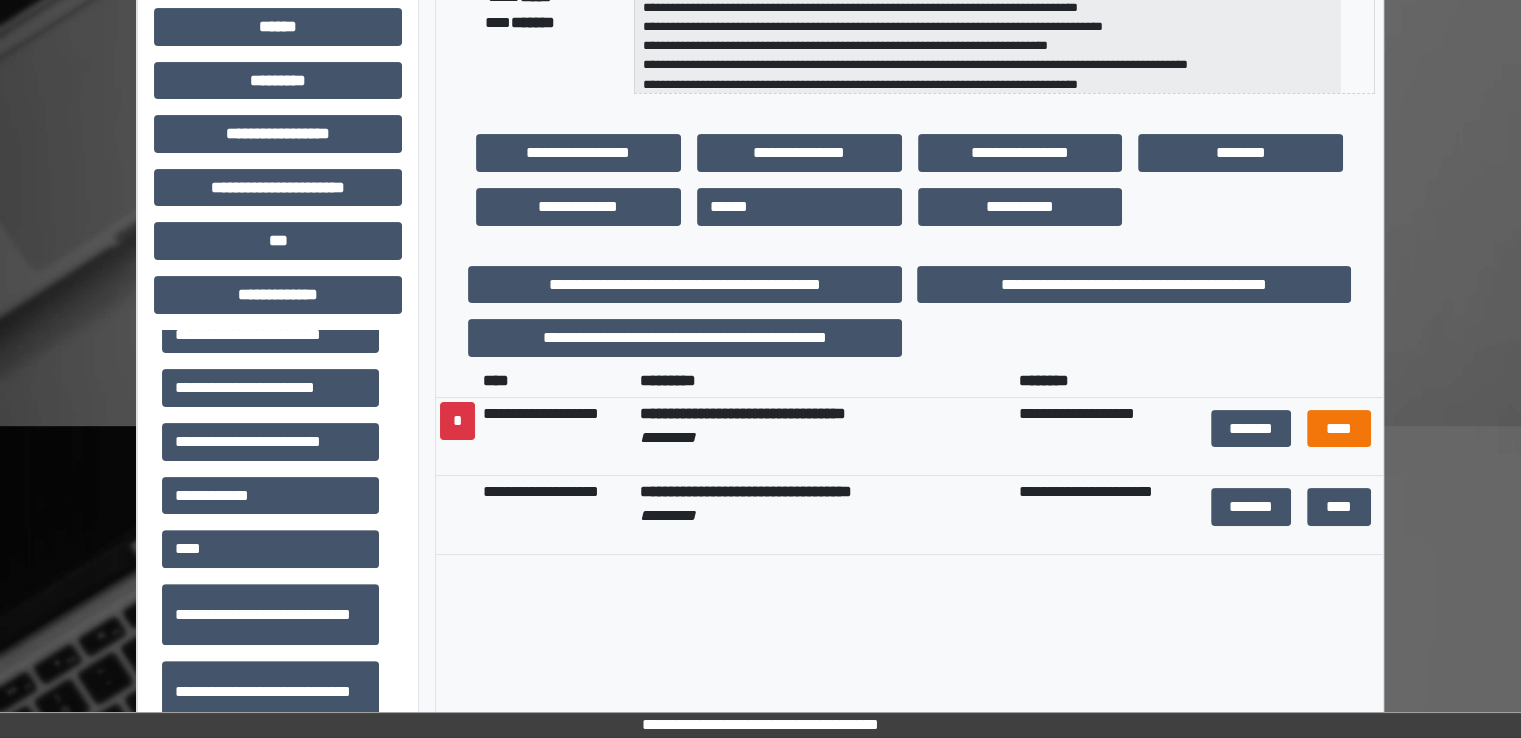 click on "****" at bounding box center [1339, 429] 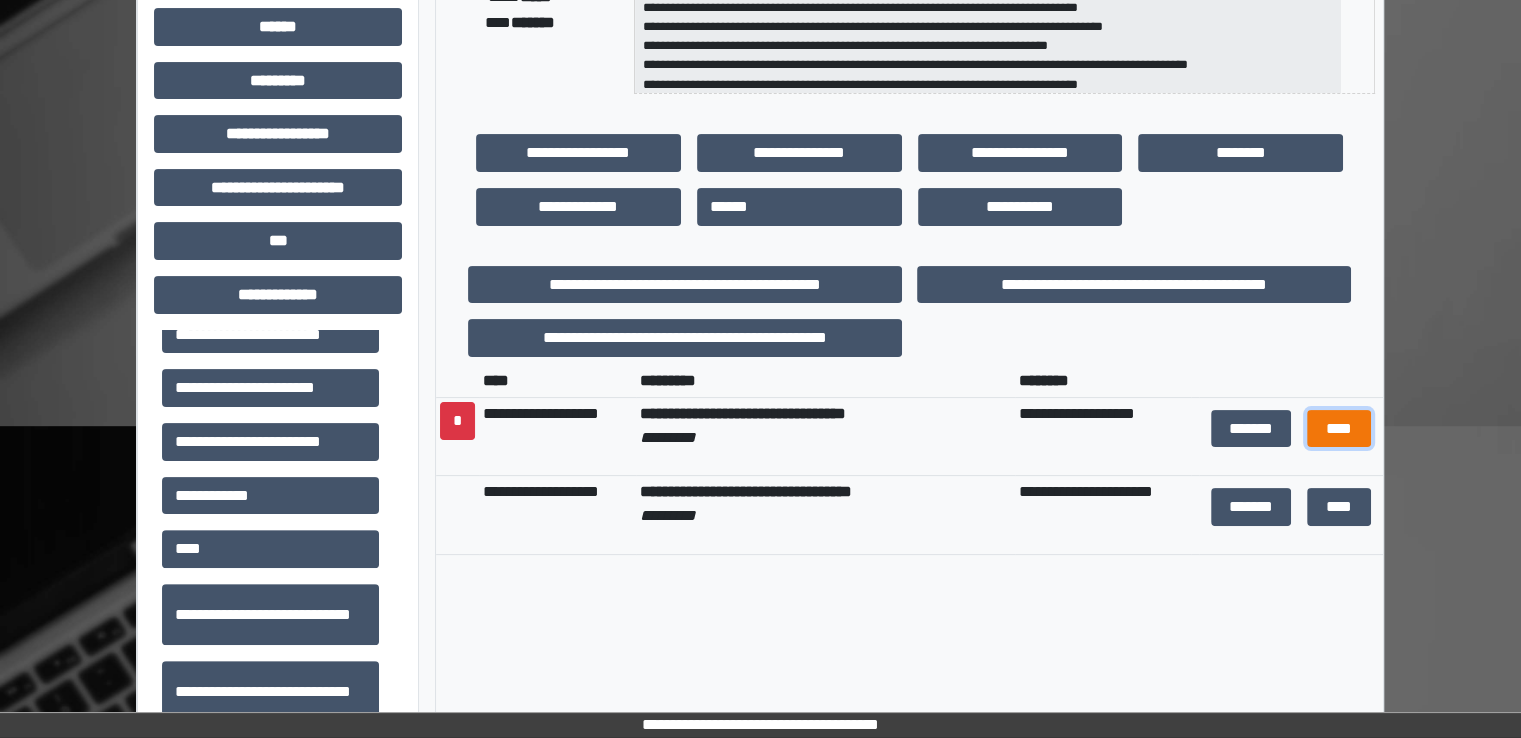 click on "****" at bounding box center [1339, 429] 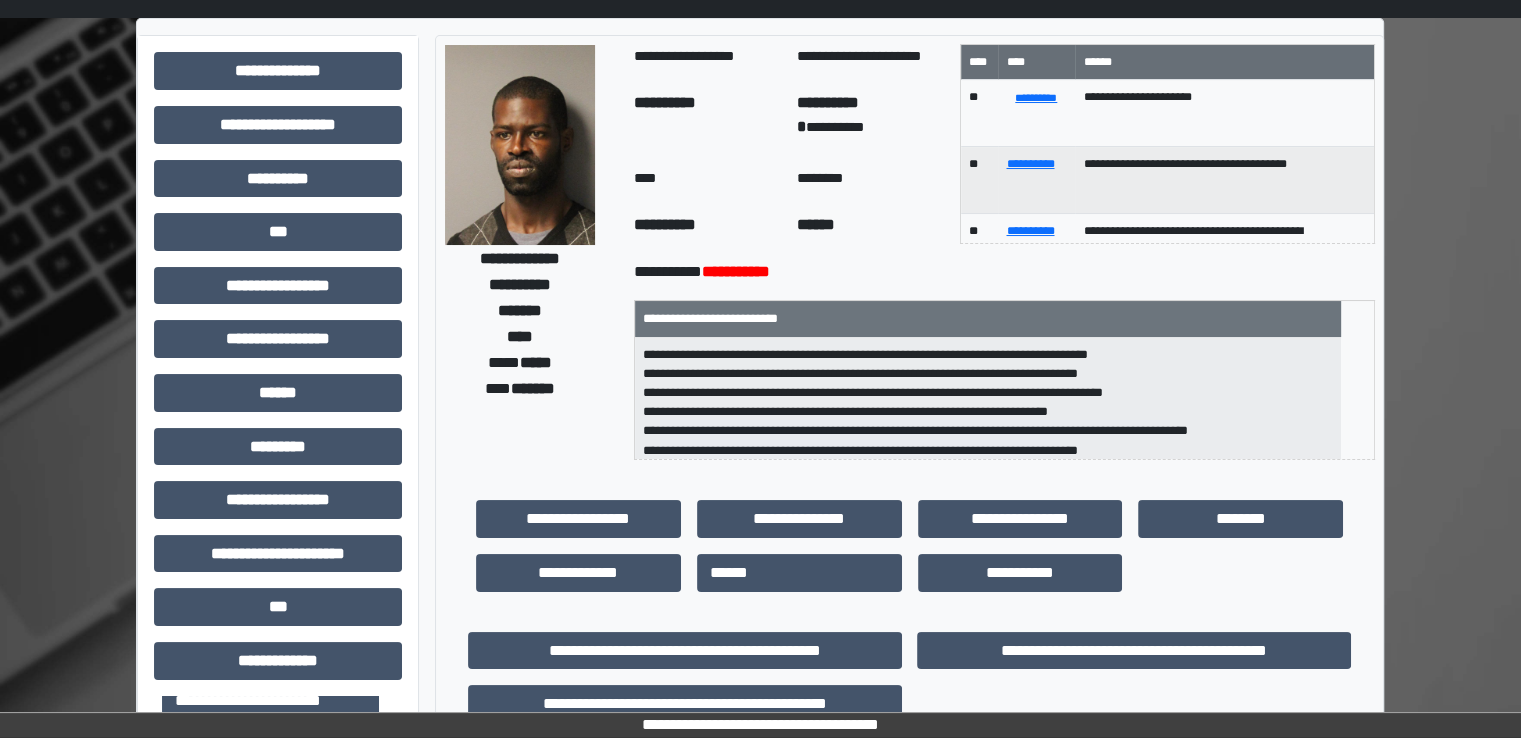 scroll, scrollTop: 0, scrollLeft: 0, axis: both 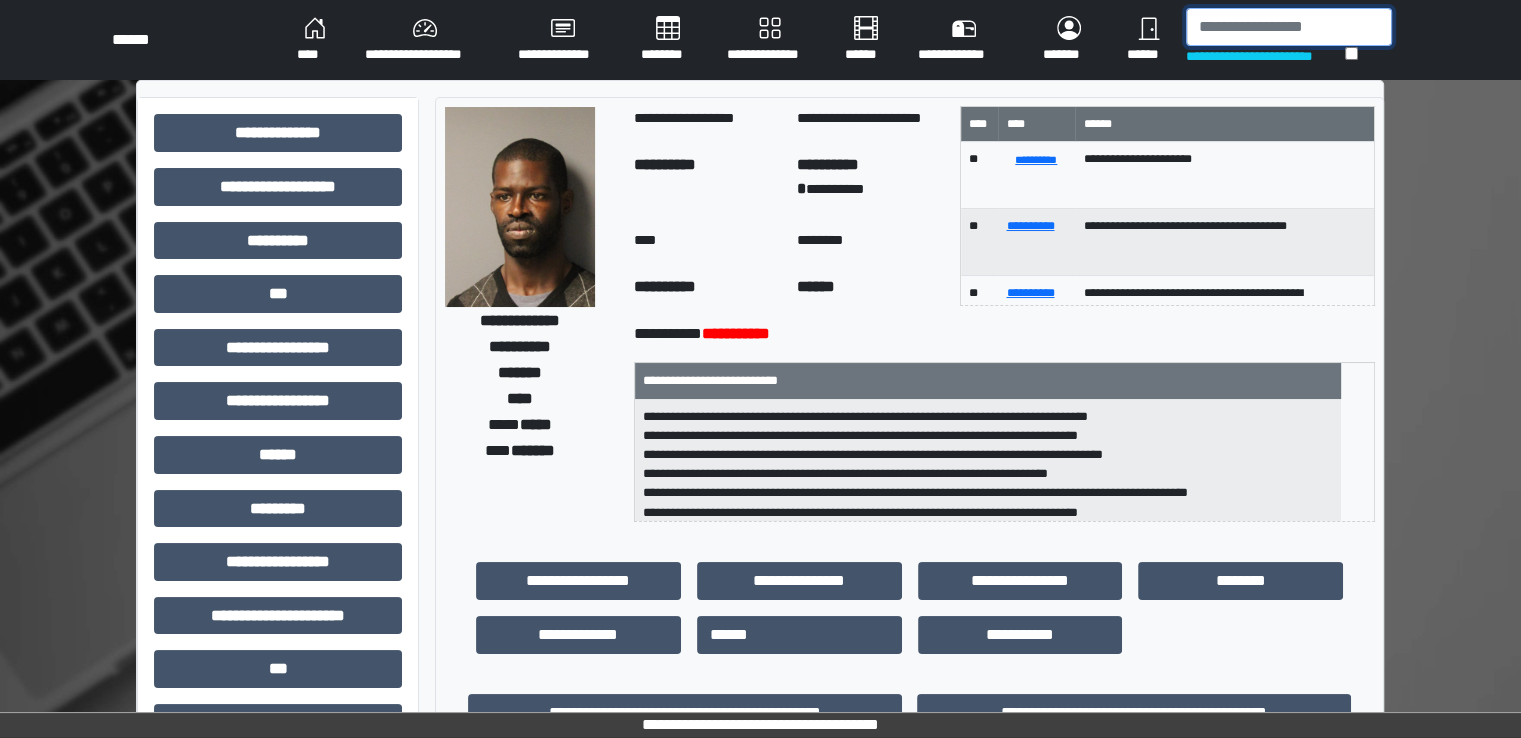 click at bounding box center [1289, 27] 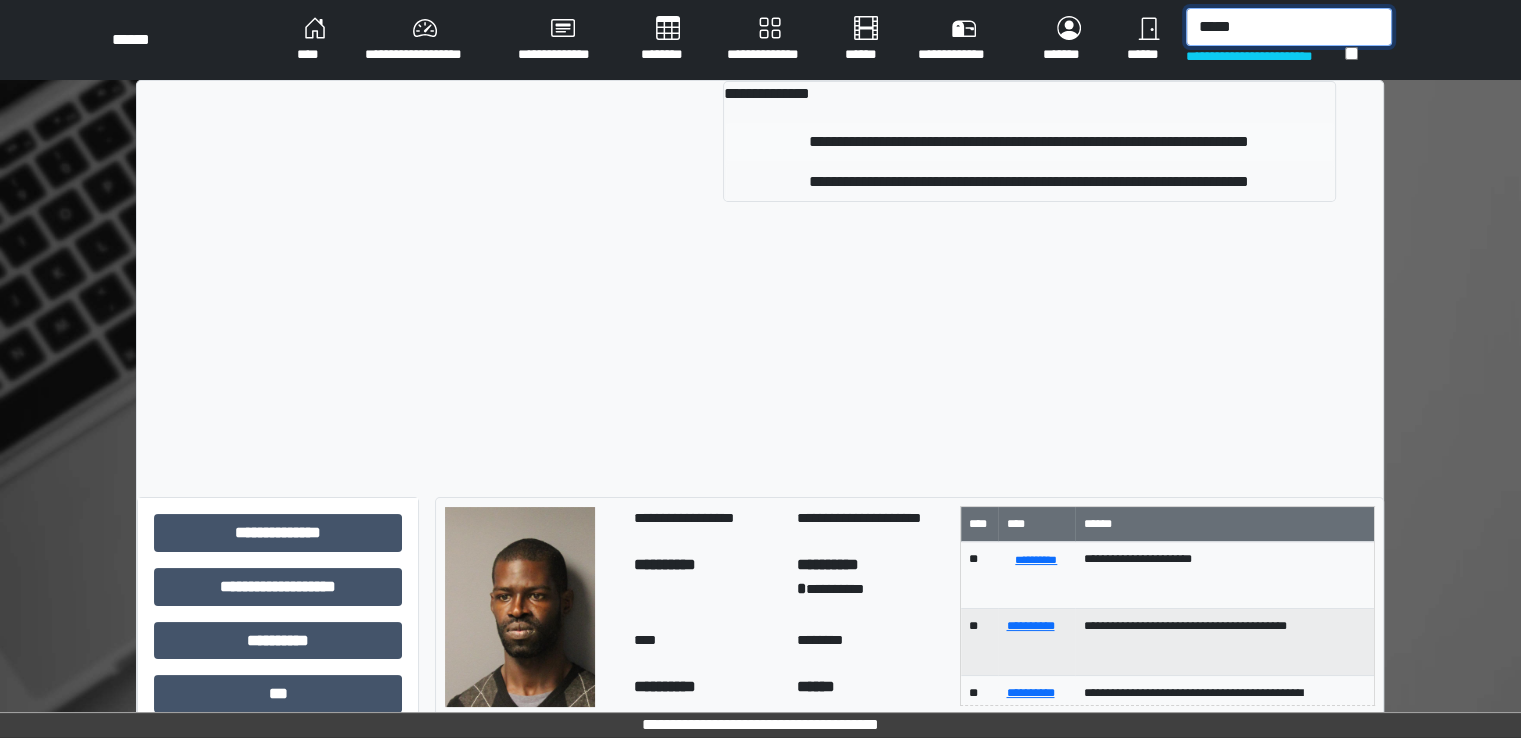 type on "*****" 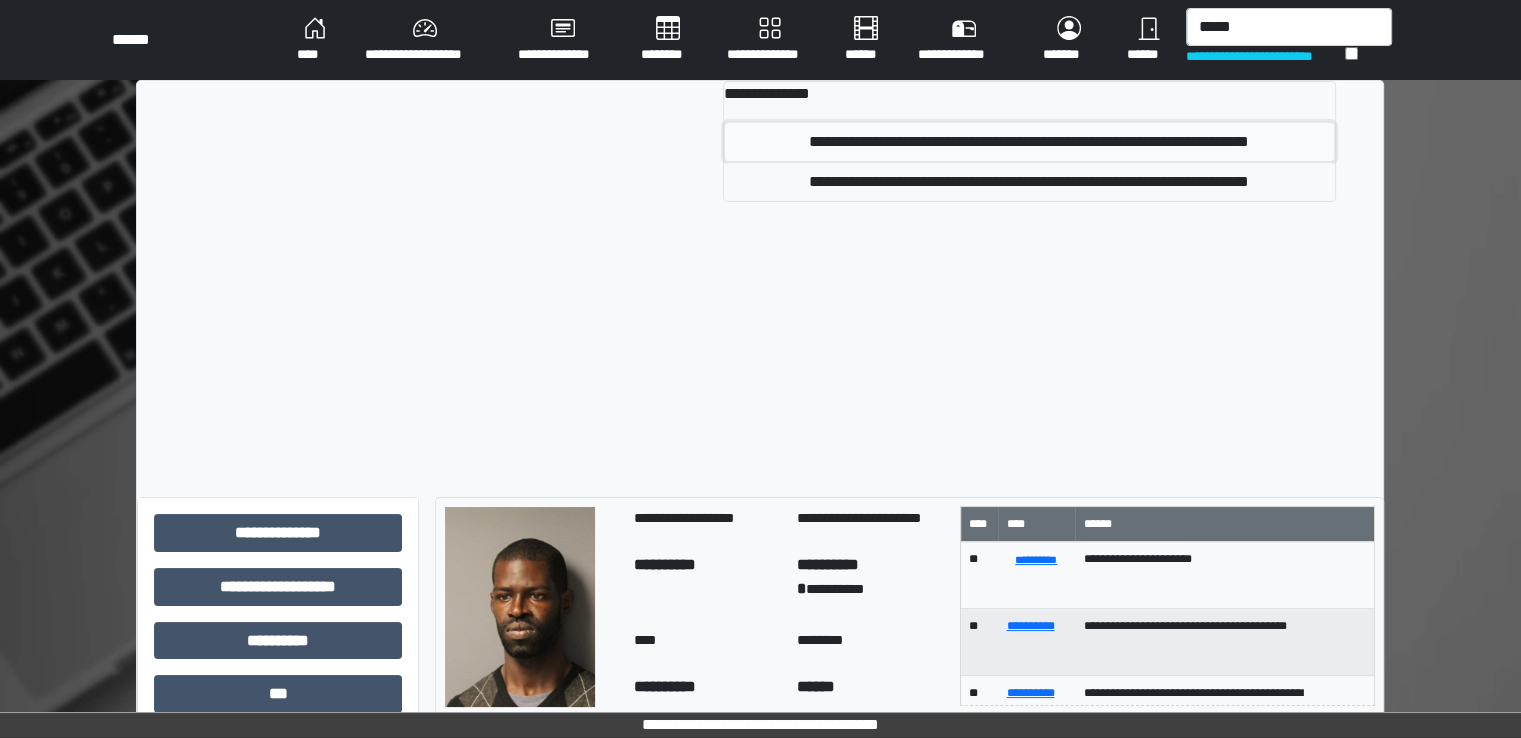 click on "**********" at bounding box center (1029, 142) 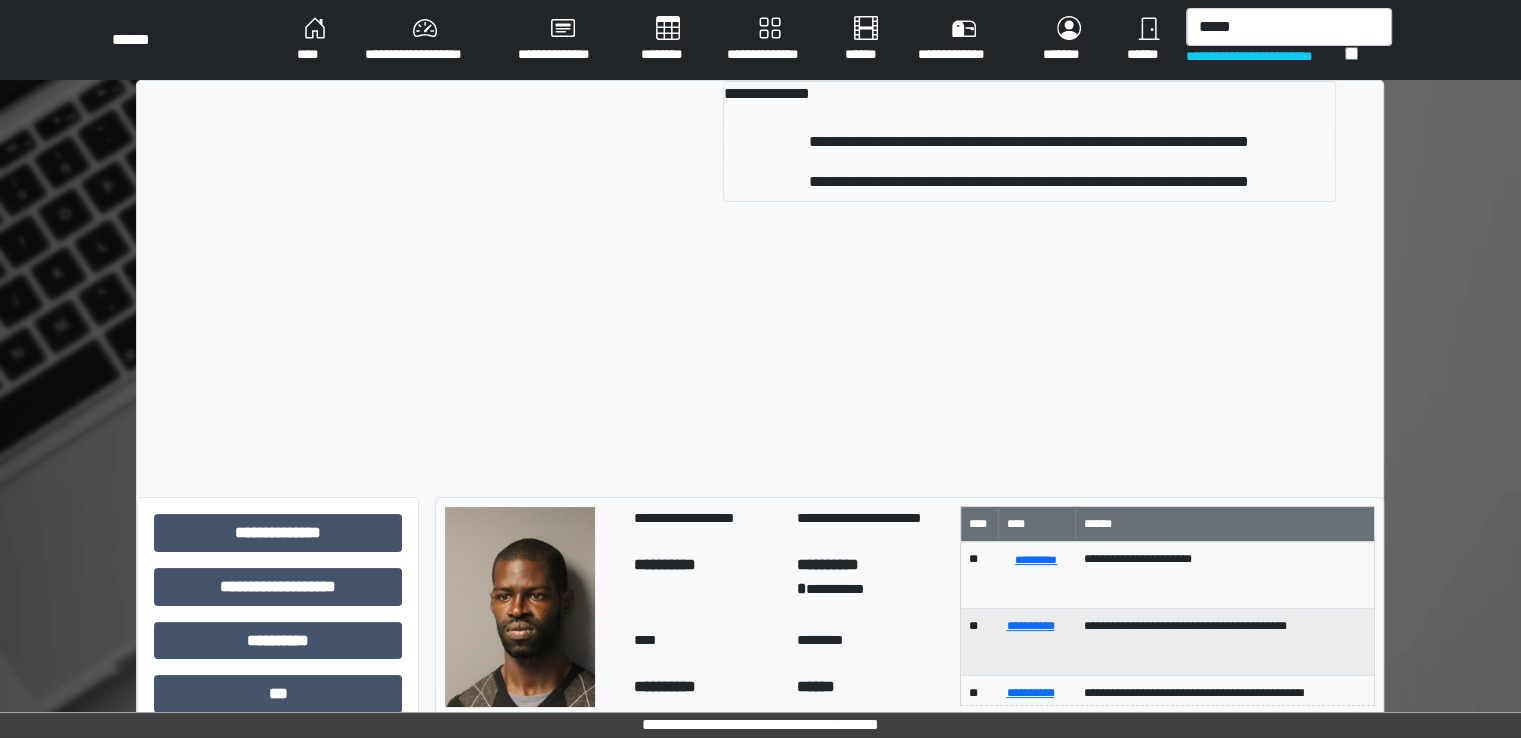 type 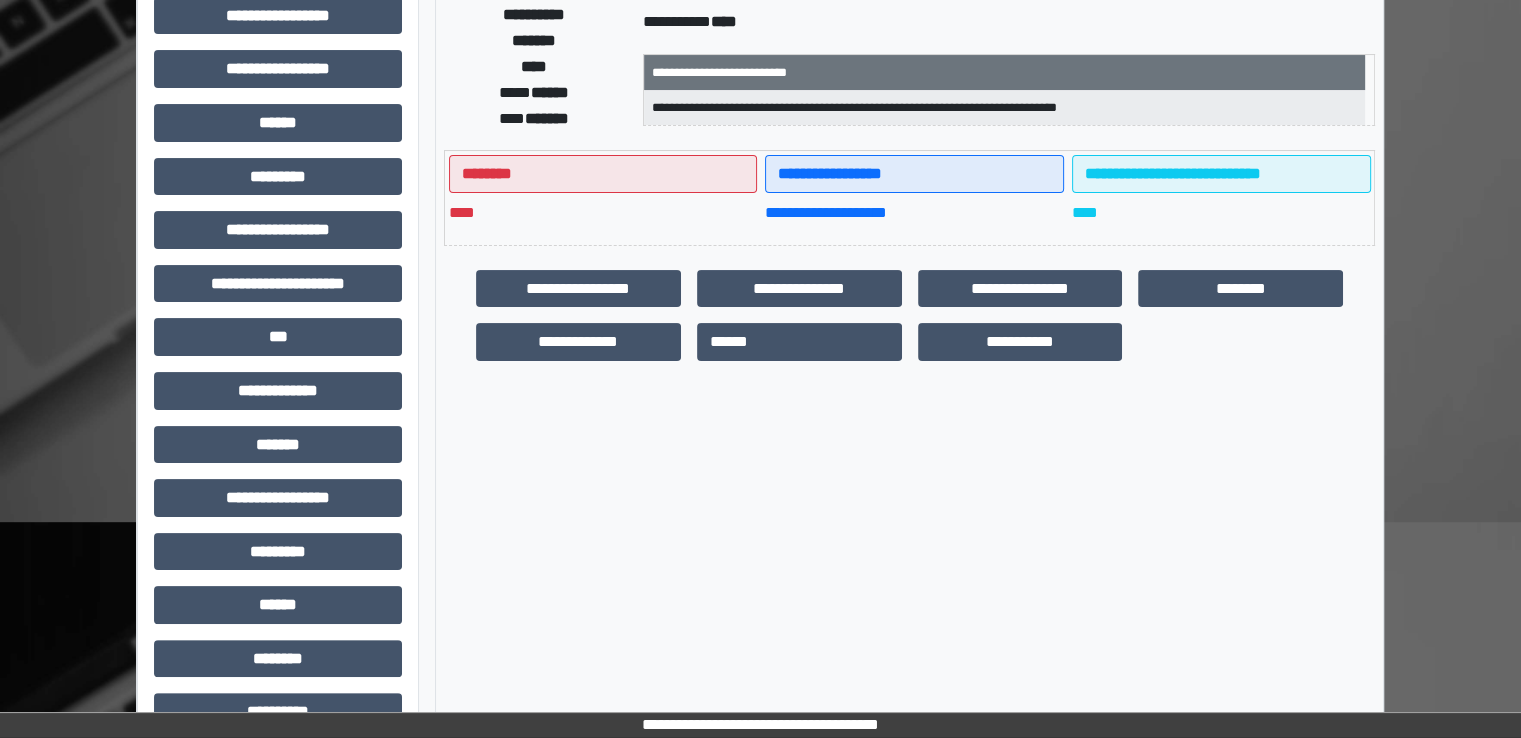 scroll, scrollTop: 428, scrollLeft: 0, axis: vertical 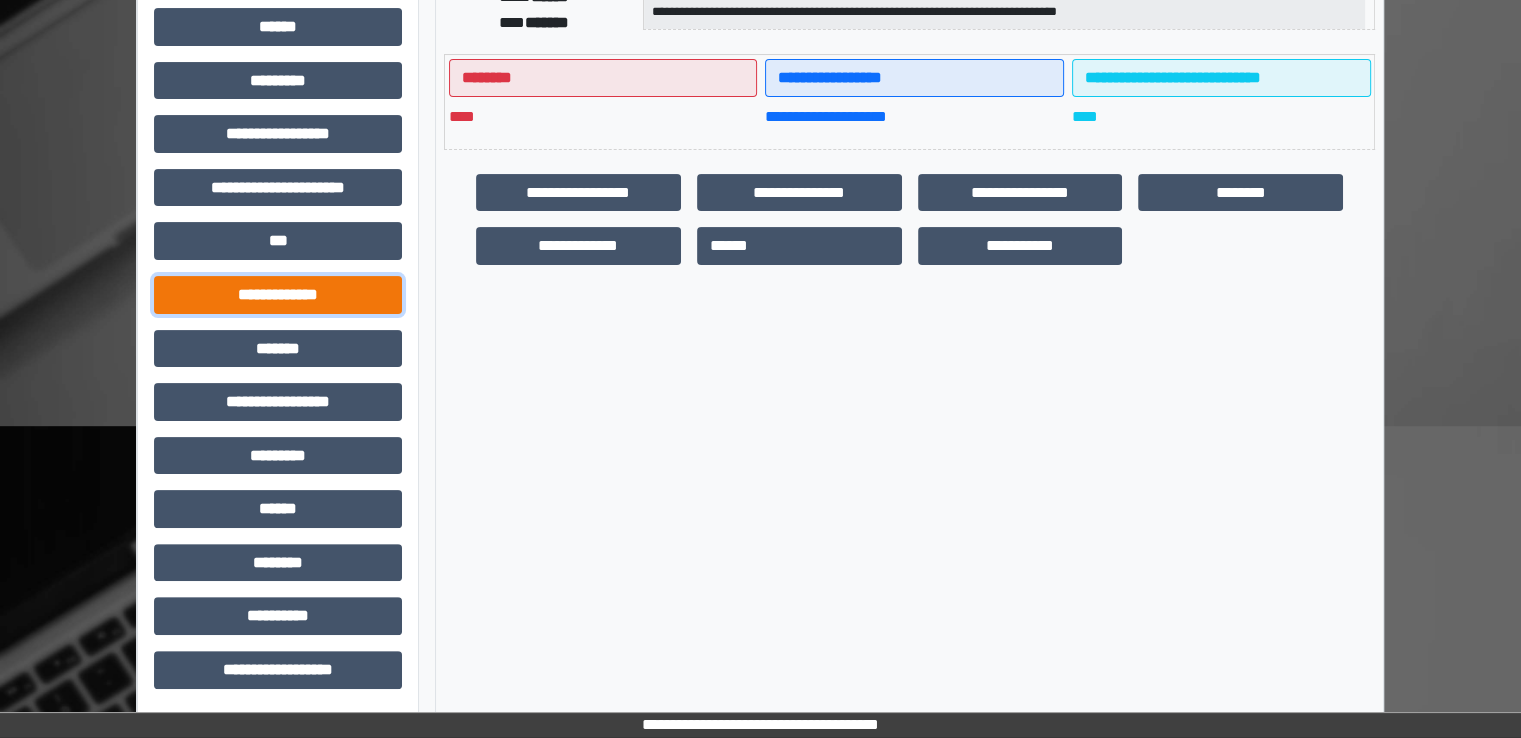 click on "**********" at bounding box center [278, 295] 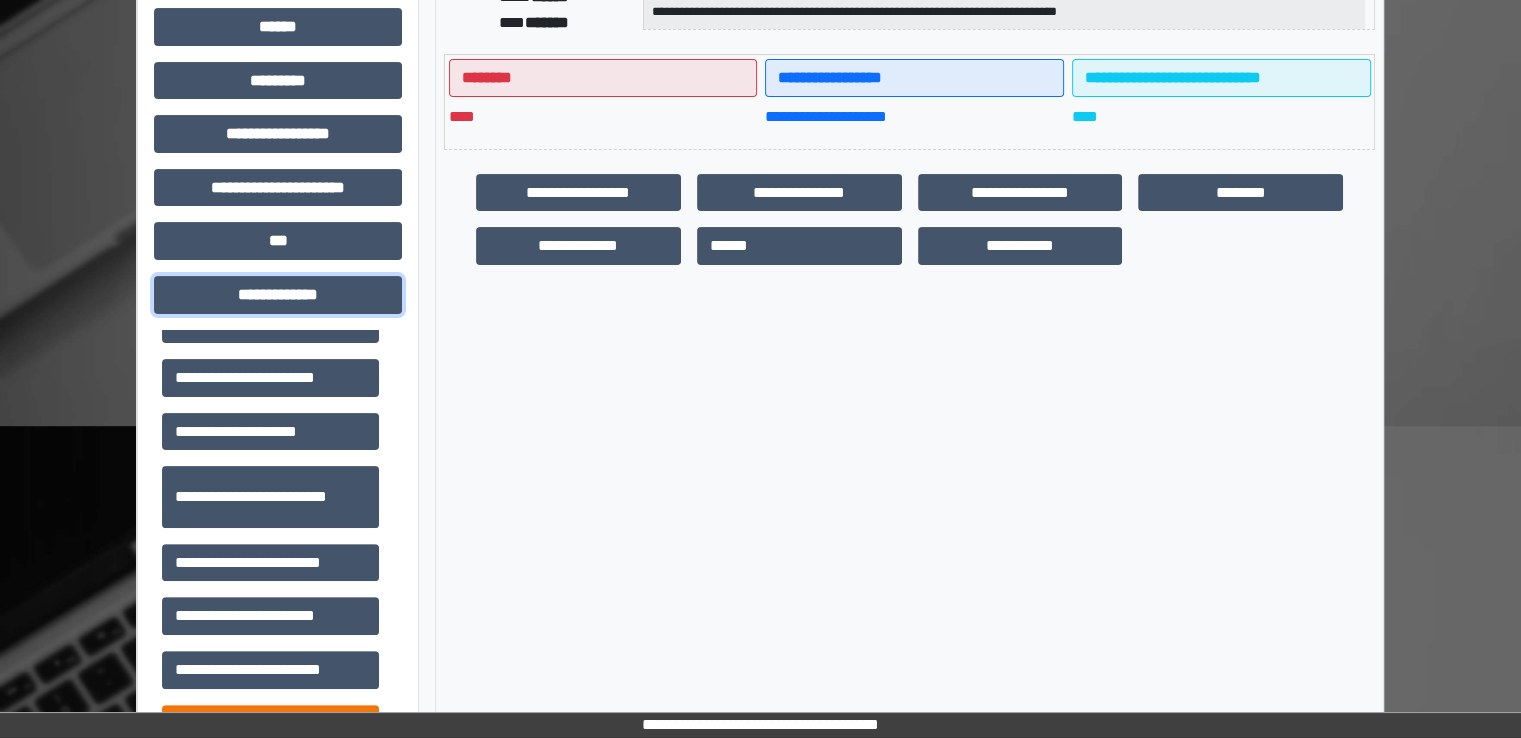 scroll, scrollTop: 600, scrollLeft: 0, axis: vertical 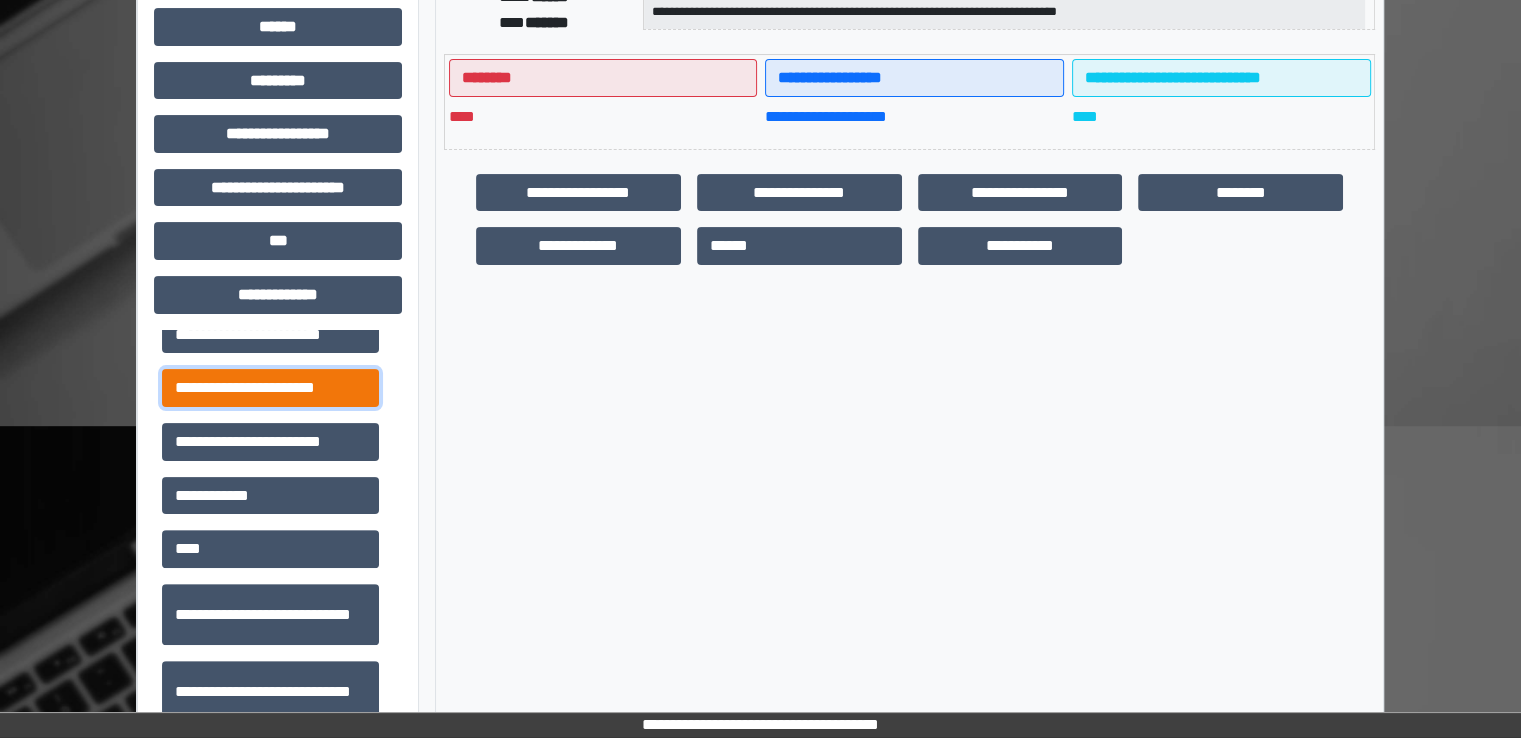 click on "**********" at bounding box center [270, 388] 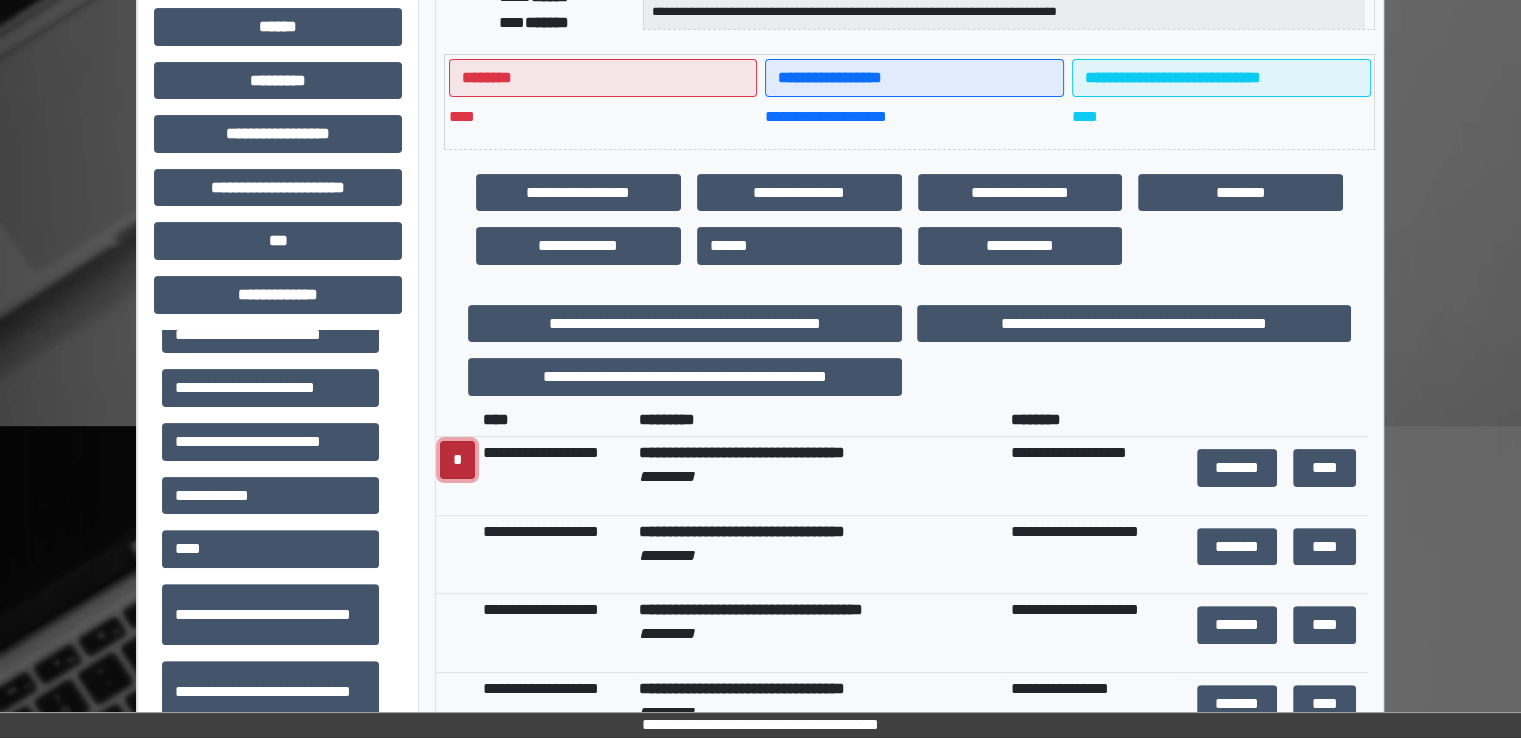 click on "*" at bounding box center (457, 460) 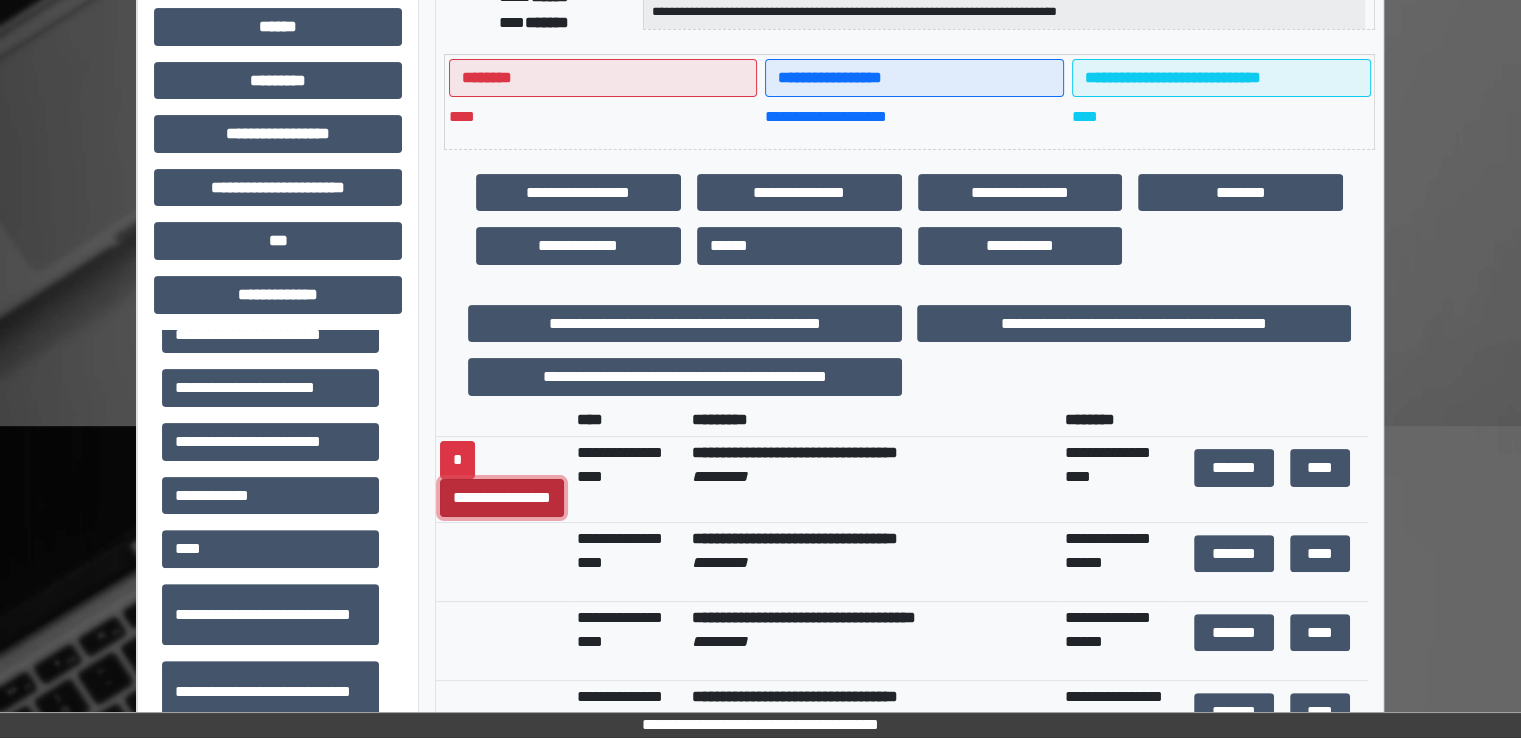 click on "**********" at bounding box center [502, 498] 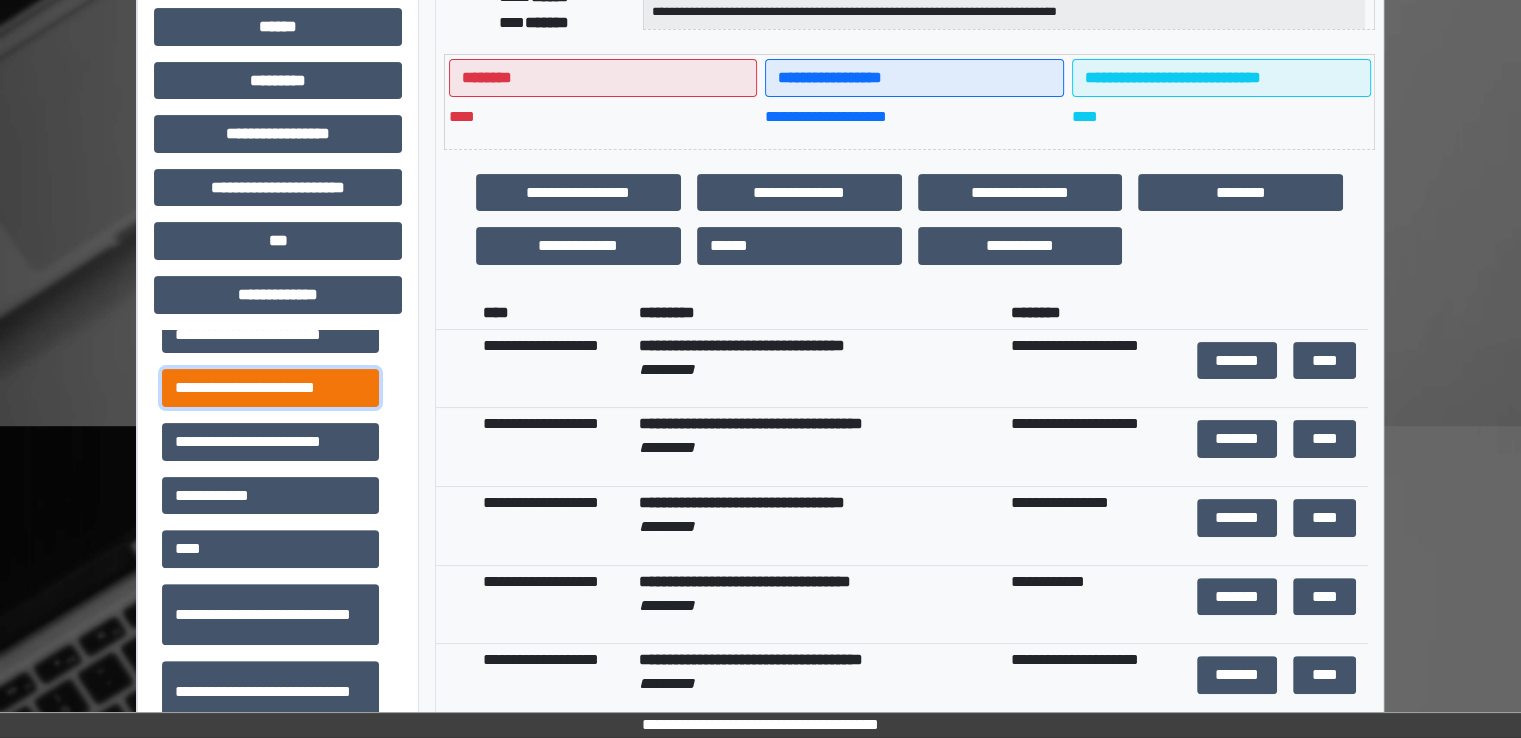 click on "**********" at bounding box center (270, 388) 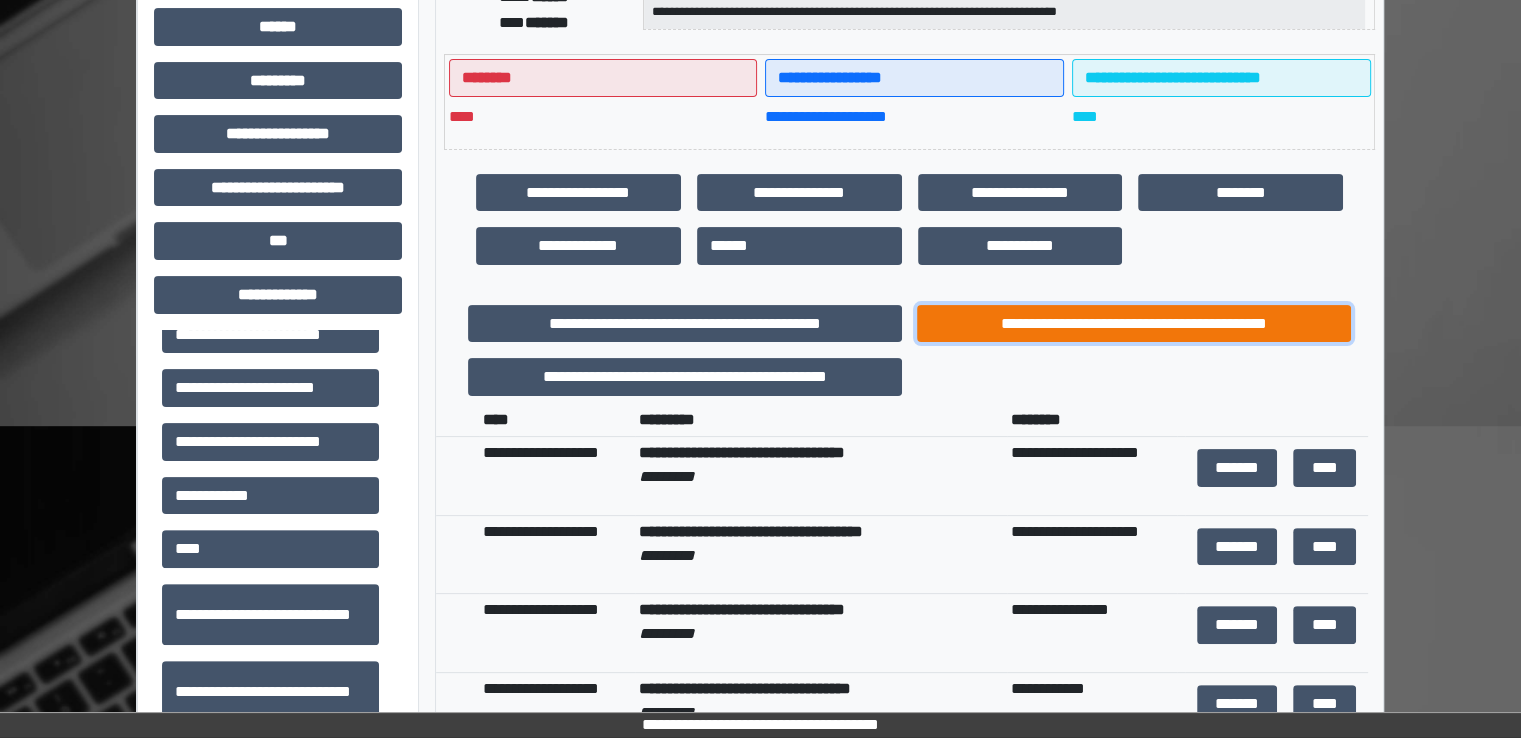 click on "**********" at bounding box center [1134, 324] 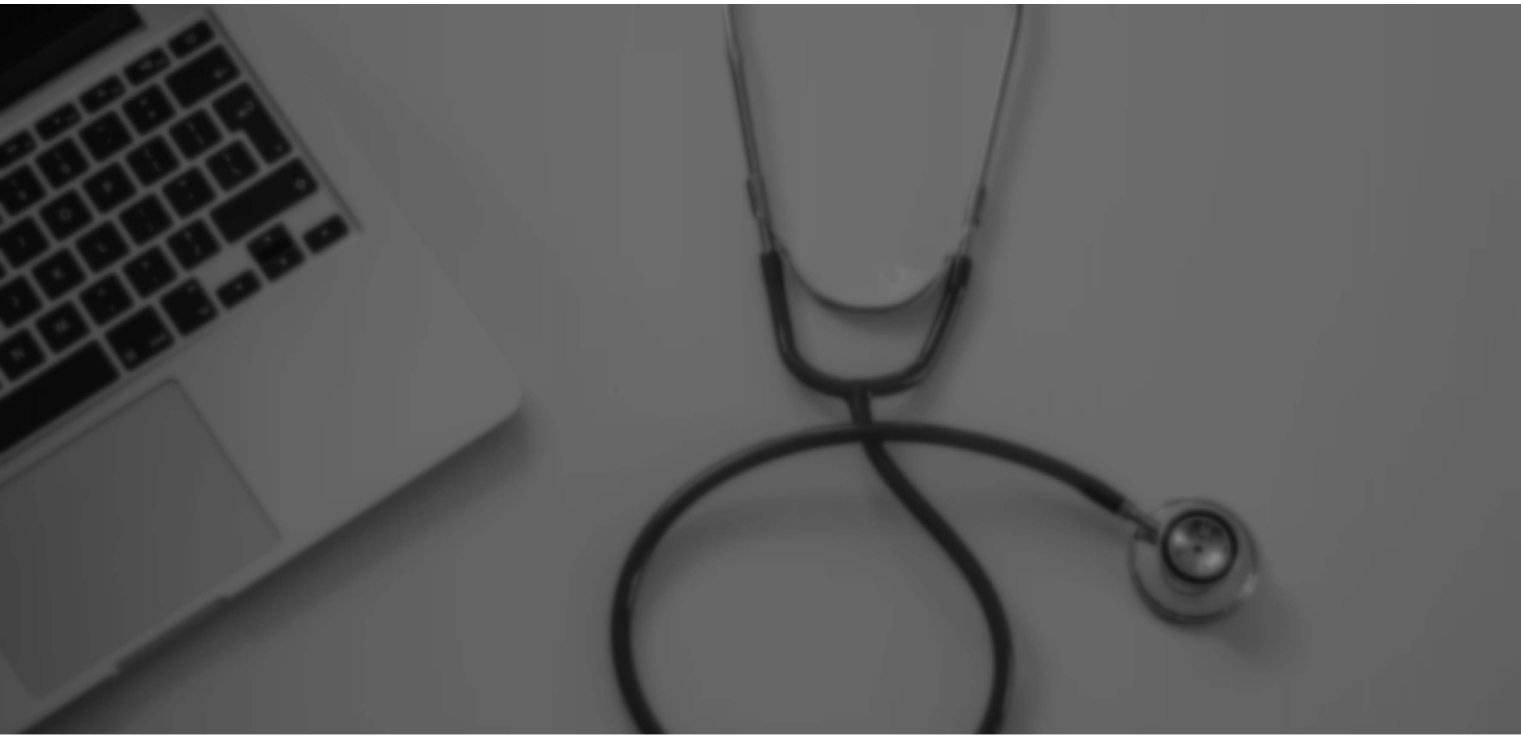 scroll, scrollTop: 0, scrollLeft: 0, axis: both 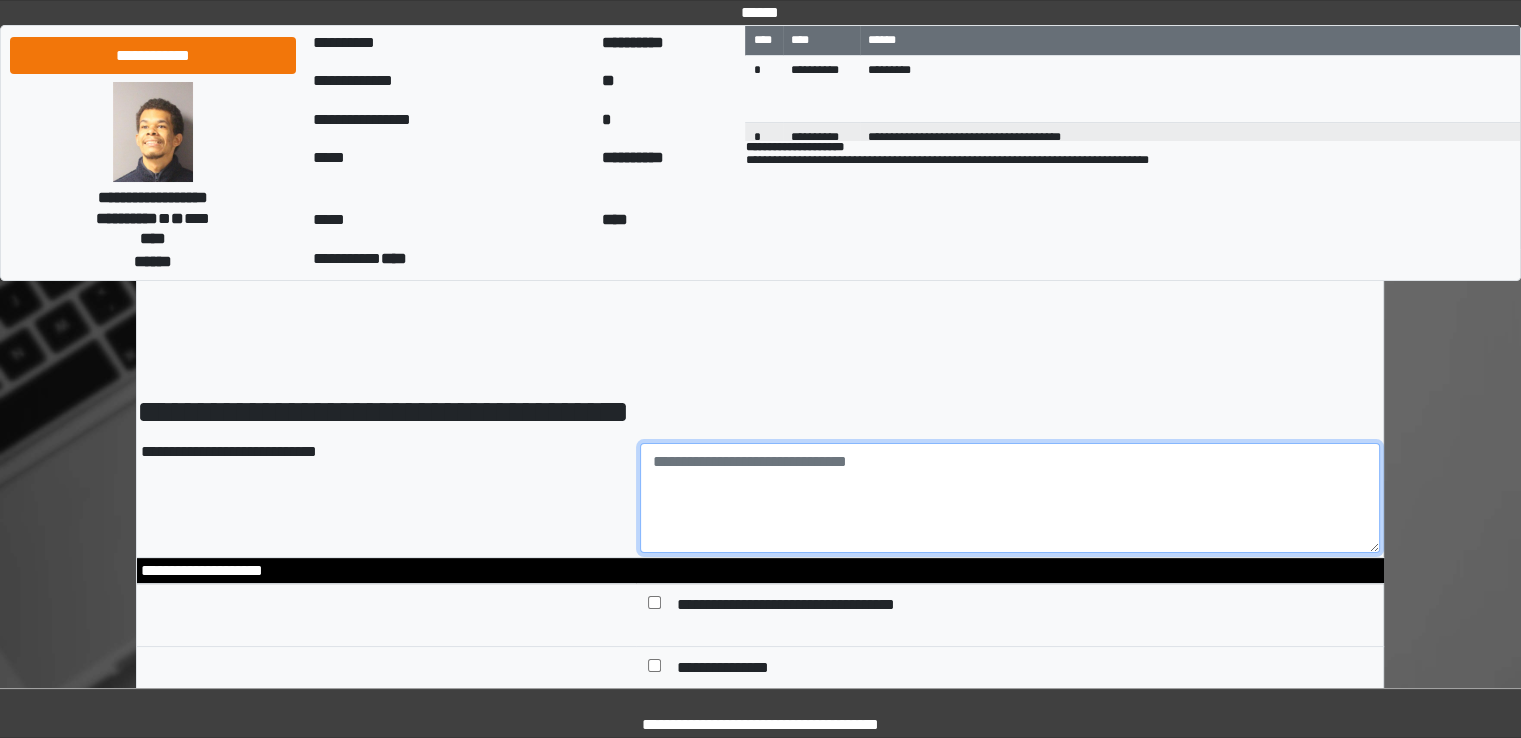click at bounding box center [1010, 498] 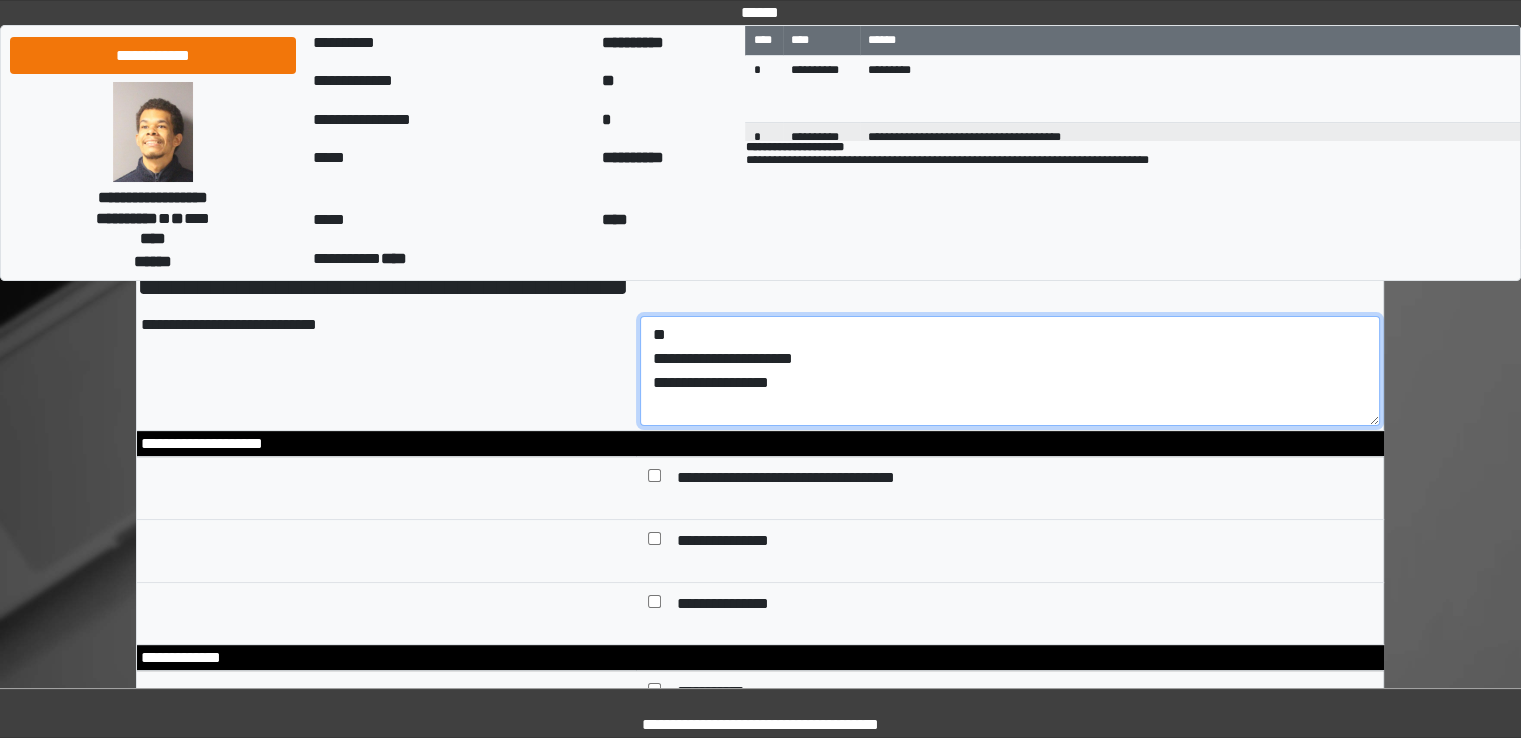 scroll, scrollTop: 200, scrollLeft: 0, axis: vertical 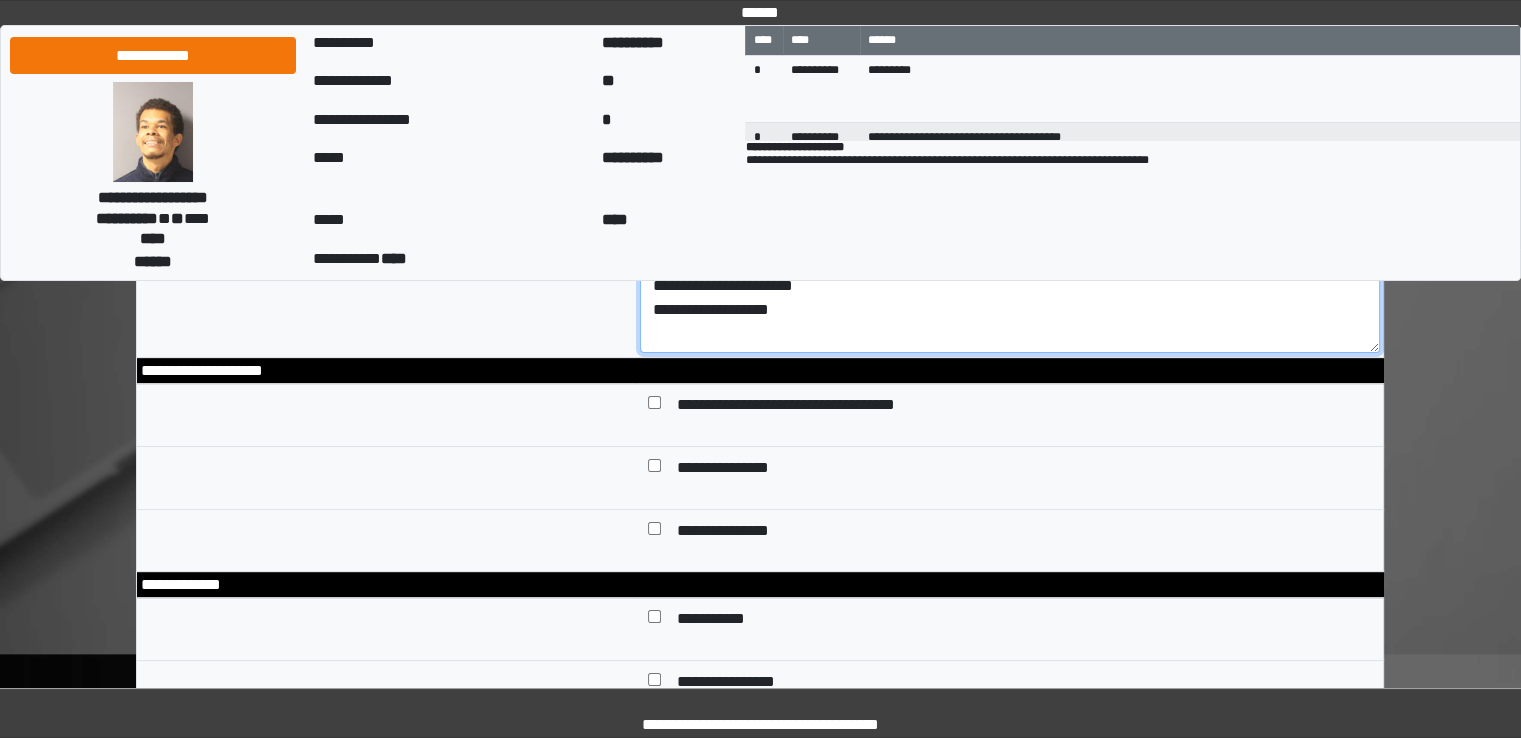 type on "**********" 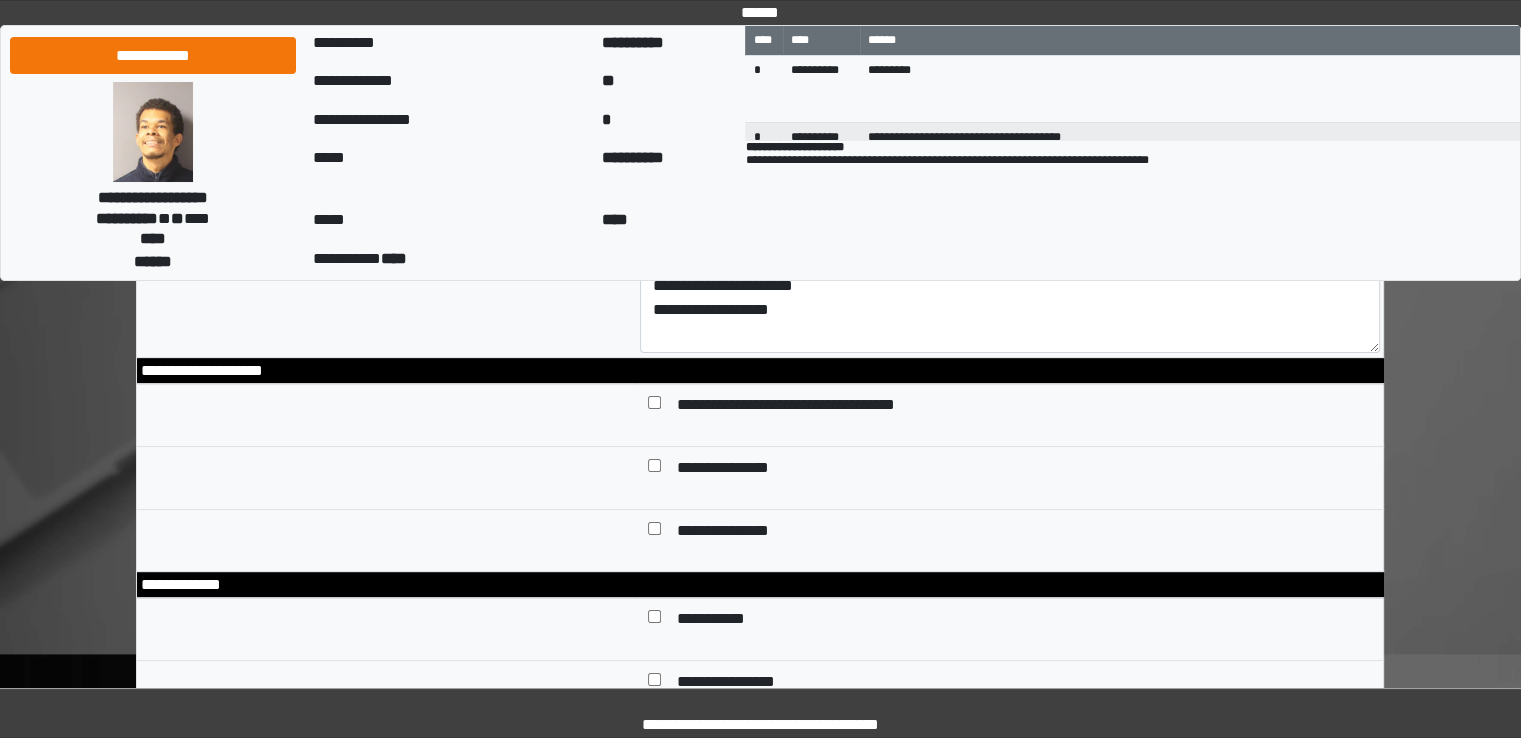 click on "**********" at bounding box center [739, 533] 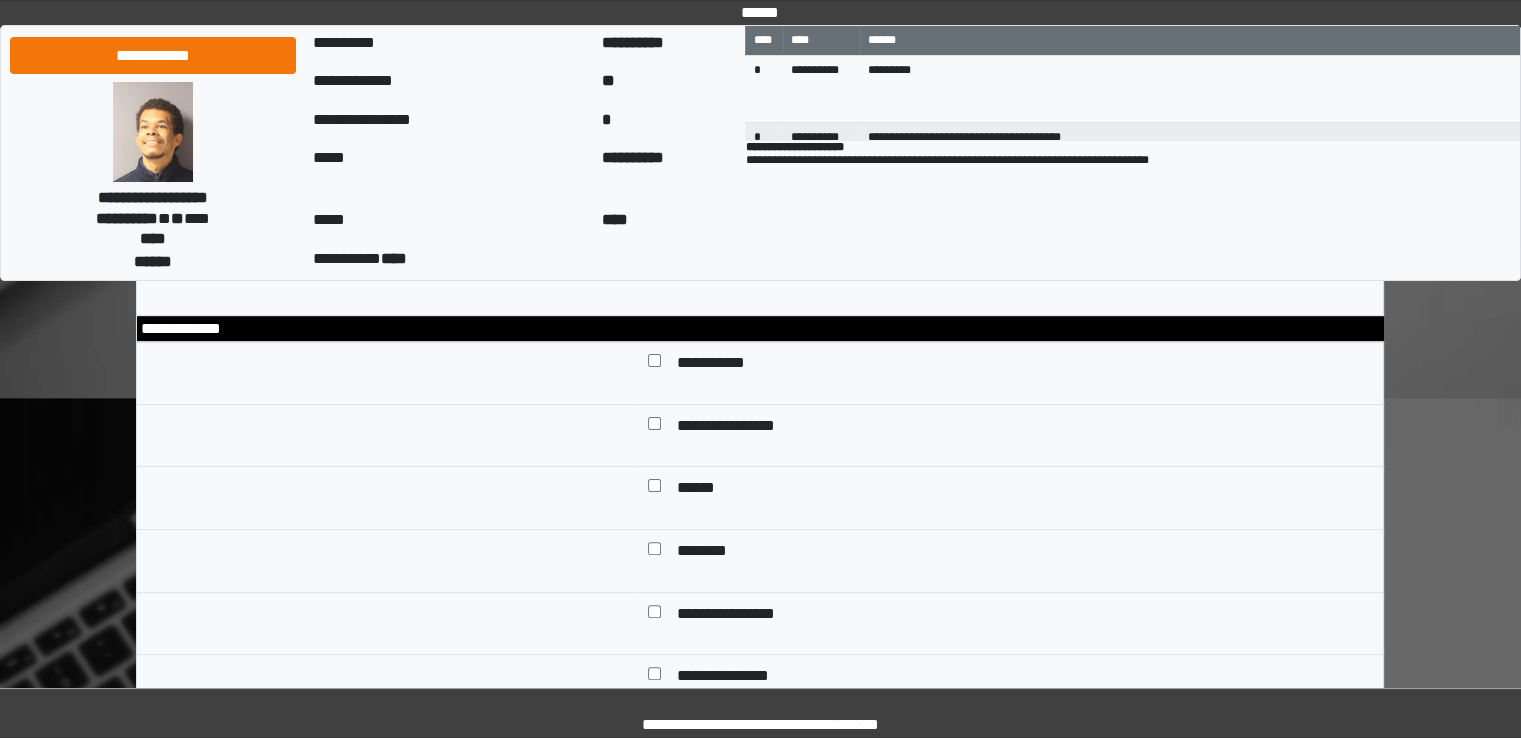 scroll, scrollTop: 500, scrollLeft: 0, axis: vertical 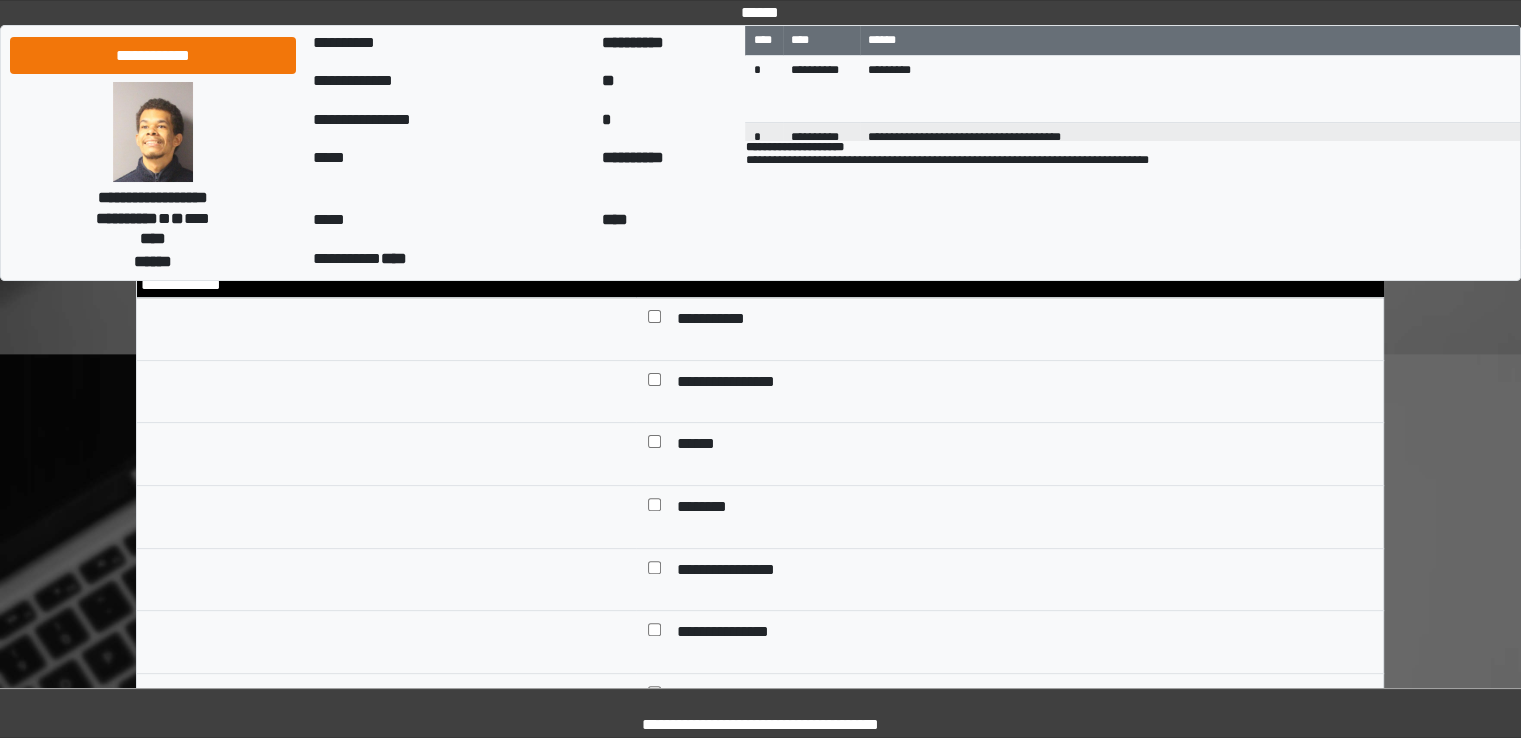 click on "**********" at bounding box center [723, 321] 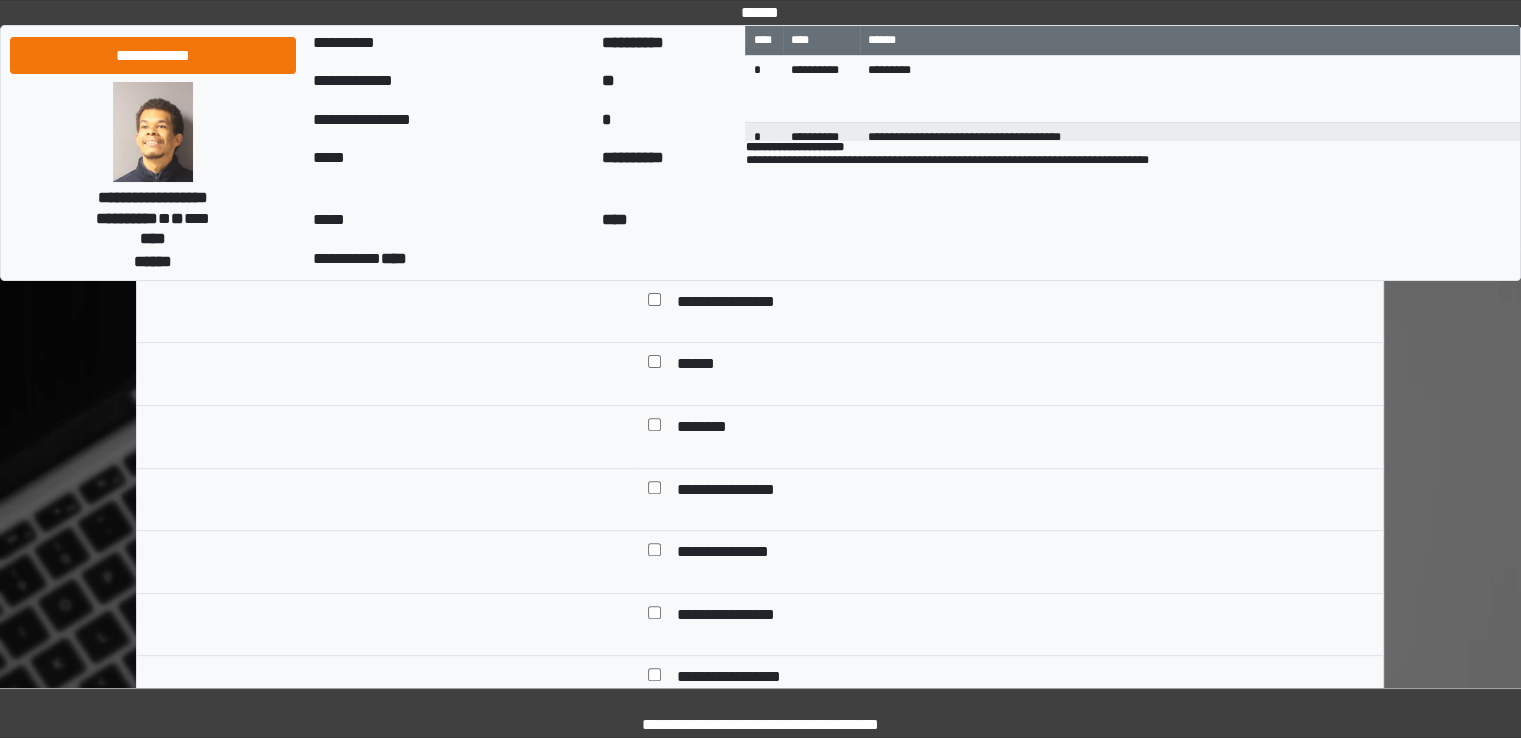 scroll, scrollTop: 700, scrollLeft: 0, axis: vertical 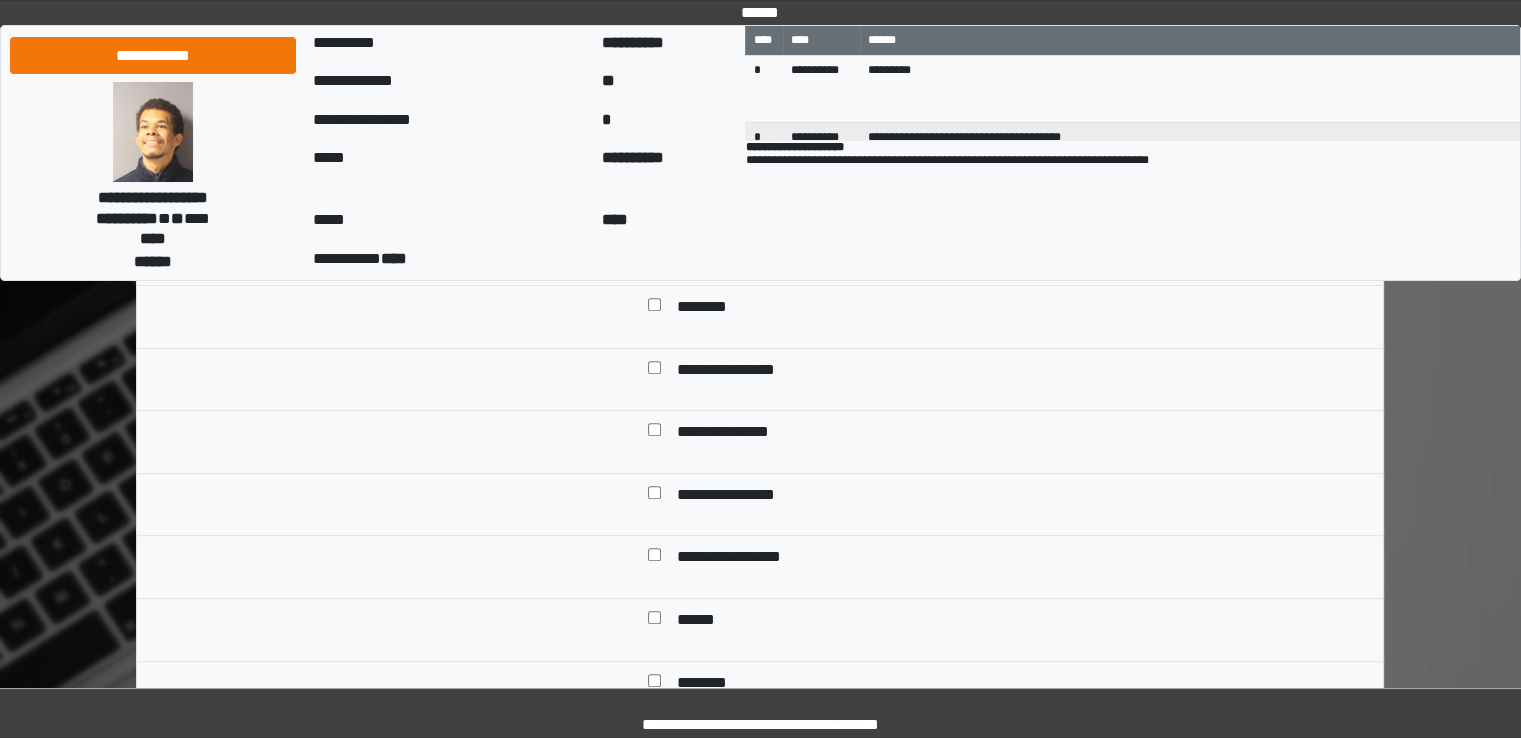 click on "**********" at bounding box center (739, 434) 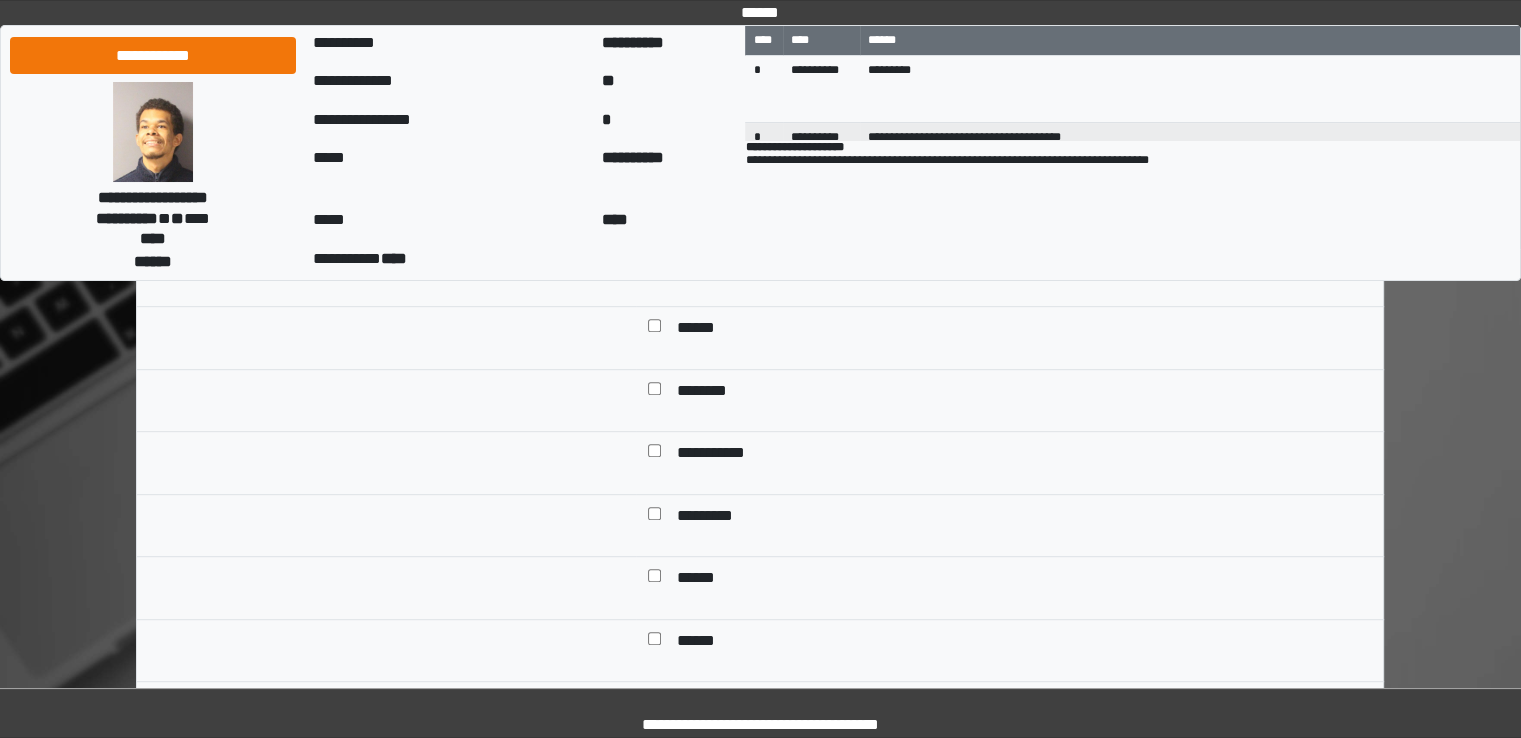 scroll, scrollTop: 1000, scrollLeft: 0, axis: vertical 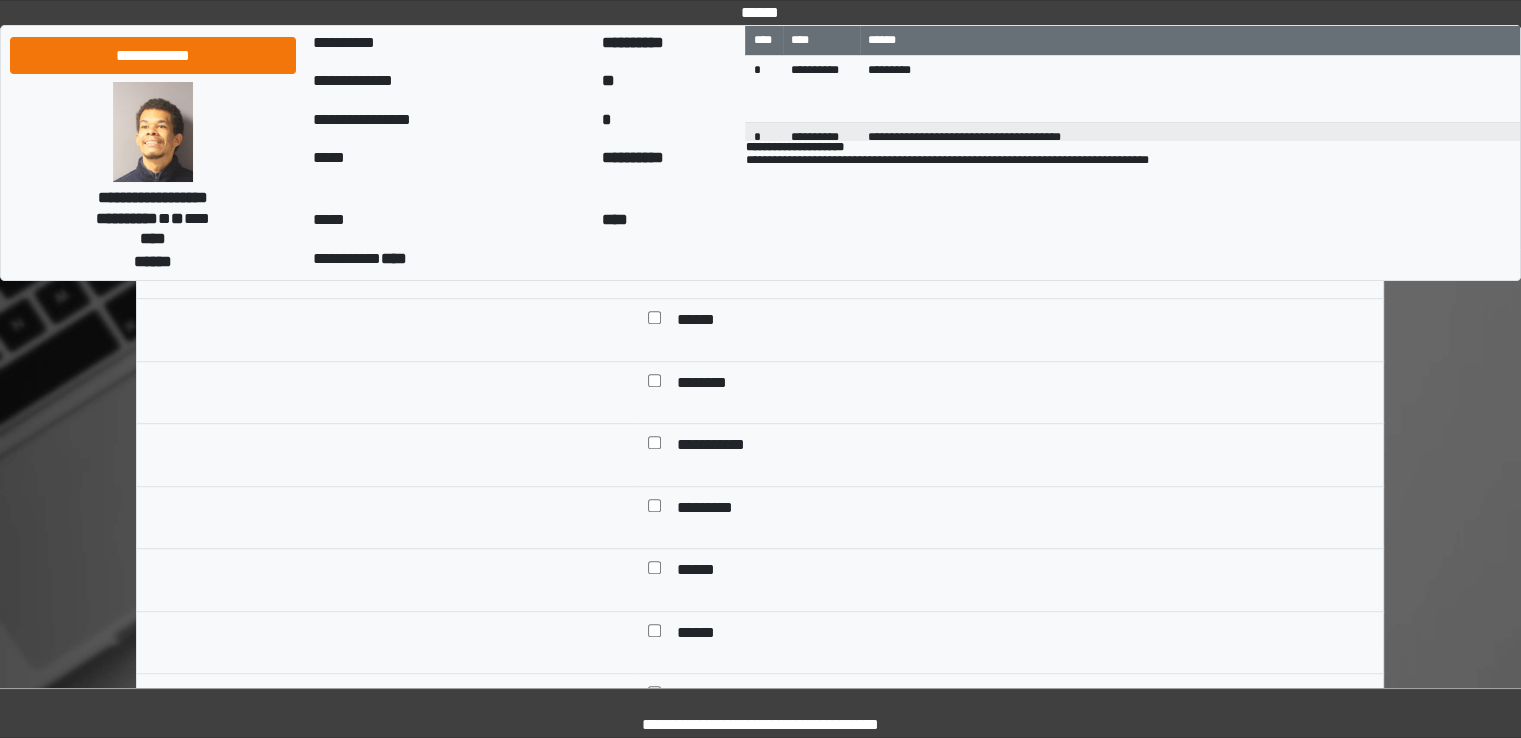 click on "*********" at bounding box center (715, 510) 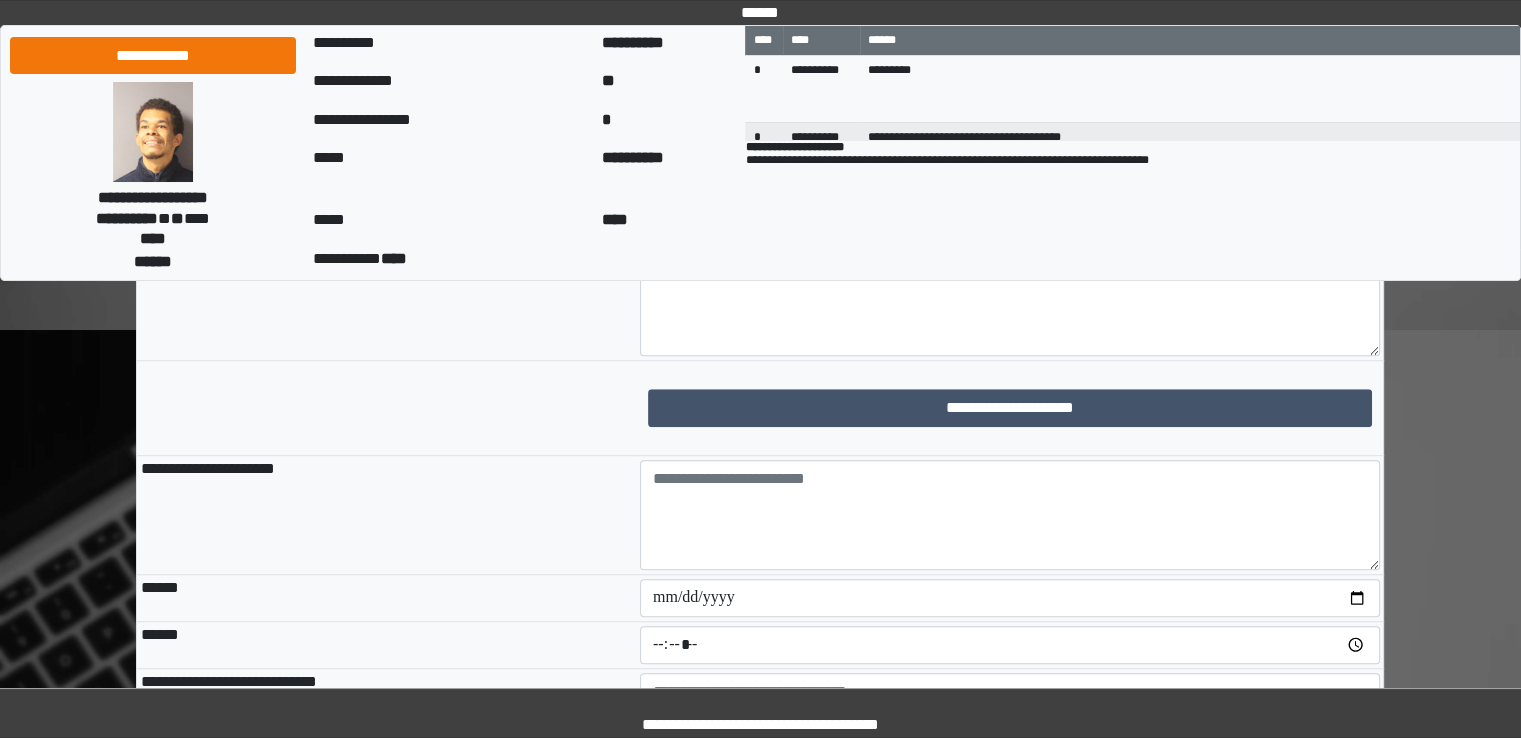 scroll, scrollTop: 1500, scrollLeft: 0, axis: vertical 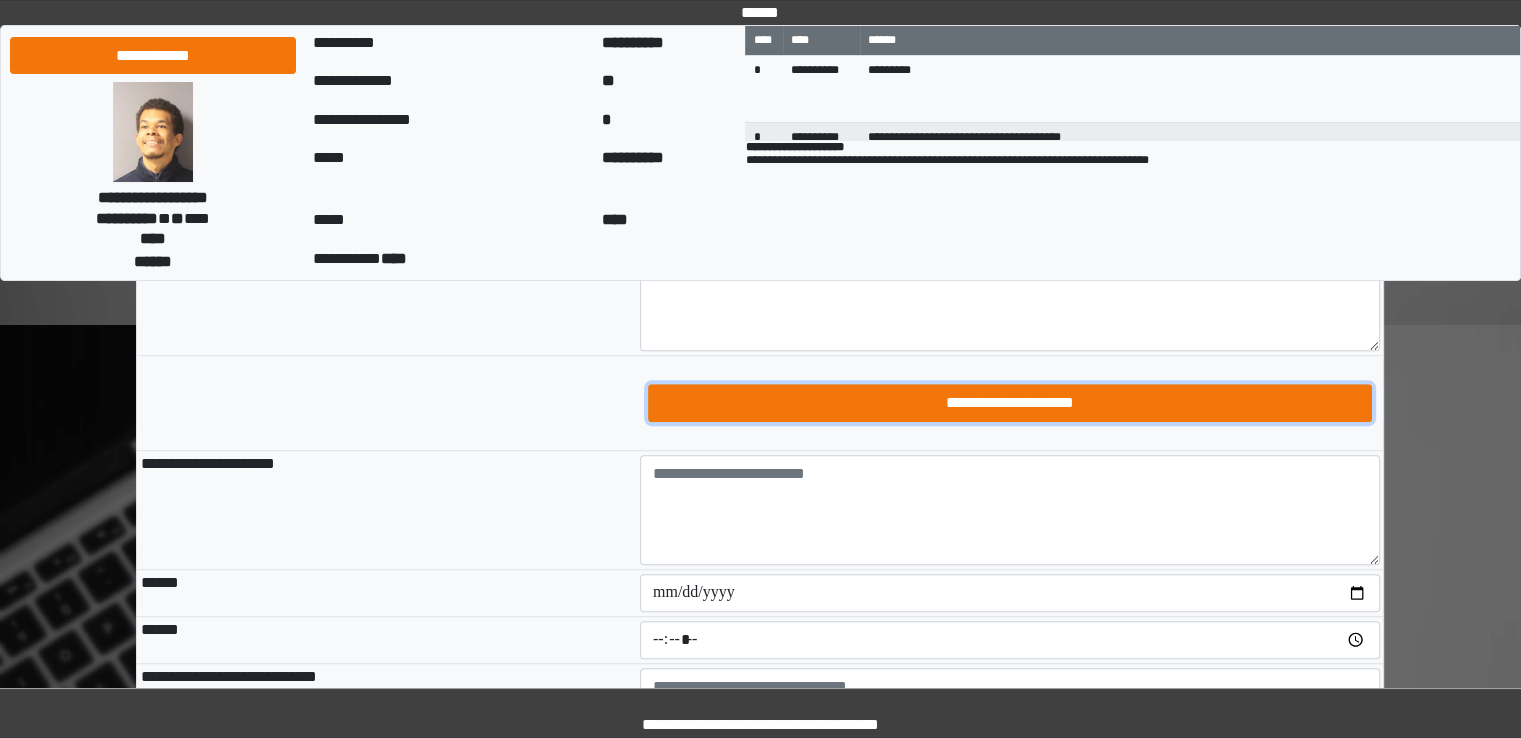 click on "**********" at bounding box center [1010, 403] 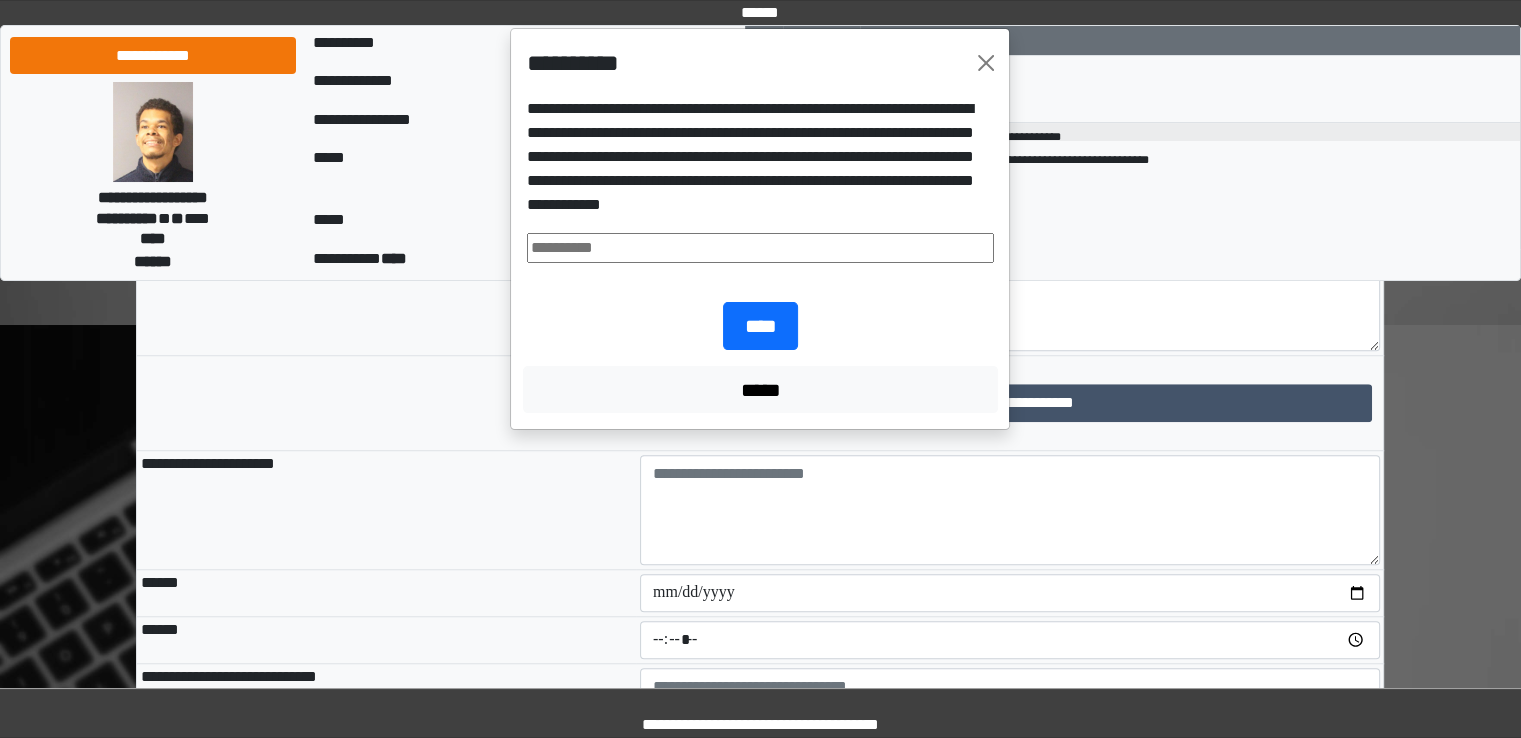 click at bounding box center (760, 248) 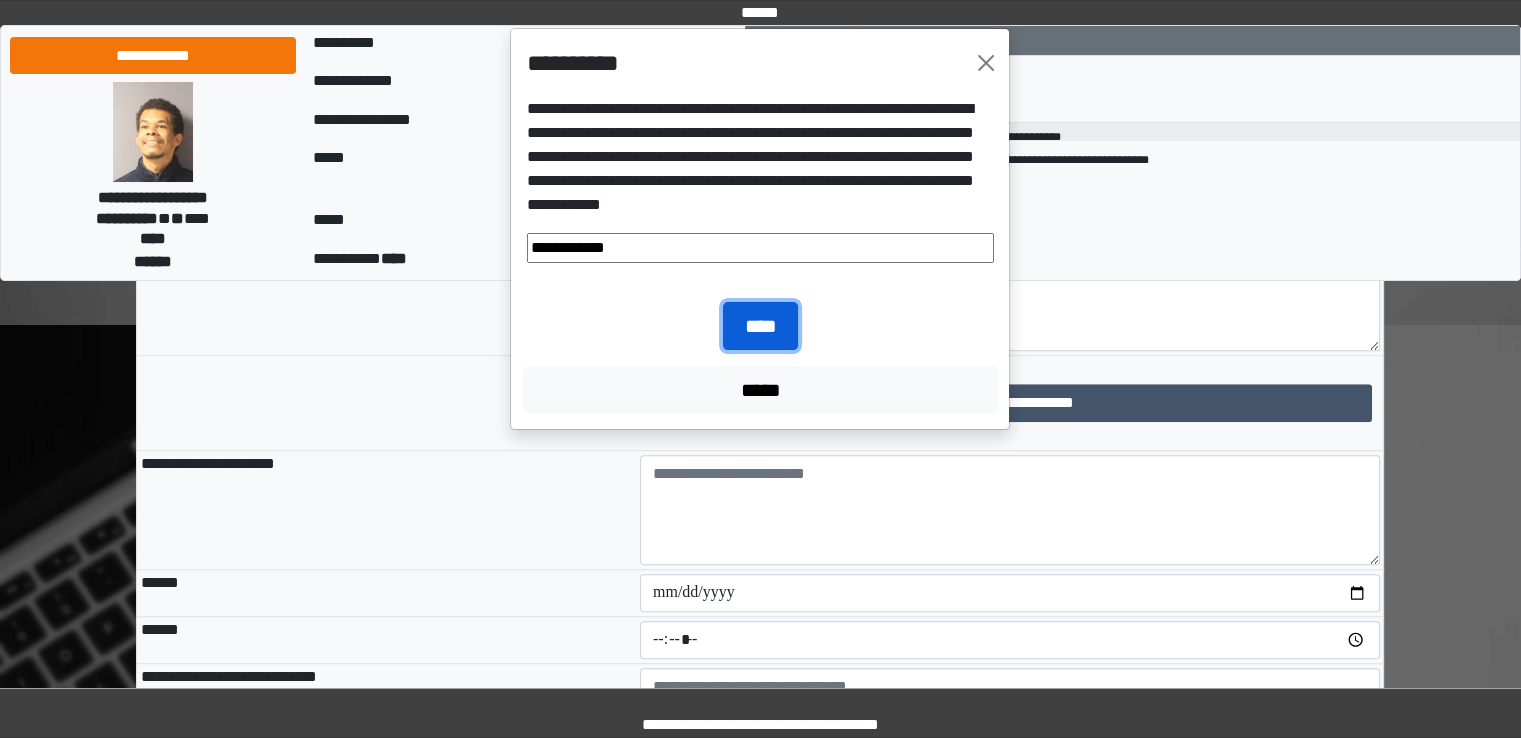 click on "****" at bounding box center (760, 326) 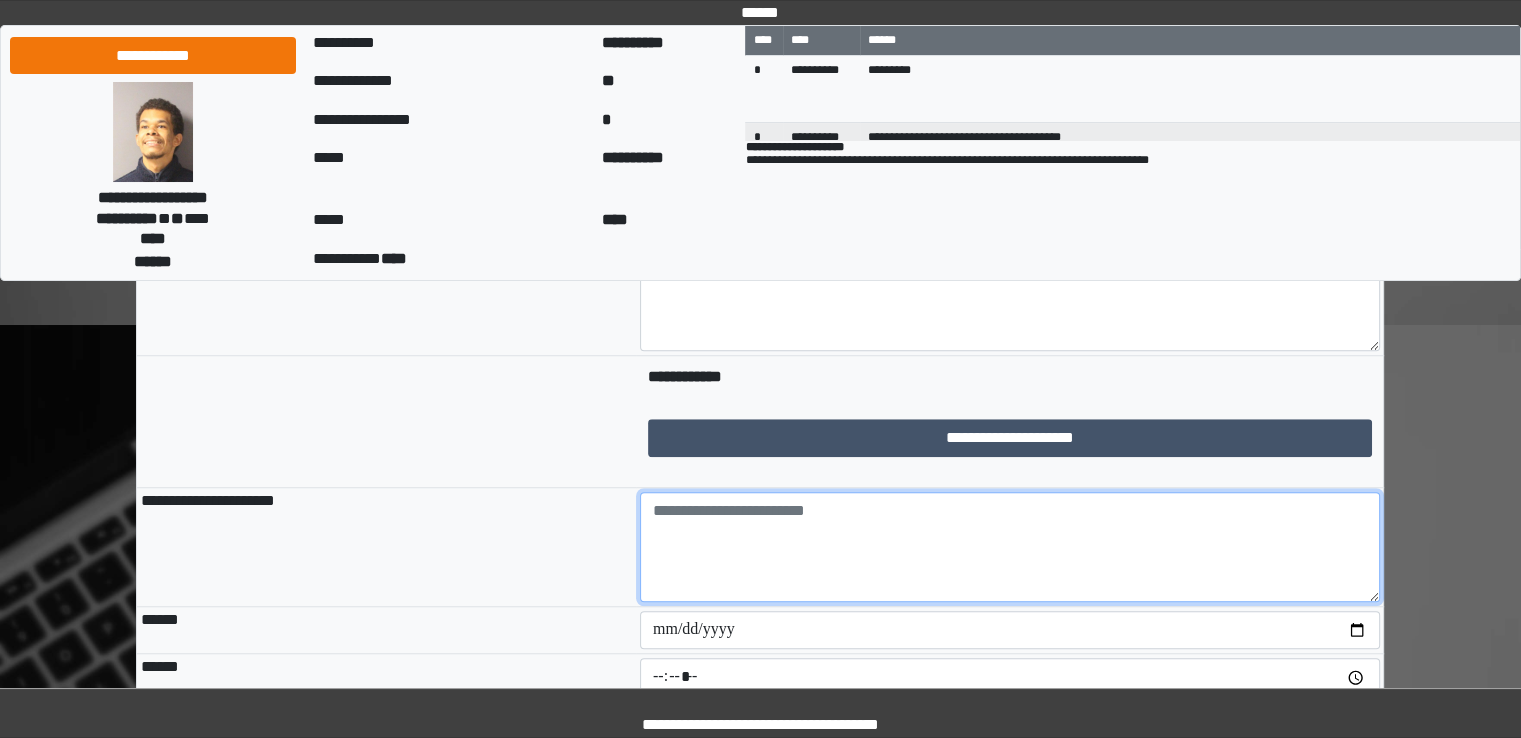 click at bounding box center [1010, 547] 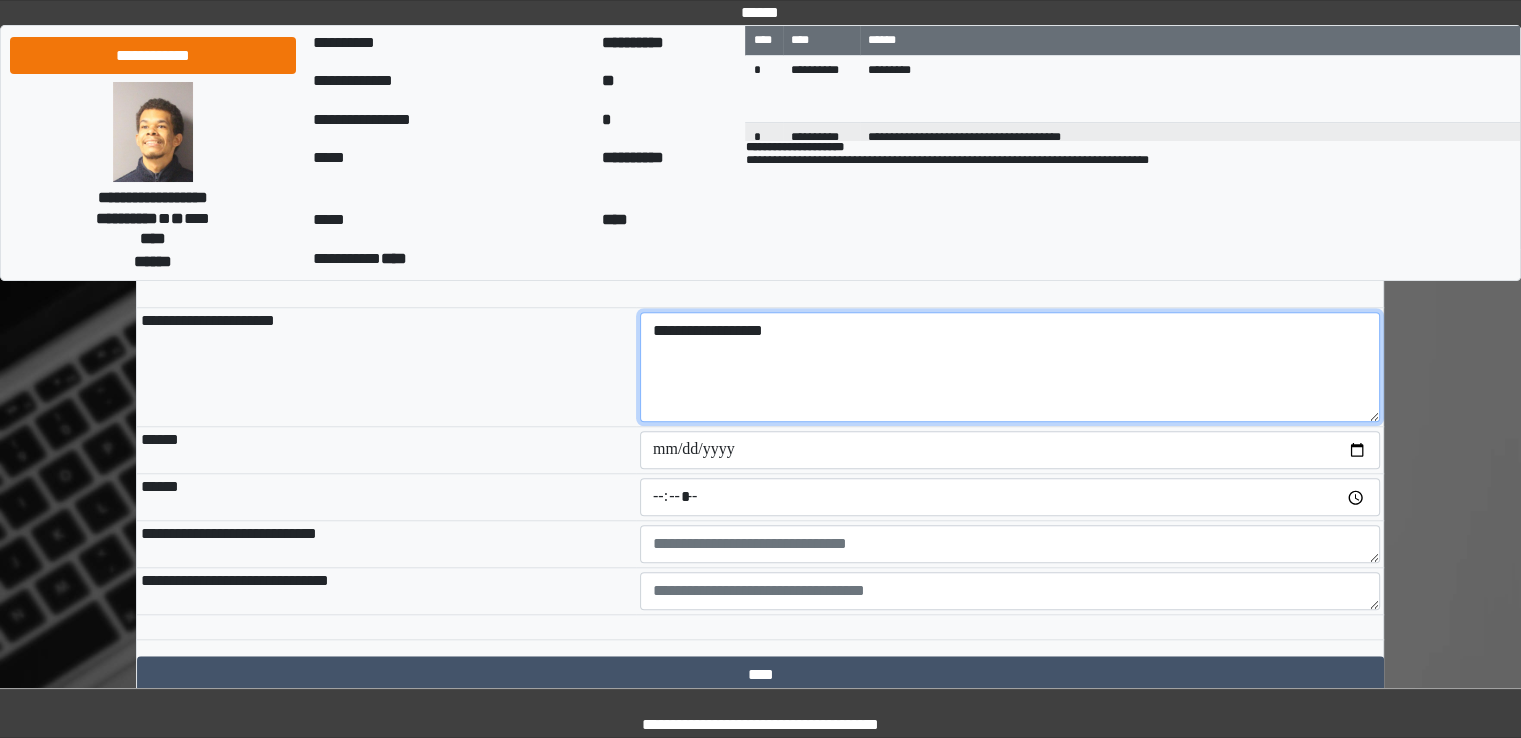 scroll, scrollTop: 1766, scrollLeft: 0, axis: vertical 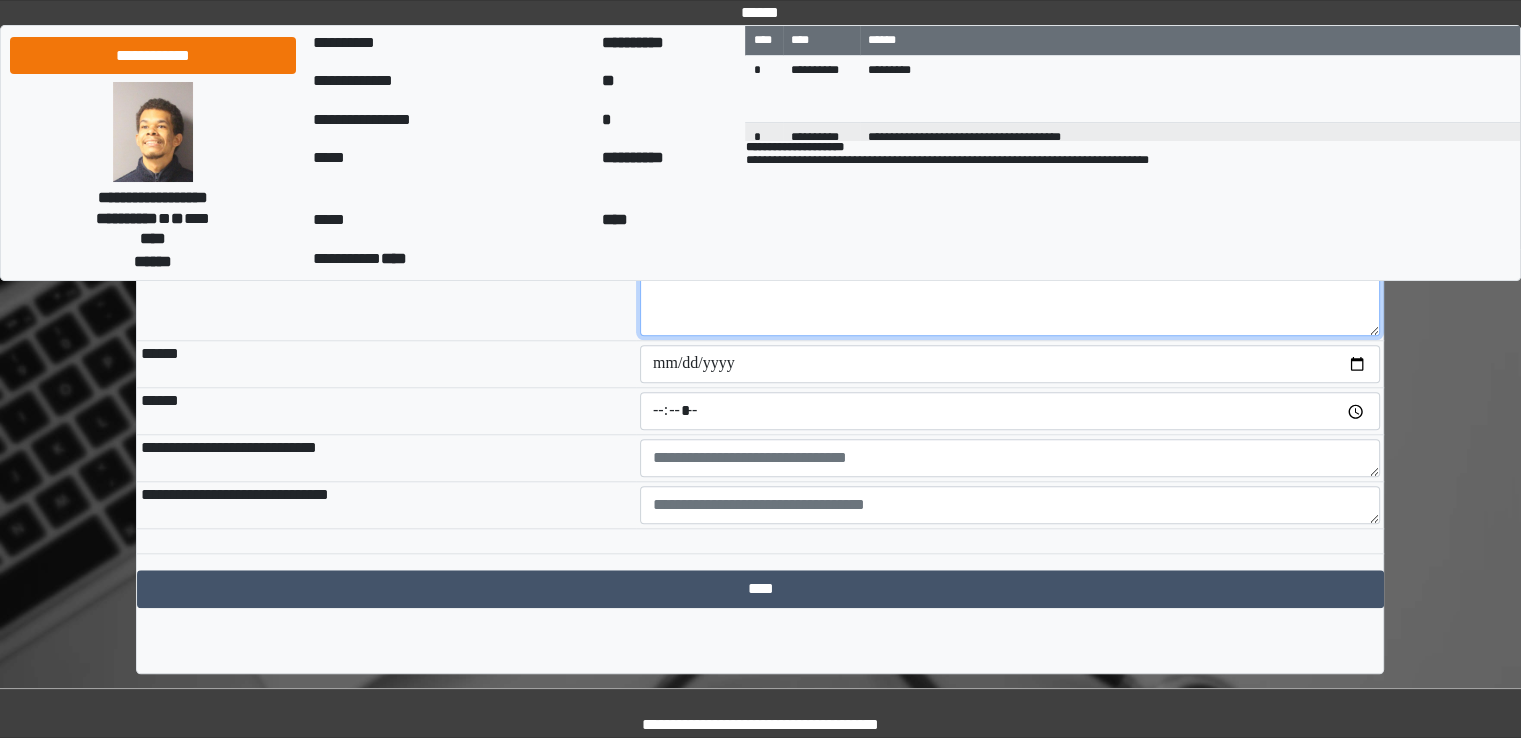 type on "**********" 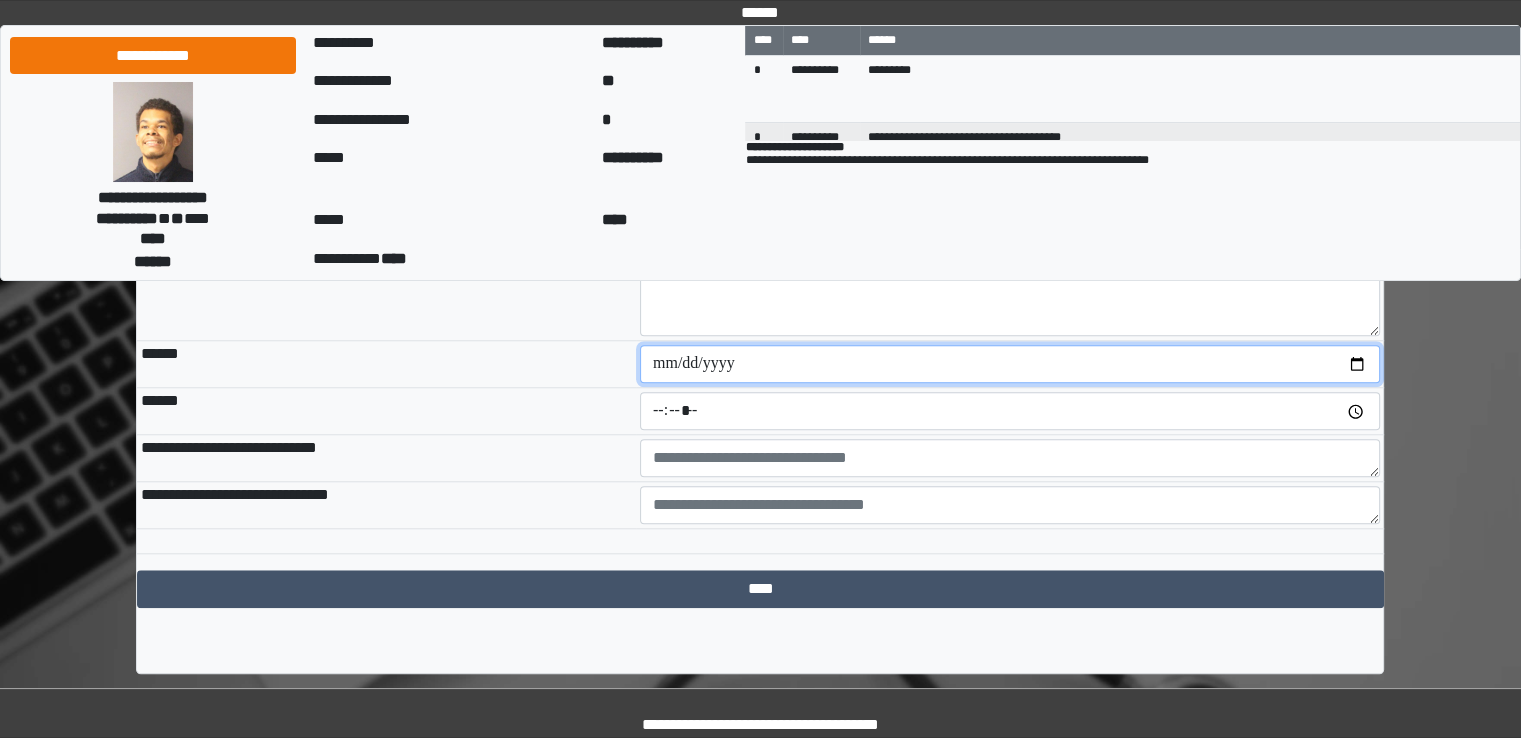 click at bounding box center (1010, 364) 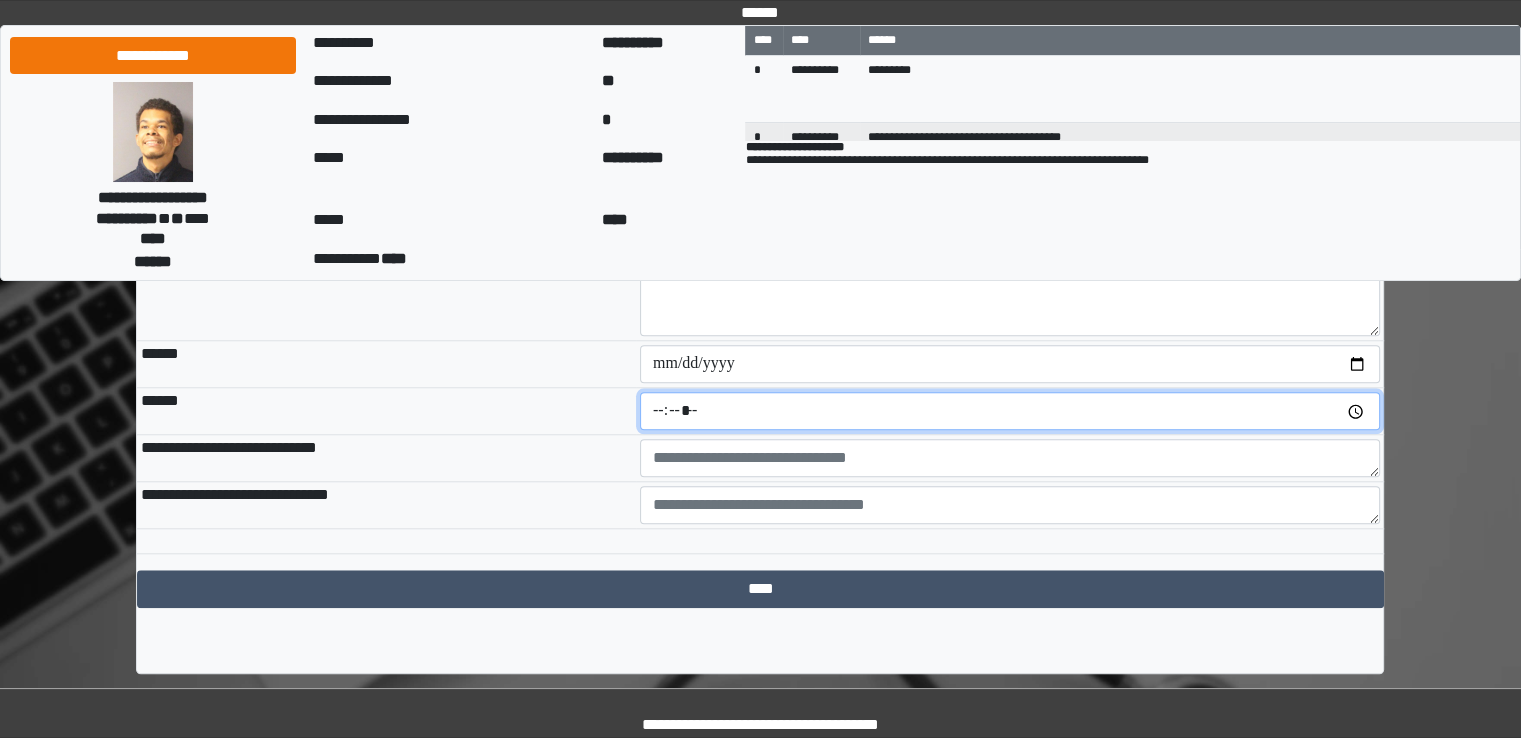 click at bounding box center [1010, 411] 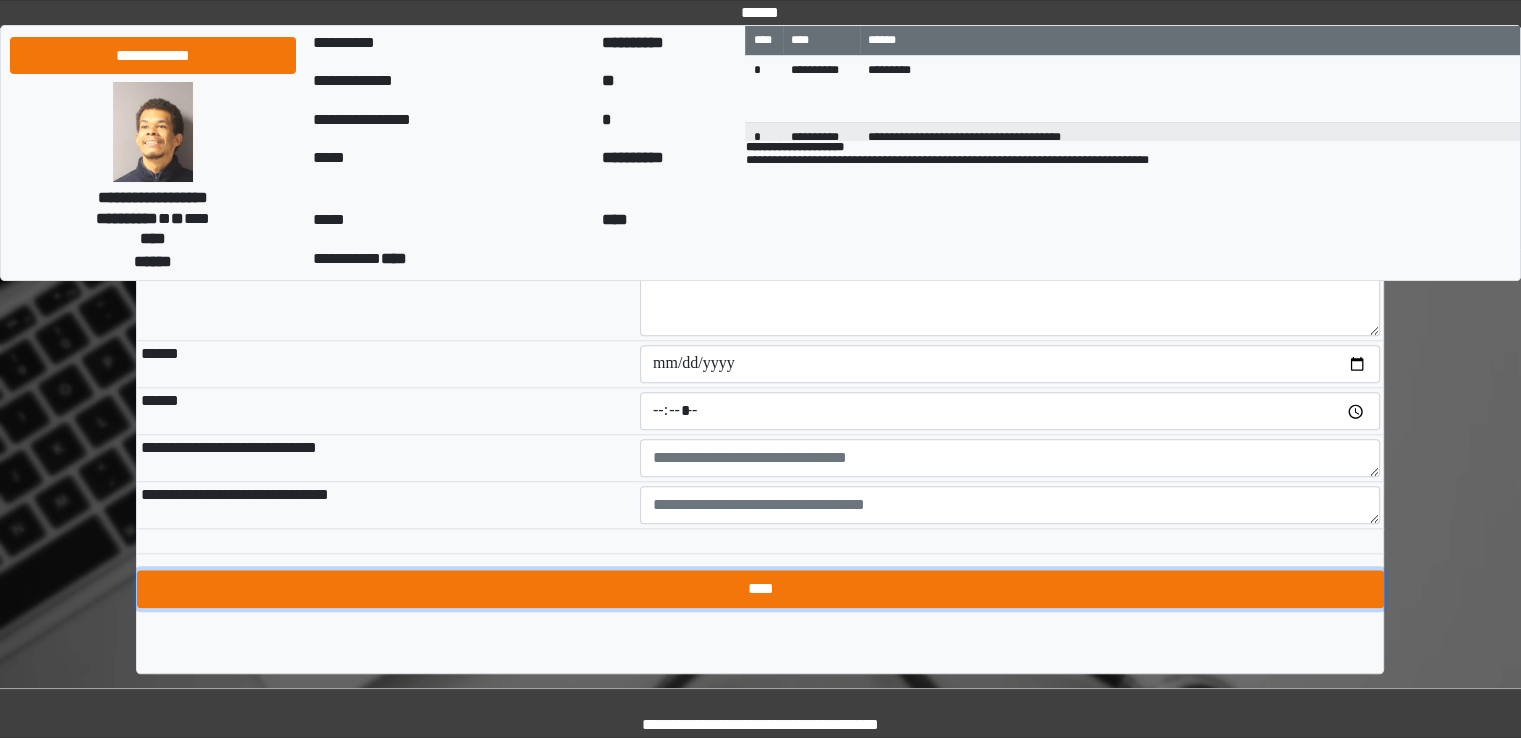 click on "****" at bounding box center [760, 589] 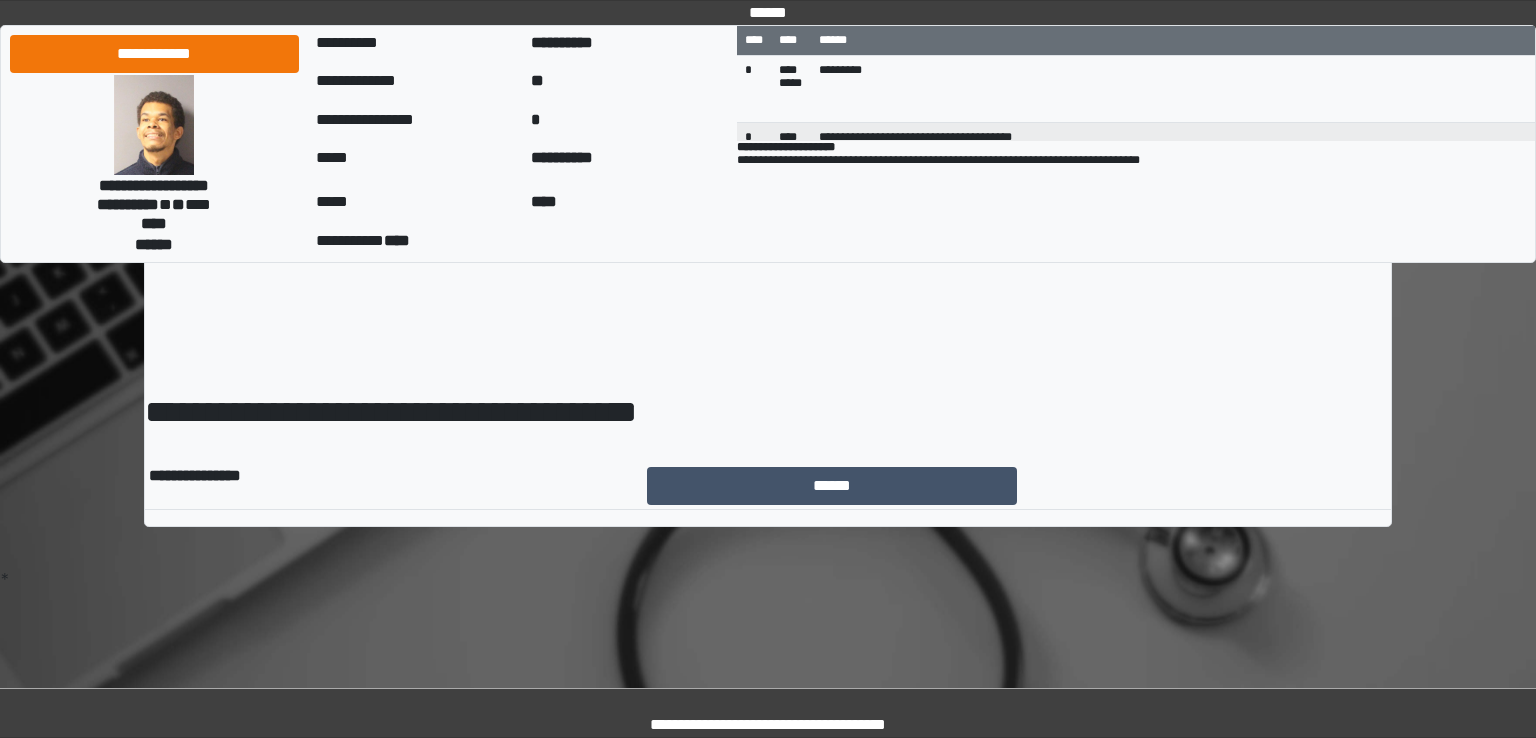 scroll, scrollTop: 0, scrollLeft: 0, axis: both 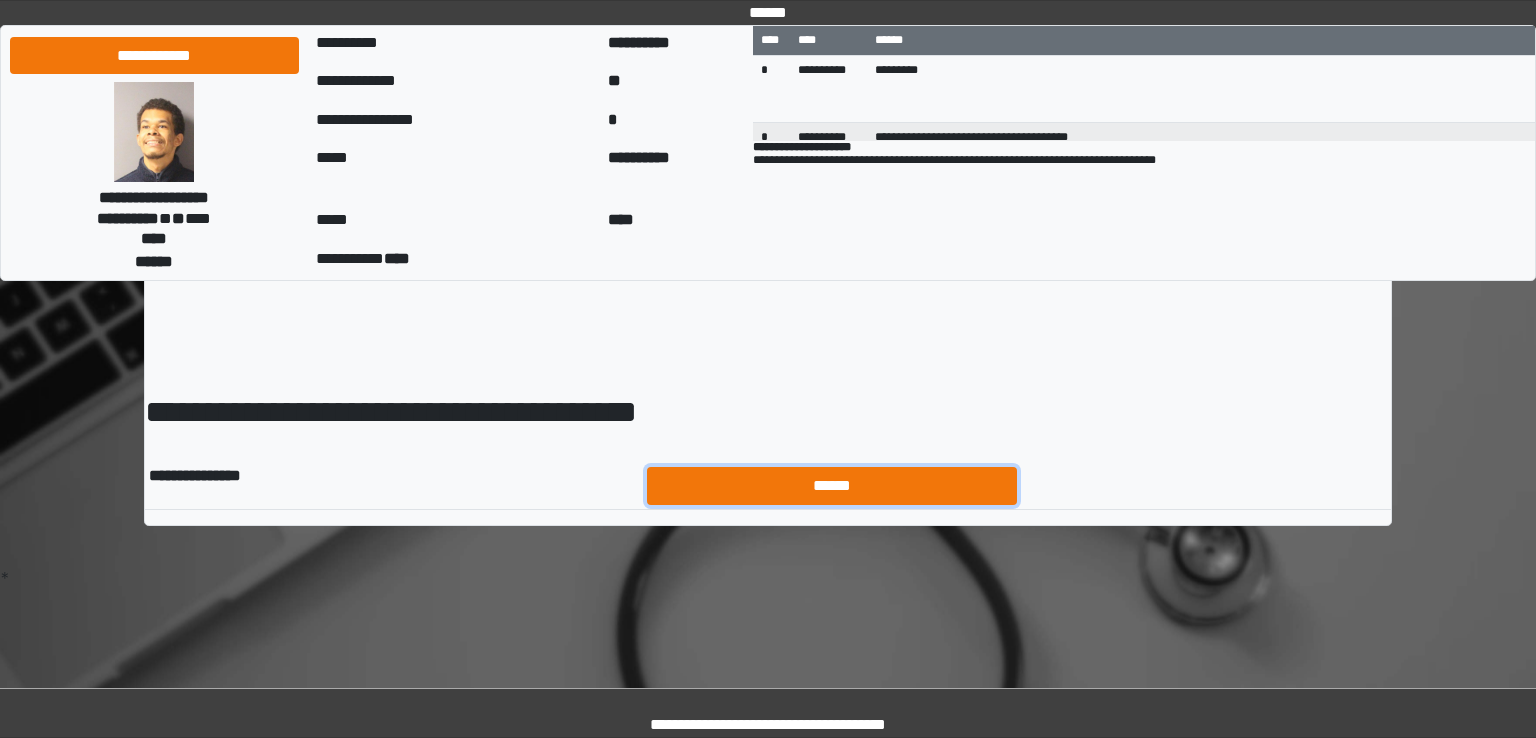 click on "******" at bounding box center (832, 486) 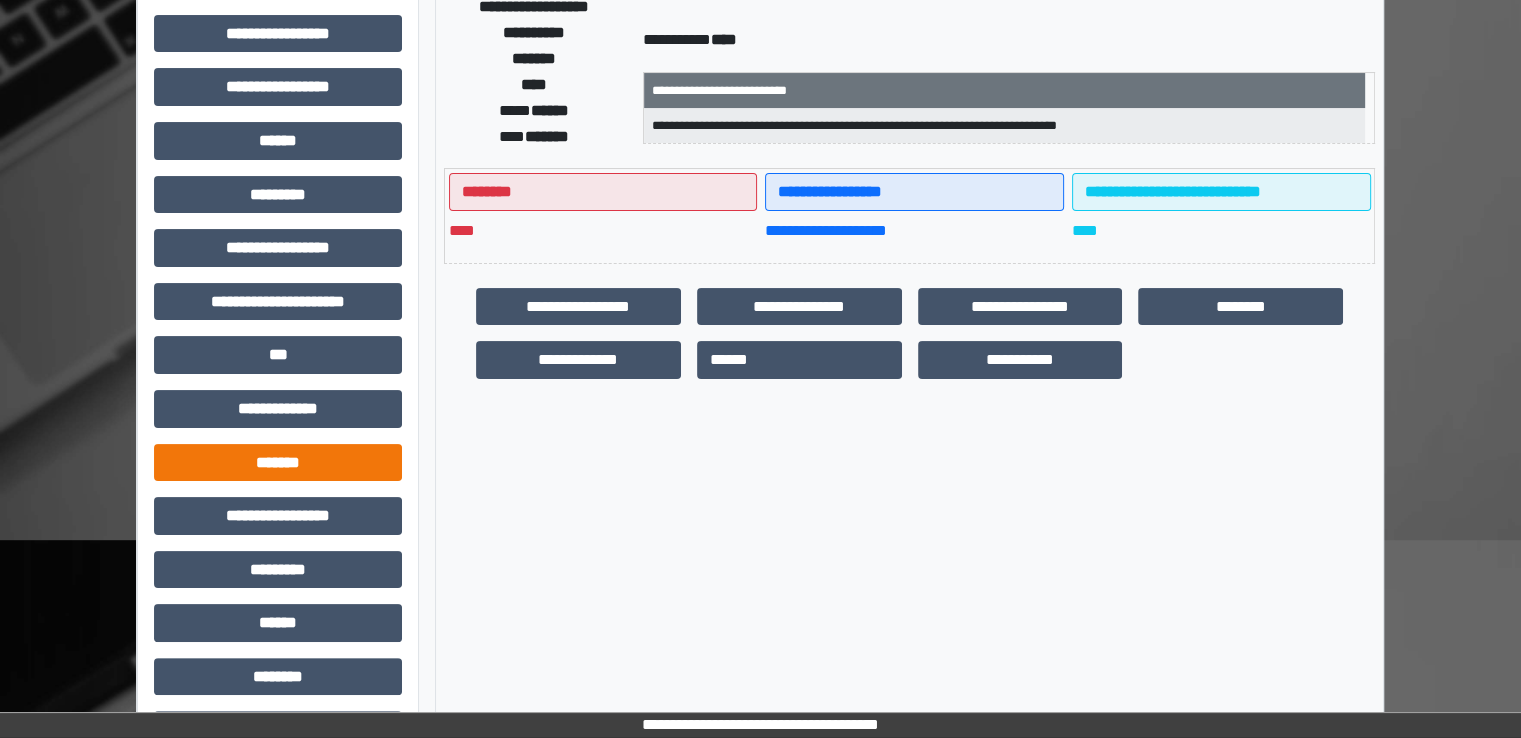 scroll, scrollTop: 428, scrollLeft: 0, axis: vertical 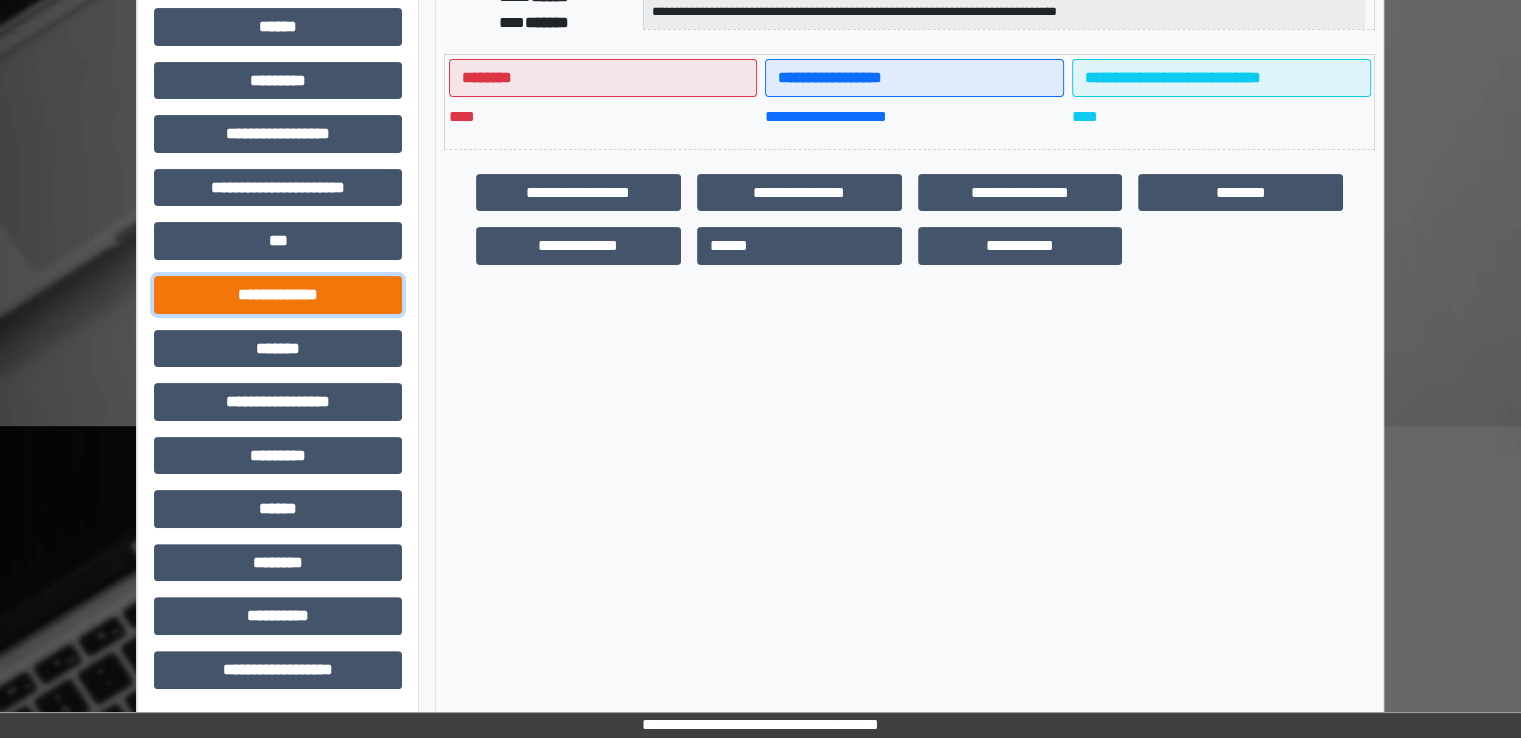 click on "**********" at bounding box center (278, 295) 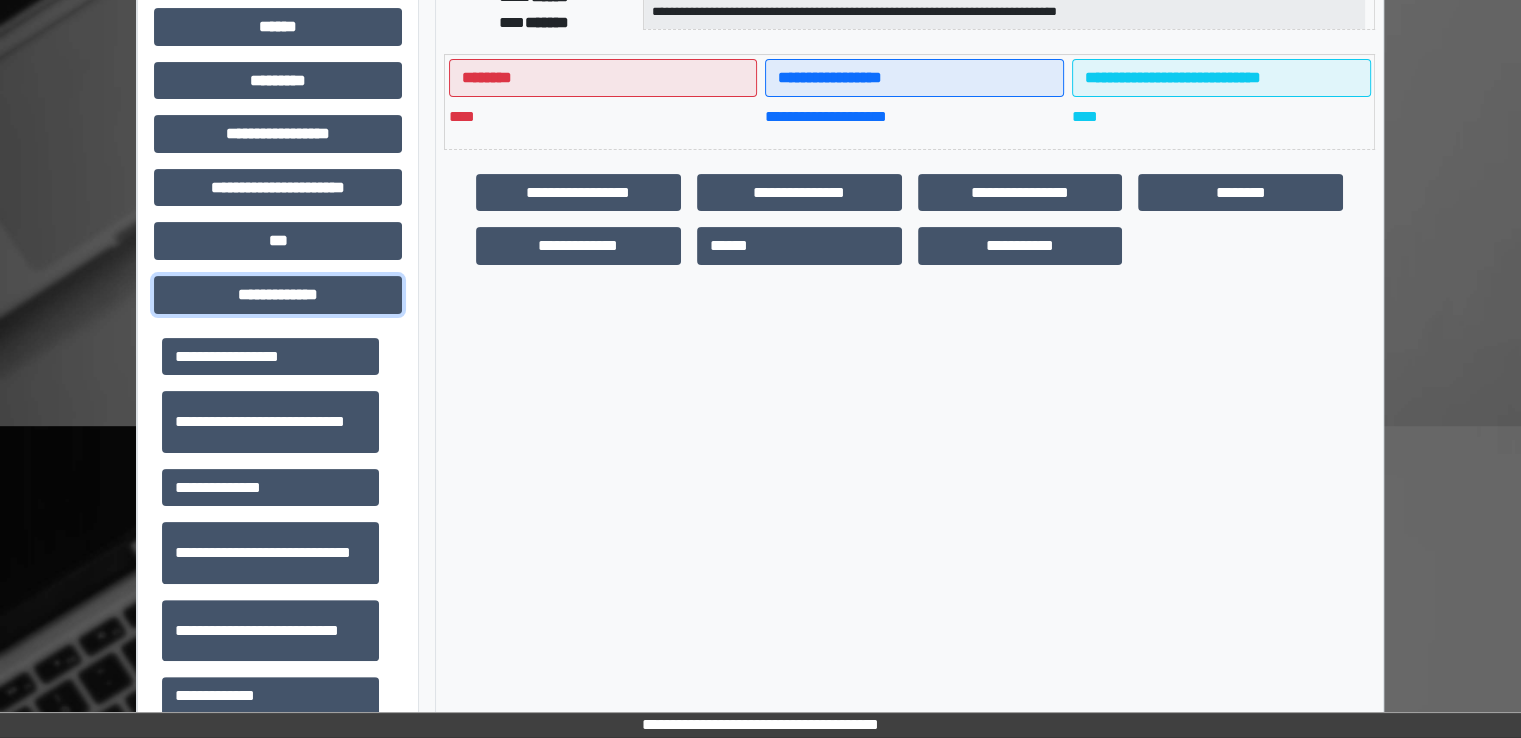 scroll, scrollTop: 600, scrollLeft: 0, axis: vertical 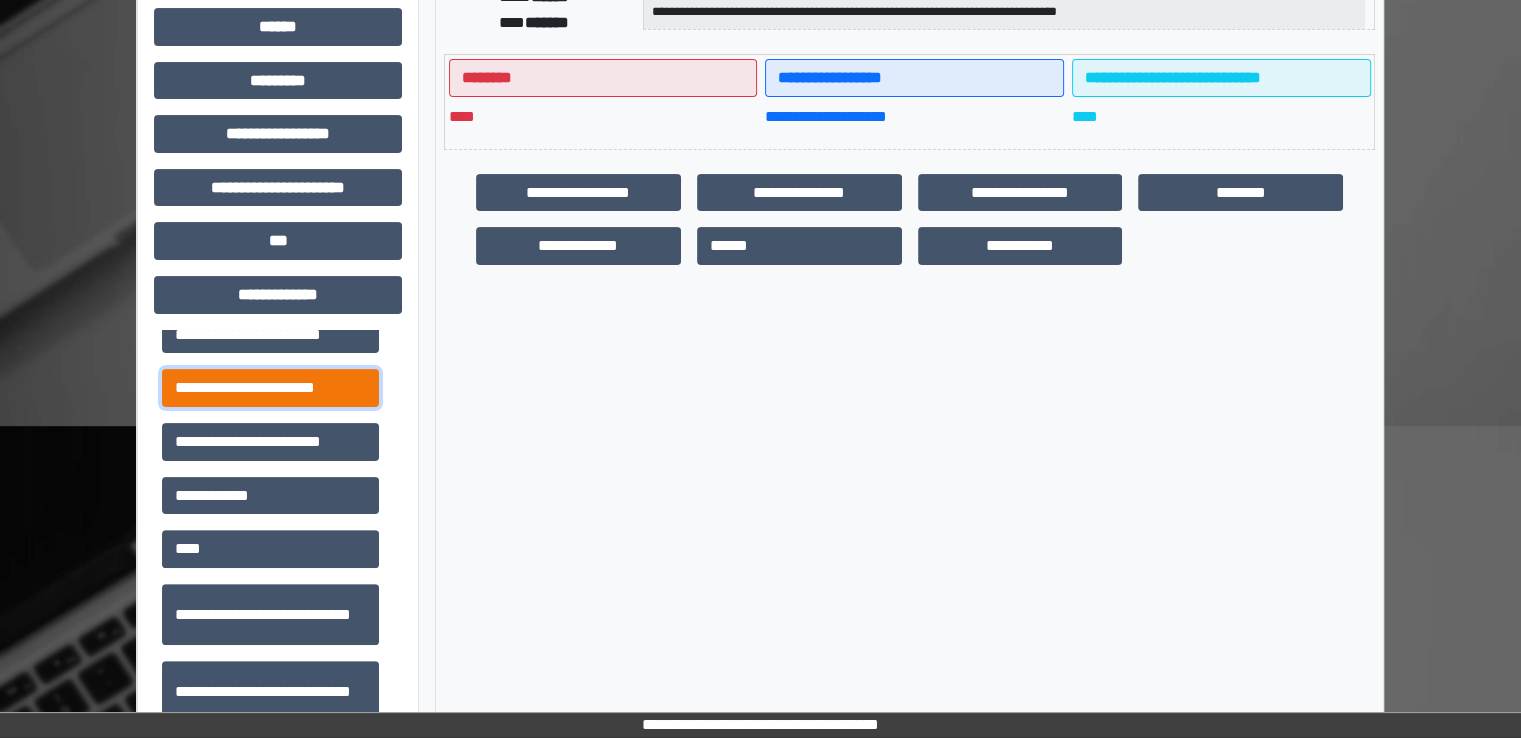 click on "**********" at bounding box center (270, 388) 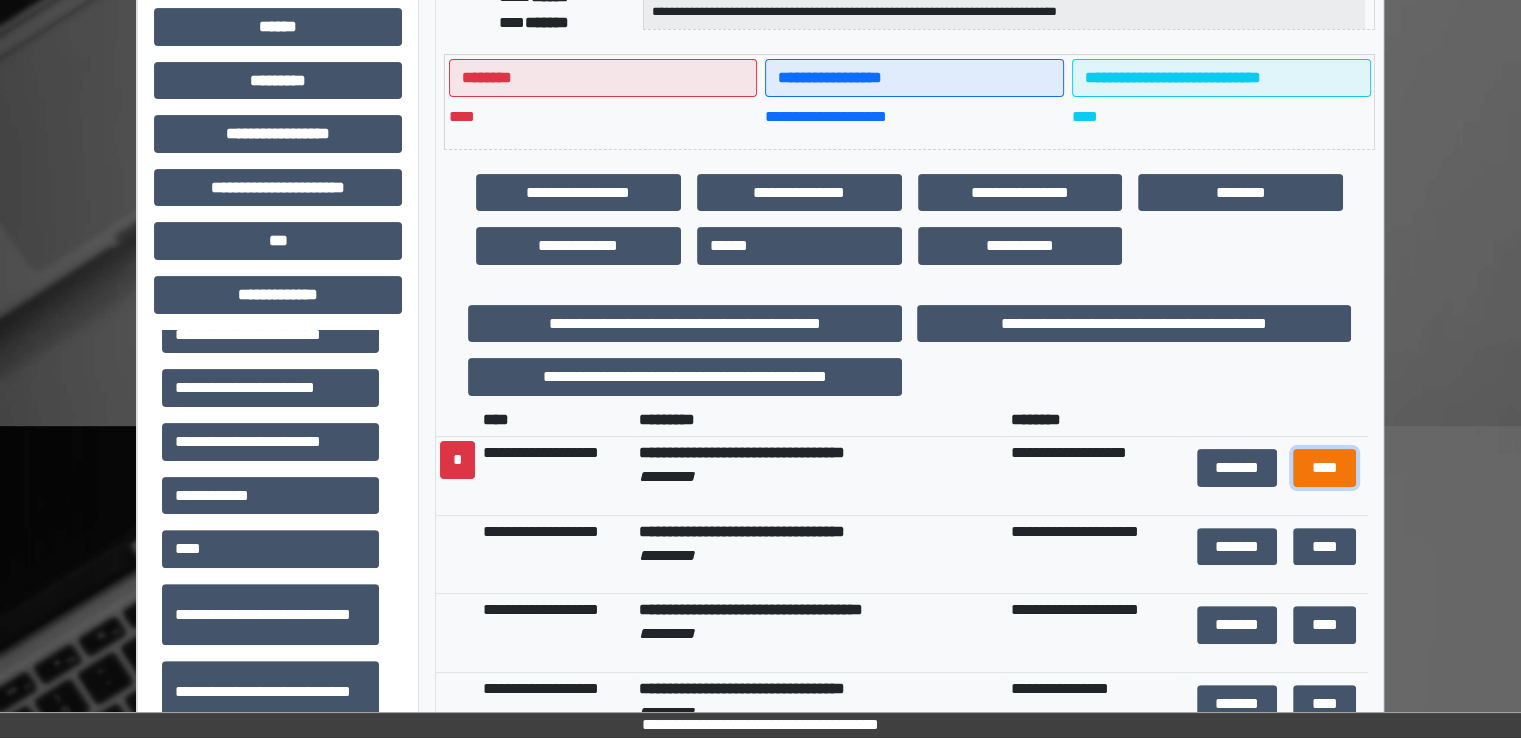 click on "****" at bounding box center [1324, 468] 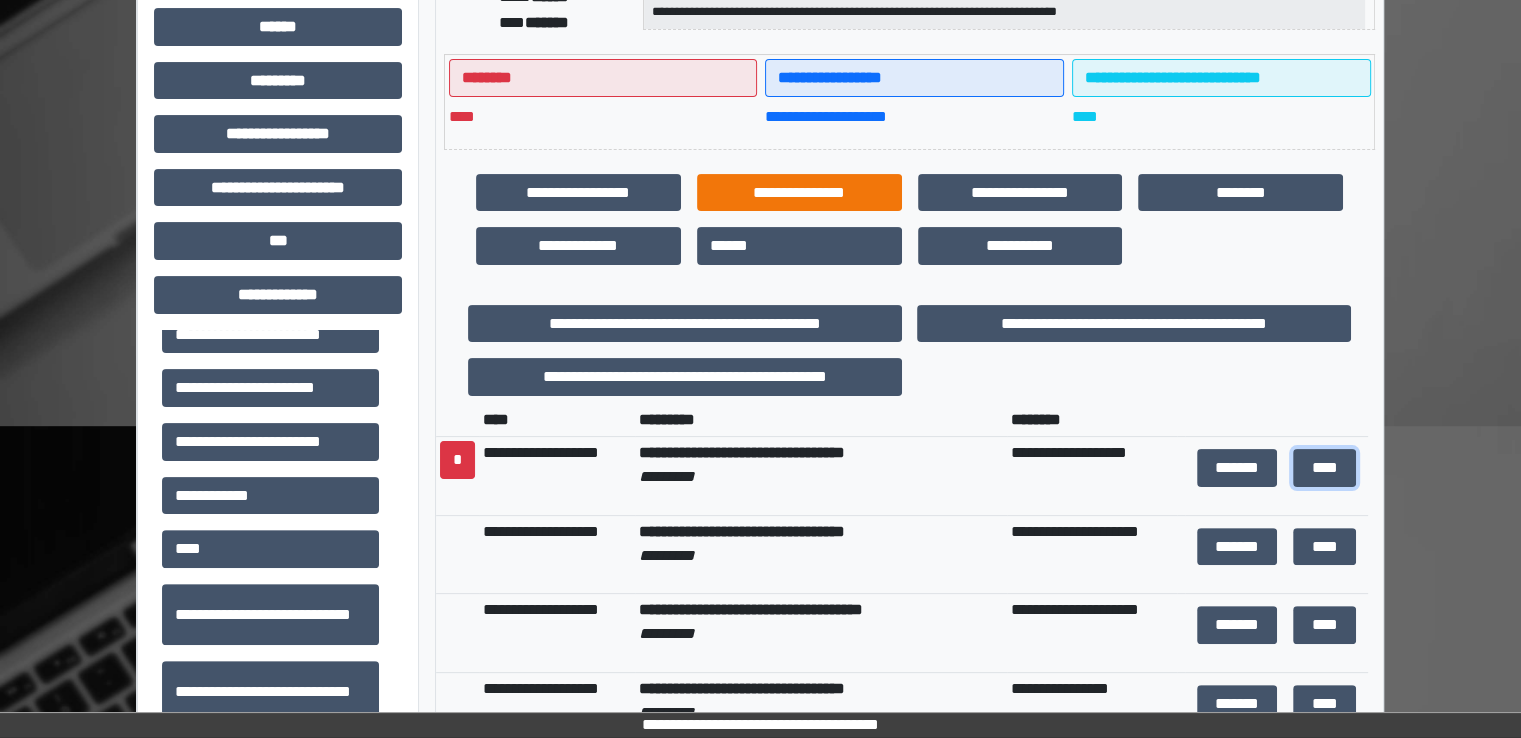 scroll, scrollTop: 0, scrollLeft: 0, axis: both 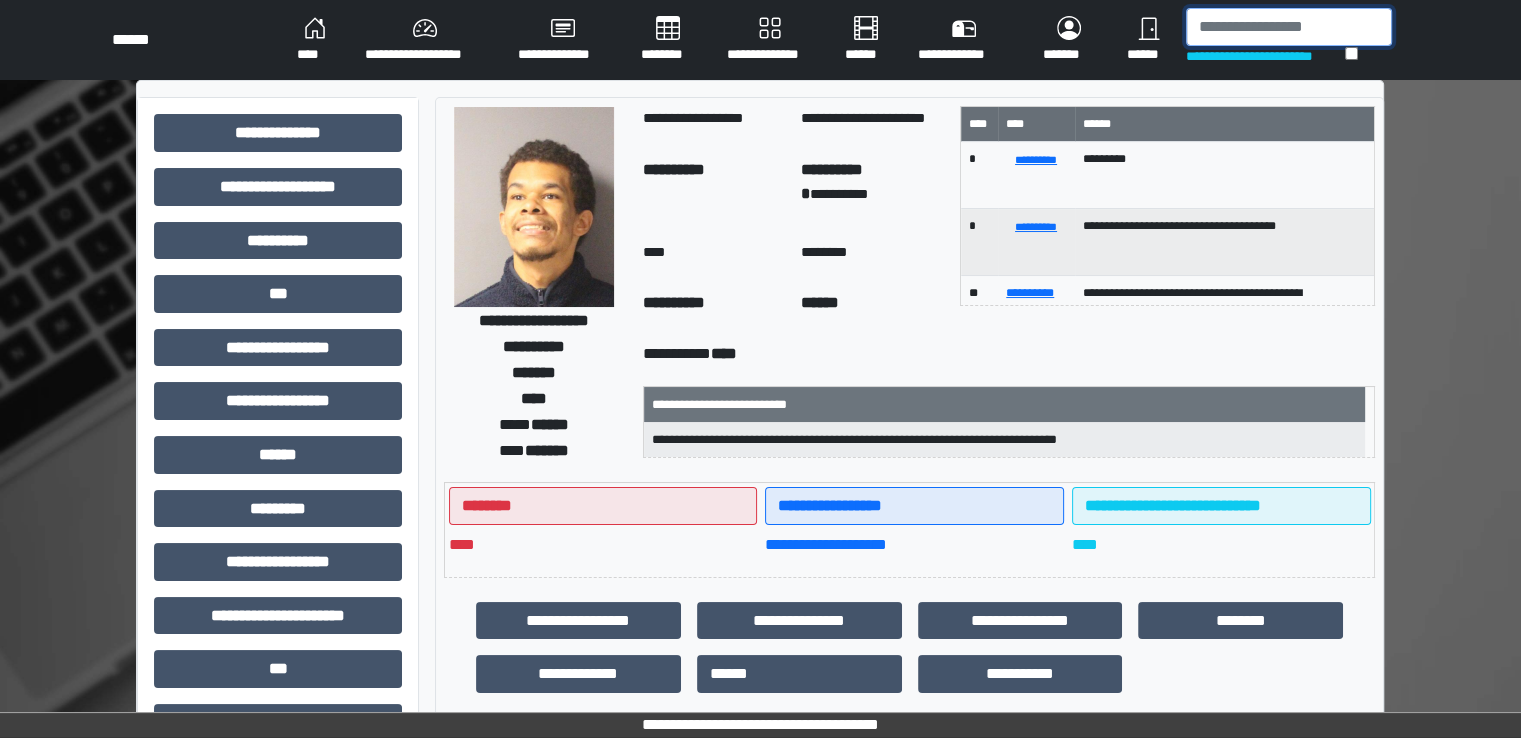 click at bounding box center (1289, 27) 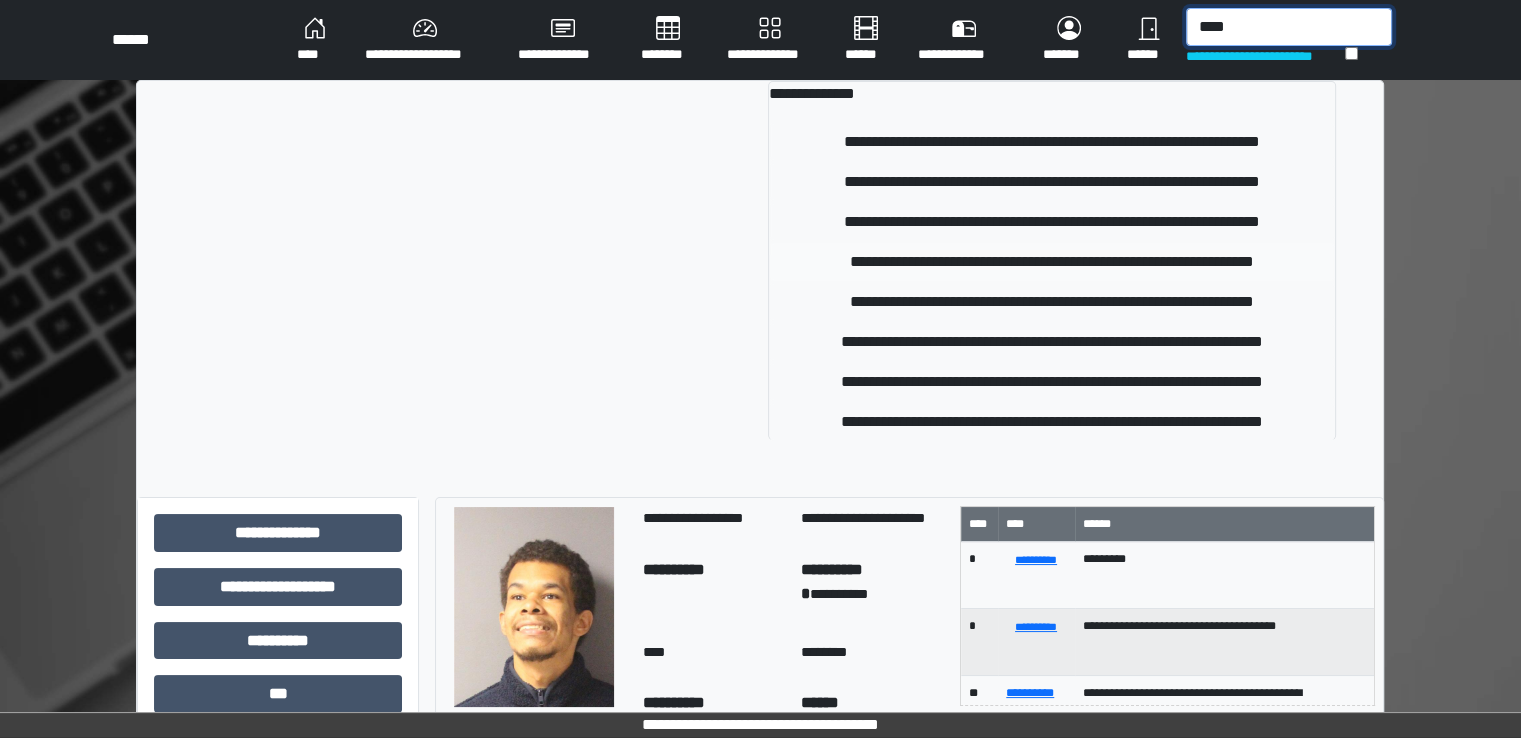 type on "****" 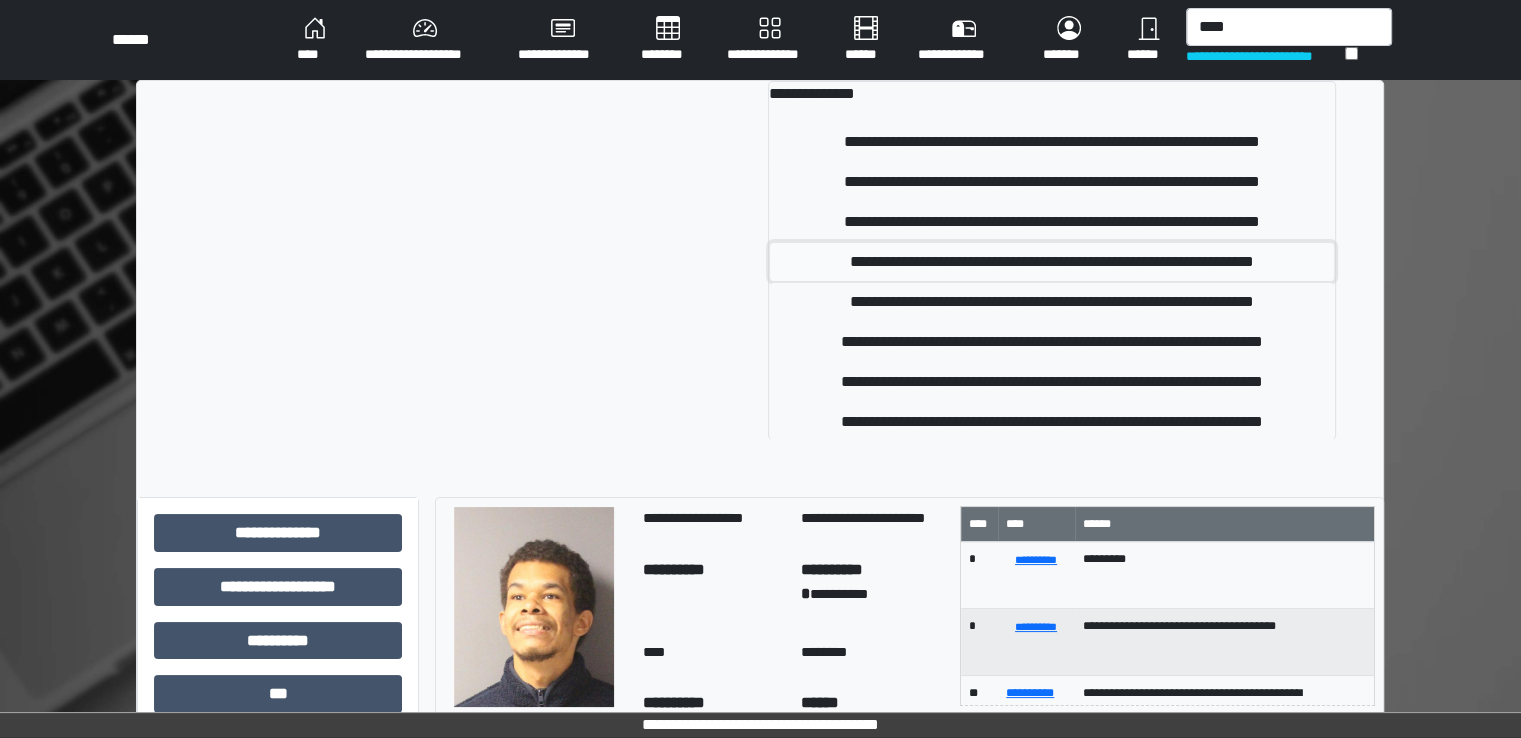 click on "**********" at bounding box center (1051, 262) 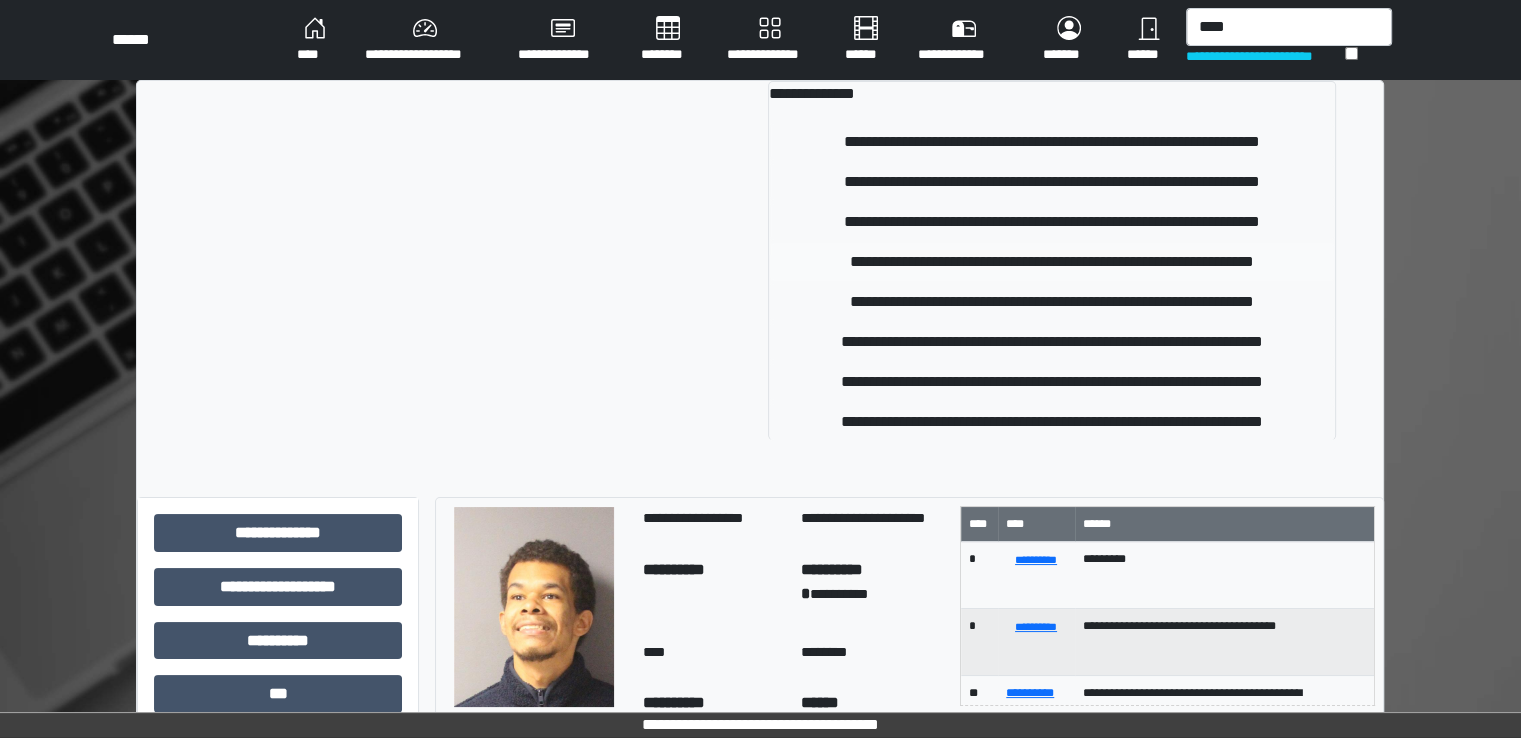 type 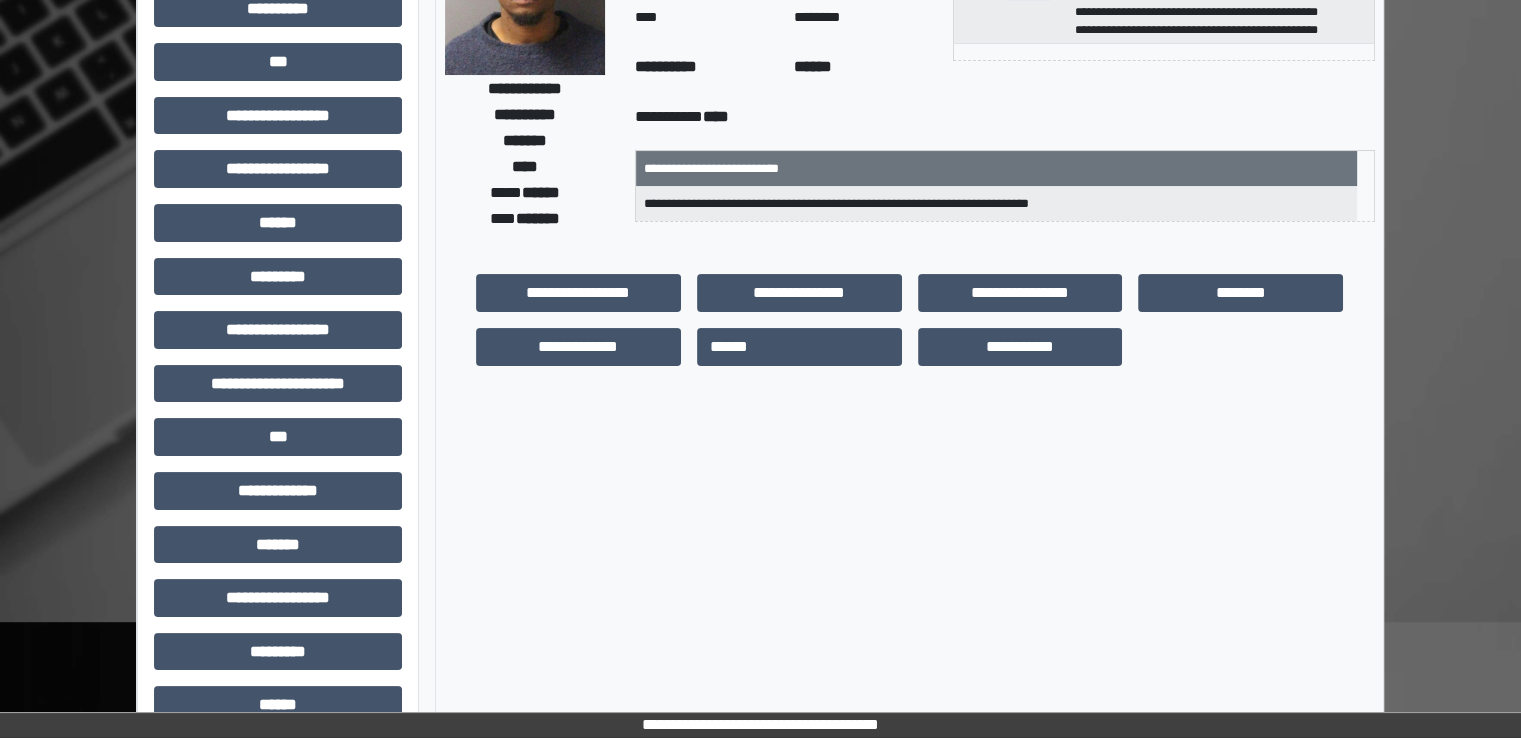 scroll, scrollTop: 428, scrollLeft: 0, axis: vertical 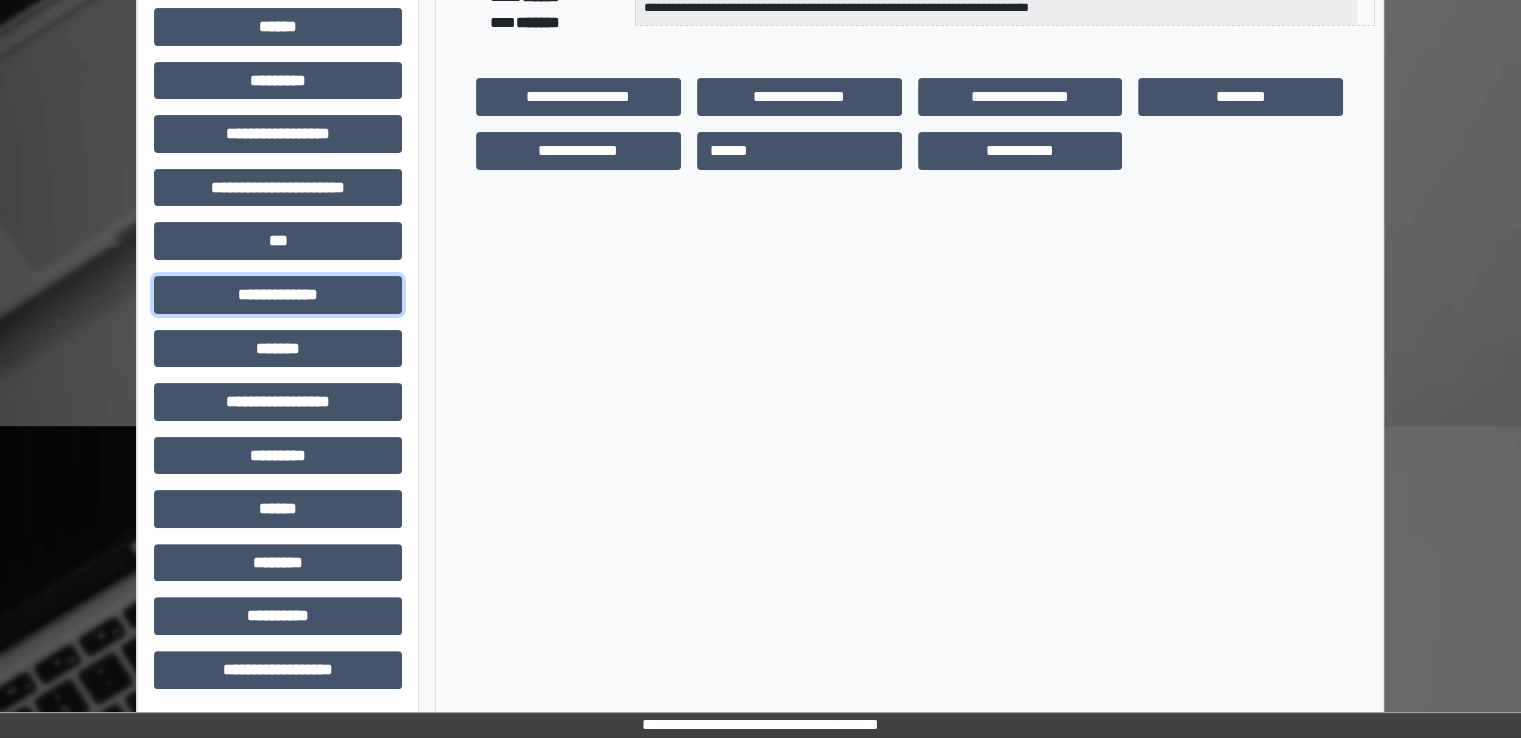 drag, startPoint x: 337, startPoint y: 301, endPoint x: 296, endPoint y: 401, distance: 108.078674 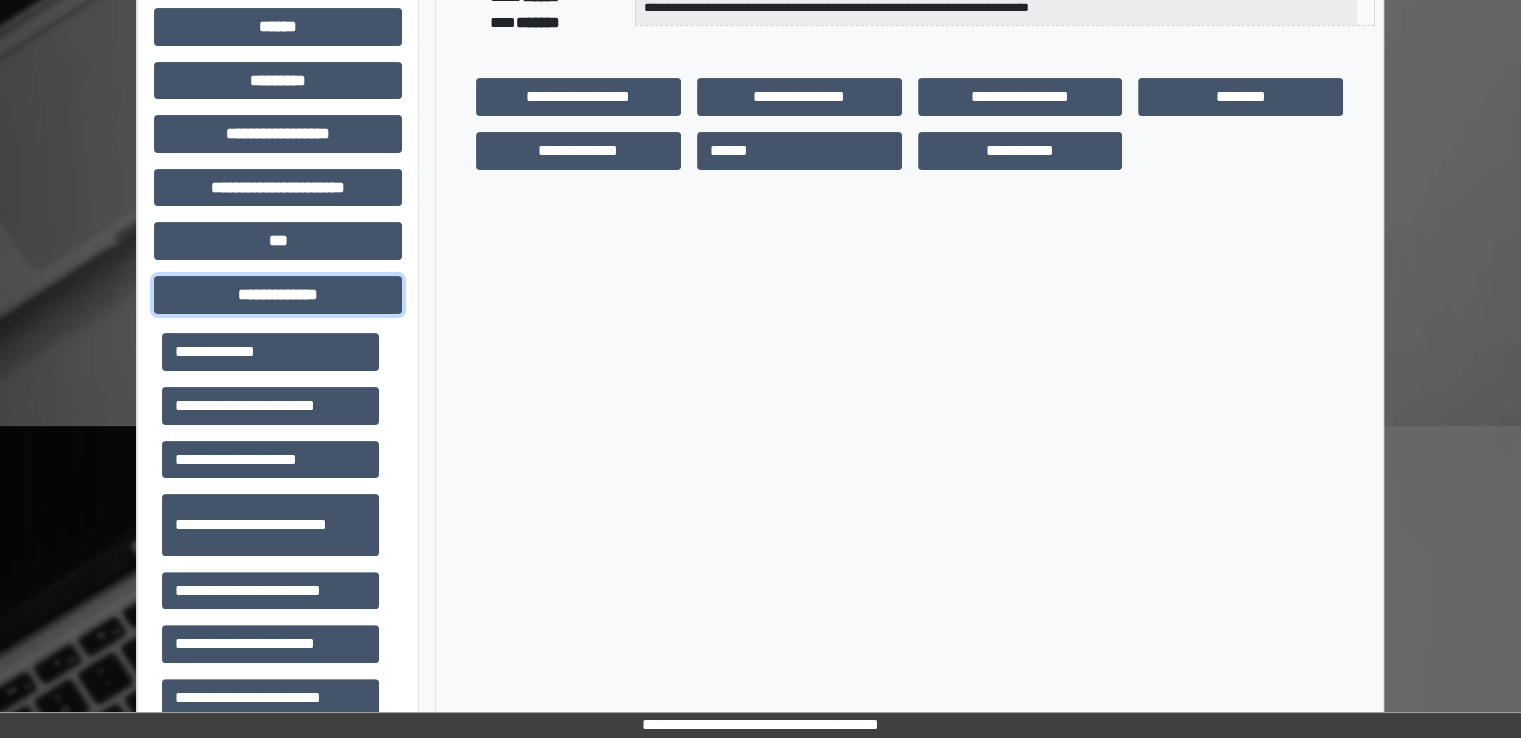 scroll, scrollTop: 600, scrollLeft: 0, axis: vertical 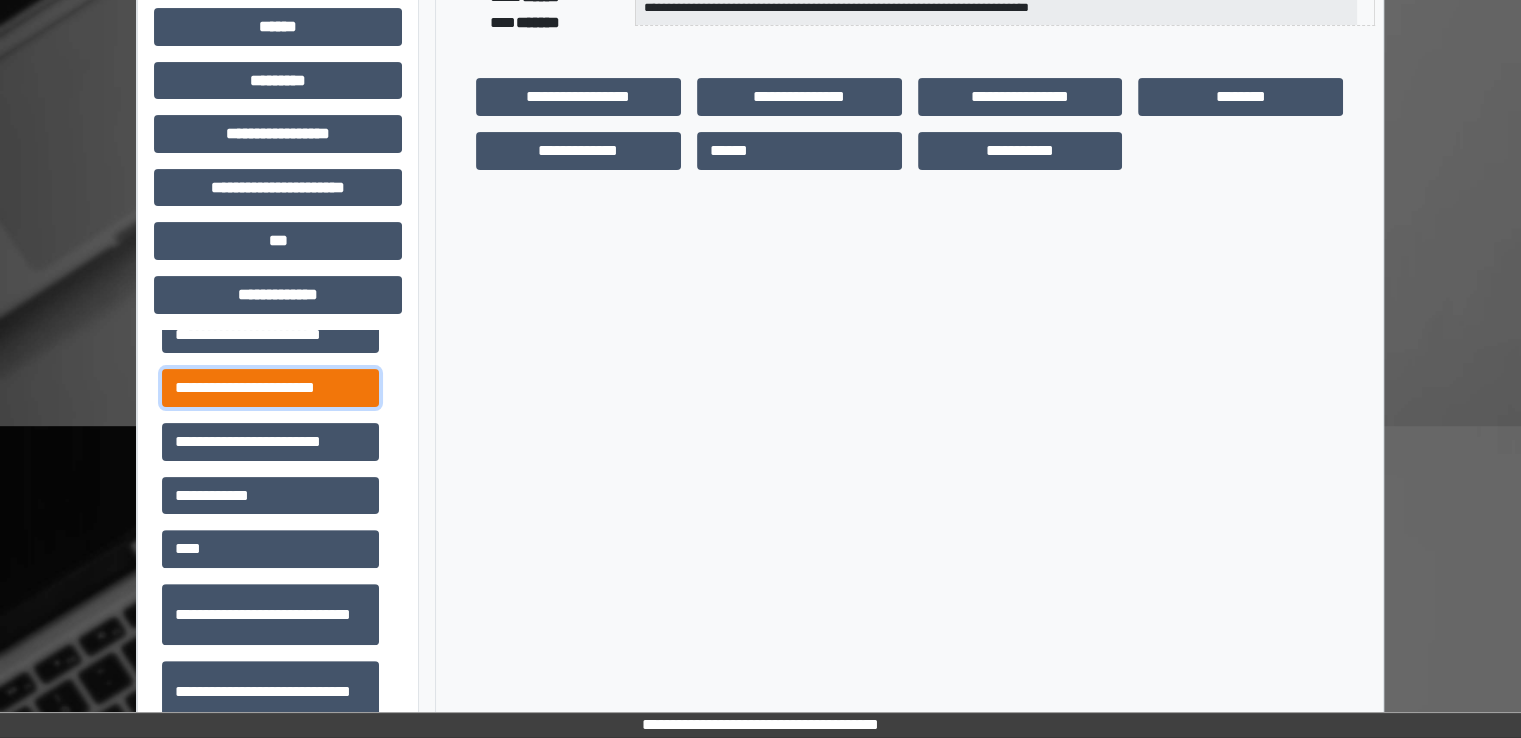 click on "**********" at bounding box center [270, 388] 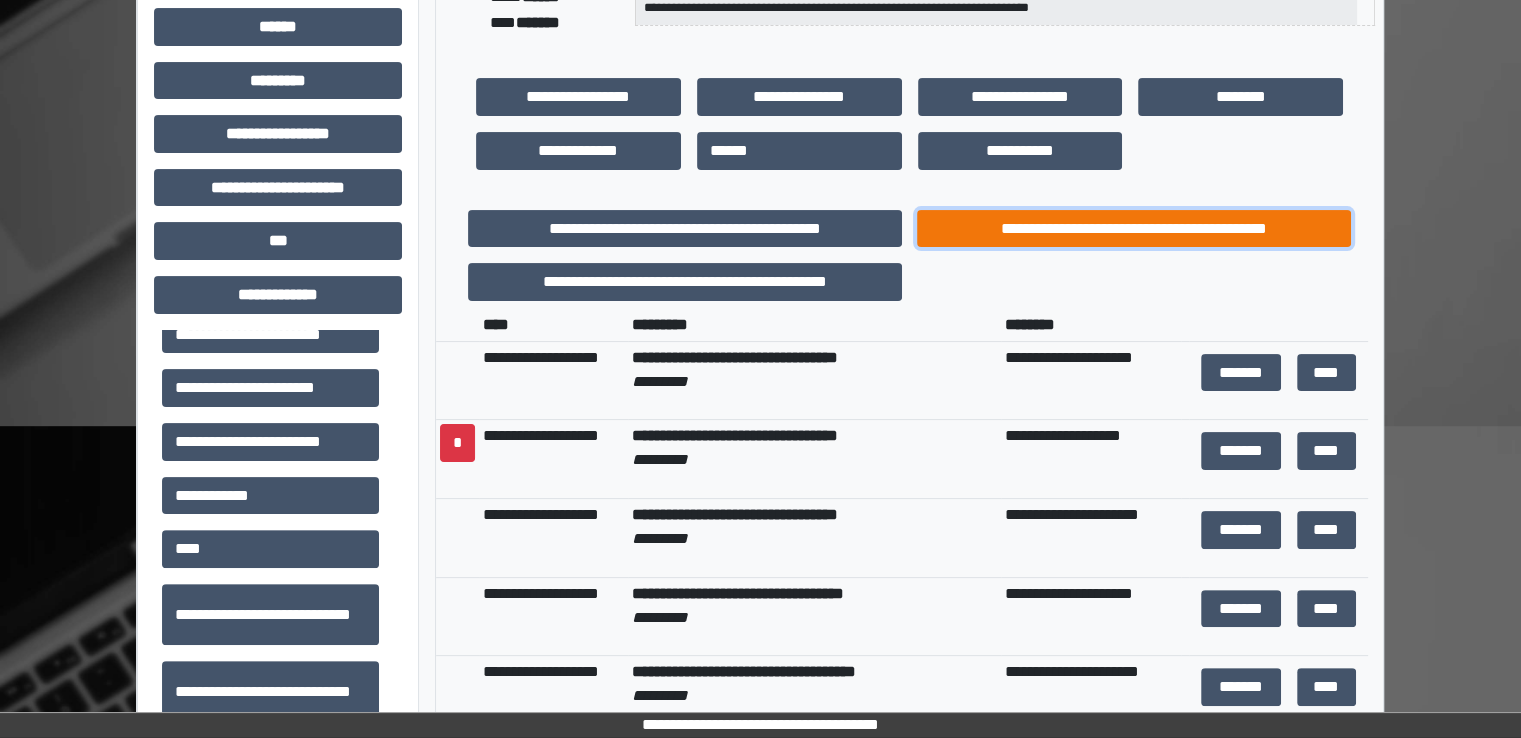 click on "**********" at bounding box center (1134, 229) 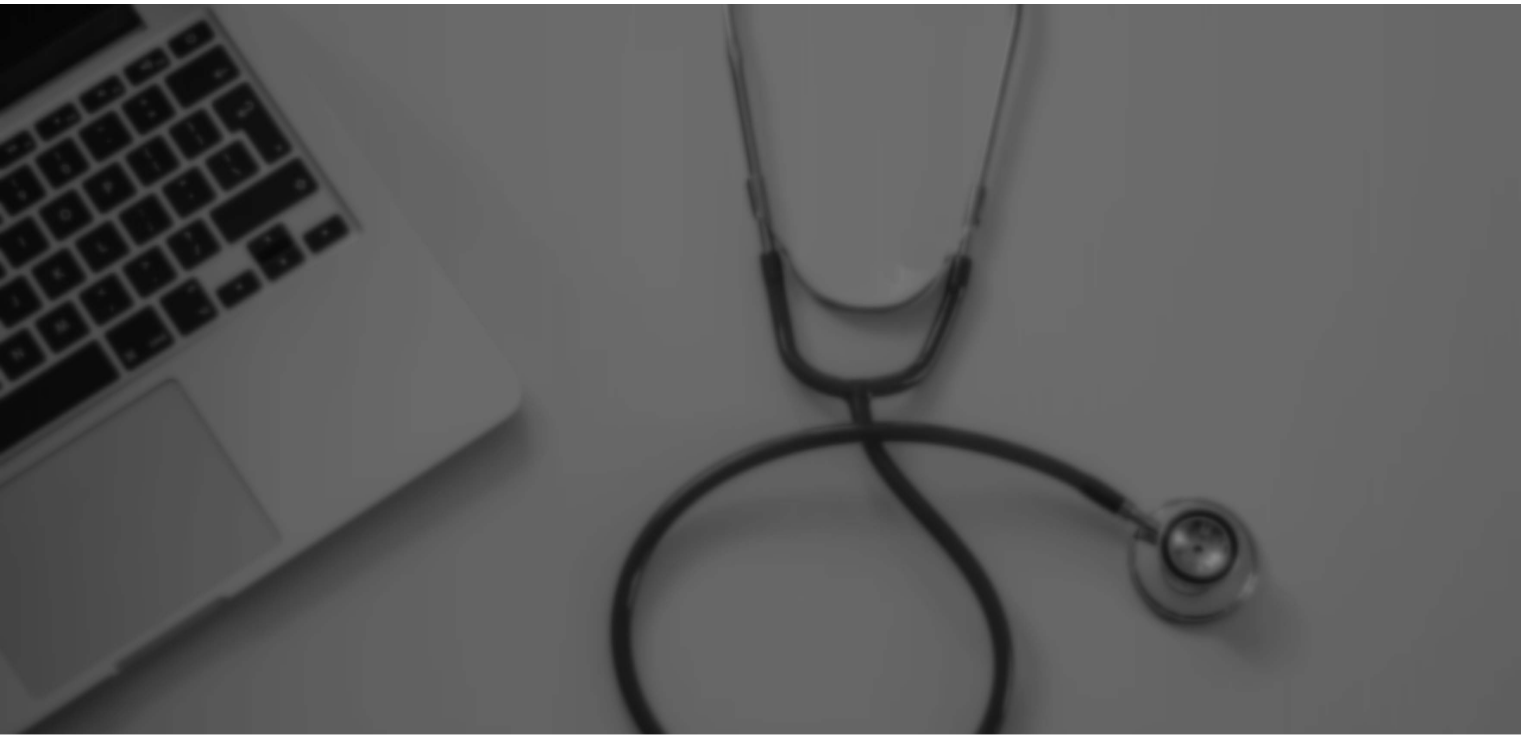 scroll, scrollTop: 0, scrollLeft: 0, axis: both 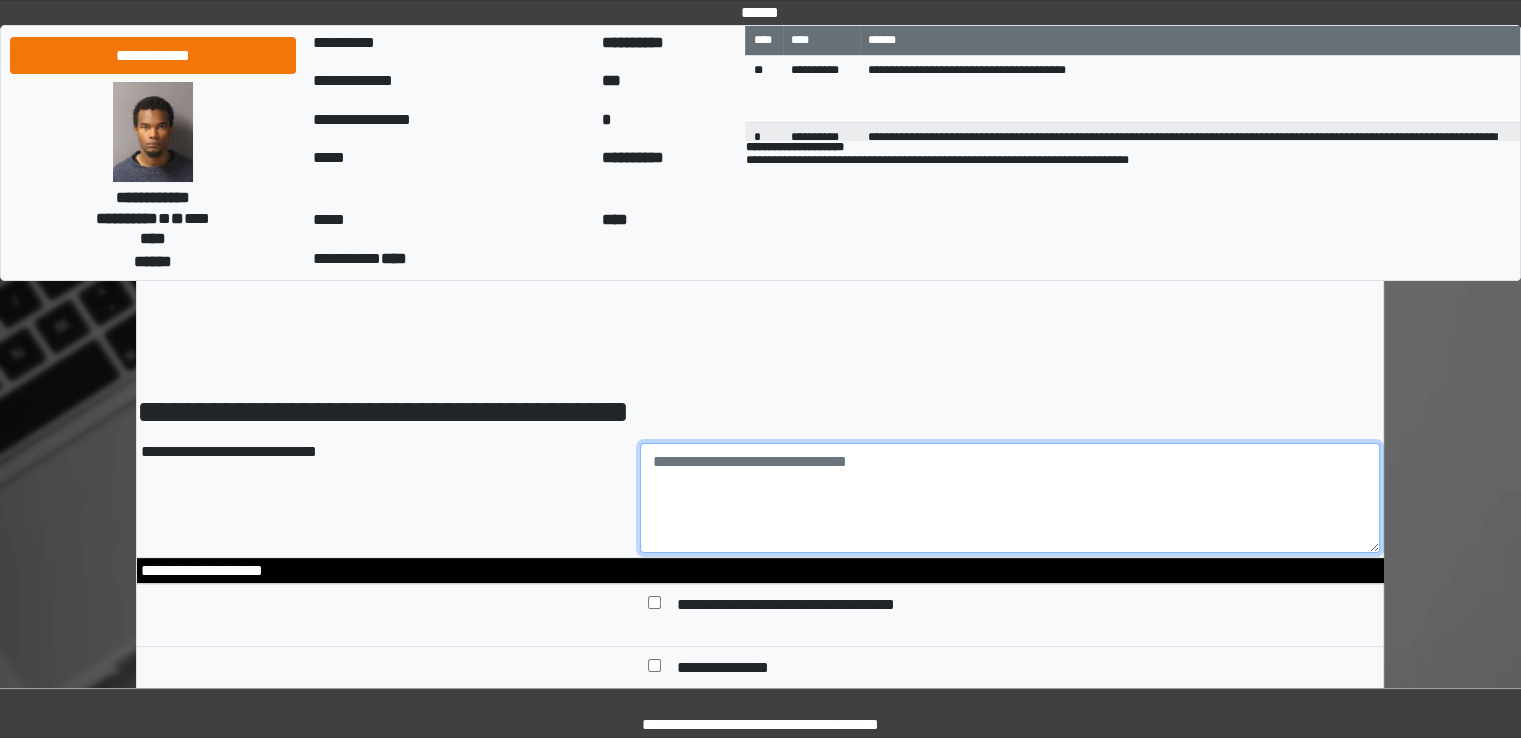 drag, startPoint x: 982, startPoint y: 486, endPoint x: 1000, endPoint y: 485, distance: 18.027756 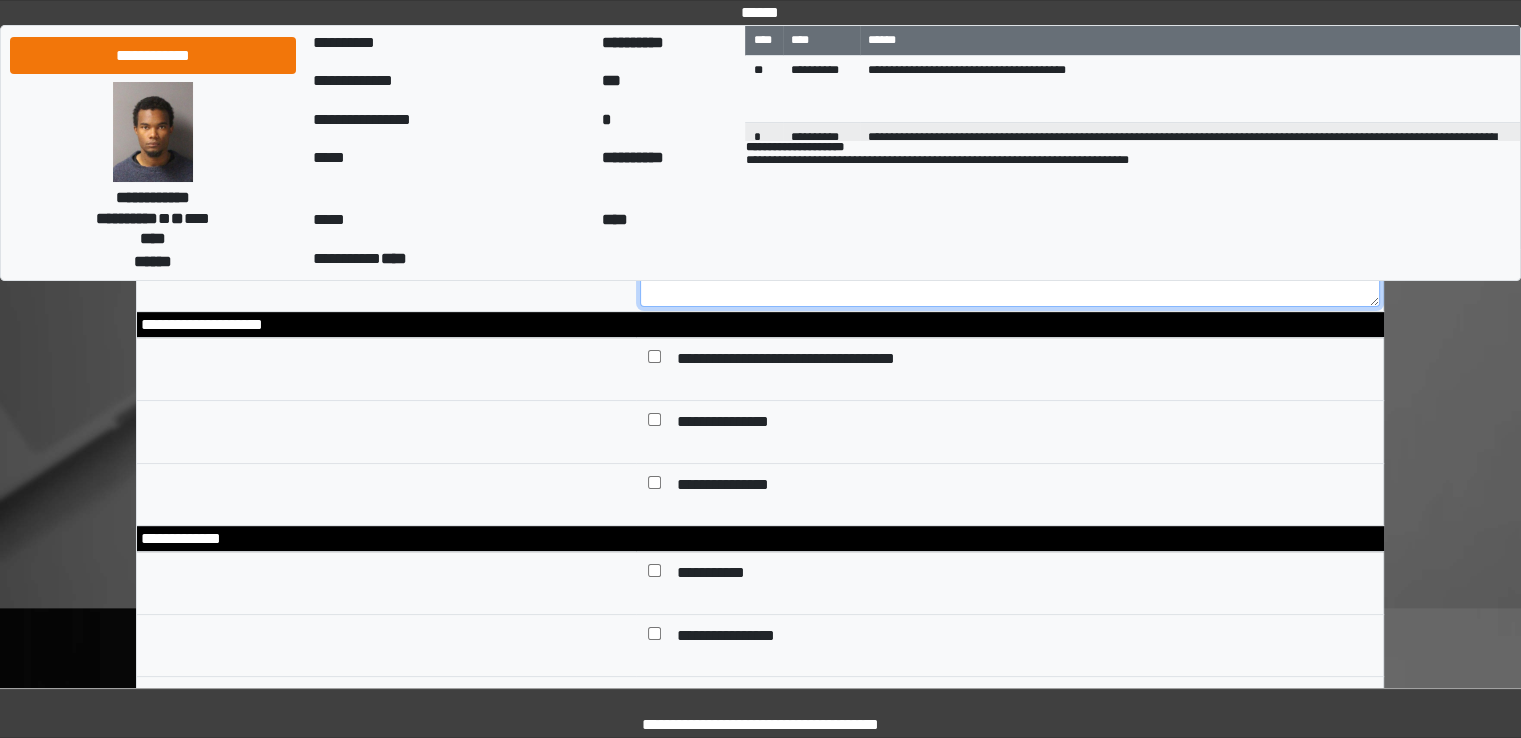 scroll, scrollTop: 300, scrollLeft: 0, axis: vertical 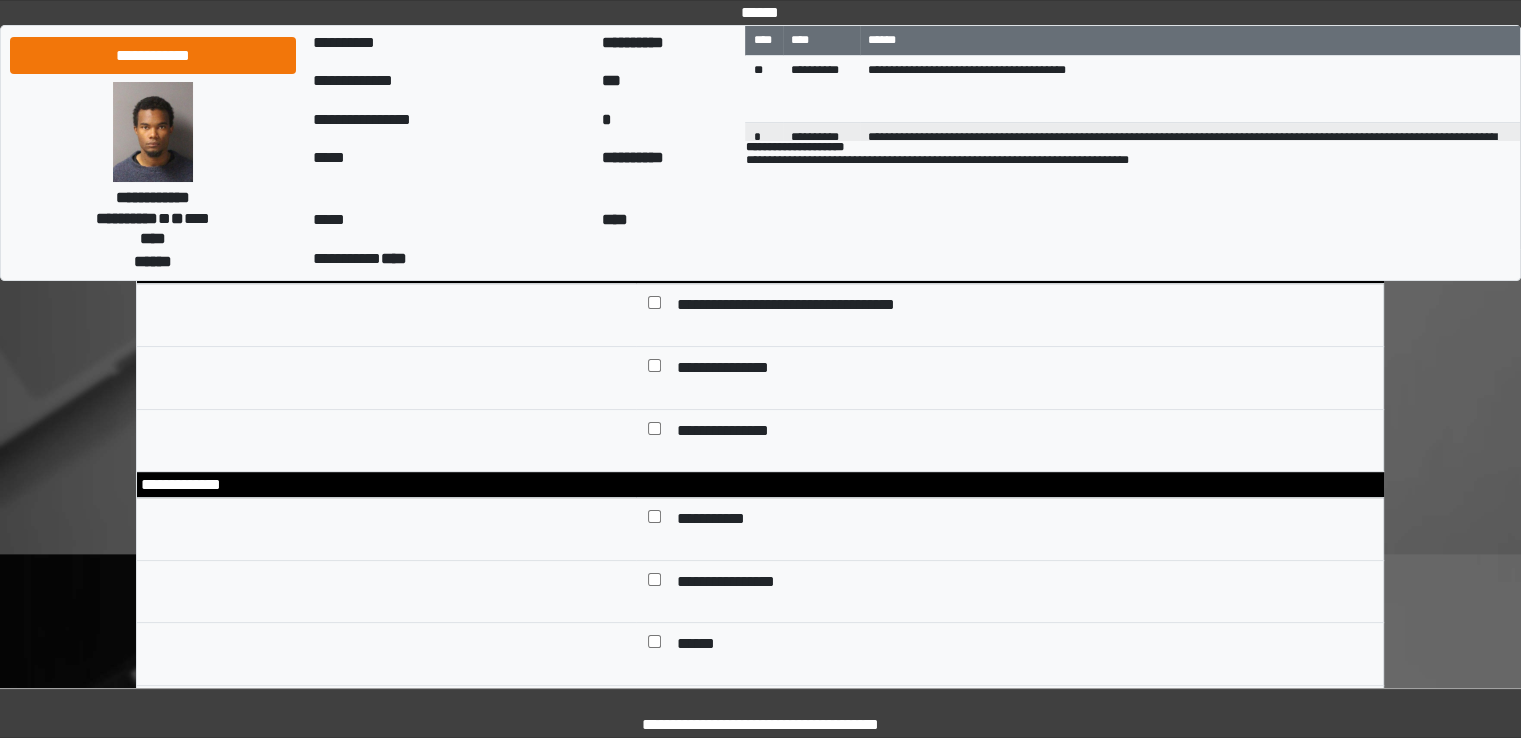 type on "**********" 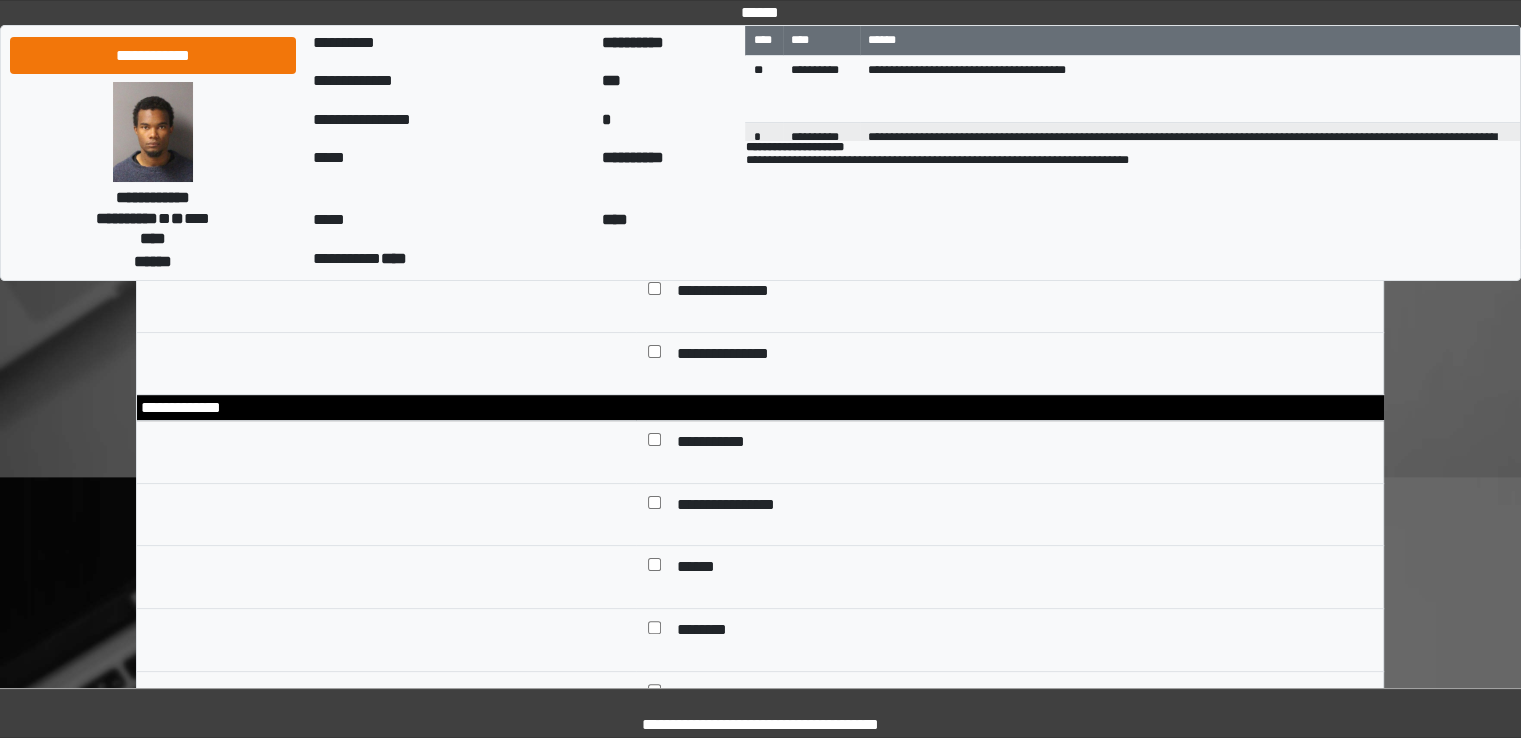 scroll, scrollTop: 500, scrollLeft: 0, axis: vertical 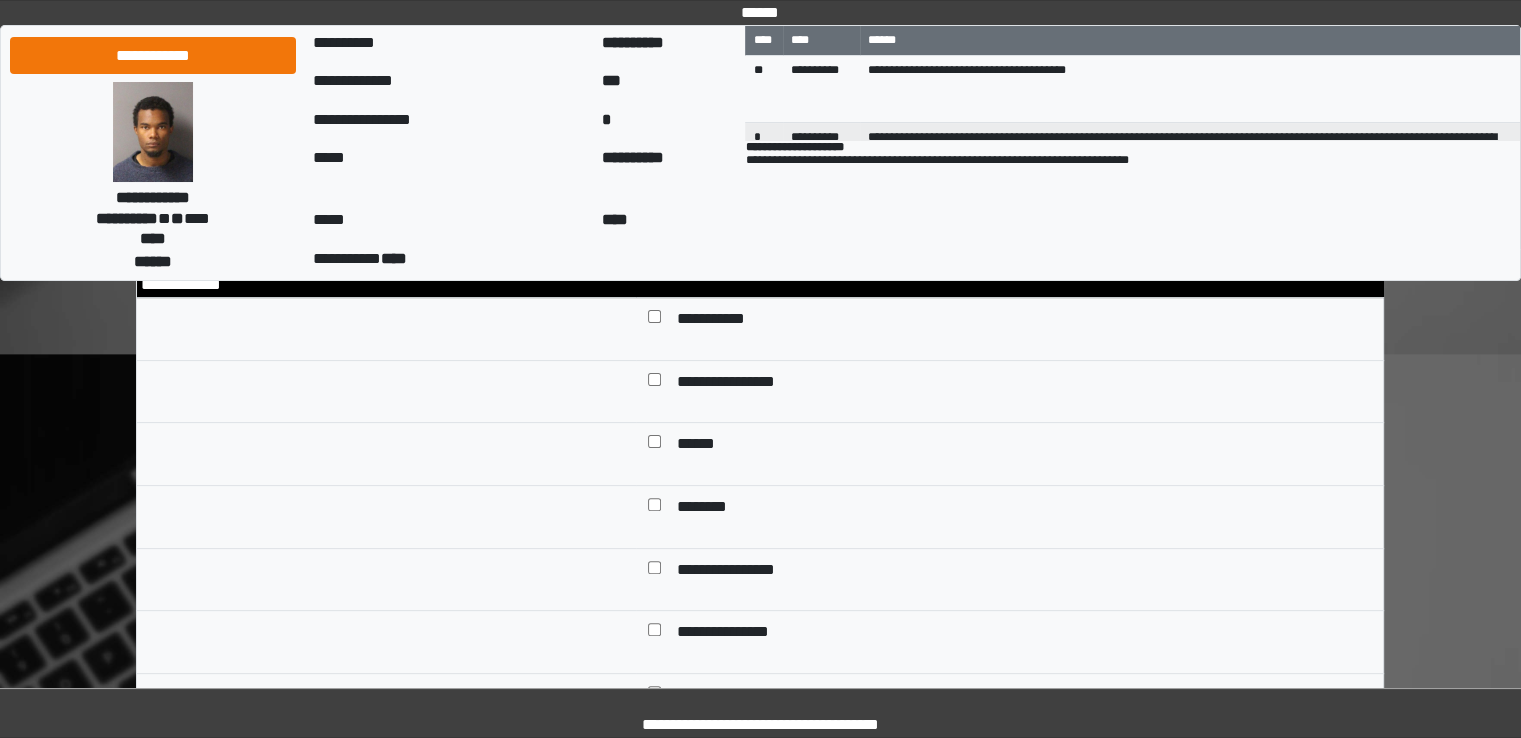 click on "******" at bounding box center [697, 446] 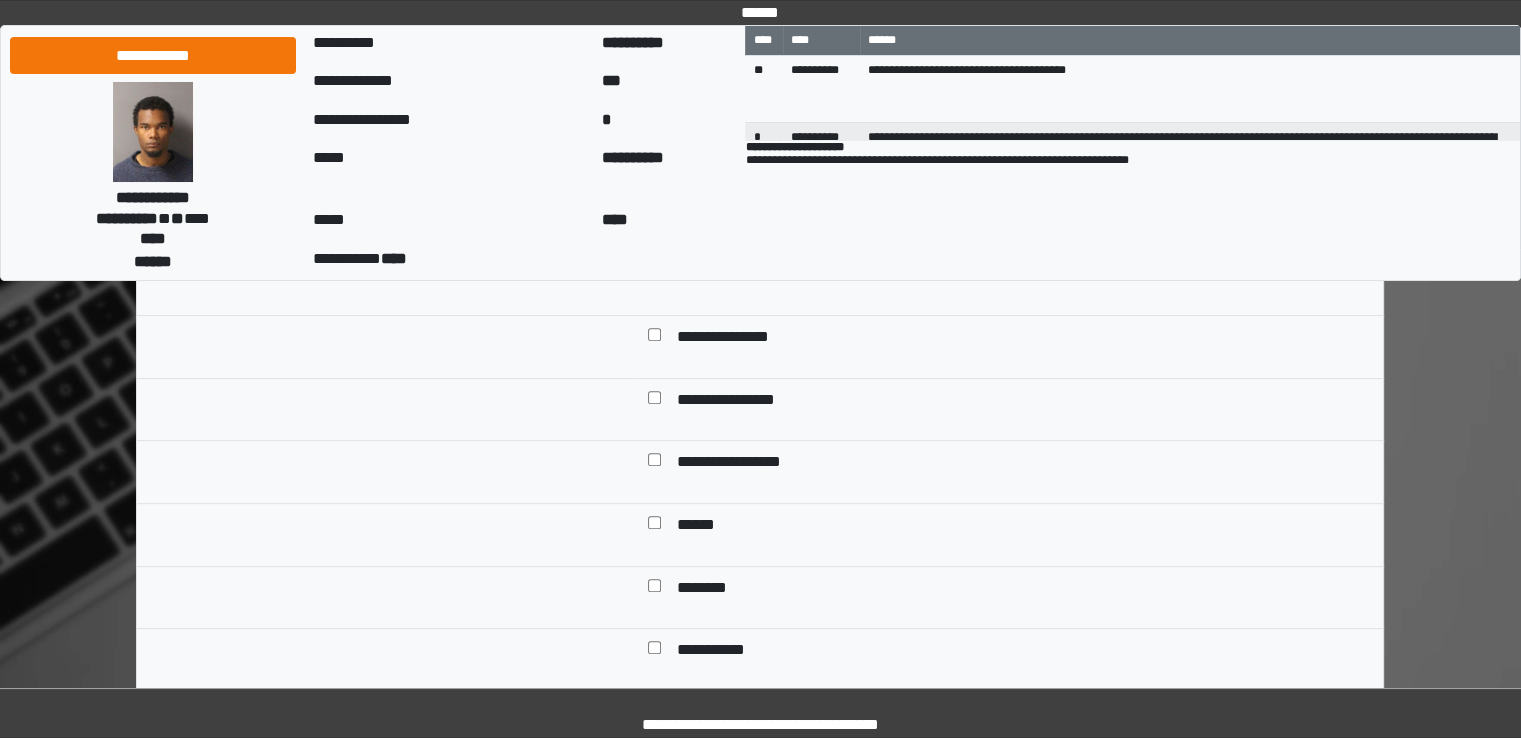 scroll, scrollTop: 800, scrollLeft: 0, axis: vertical 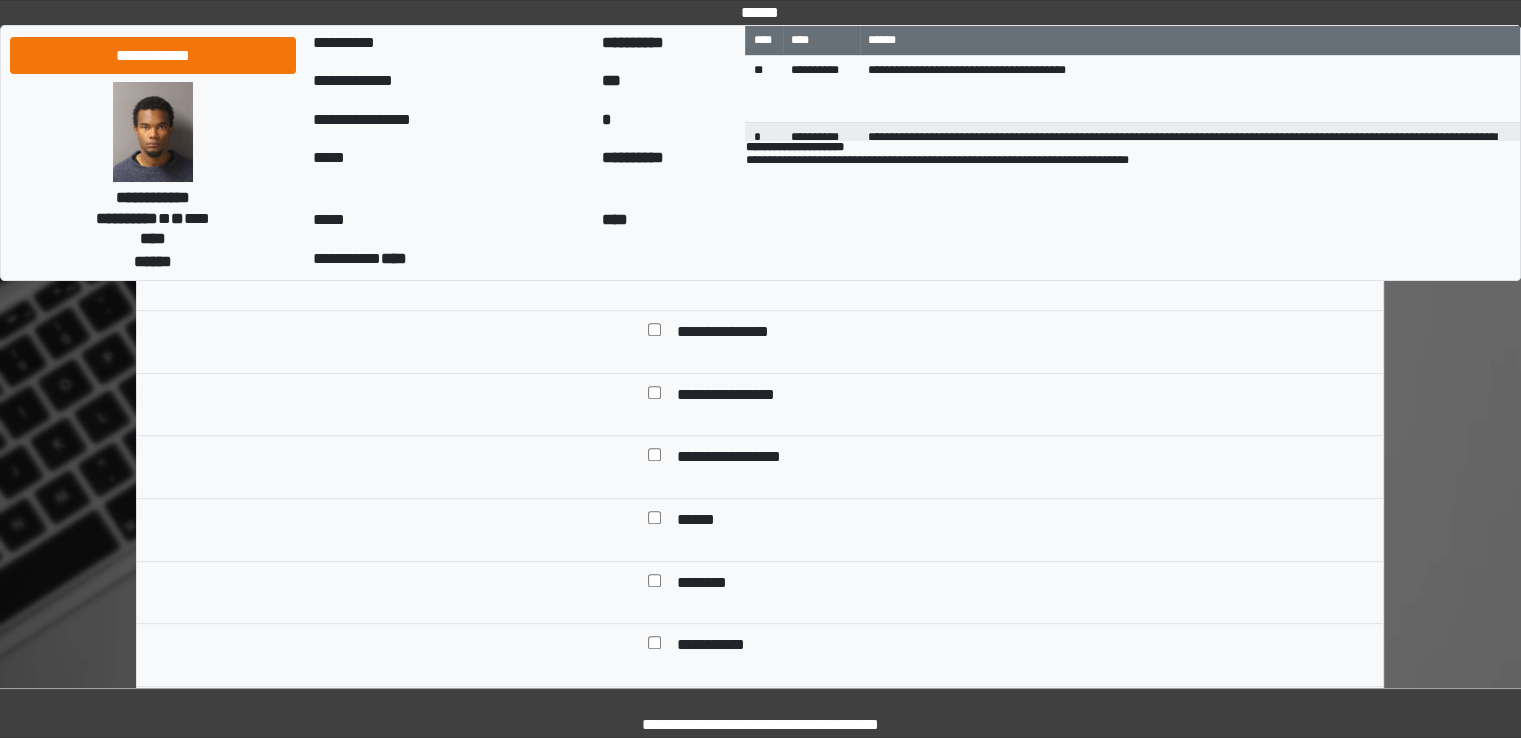 click on "**********" at bounding box center (740, 459) 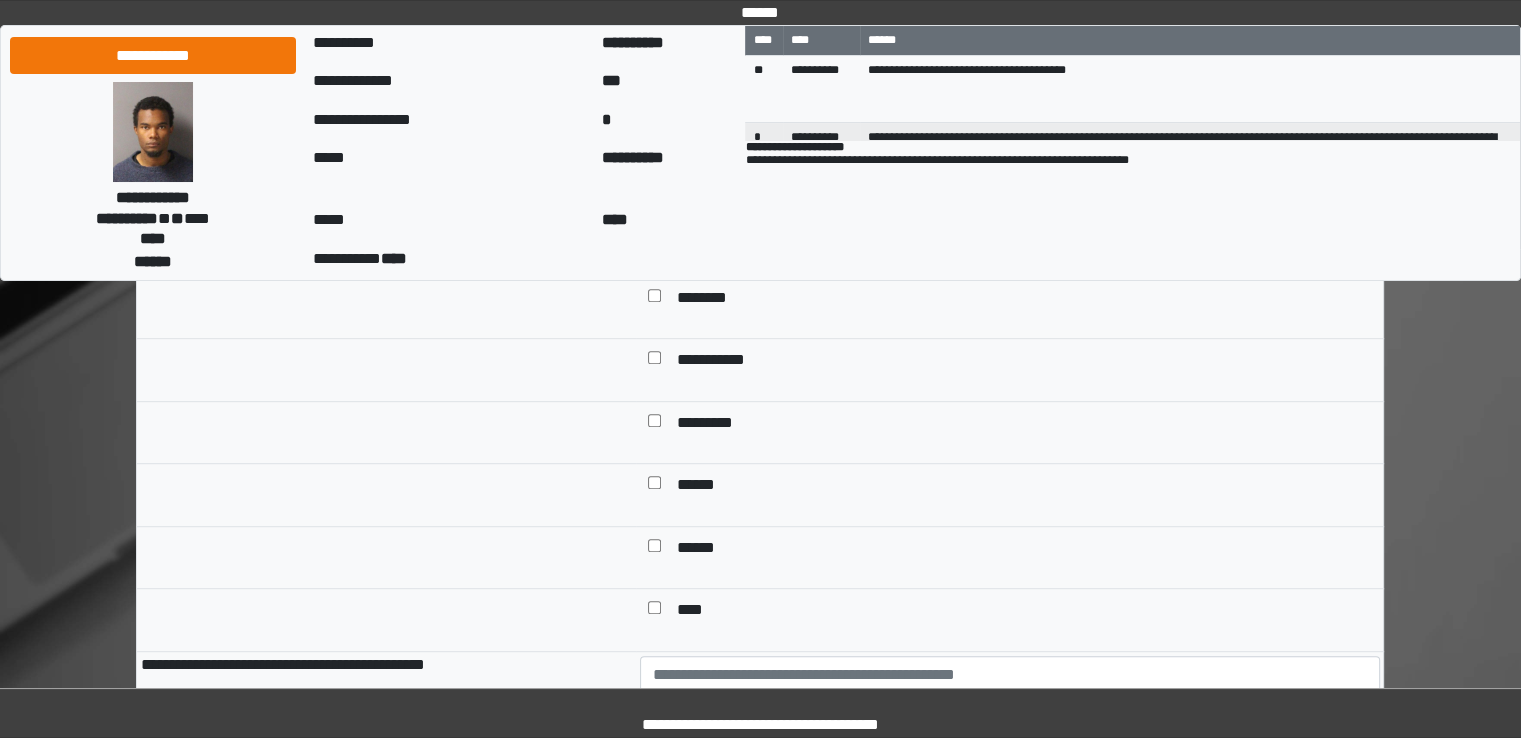 scroll, scrollTop: 1100, scrollLeft: 0, axis: vertical 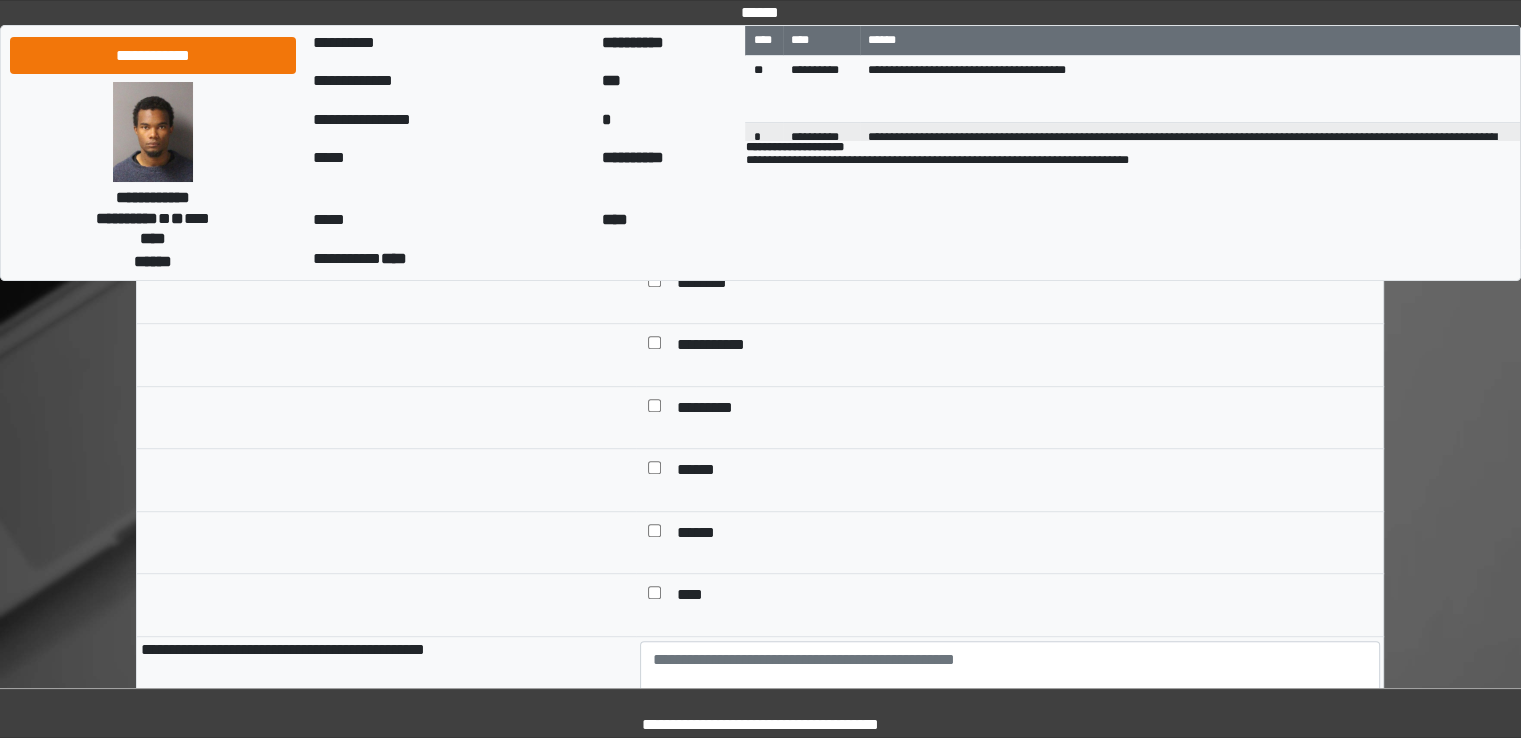 click on "*********" at bounding box center [715, 410] 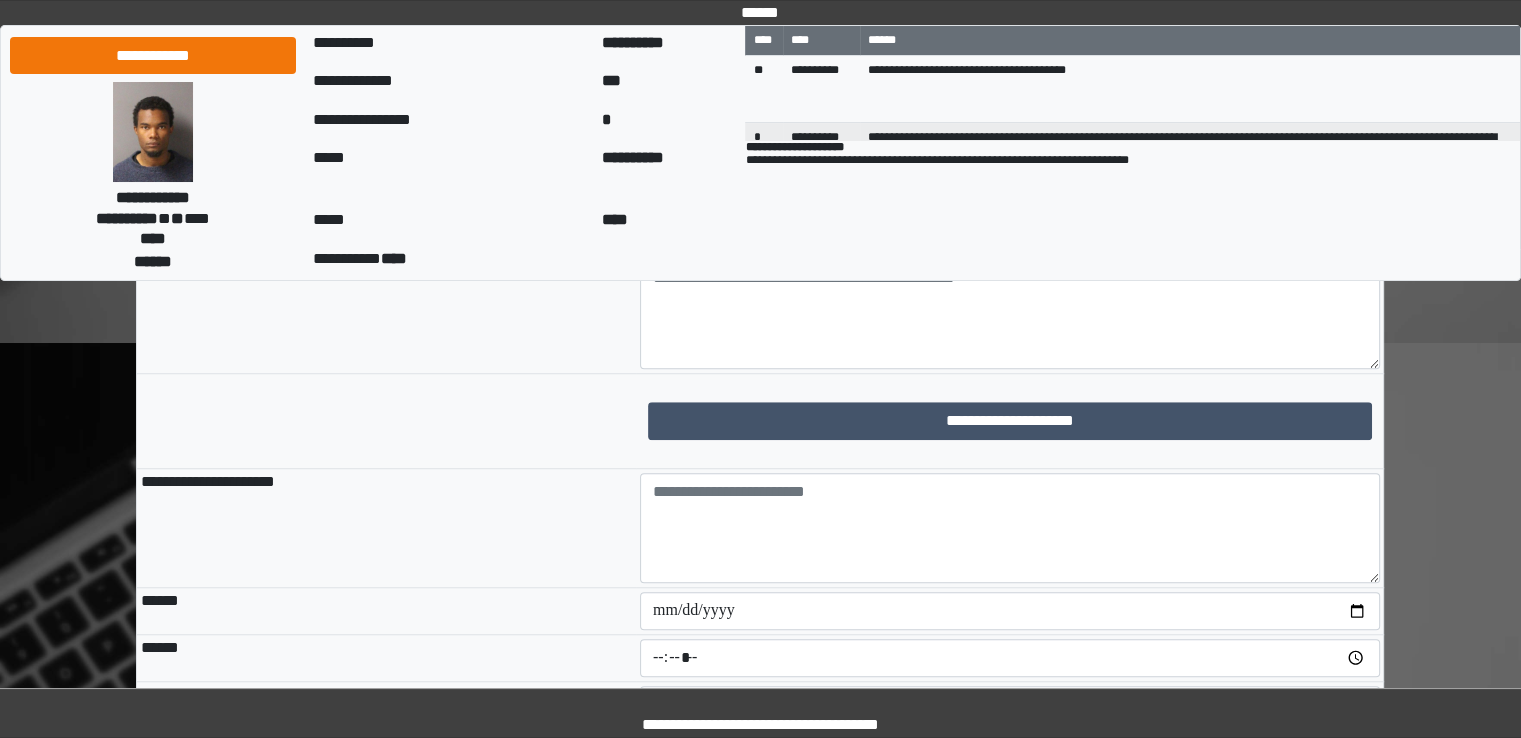 scroll, scrollTop: 1500, scrollLeft: 0, axis: vertical 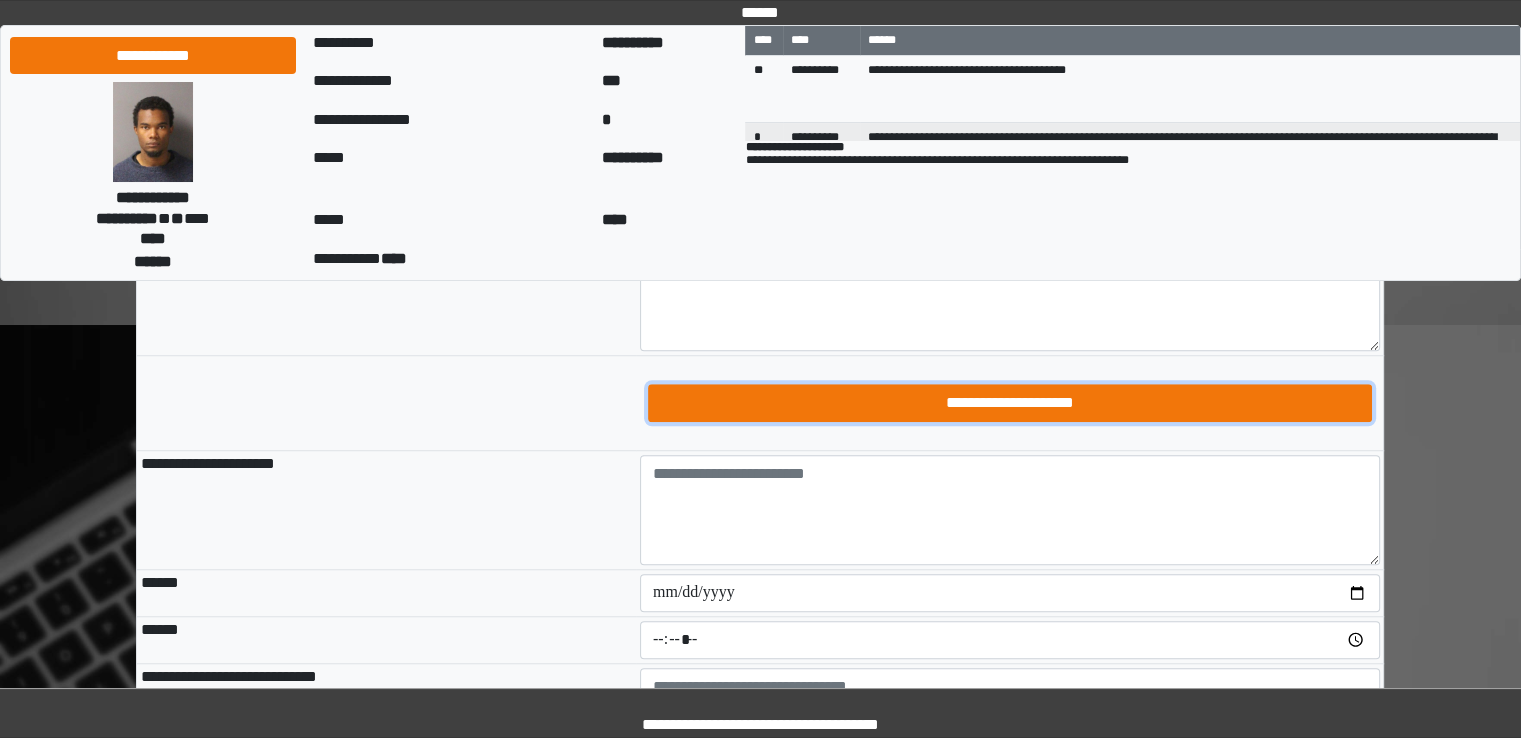 click on "**********" at bounding box center (1010, 403) 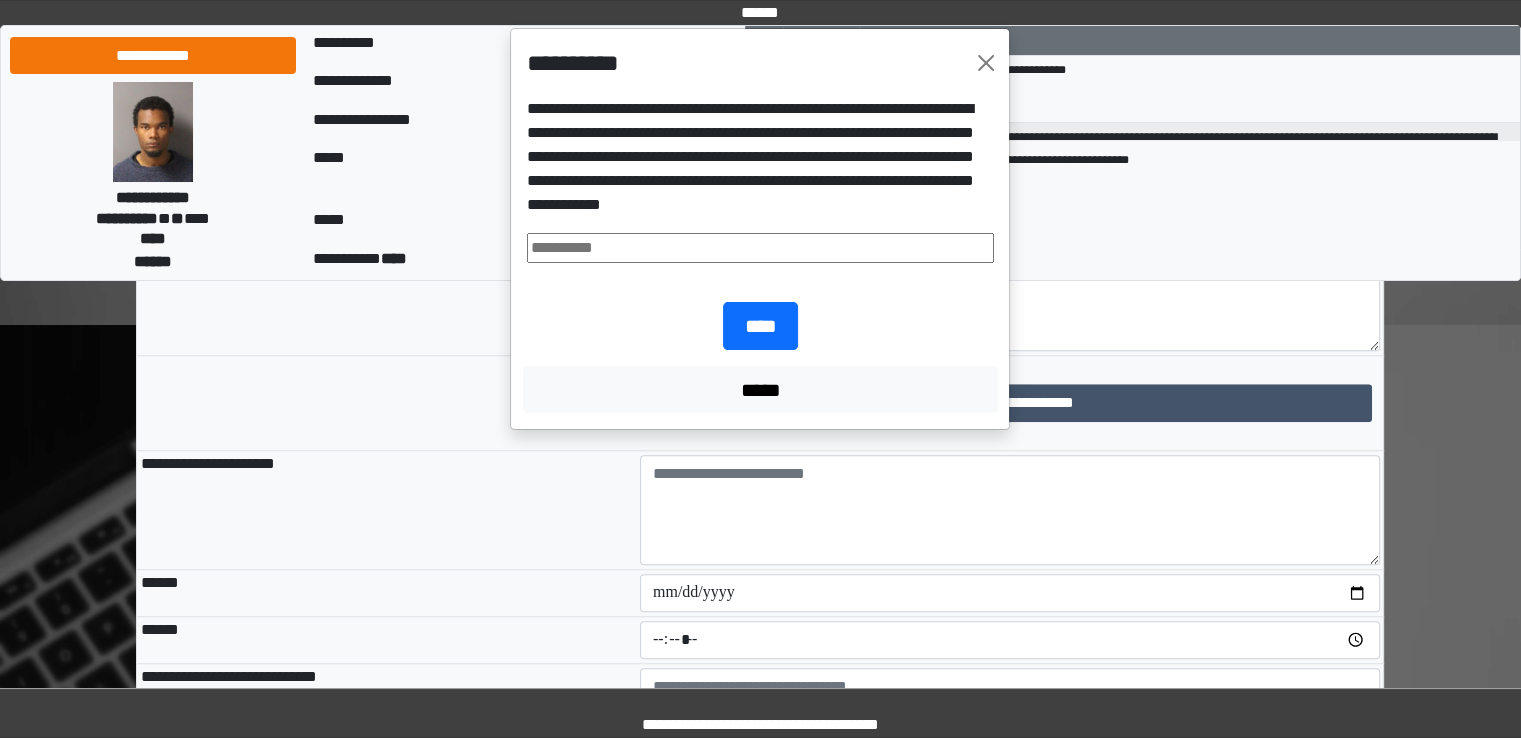click at bounding box center [760, 248] 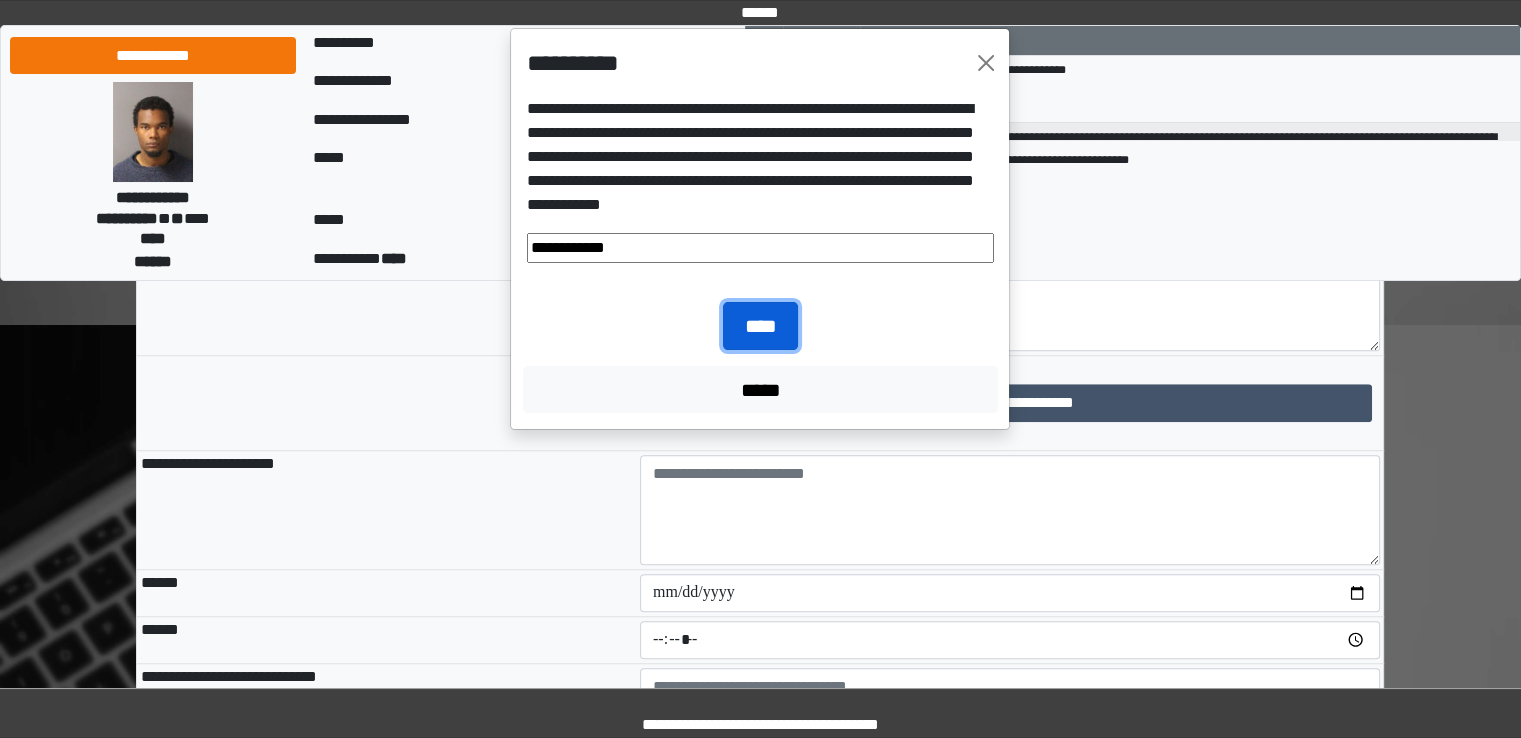 click on "****" at bounding box center [760, 326] 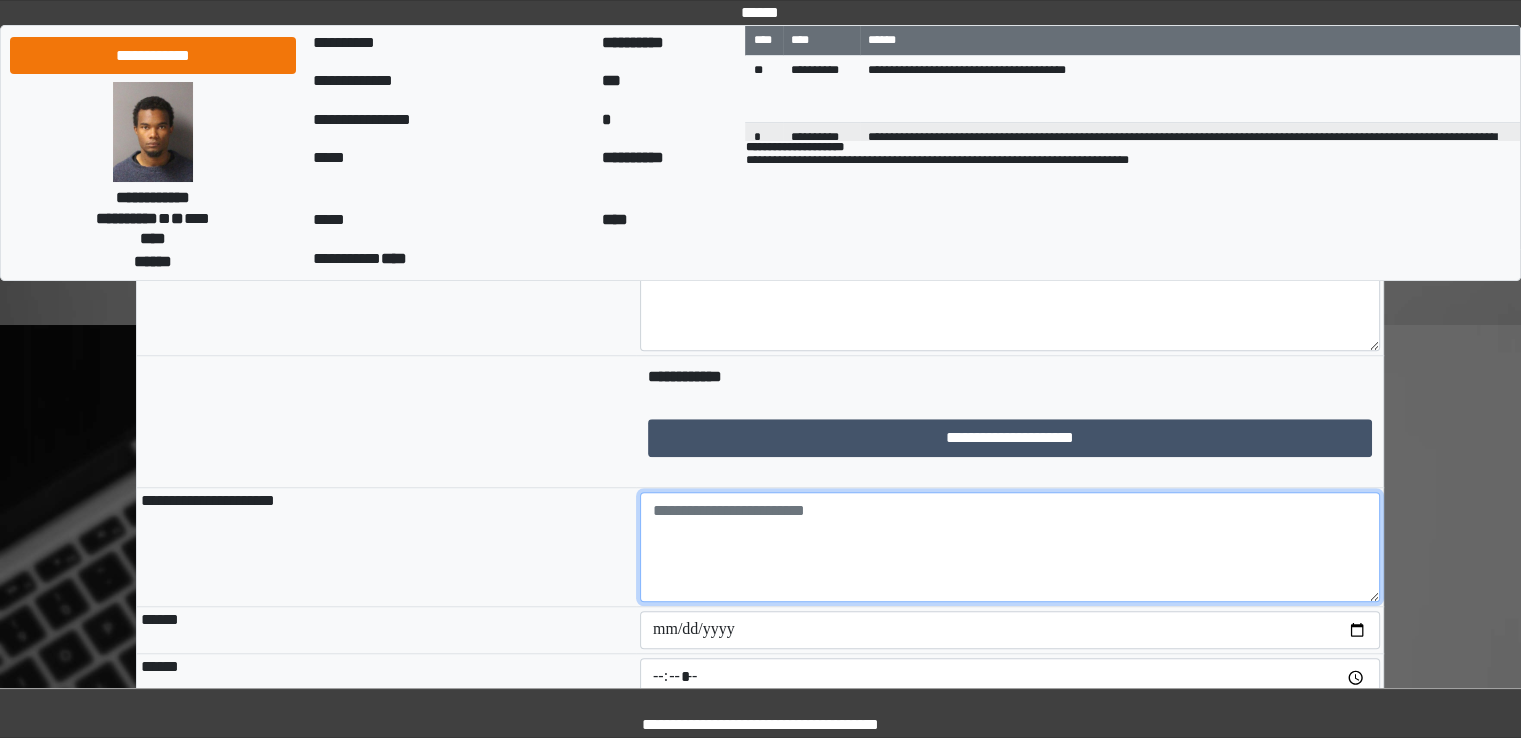 click at bounding box center (1010, 547) 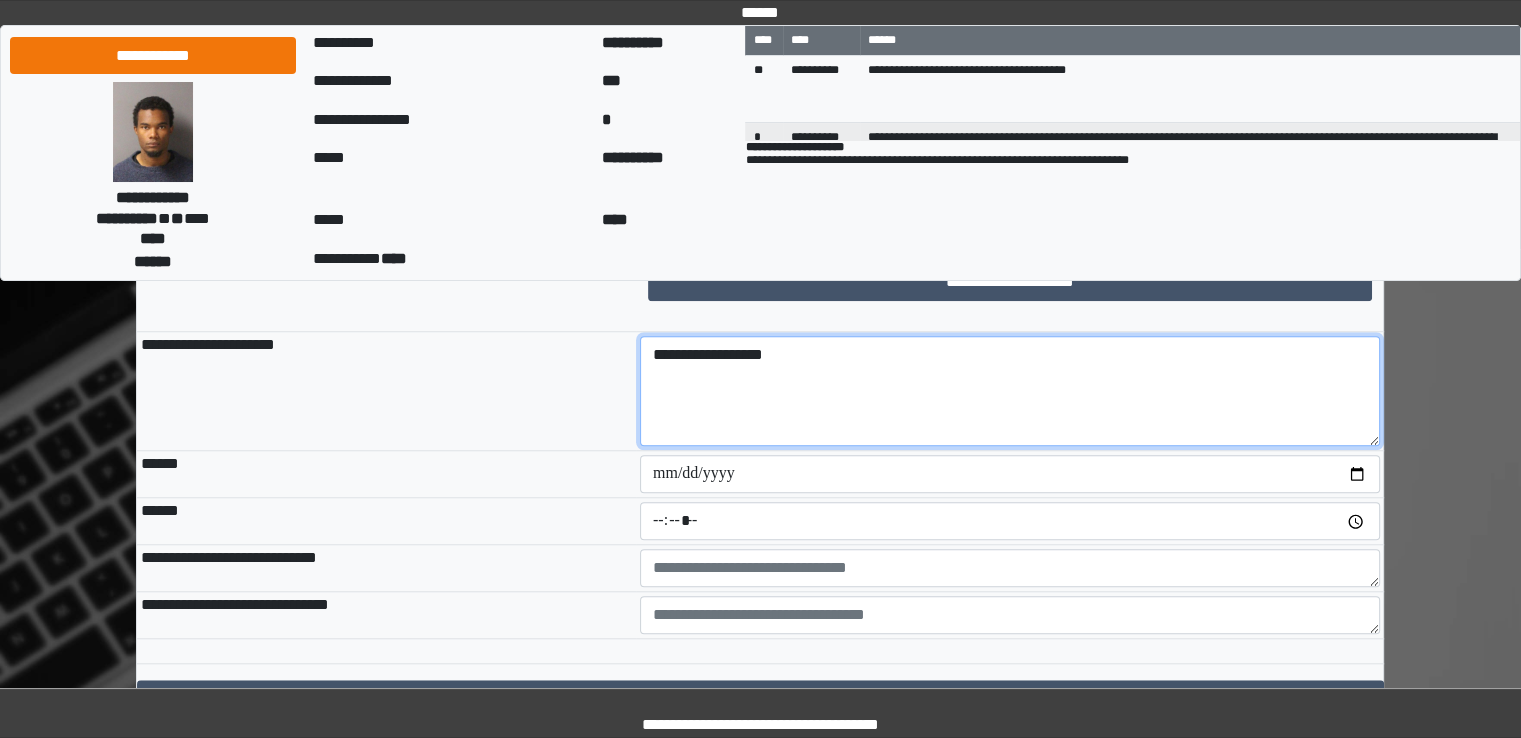 scroll, scrollTop: 1700, scrollLeft: 0, axis: vertical 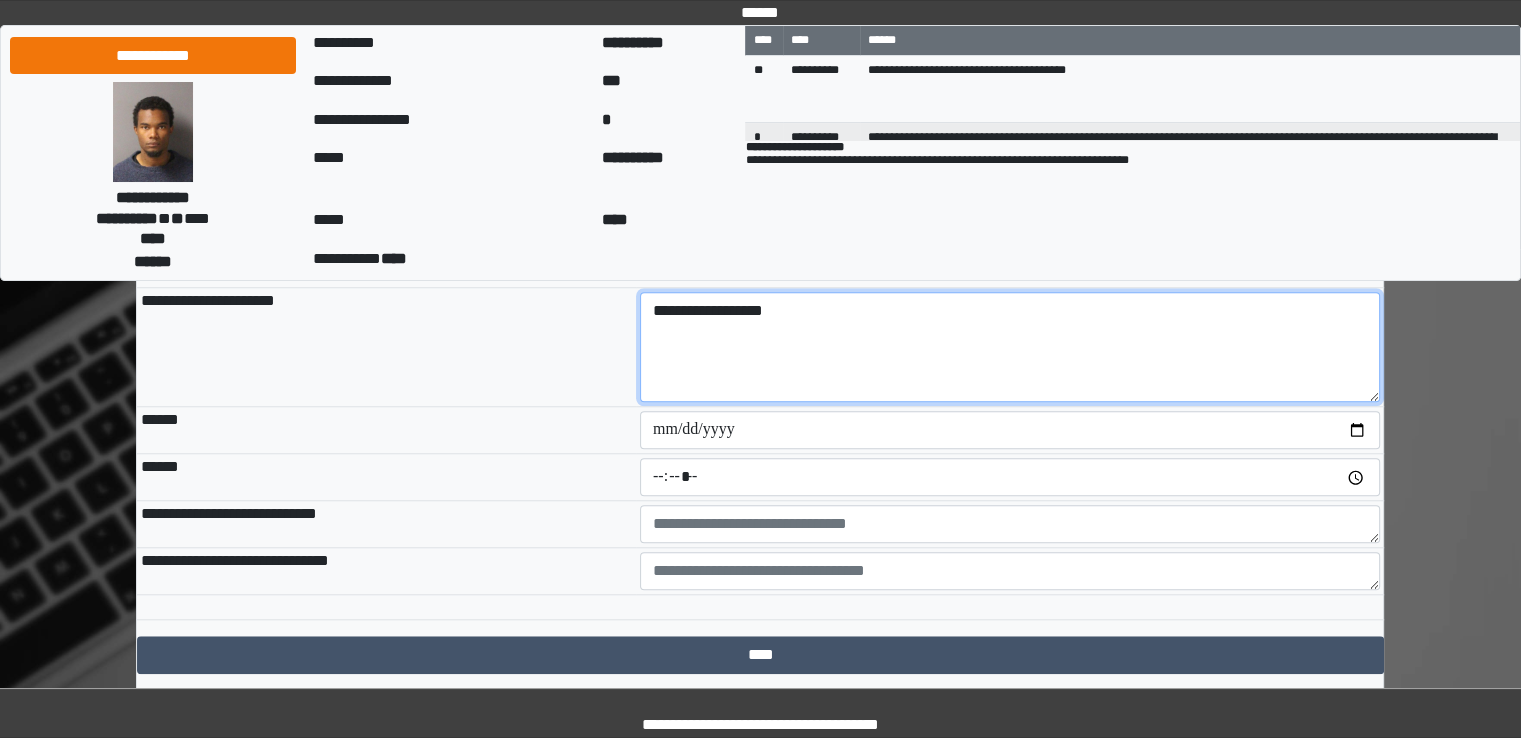 type on "**********" 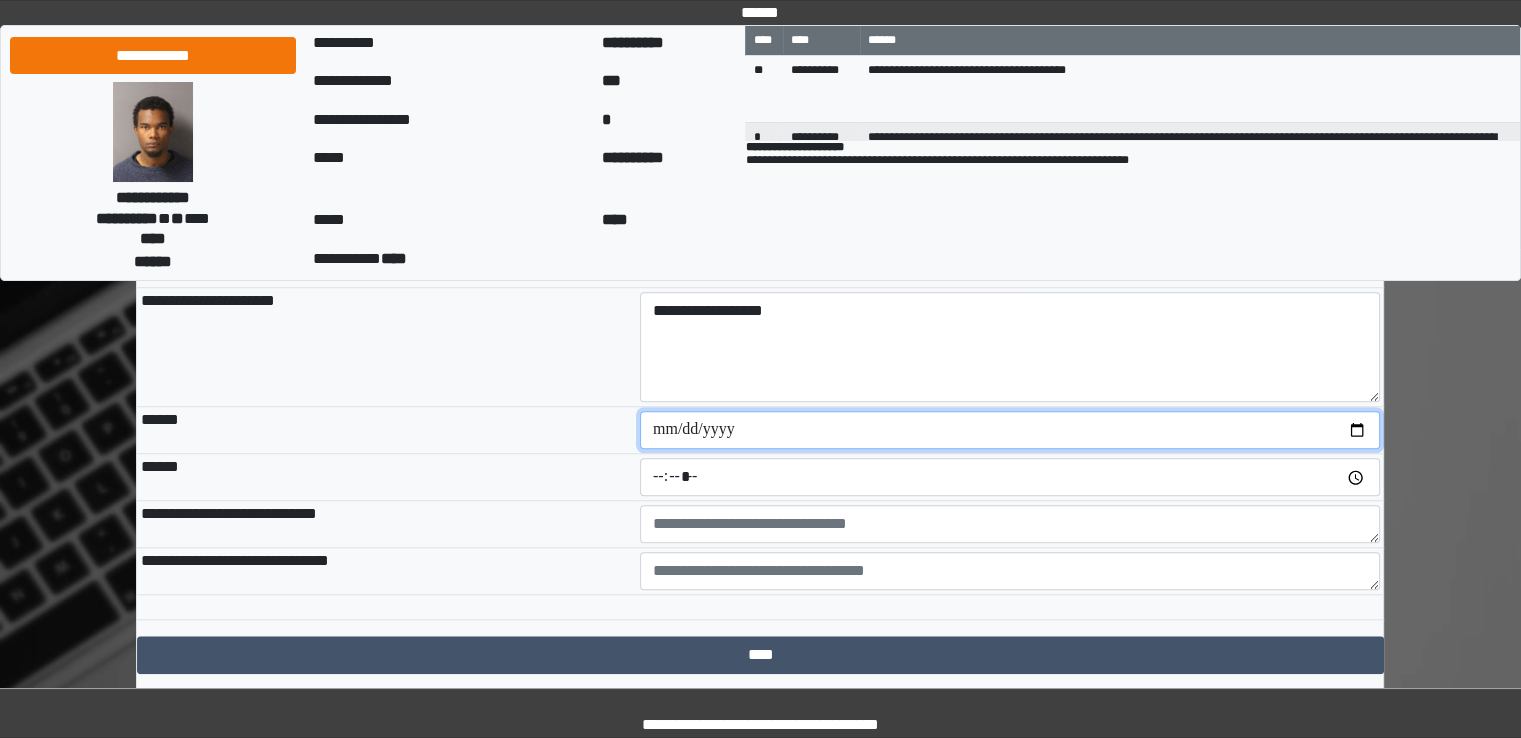 click at bounding box center (1010, 430) 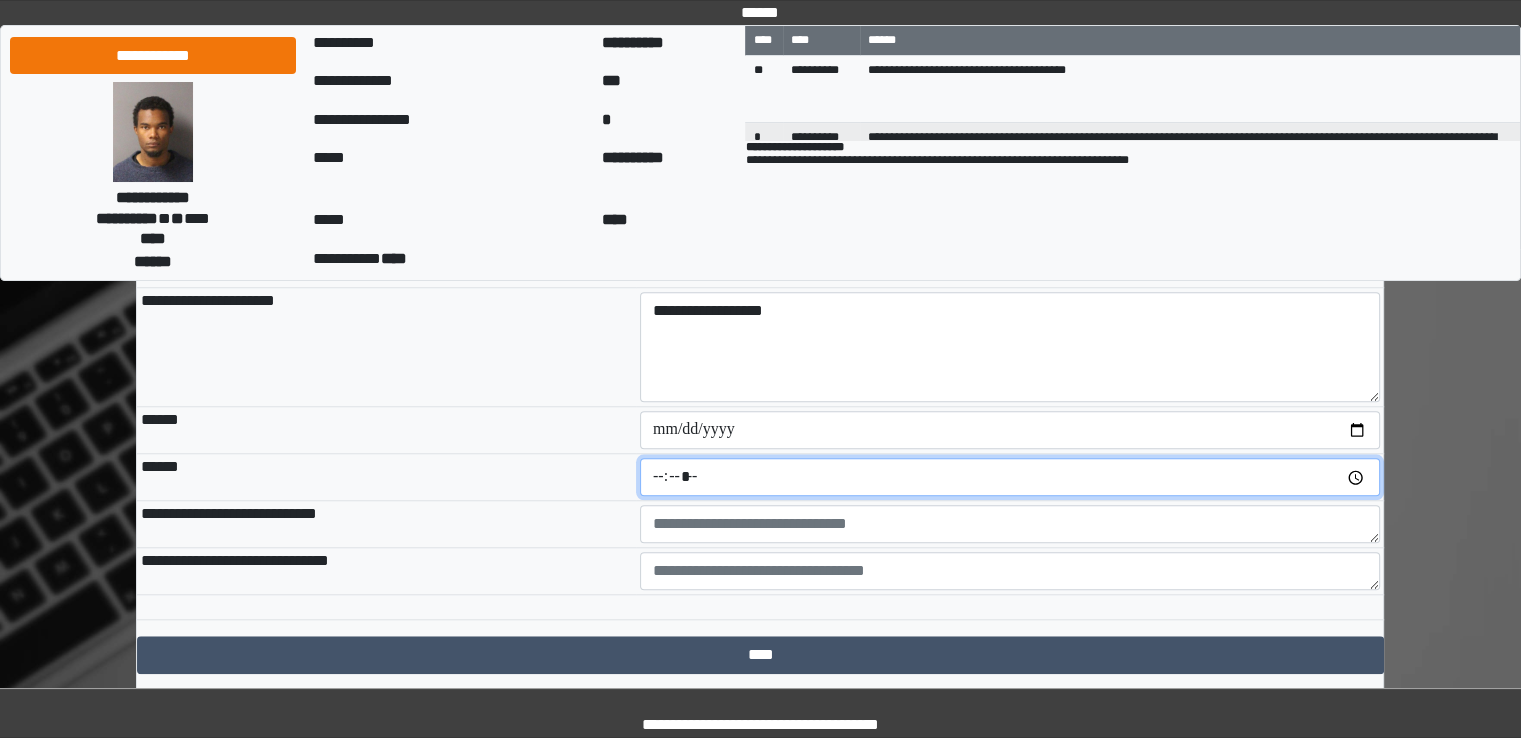 click at bounding box center [1010, 477] 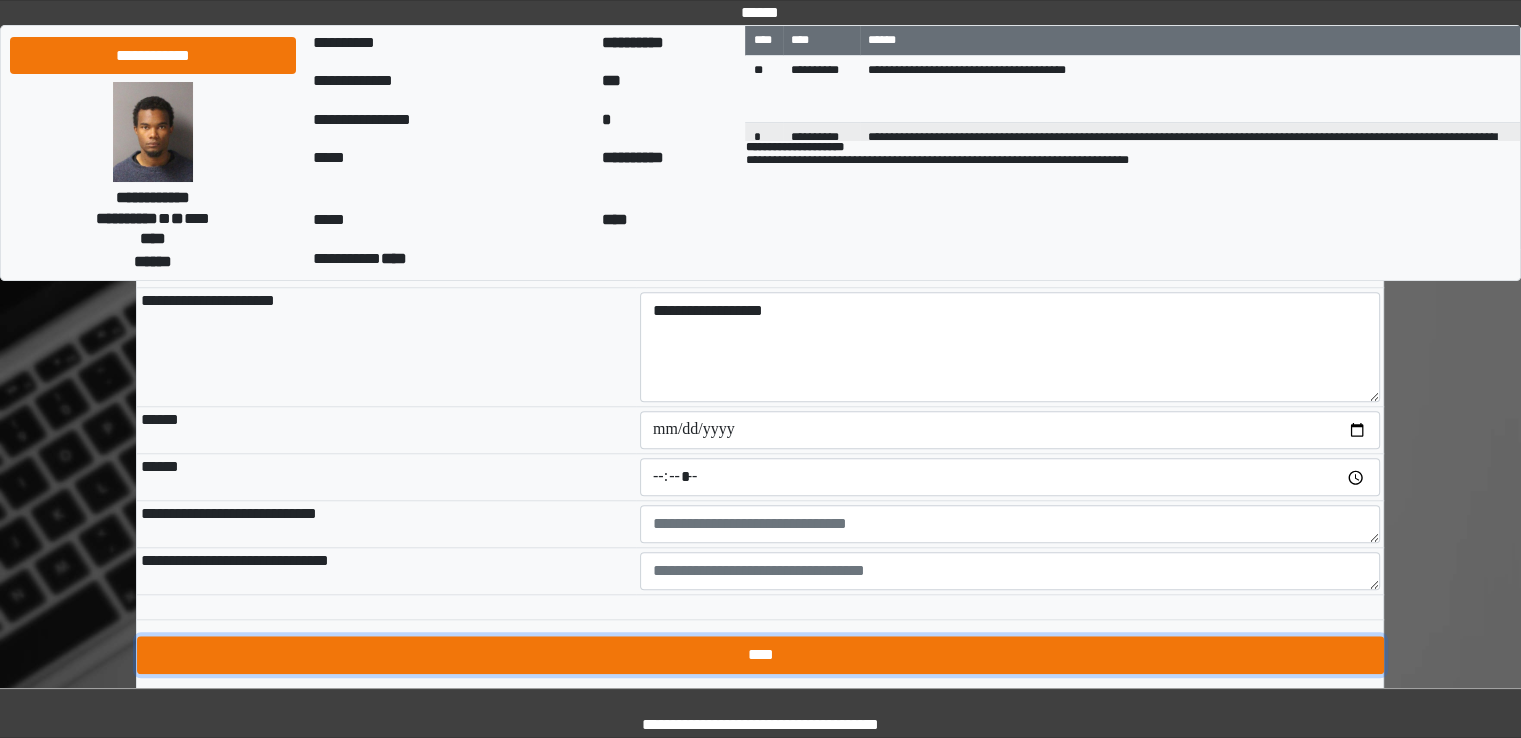 click on "****" at bounding box center (760, 655) 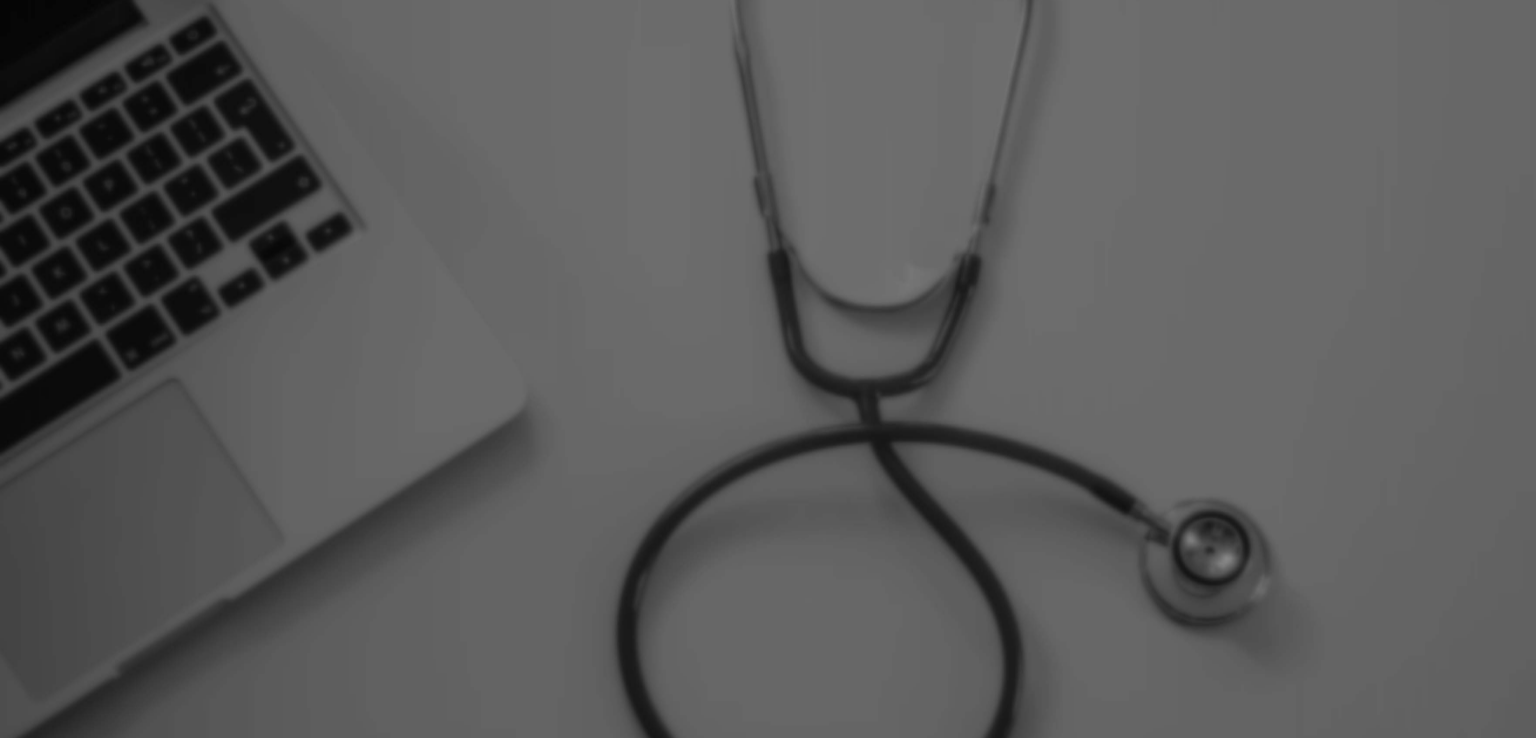 scroll, scrollTop: 0, scrollLeft: 0, axis: both 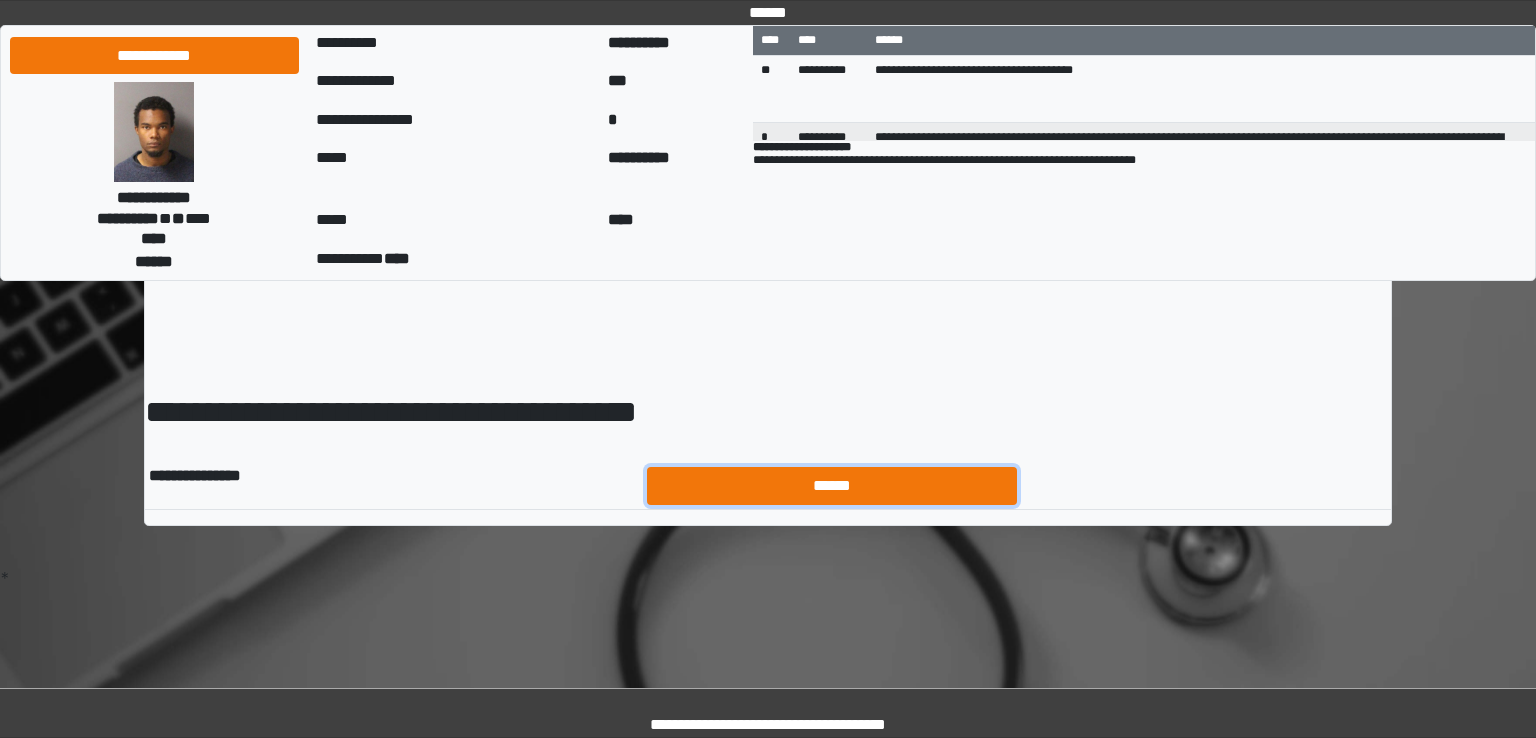 click on "******" at bounding box center [832, 486] 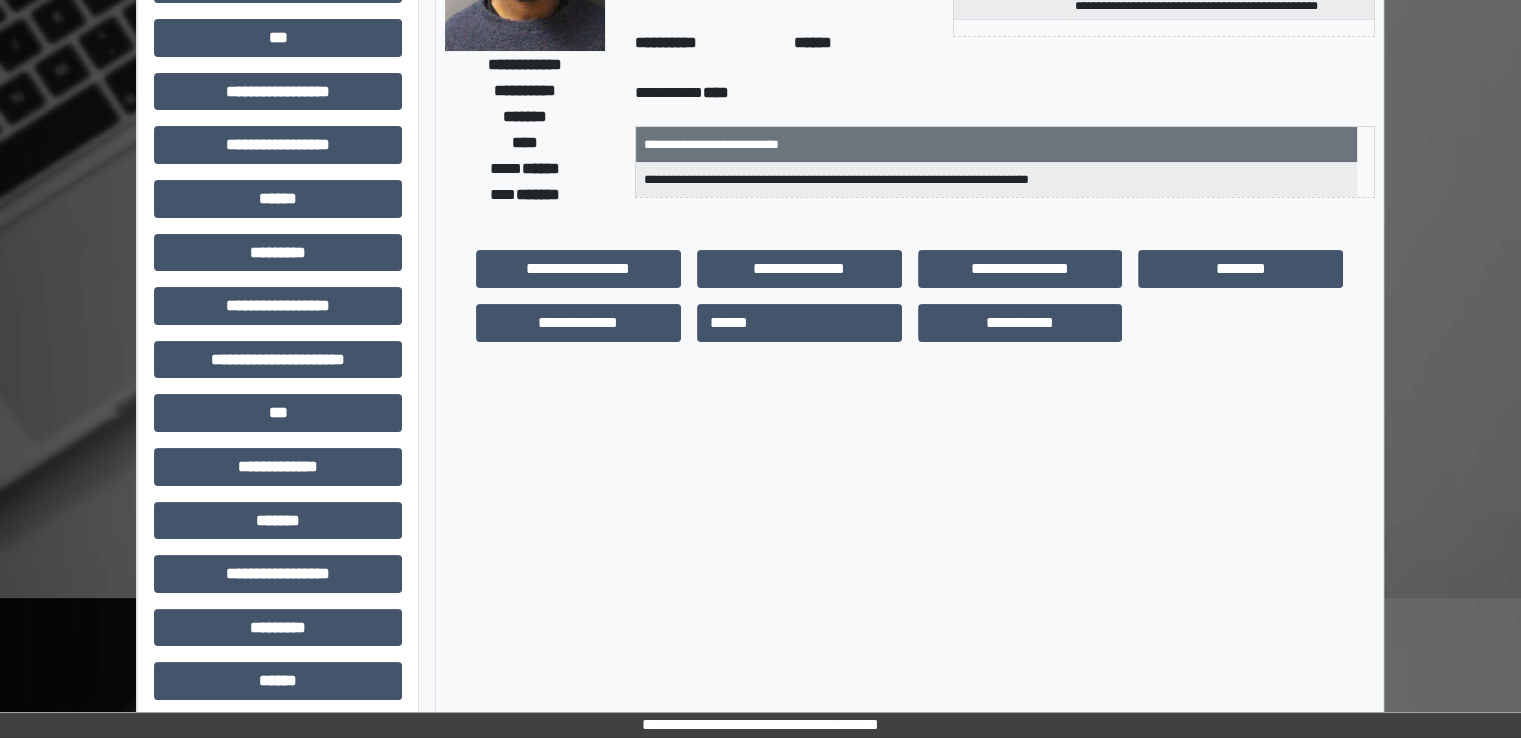 scroll, scrollTop: 428, scrollLeft: 0, axis: vertical 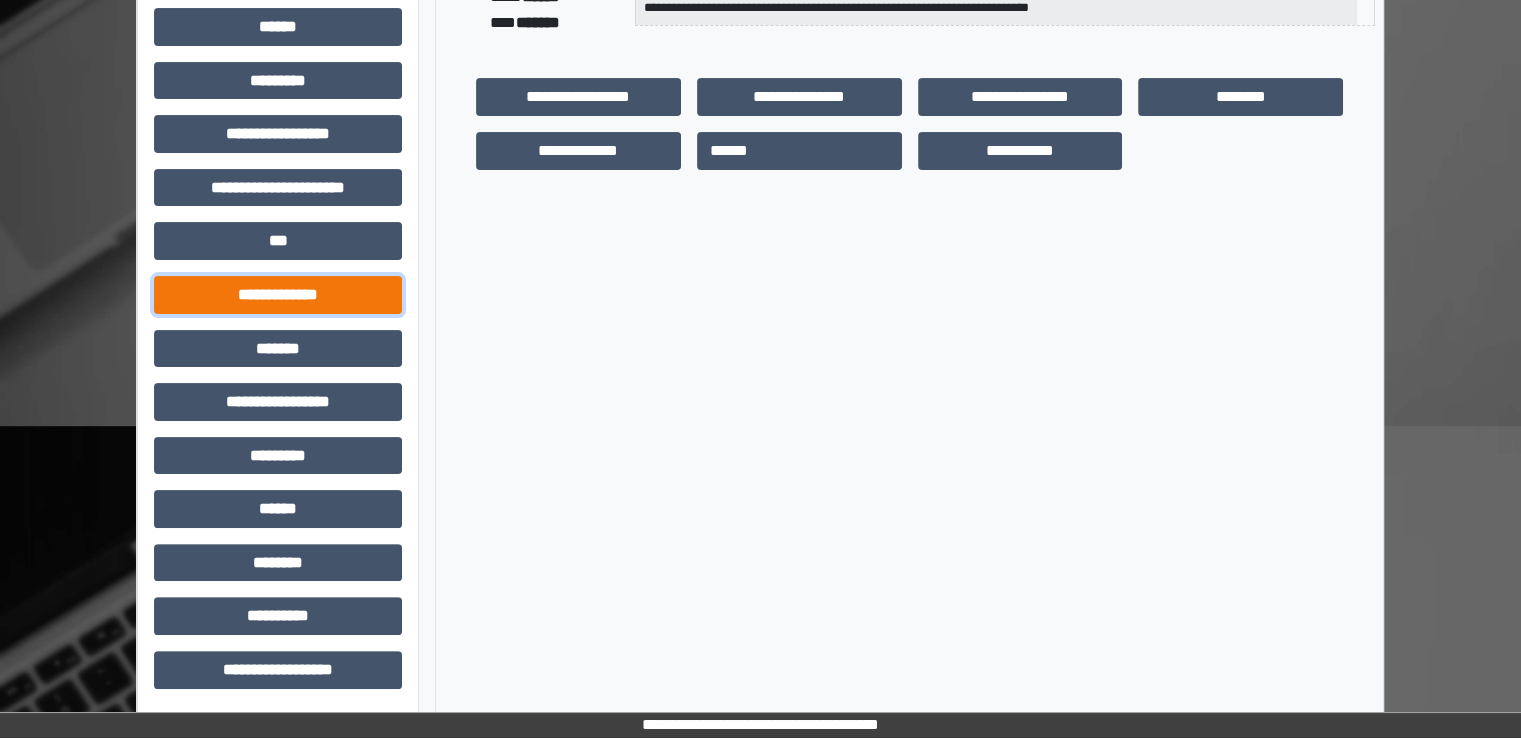 click on "**********" at bounding box center (278, 295) 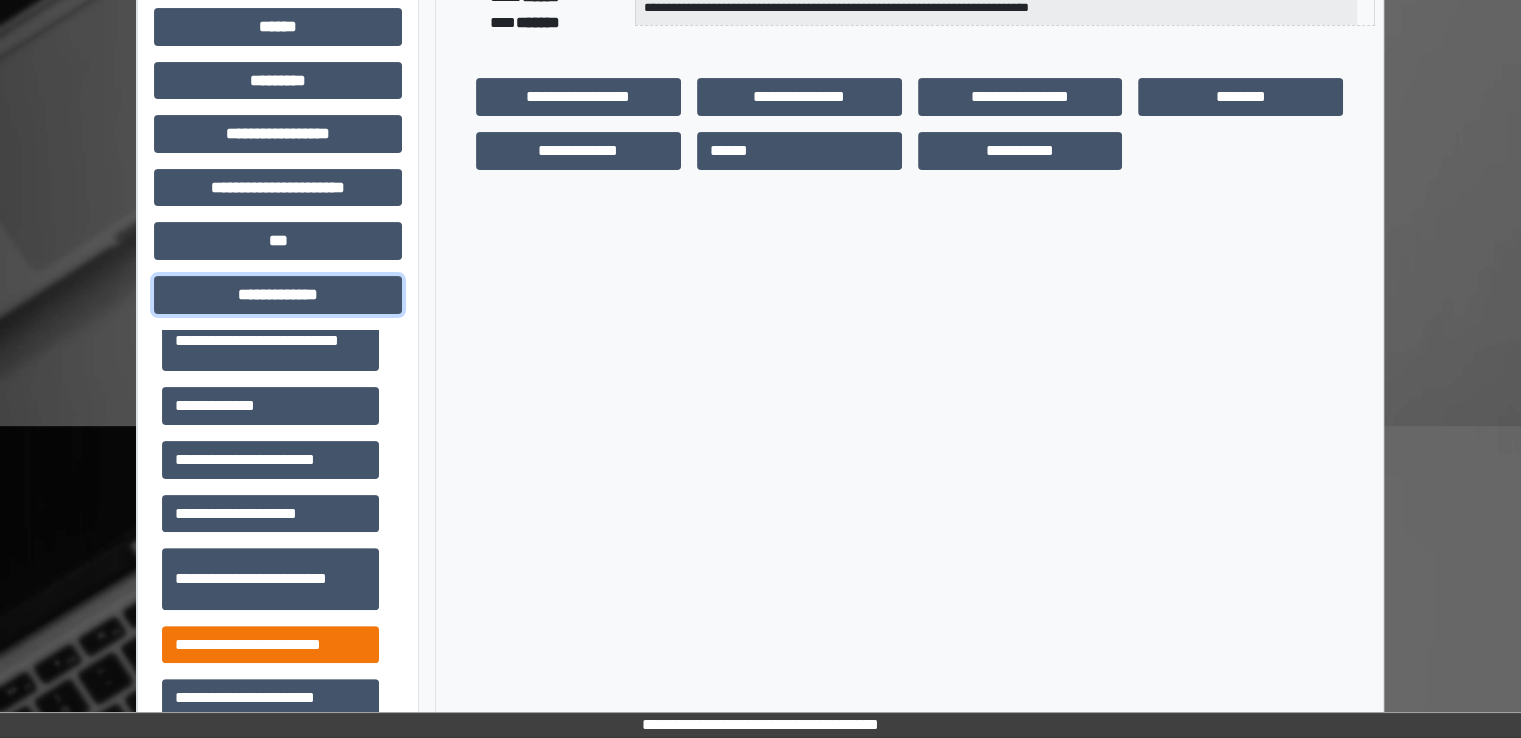 scroll, scrollTop: 500, scrollLeft: 0, axis: vertical 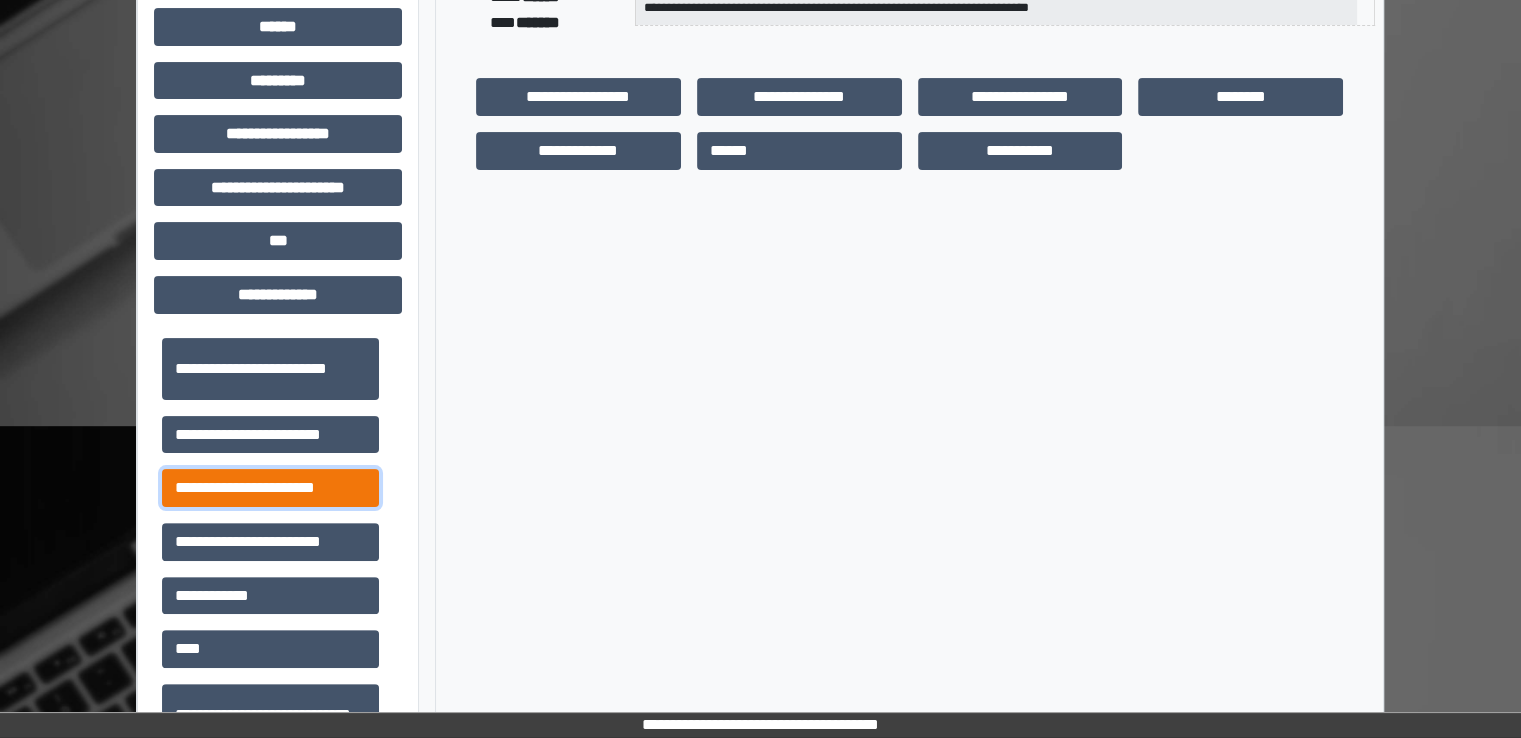 click on "**********" at bounding box center (270, 488) 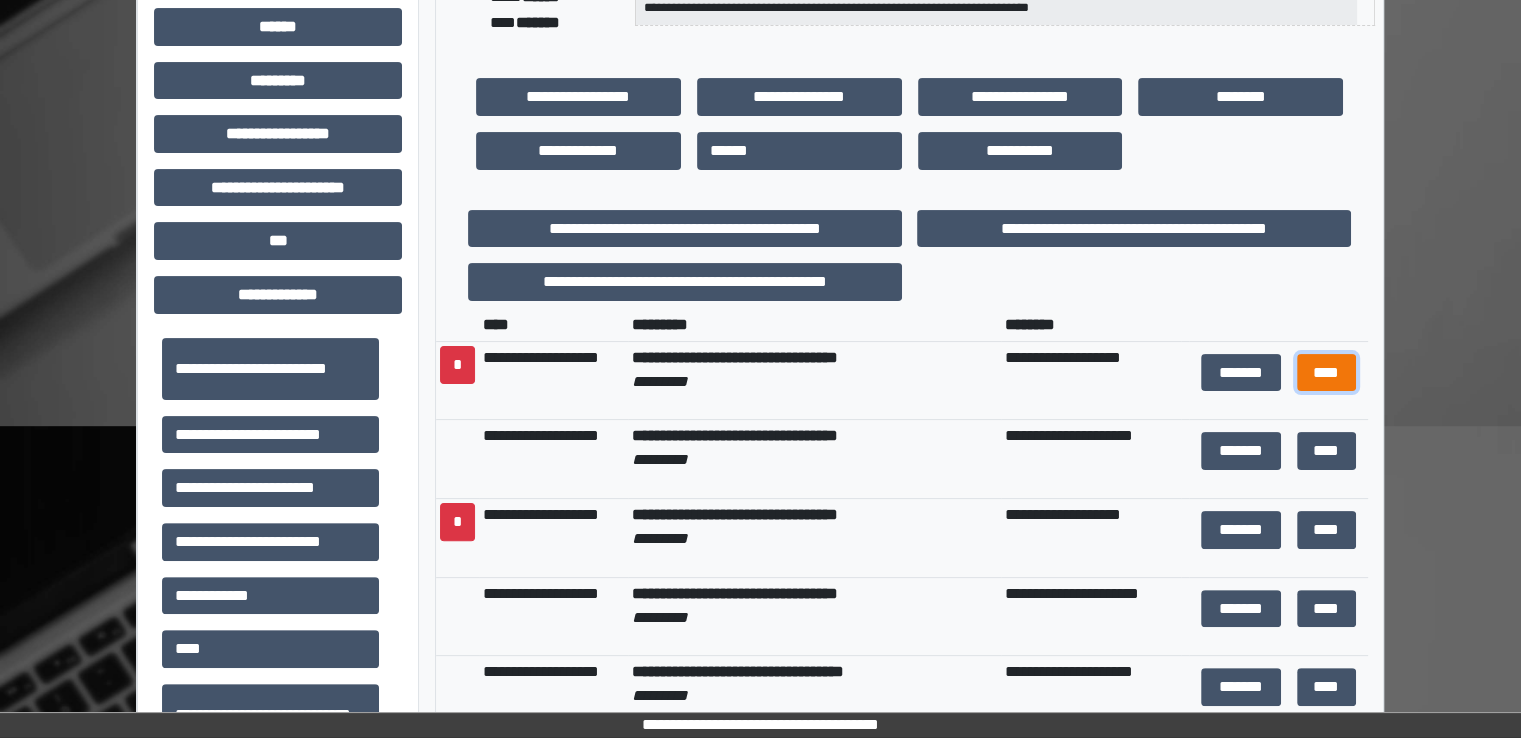 click on "****" at bounding box center (1326, 373) 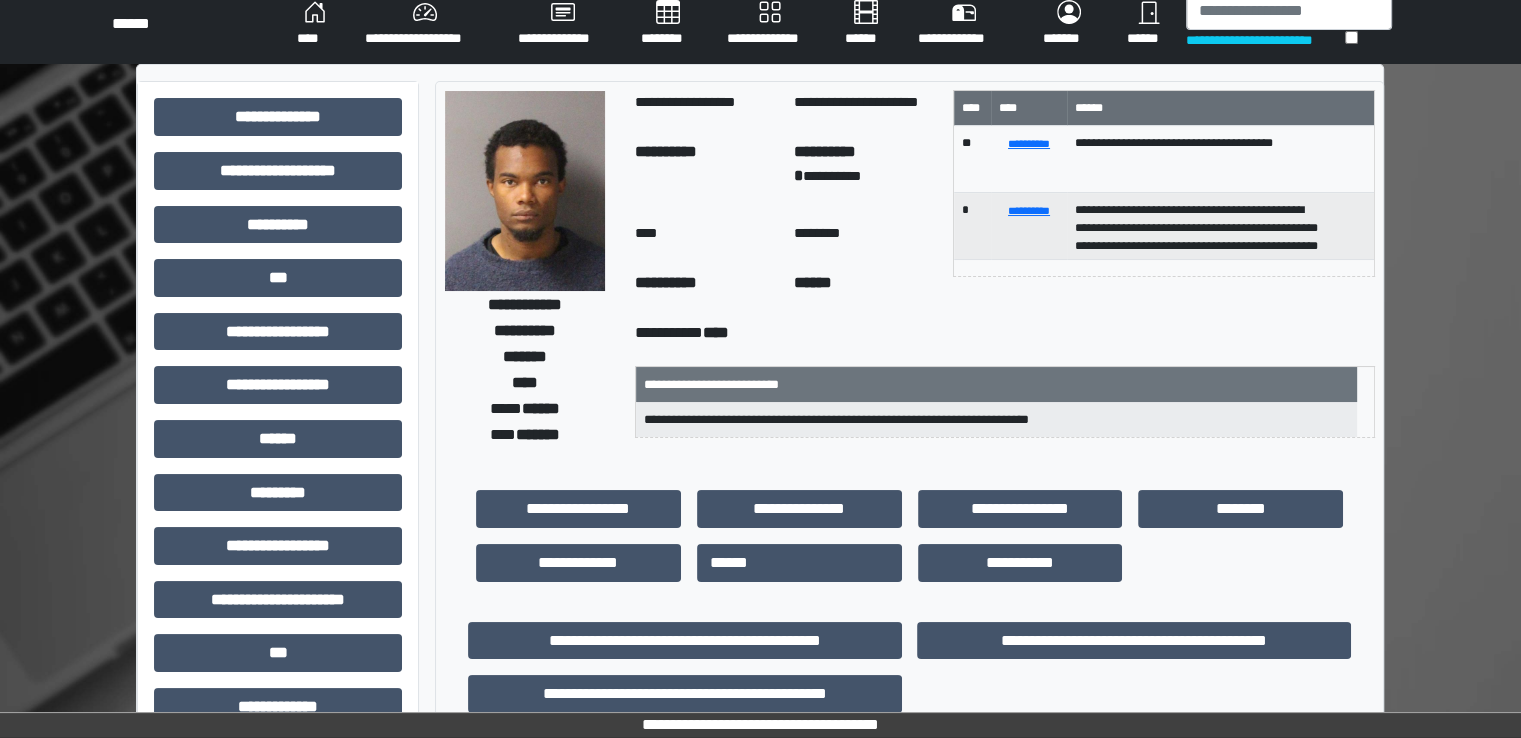 scroll, scrollTop: 0, scrollLeft: 0, axis: both 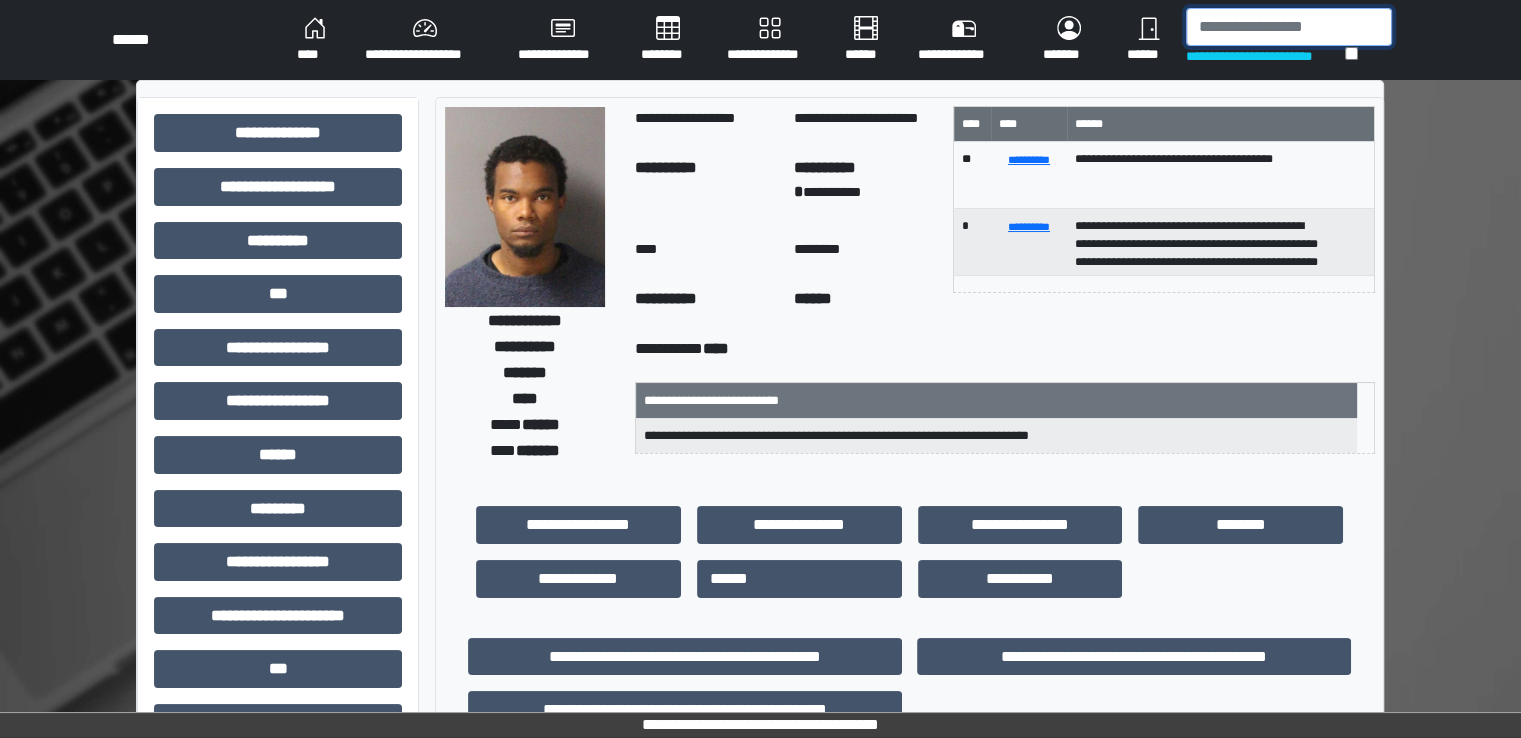 click at bounding box center (1289, 27) 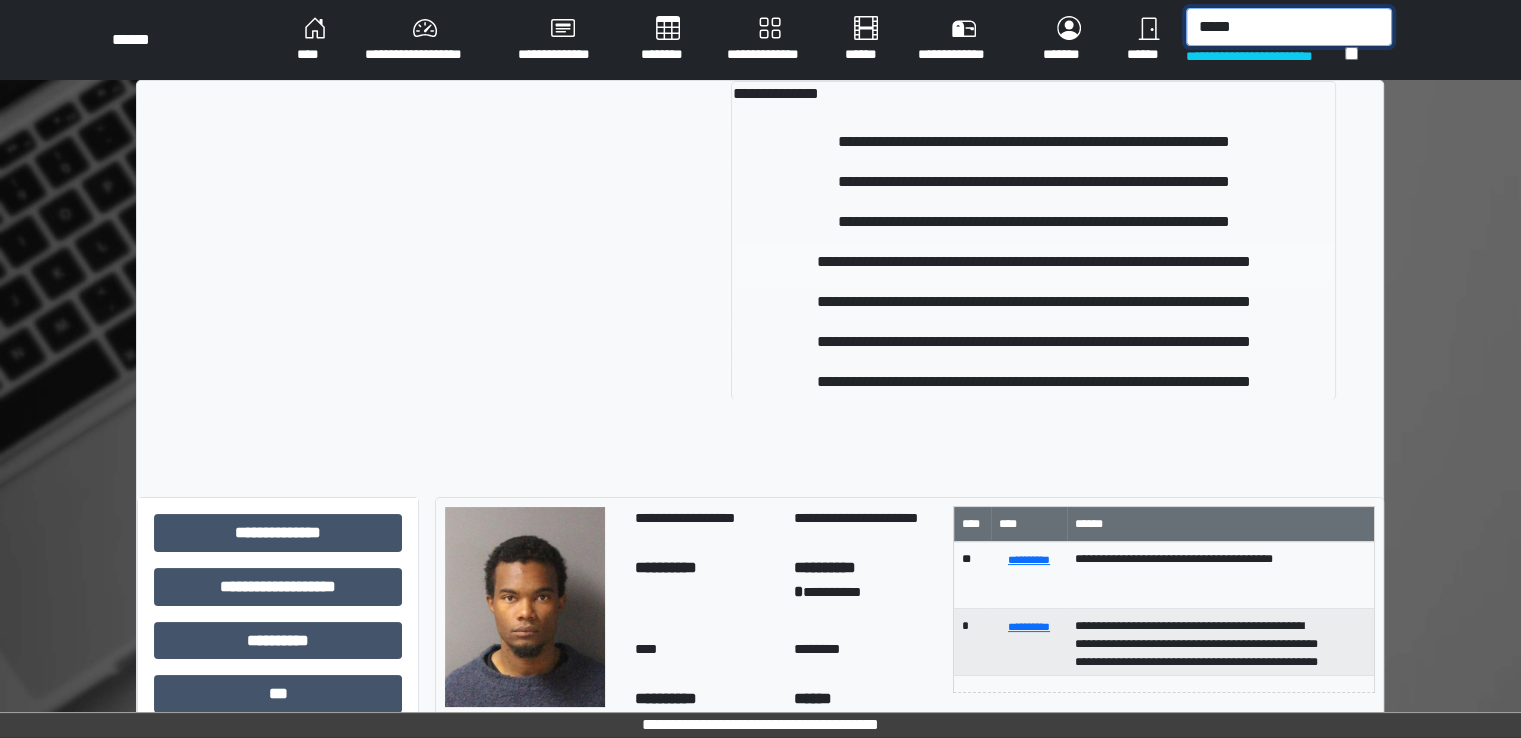 type on "*****" 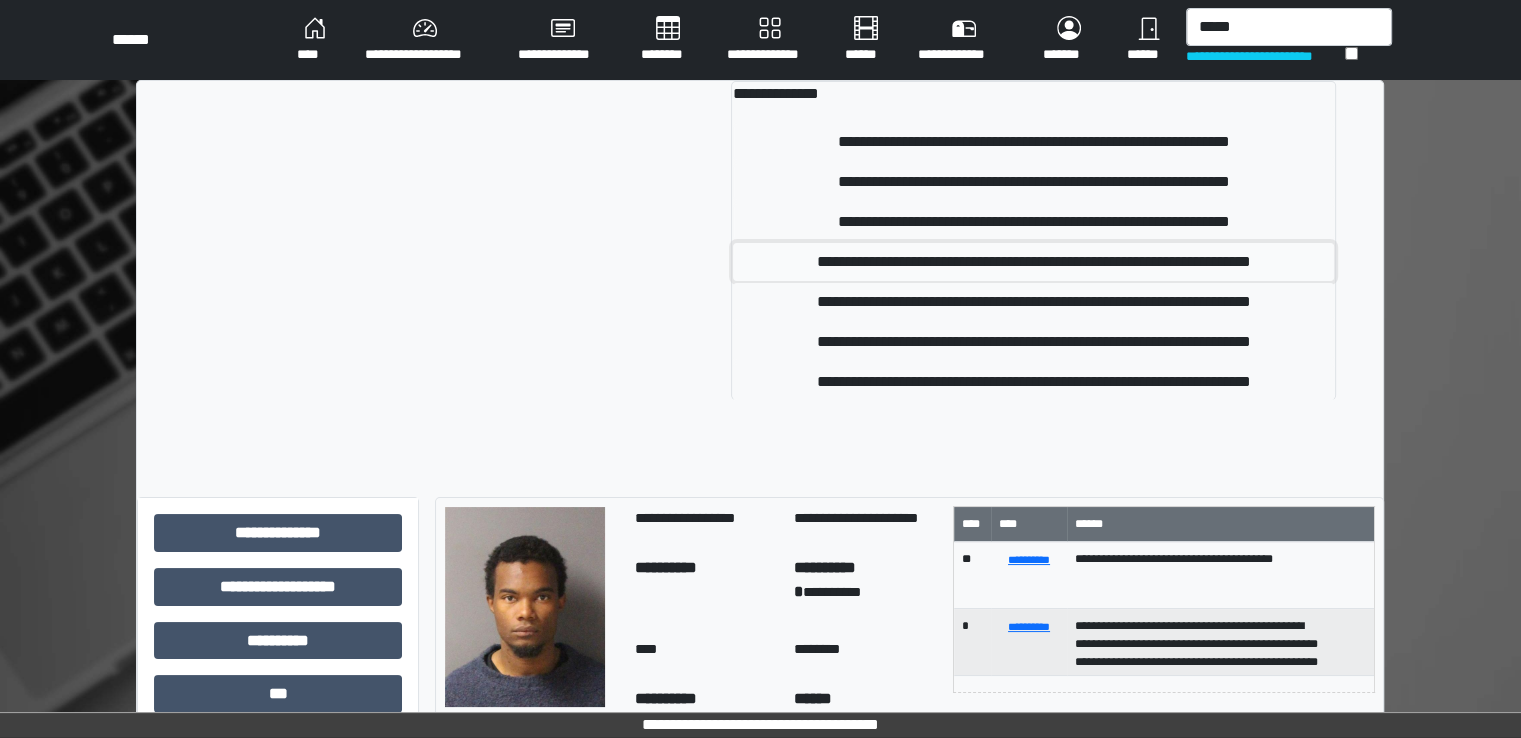 click on "**********" at bounding box center [1033, 262] 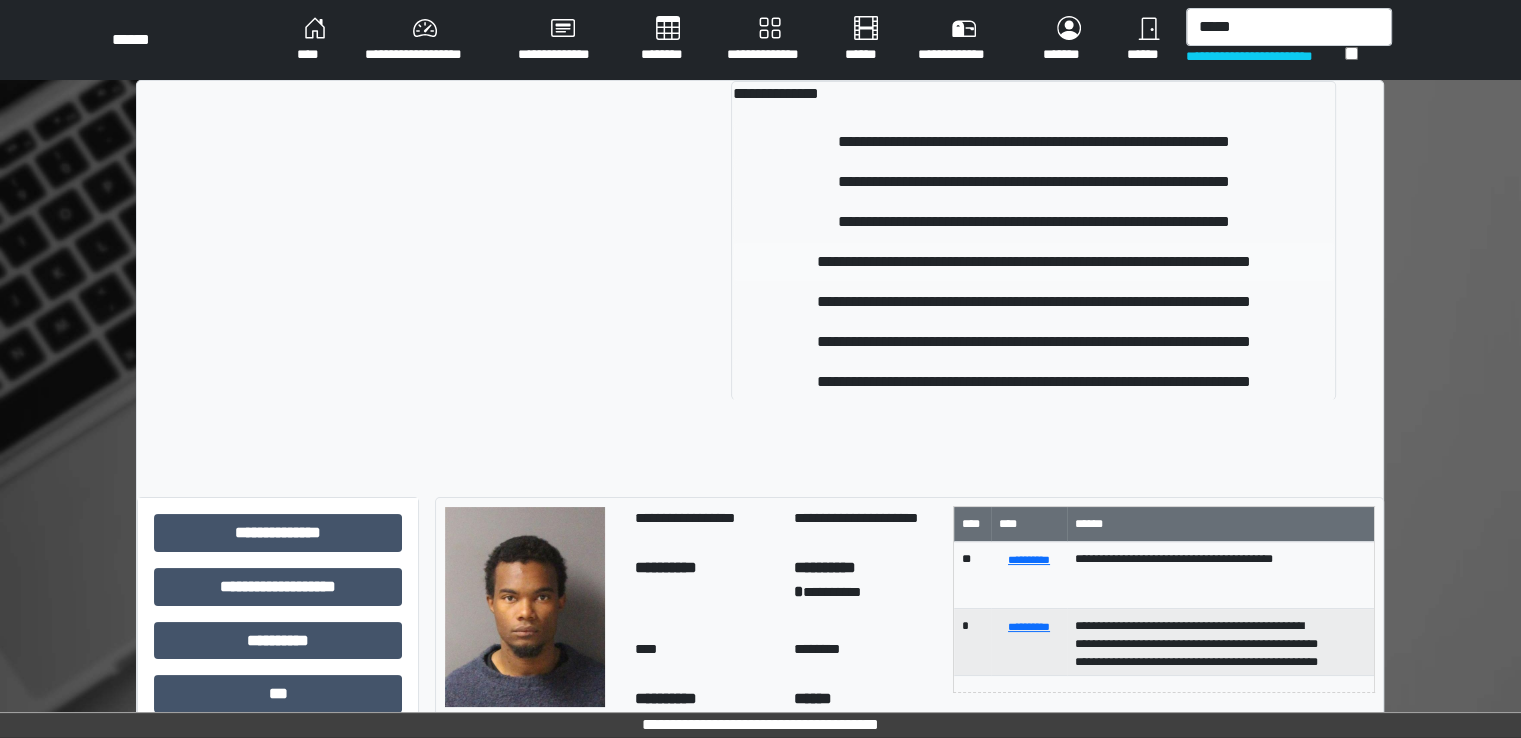 type 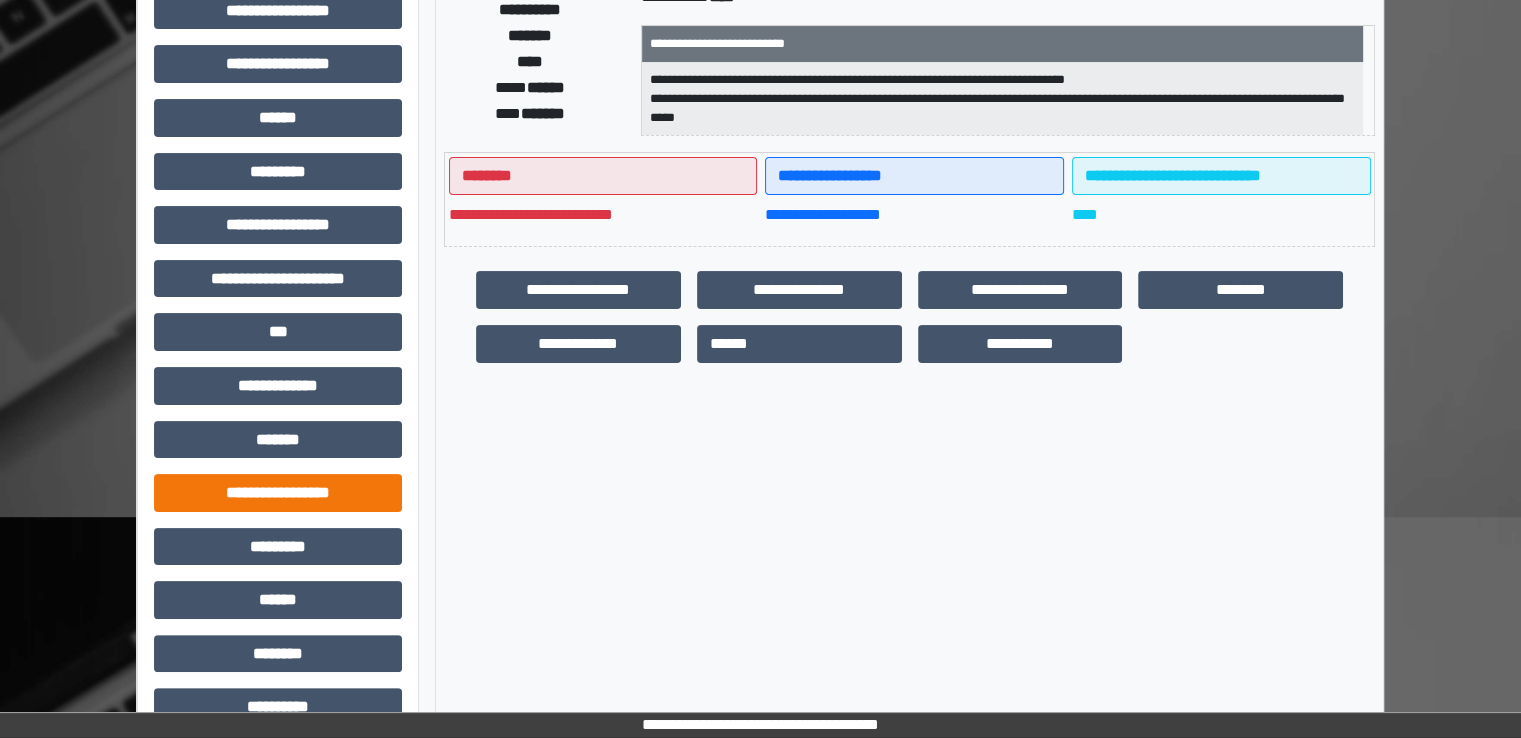 scroll, scrollTop: 428, scrollLeft: 0, axis: vertical 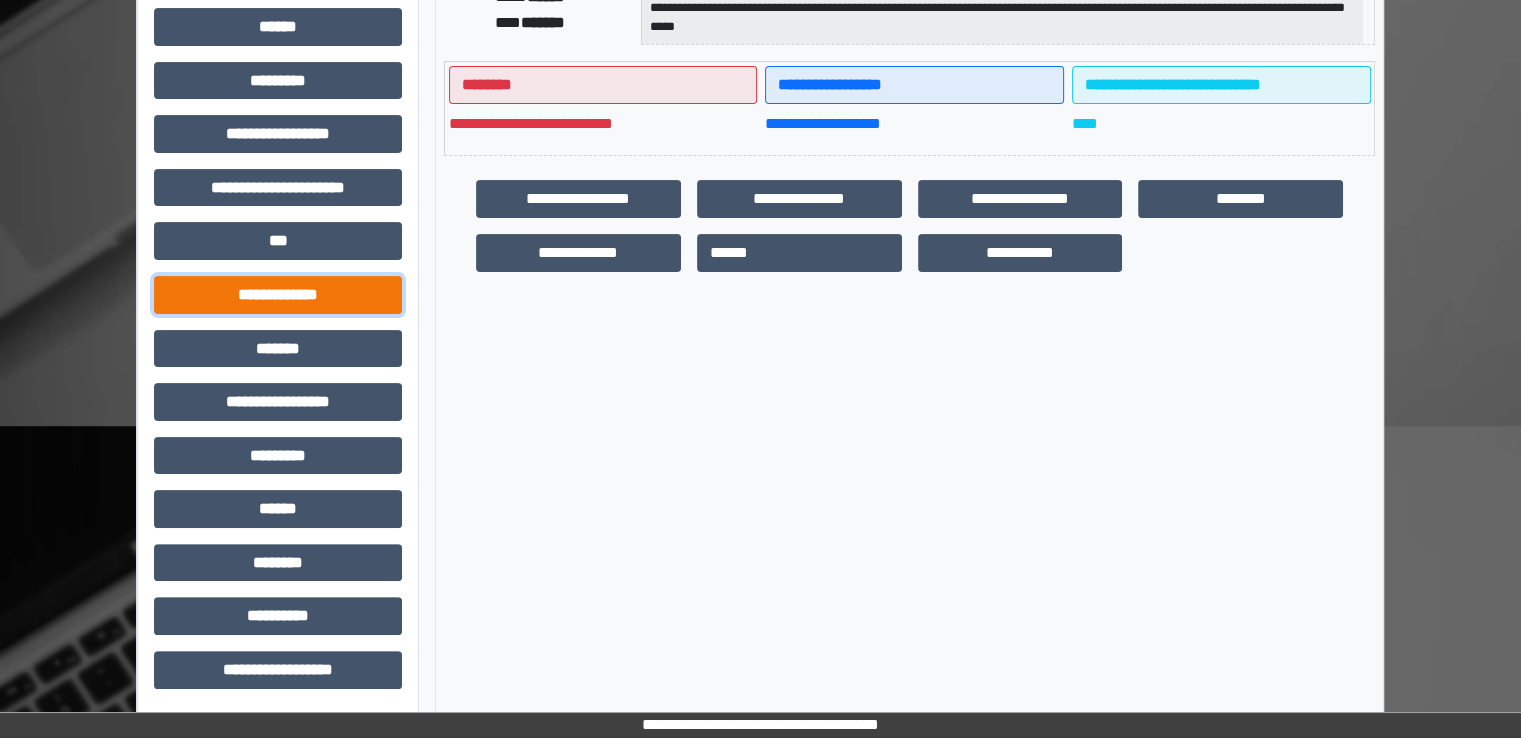 click on "**********" at bounding box center [278, 295] 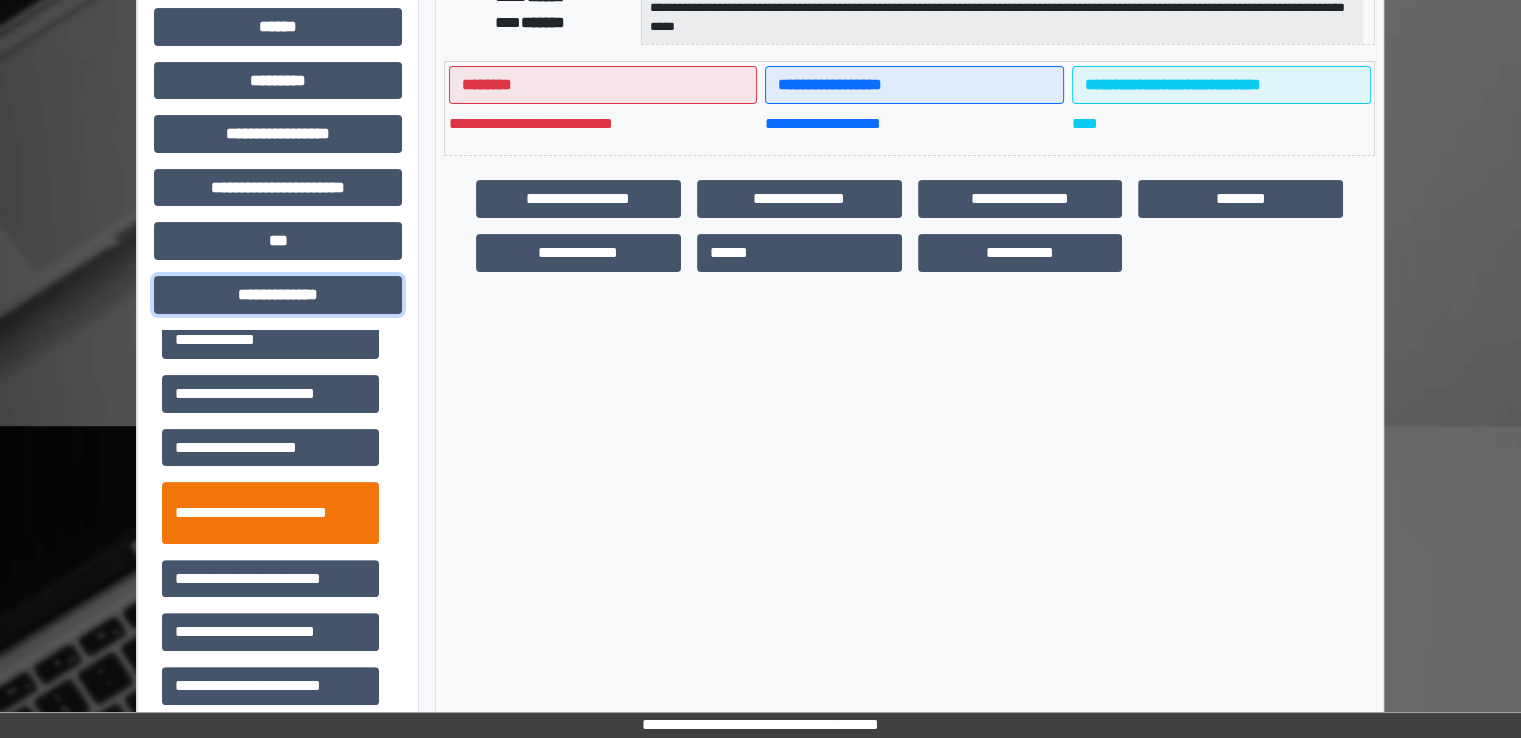 scroll, scrollTop: 500, scrollLeft: 0, axis: vertical 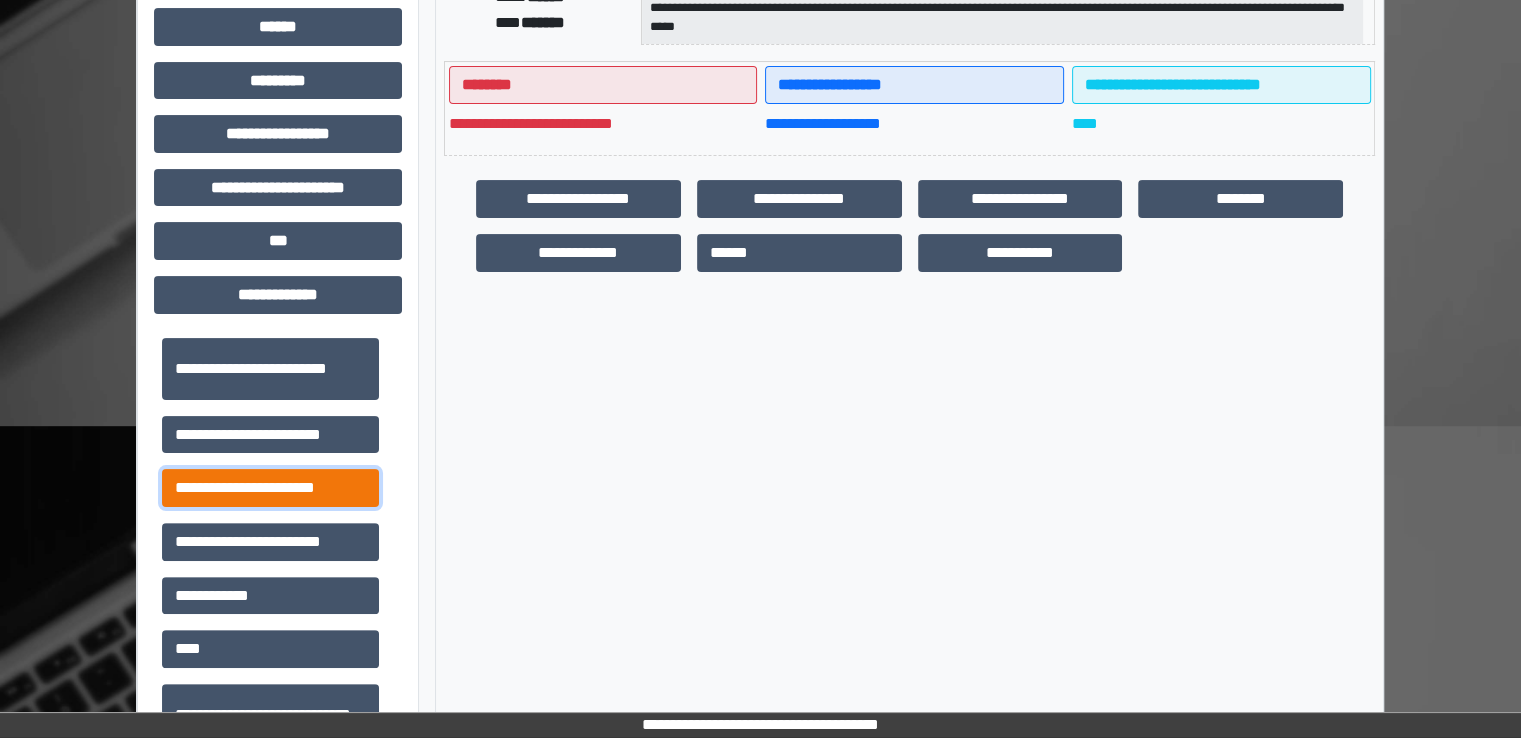 click on "**********" at bounding box center (270, 488) 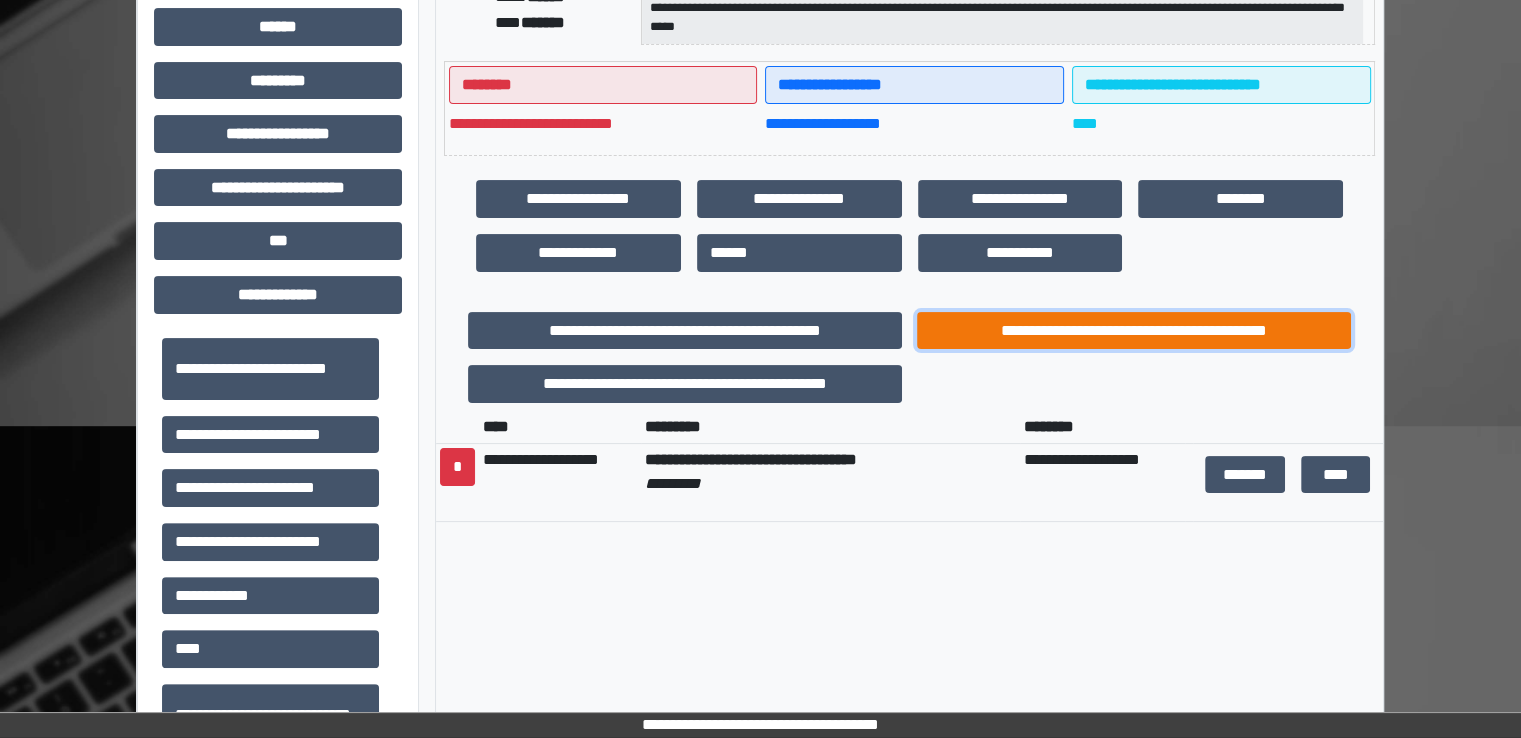 click on "**********" at bounding box center (1134, 331) 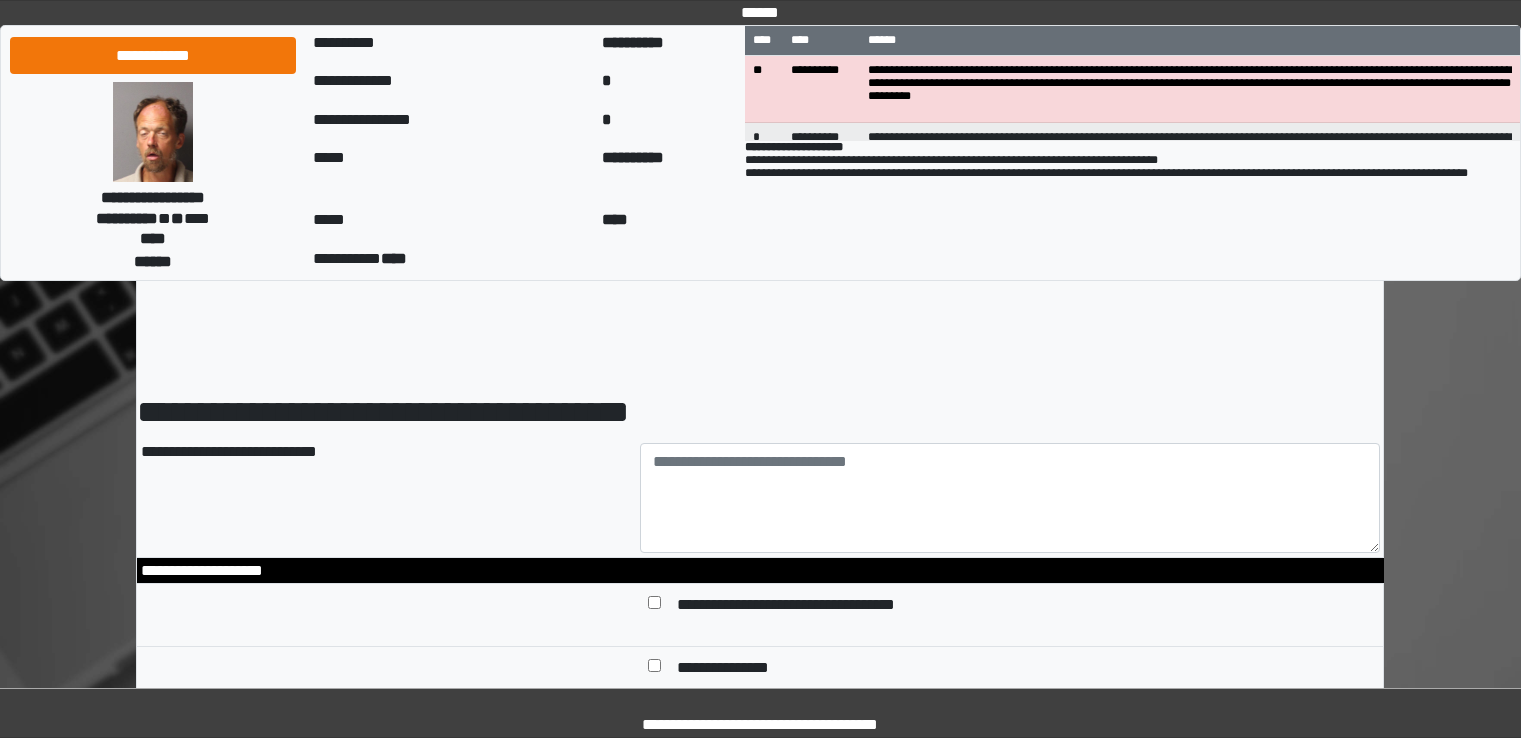 scroll, scrollTop: 0, scrollLeft: 0, axis: both 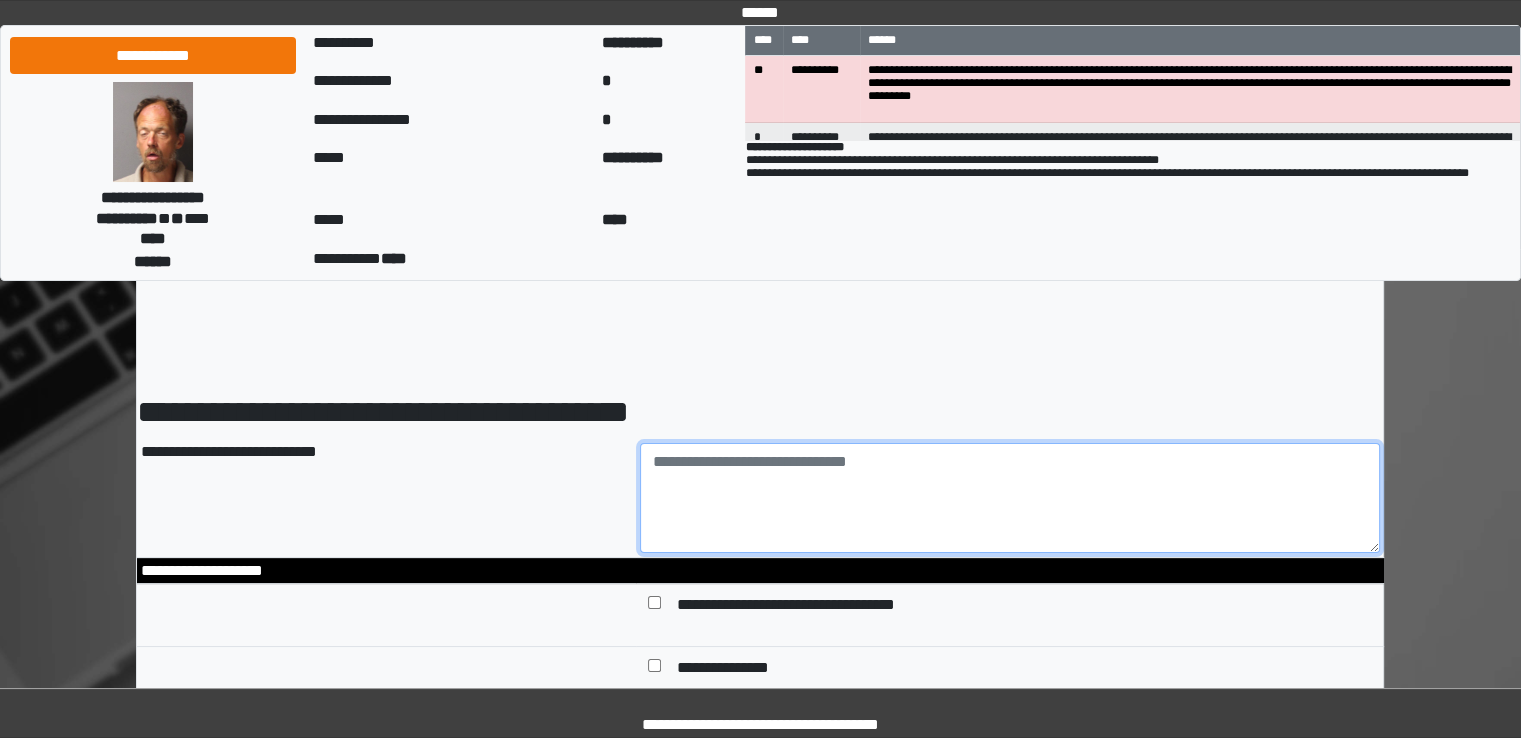 click at bounding box center [1010, 498] 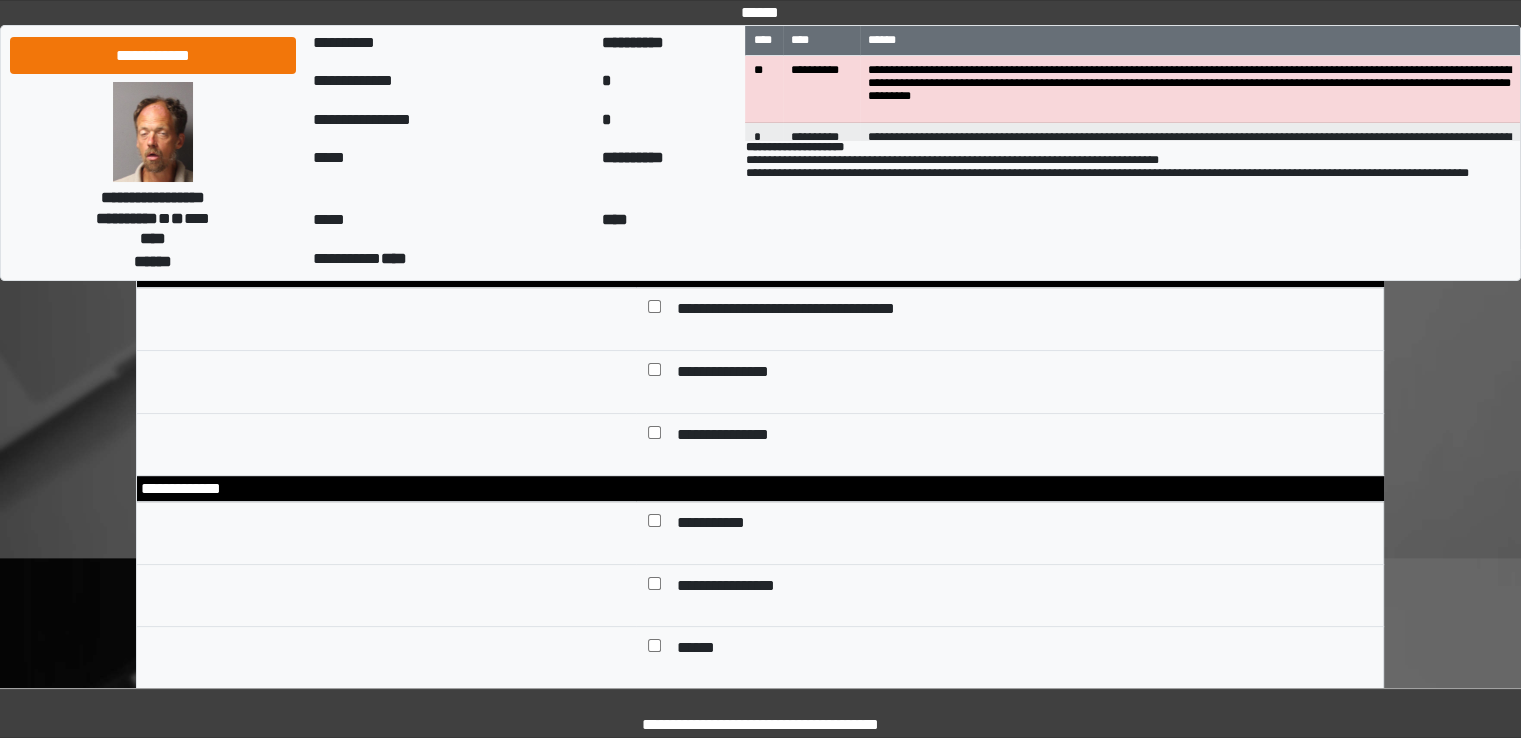 scroll, scrollTop: 300, scrollLeft: 0, axis: vertical 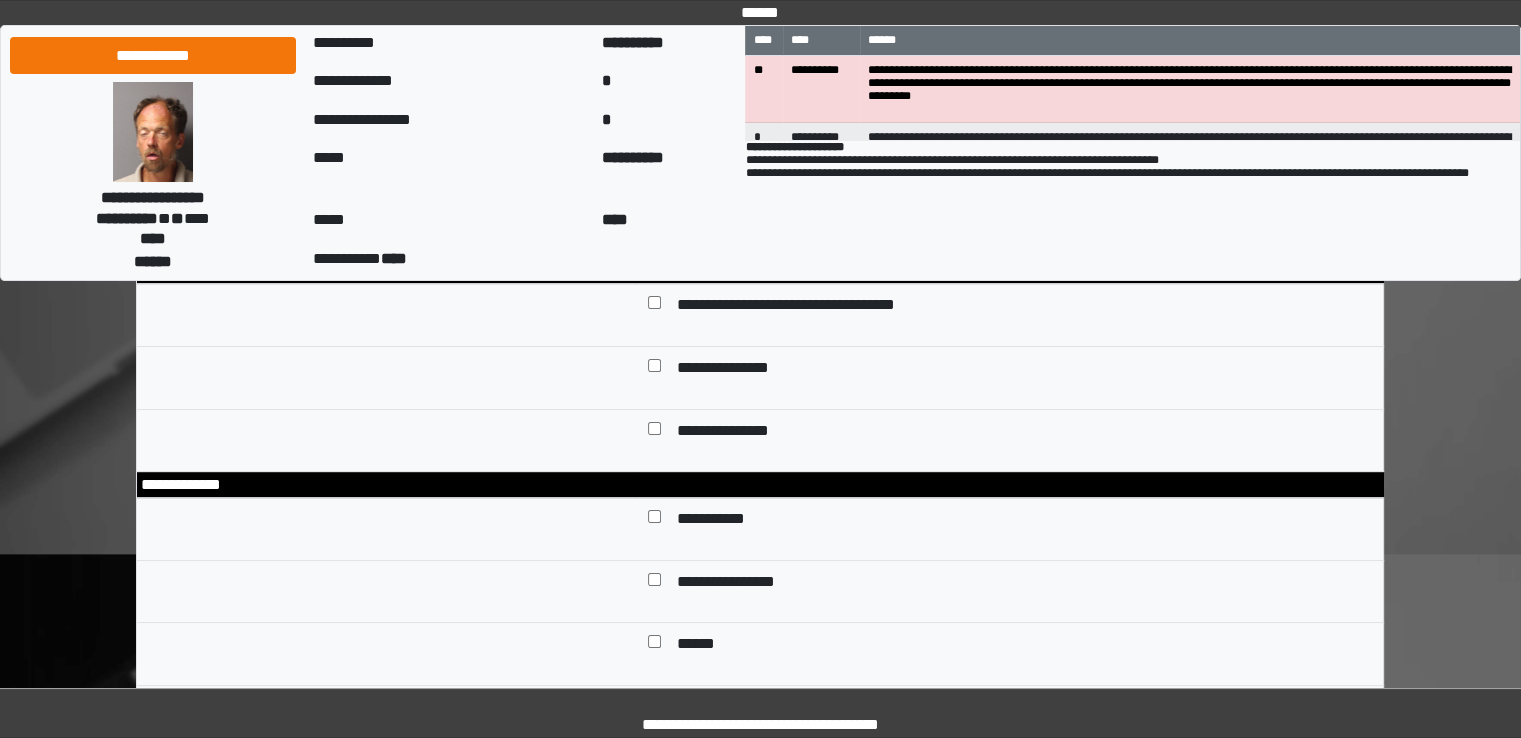 type on "**********" 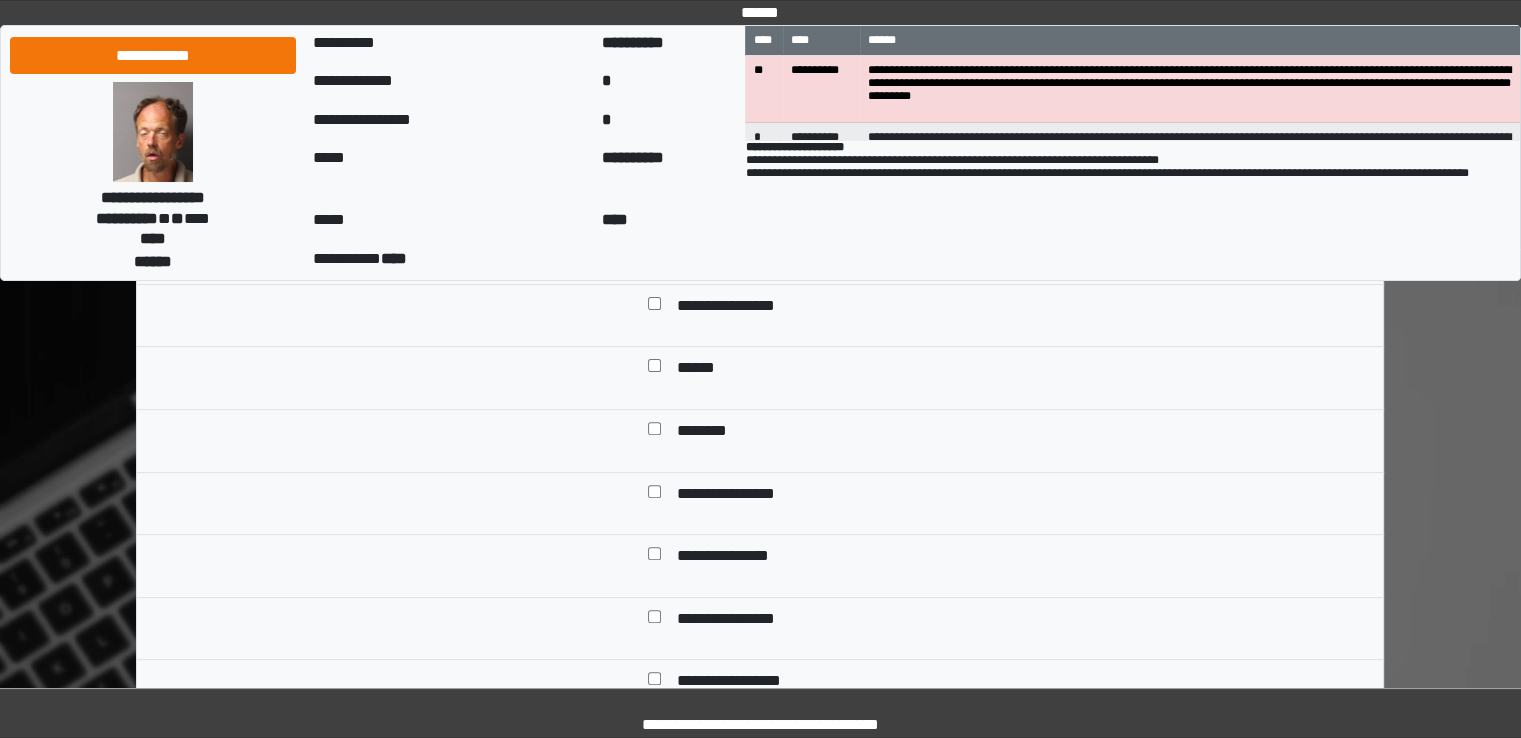 scroll, scrollTop: 600, scrollLeft: 0, axis: vertical 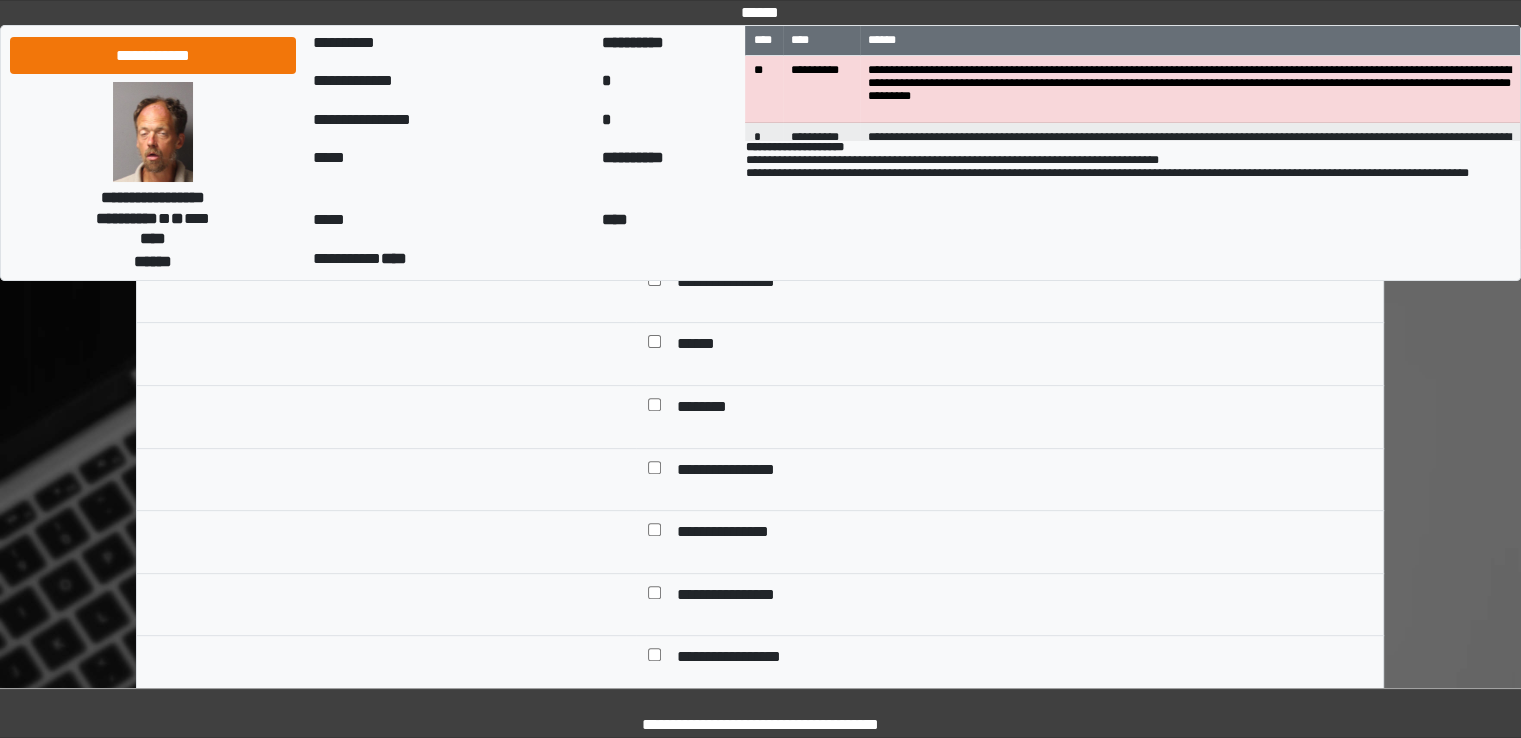 click on "******" at bounding box center [697, 346] 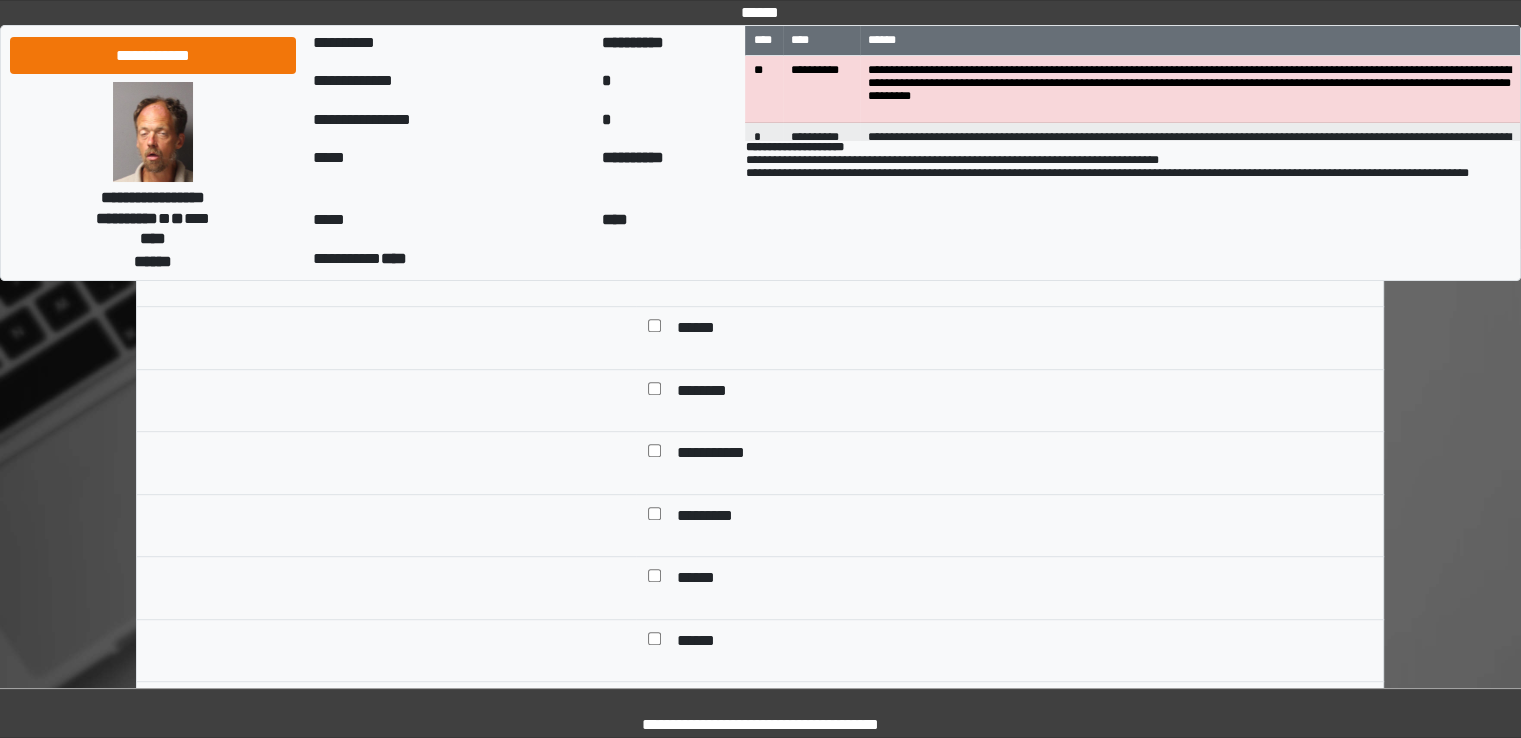 scroll, scrollTop: 1000, scrollLeft: 0, axis: vertical 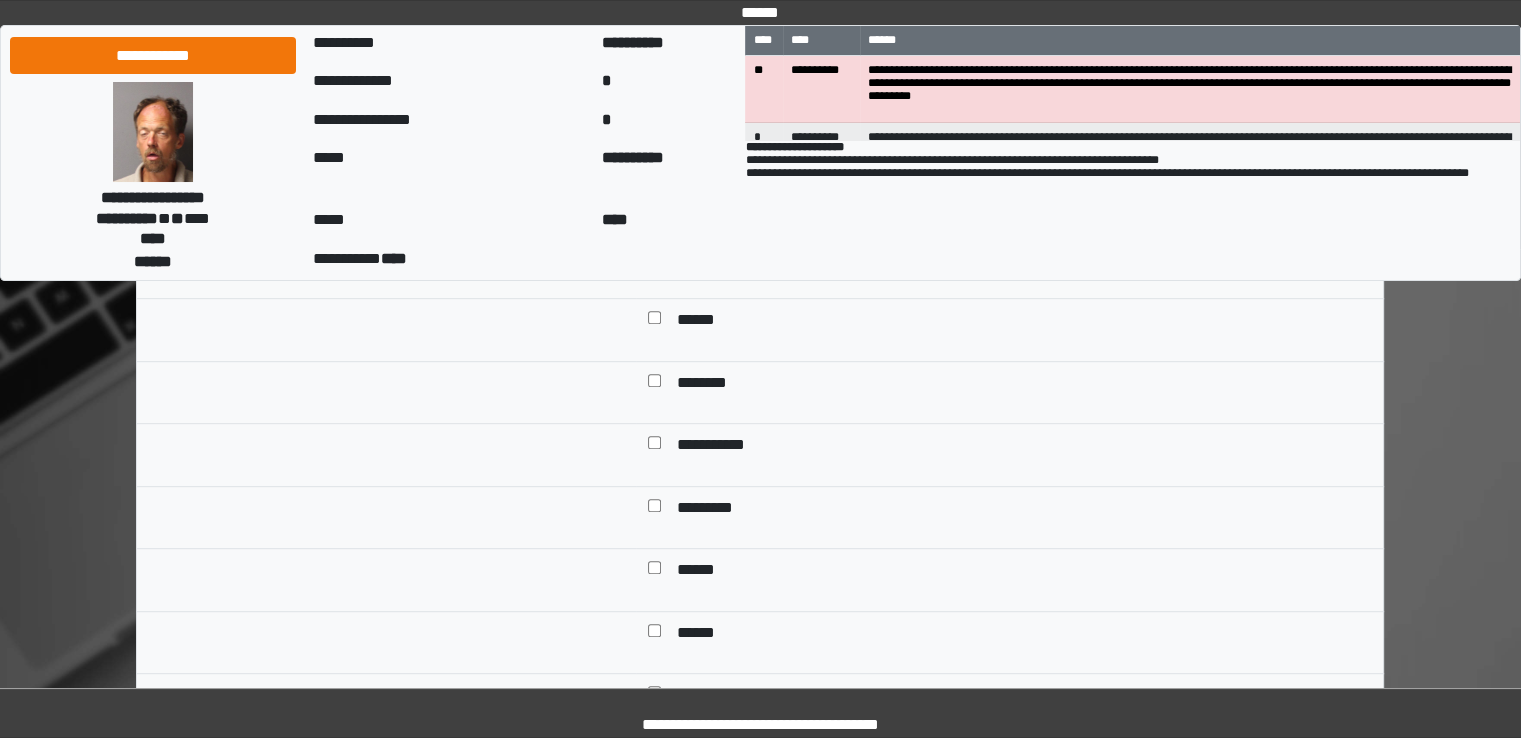 click on "******" at bounding box center [702, 322] 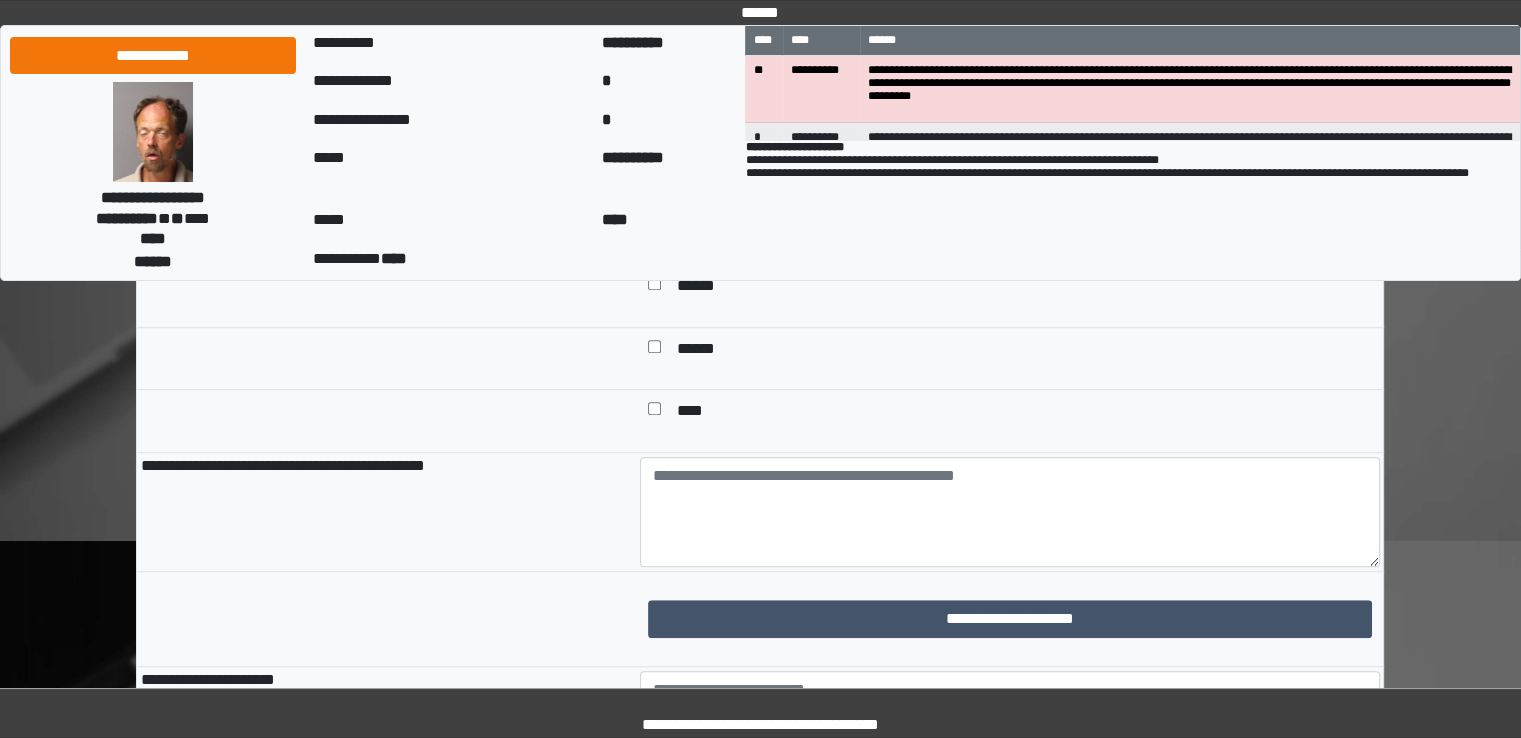 scroll, scrollTop: 1300, scrollLeft: 0, axis: vertical 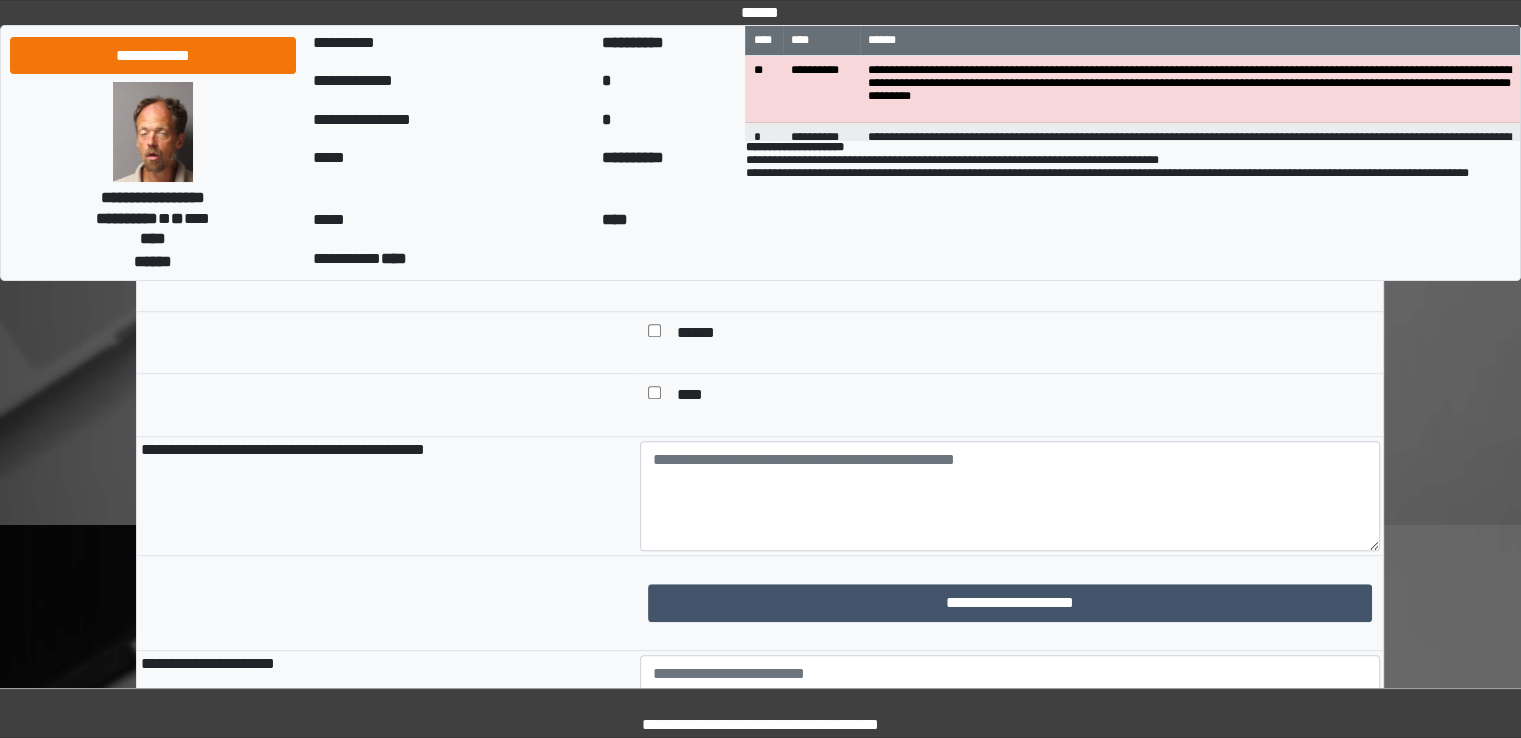 click on "****" at bounding box center [697, 397] 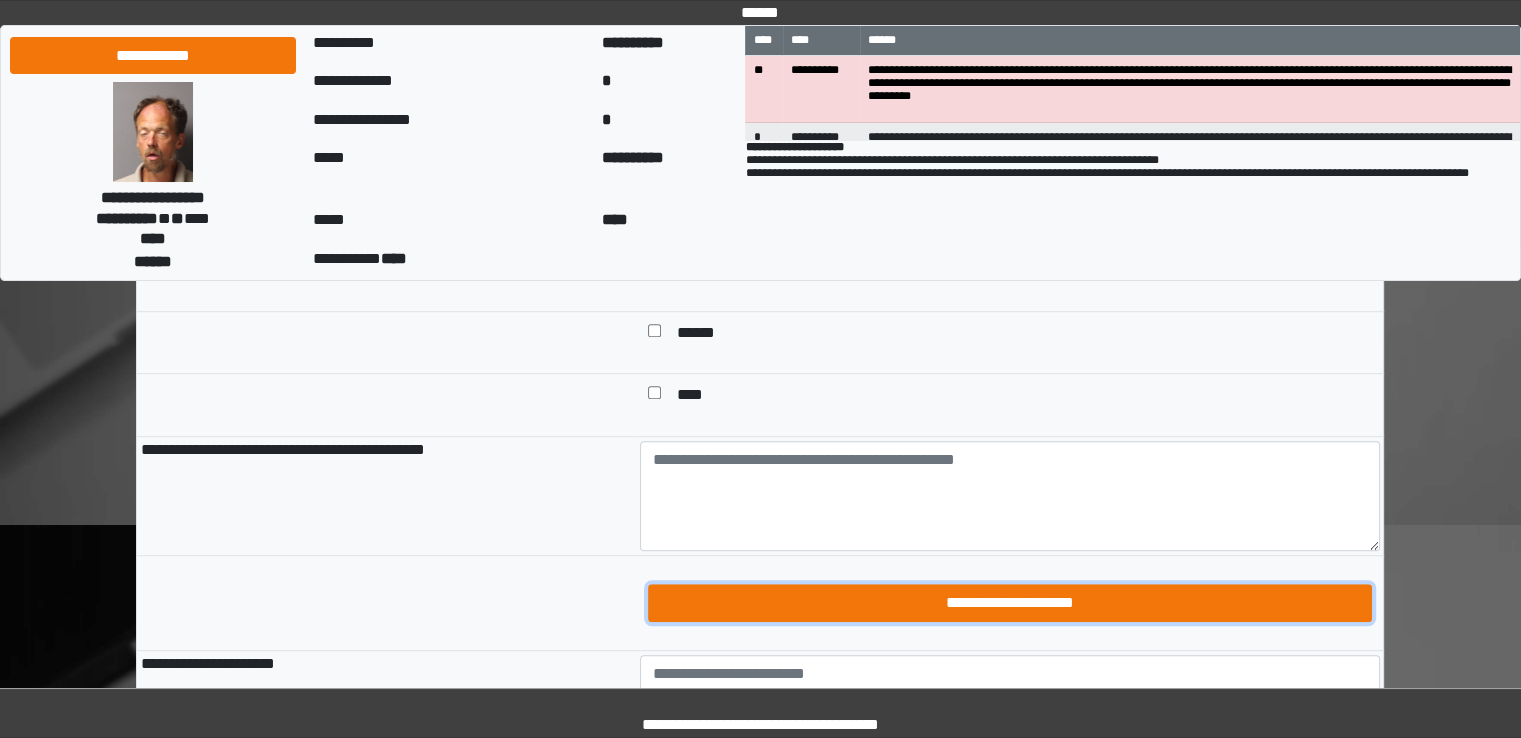 click on "**********" at bounding box center [1010, 603] 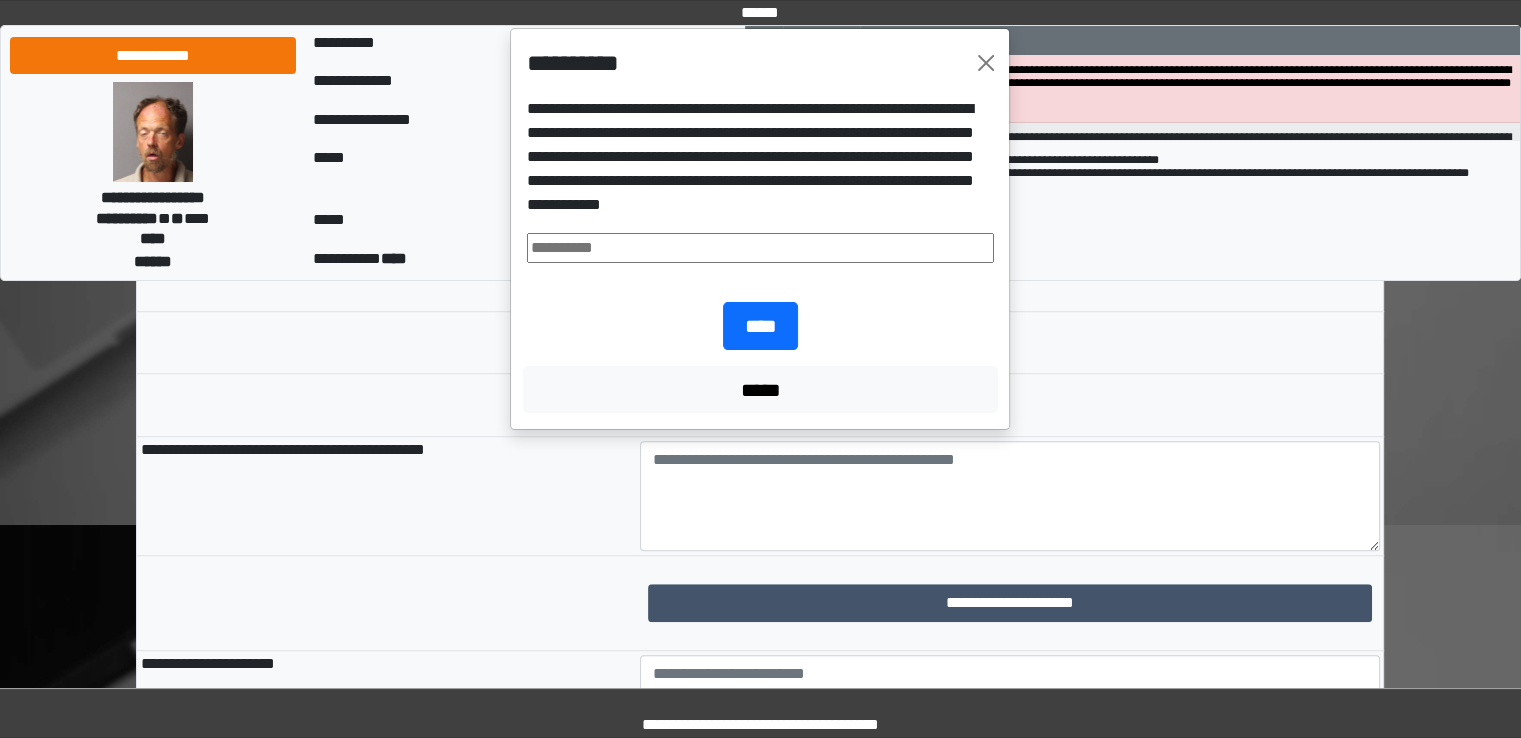 click at bounding box center (760, 248) 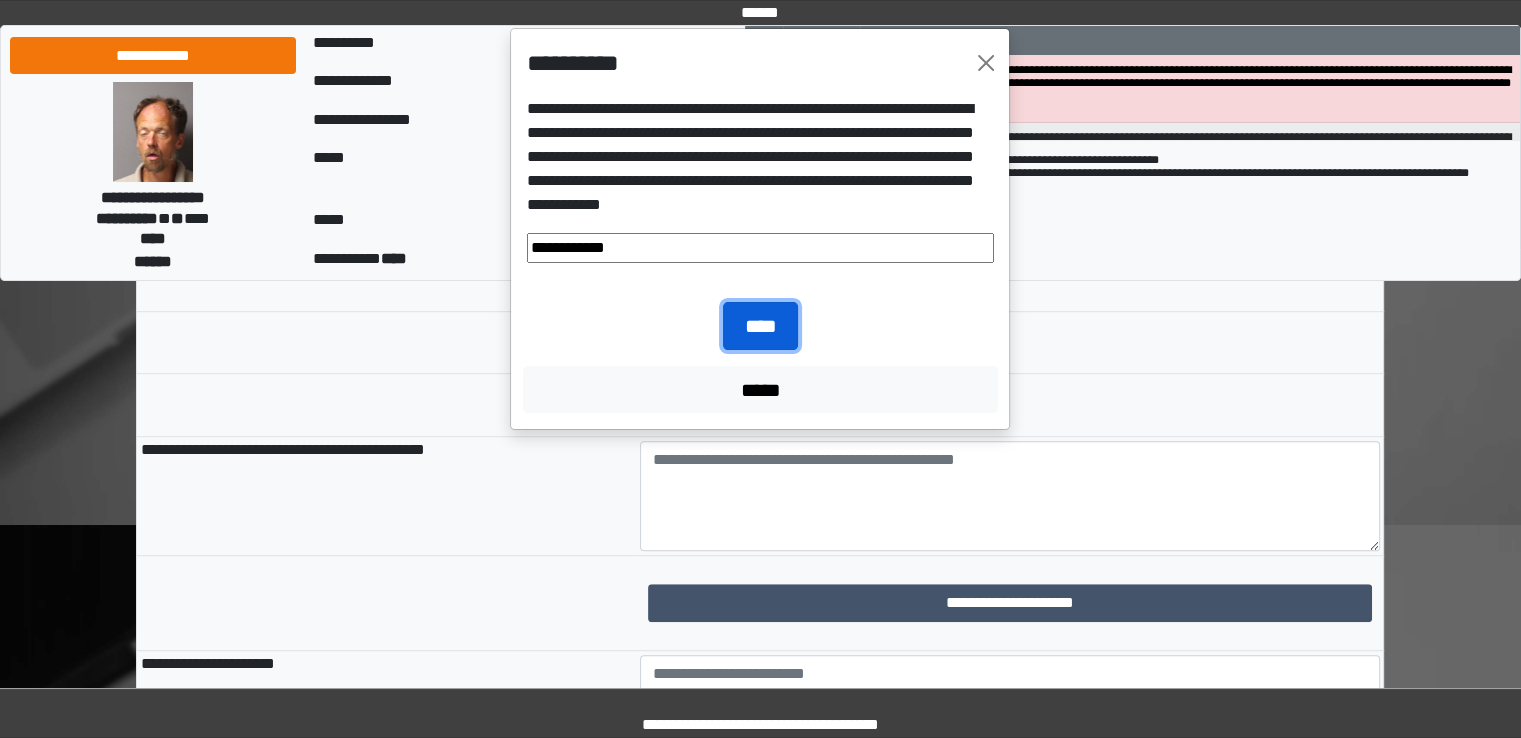 click on "****" at bounding box center (760, 326) 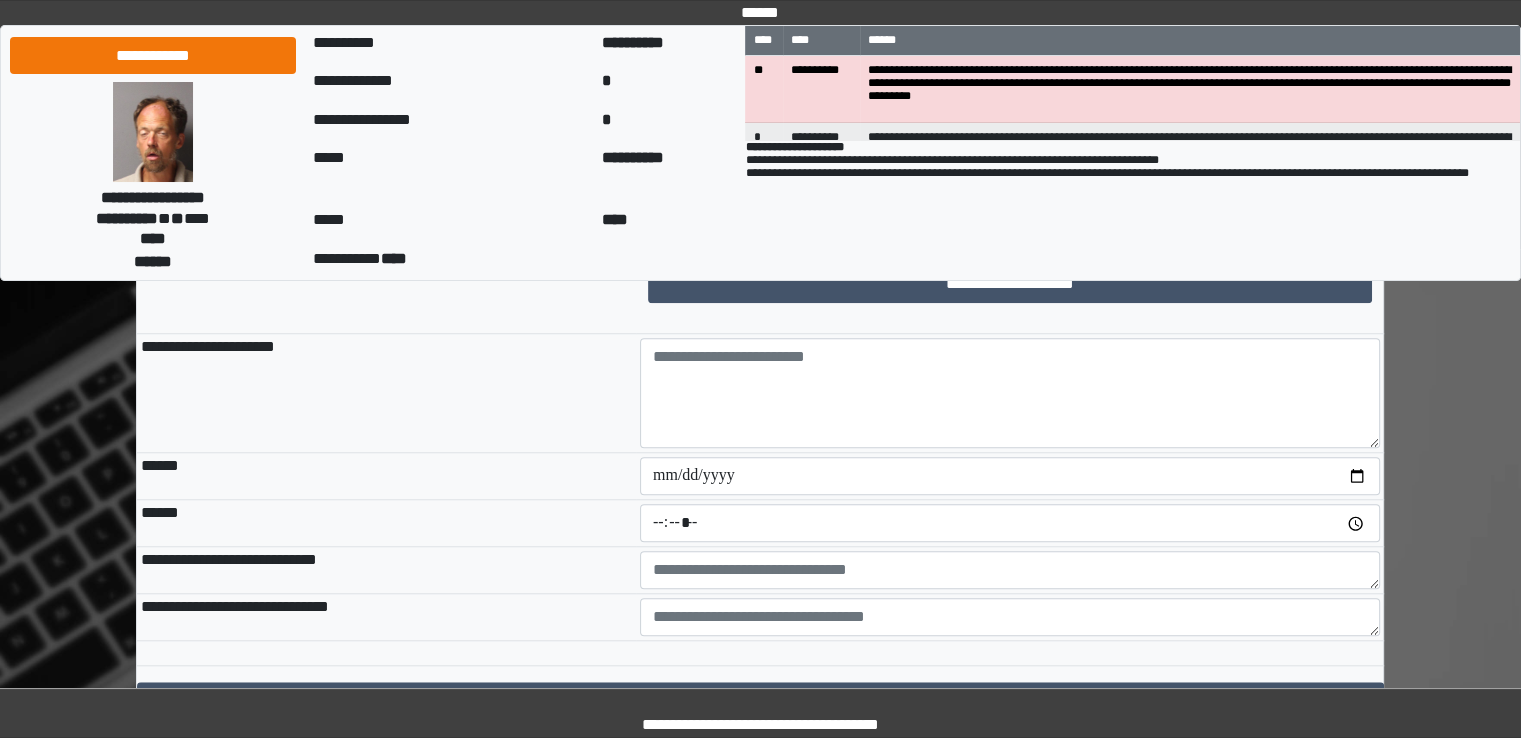 scroll, scrollTop: 1700, scrollLeft: 0, axis: vertical 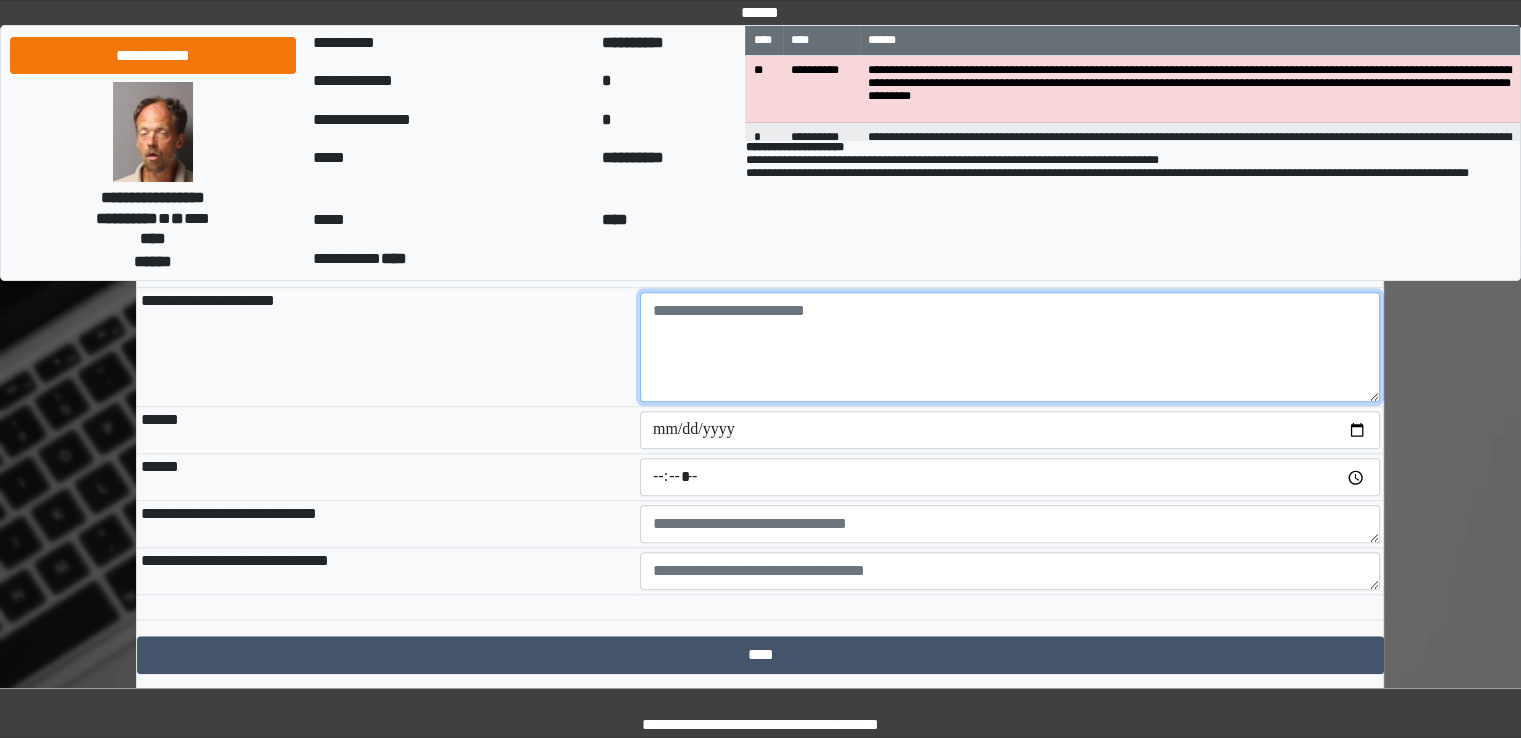 click at bounding box center [1010, 347] 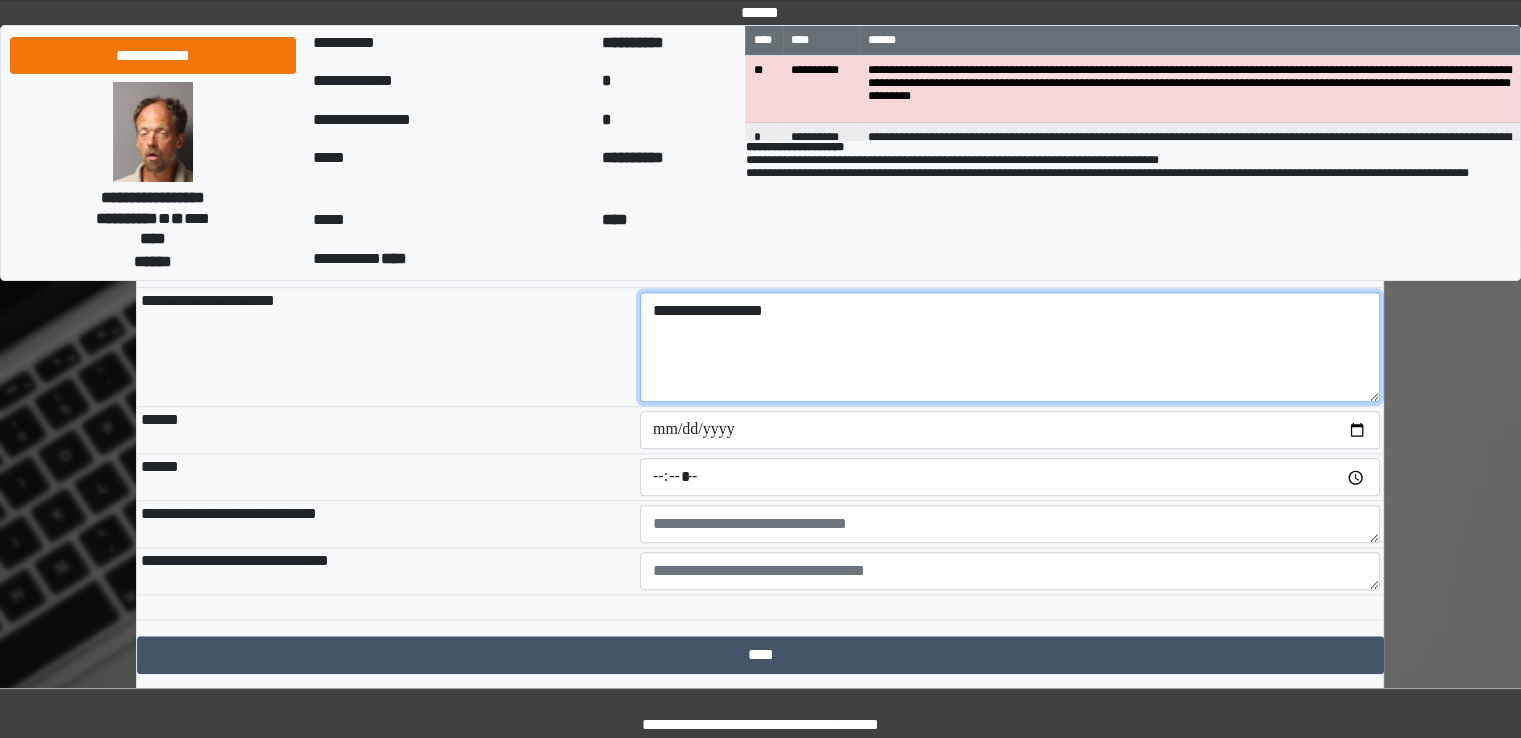 type on "**********" 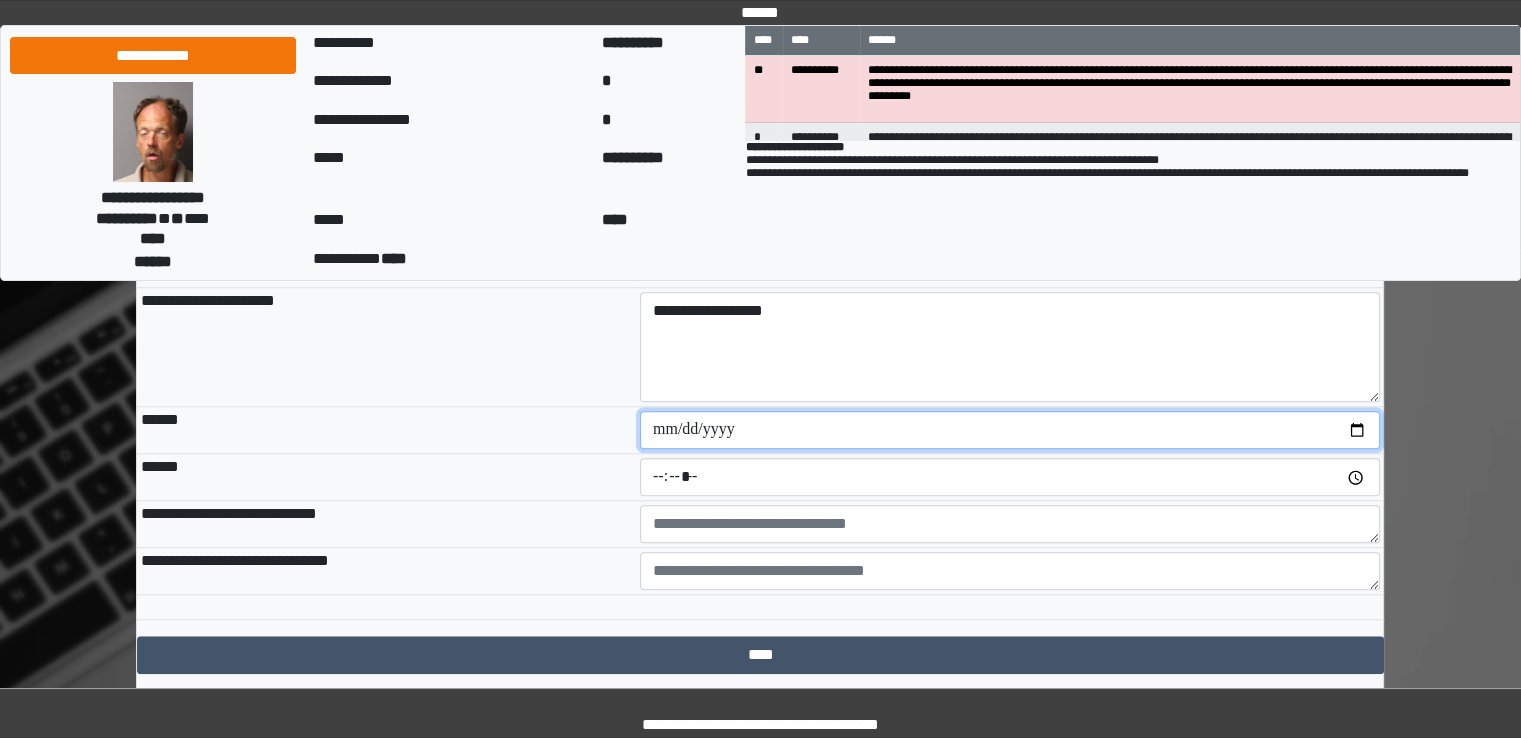click at bounding box center (1010, 430) 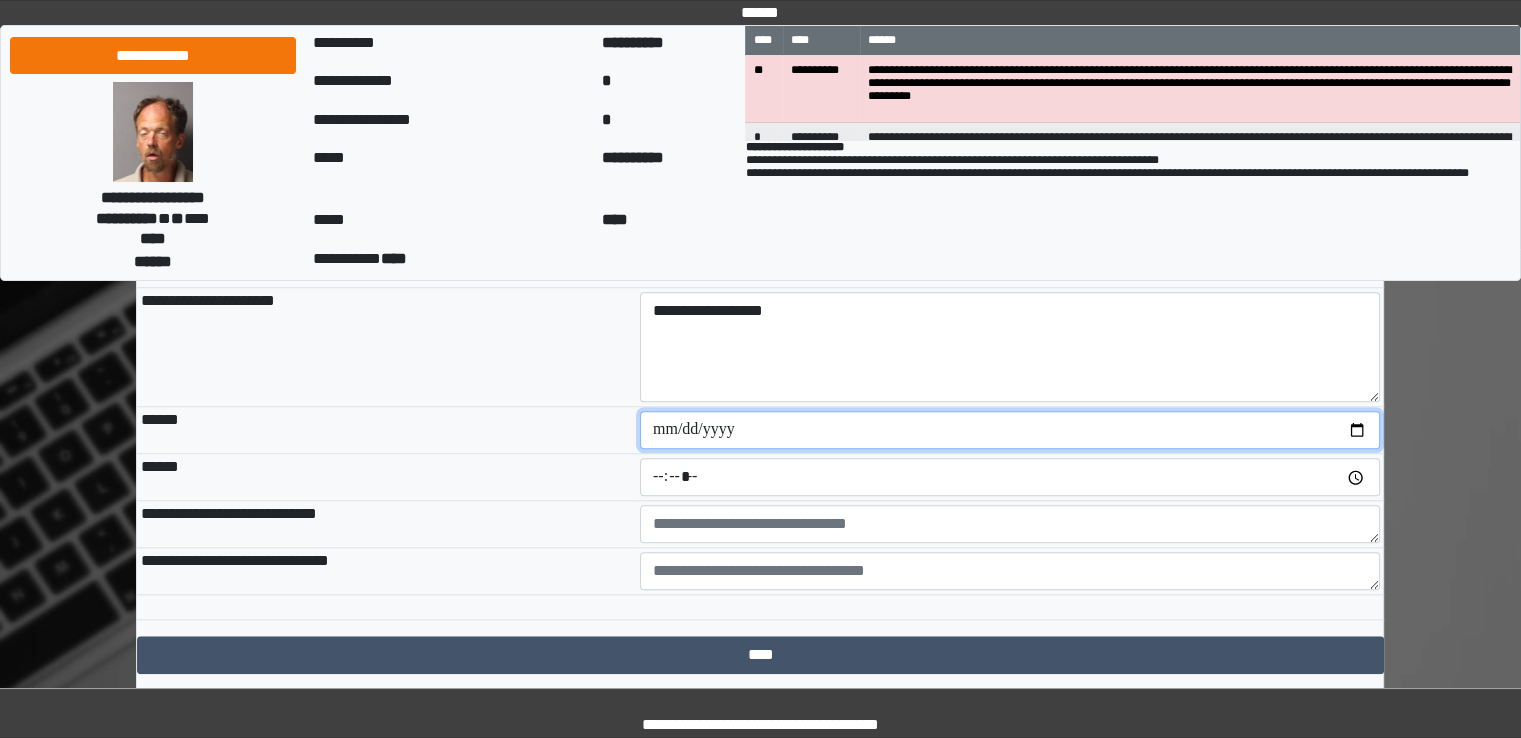 type on "**********" 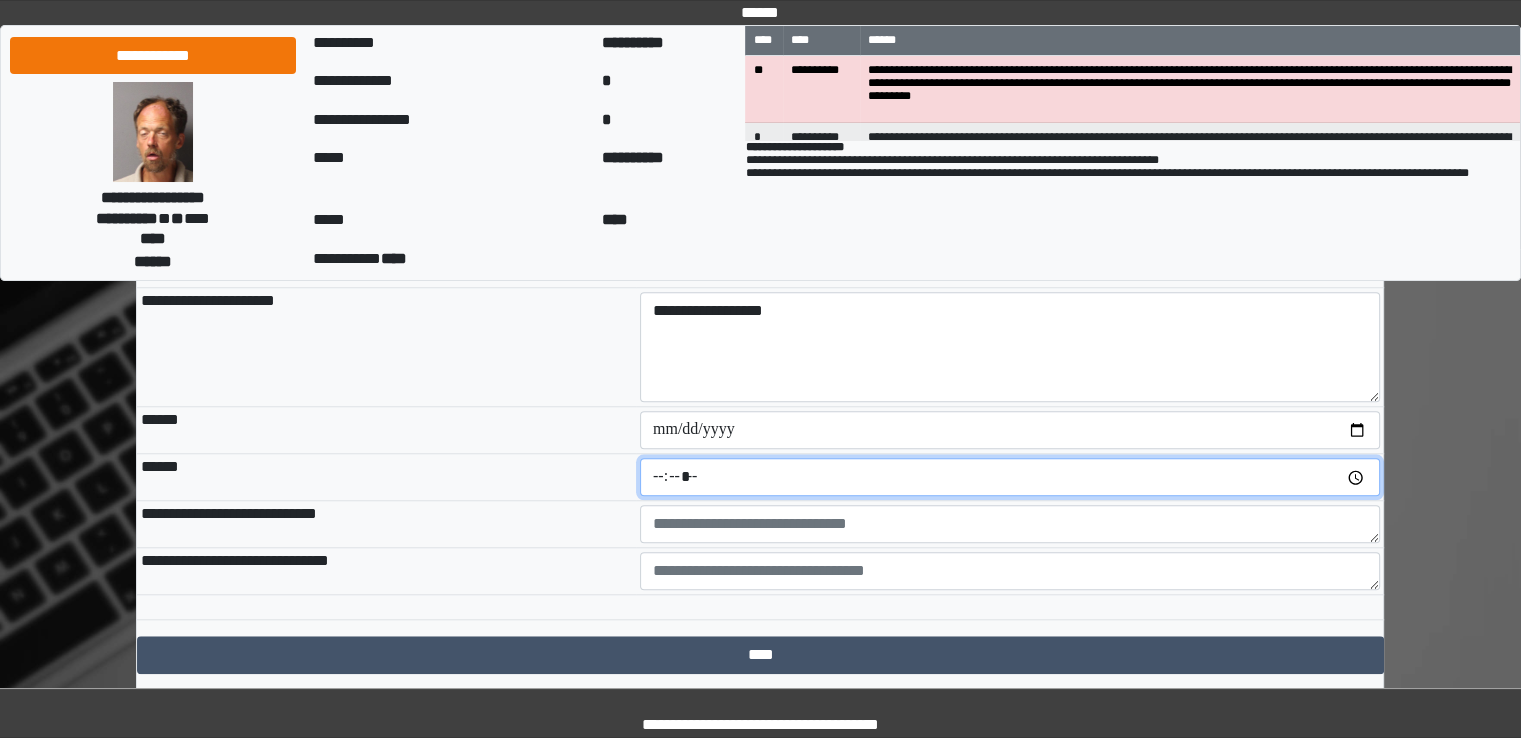 click at bounding box center (1010, 477) 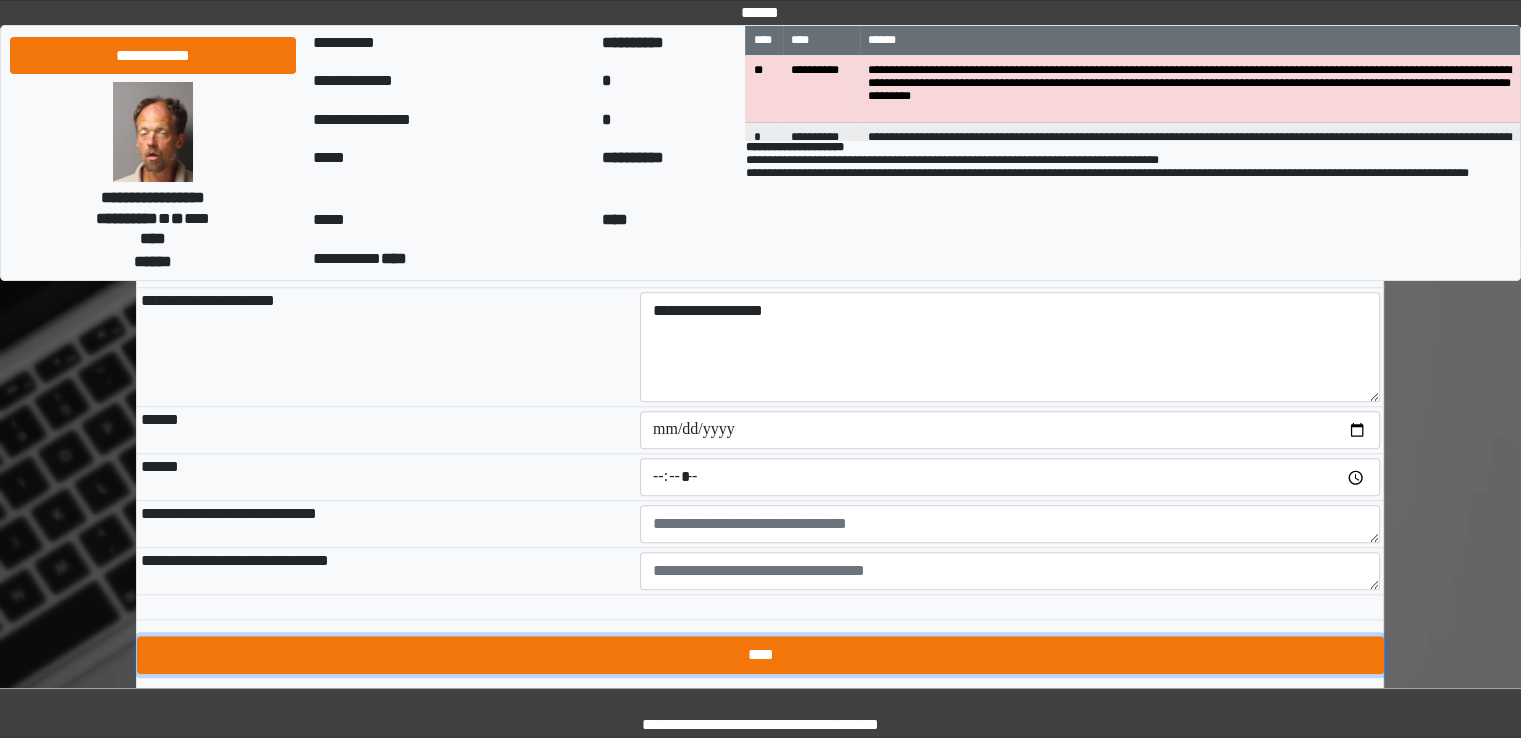 click on "****" at bounding box center [760, 655] 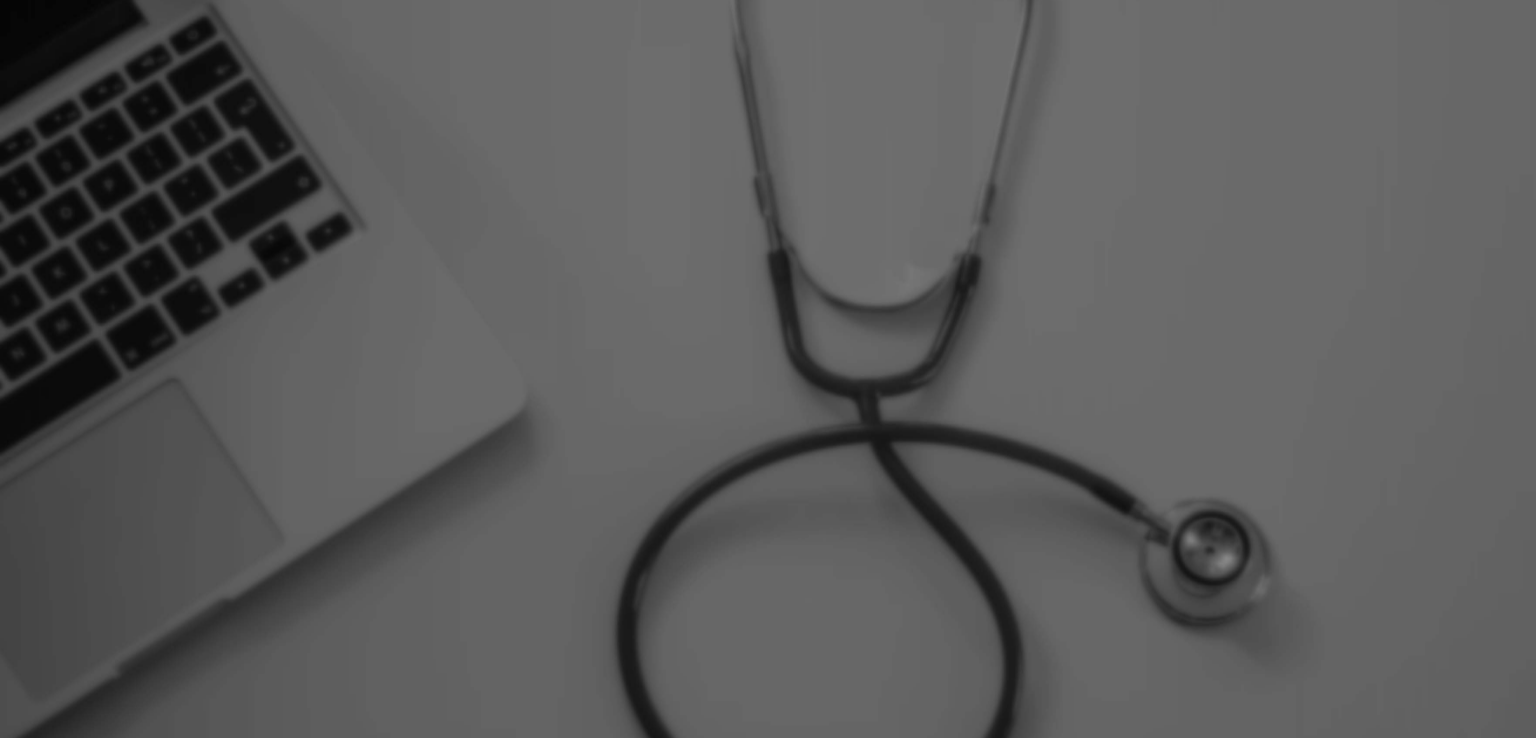 scroll, scrollTop: 0, scrollLeft: 0, axis: both 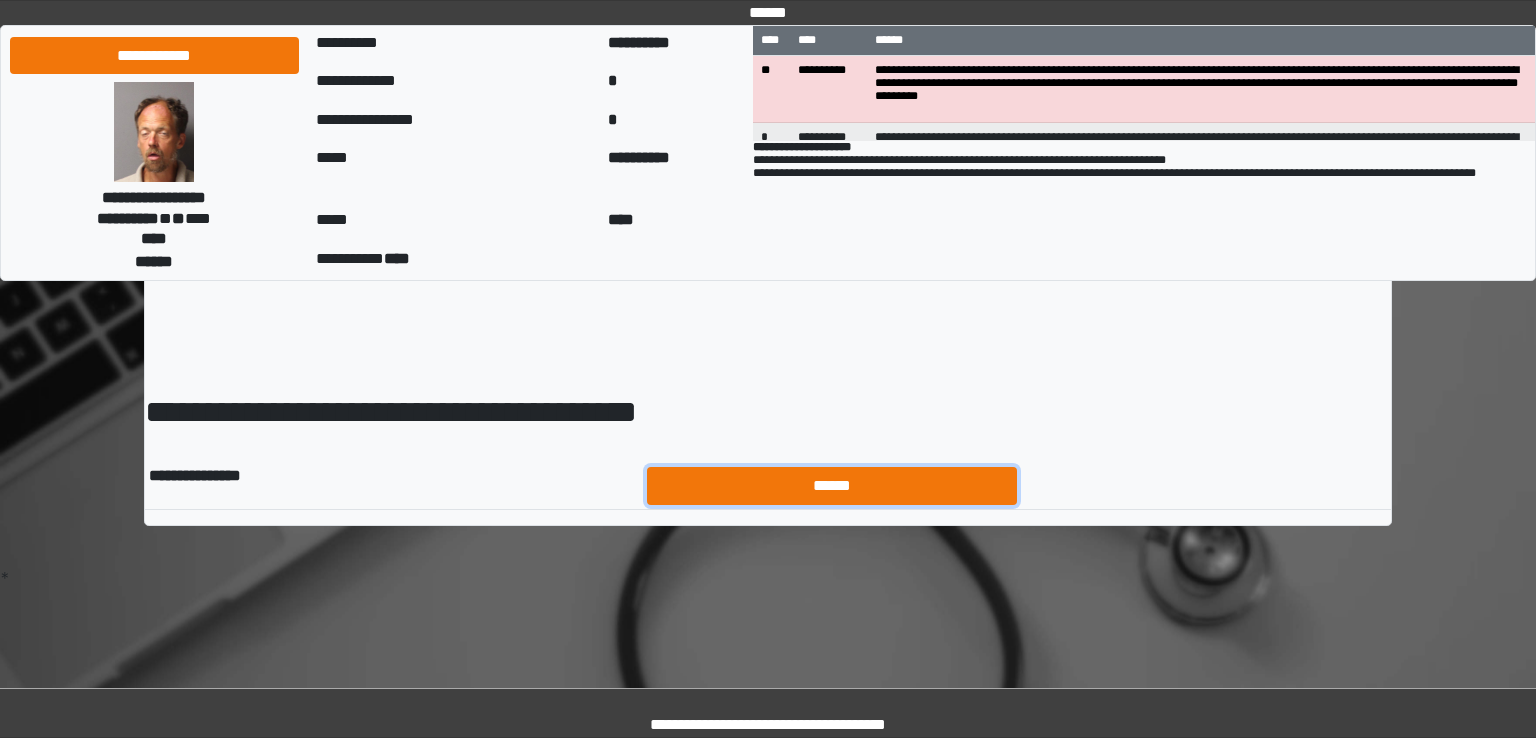 click on "******" at bounding box center (832, 486) 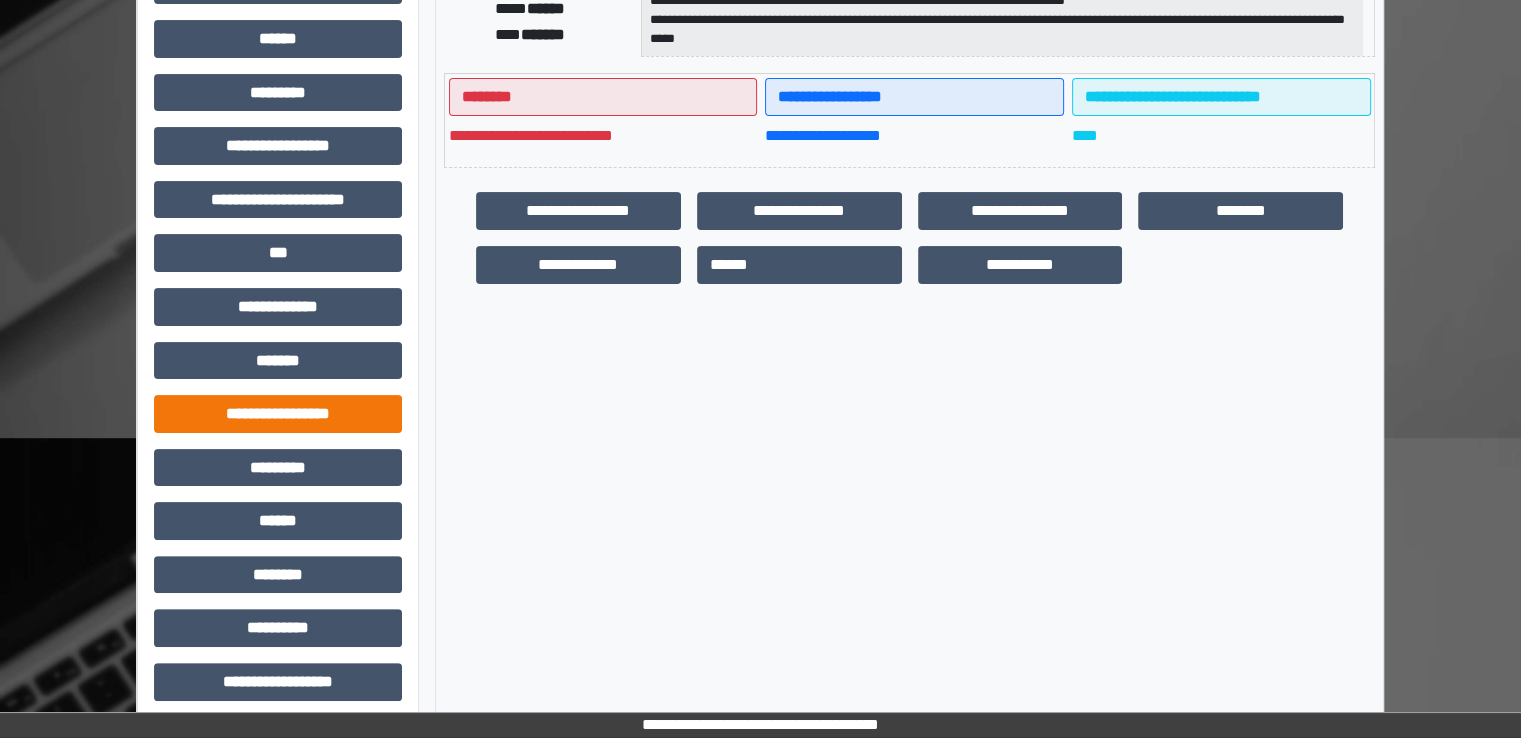 scroll, scrollTop: 428, scrollLeft: 0, axis: vertical 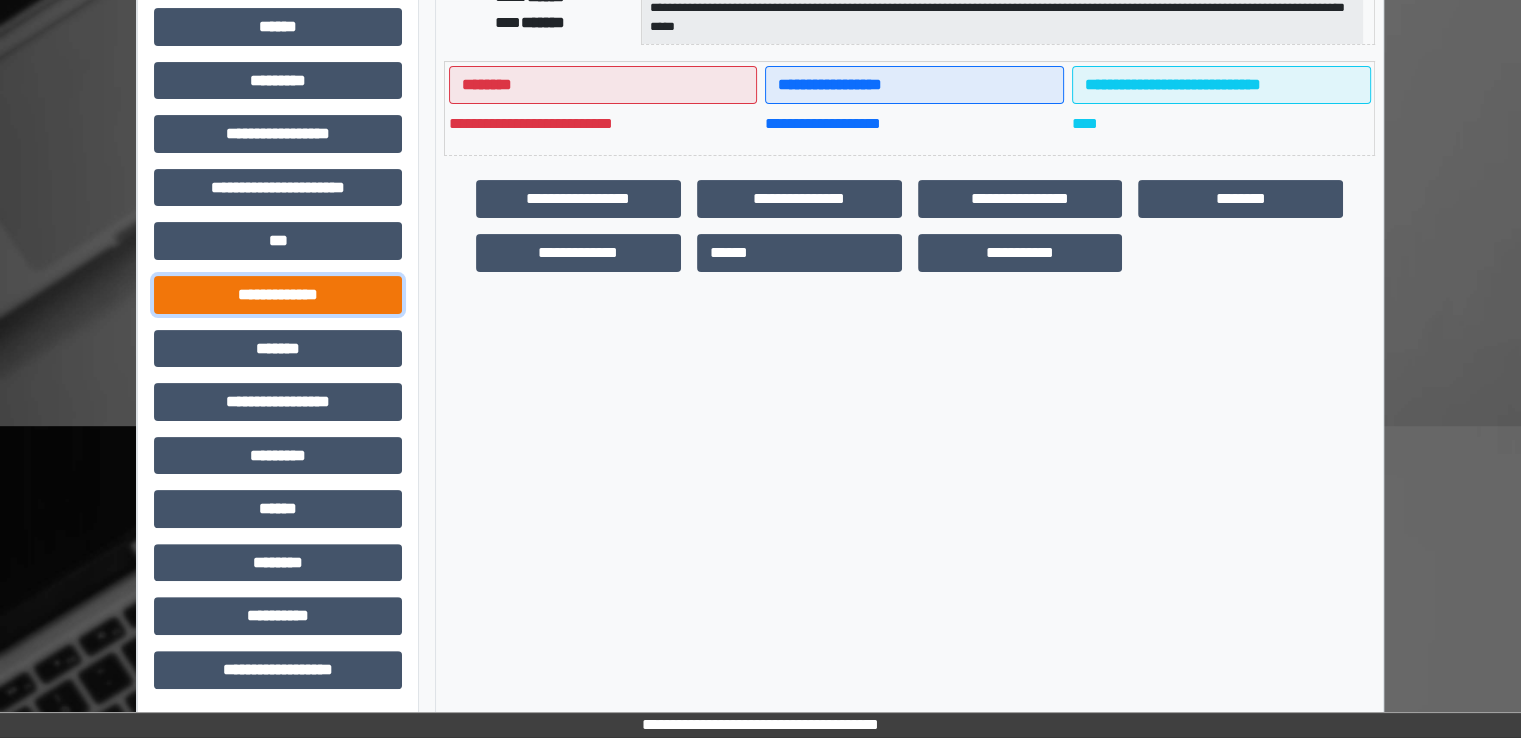 click on "**********" at bounding box center [278, 295] 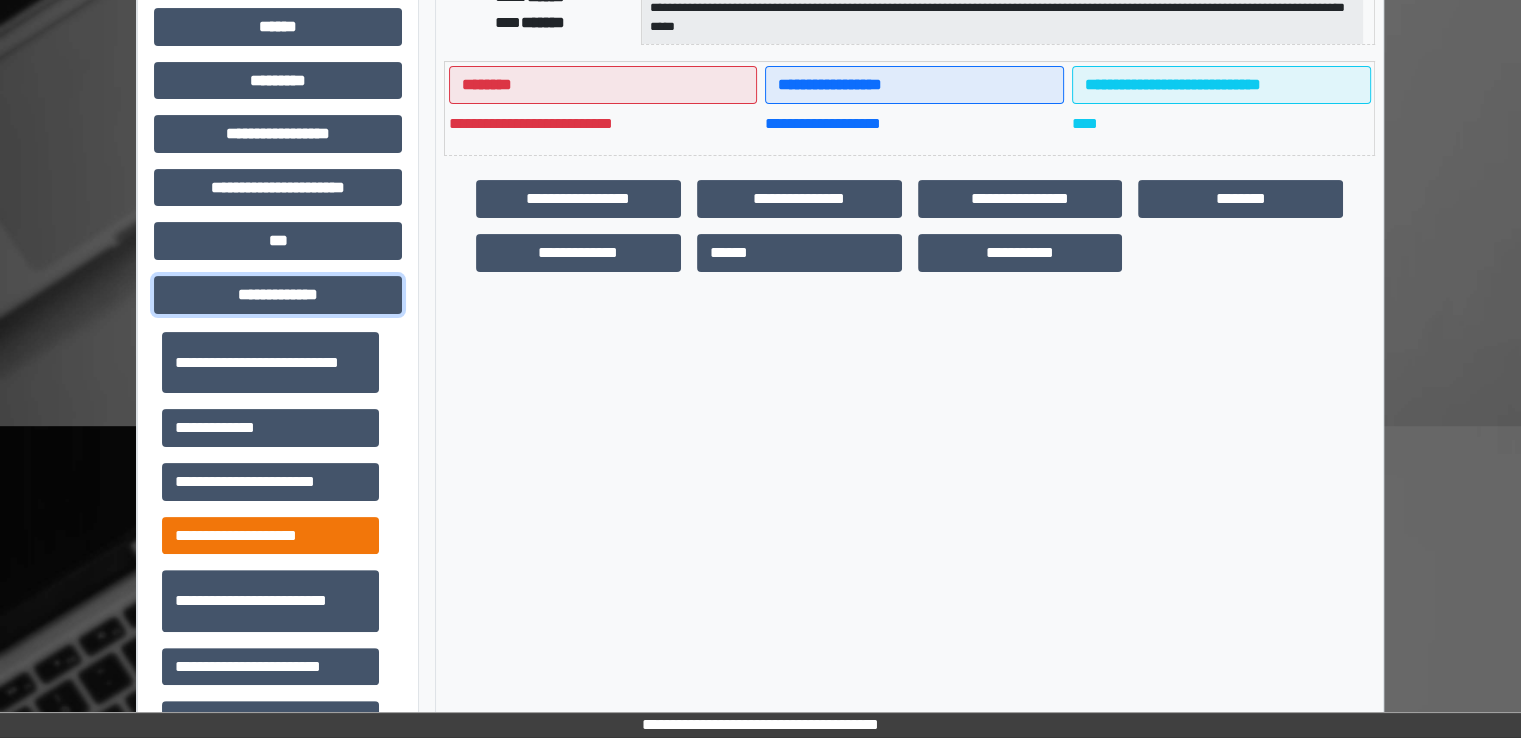 scroll, scrollTop: 400, scrollLeft: 0, axis: vertical 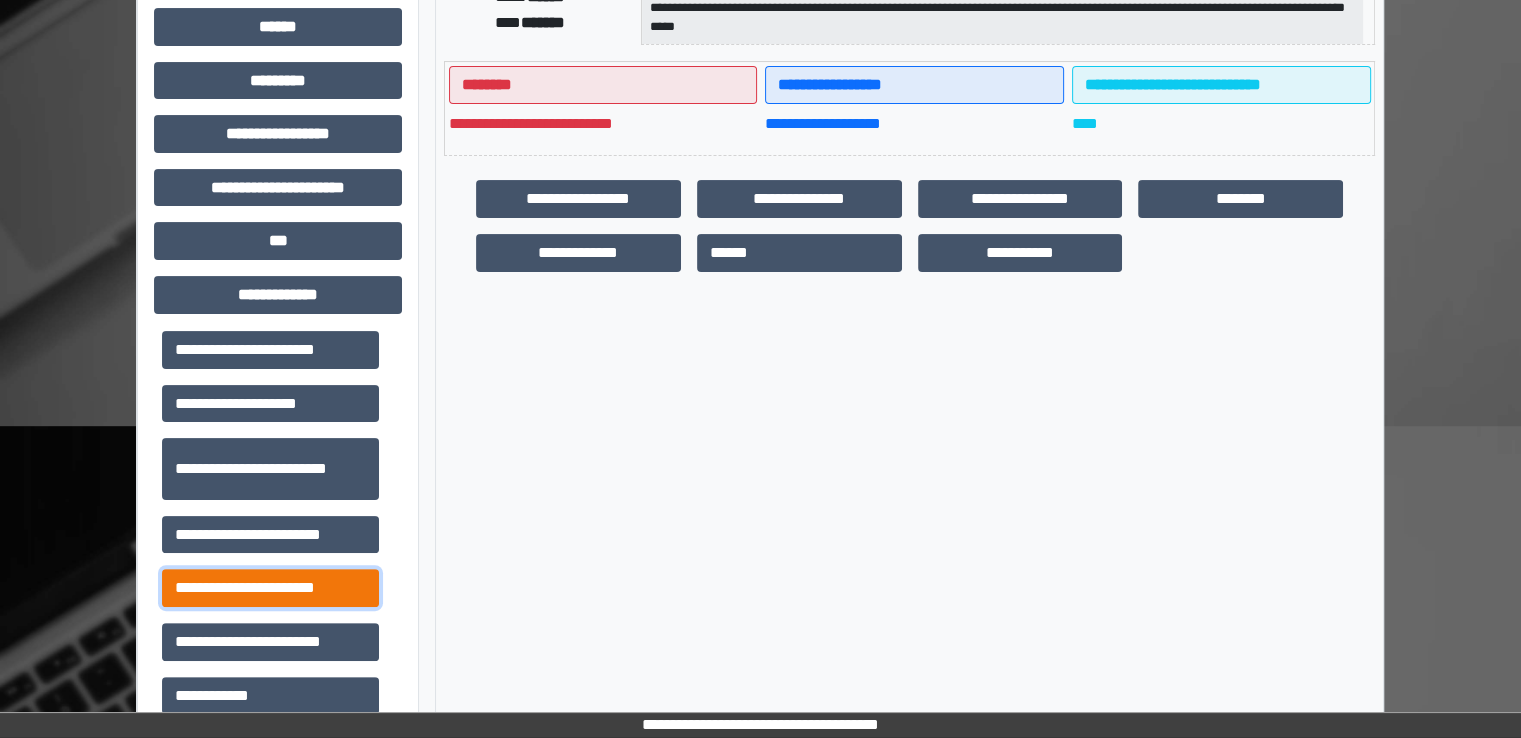 click on "**********" at bounding box center (270, 588) 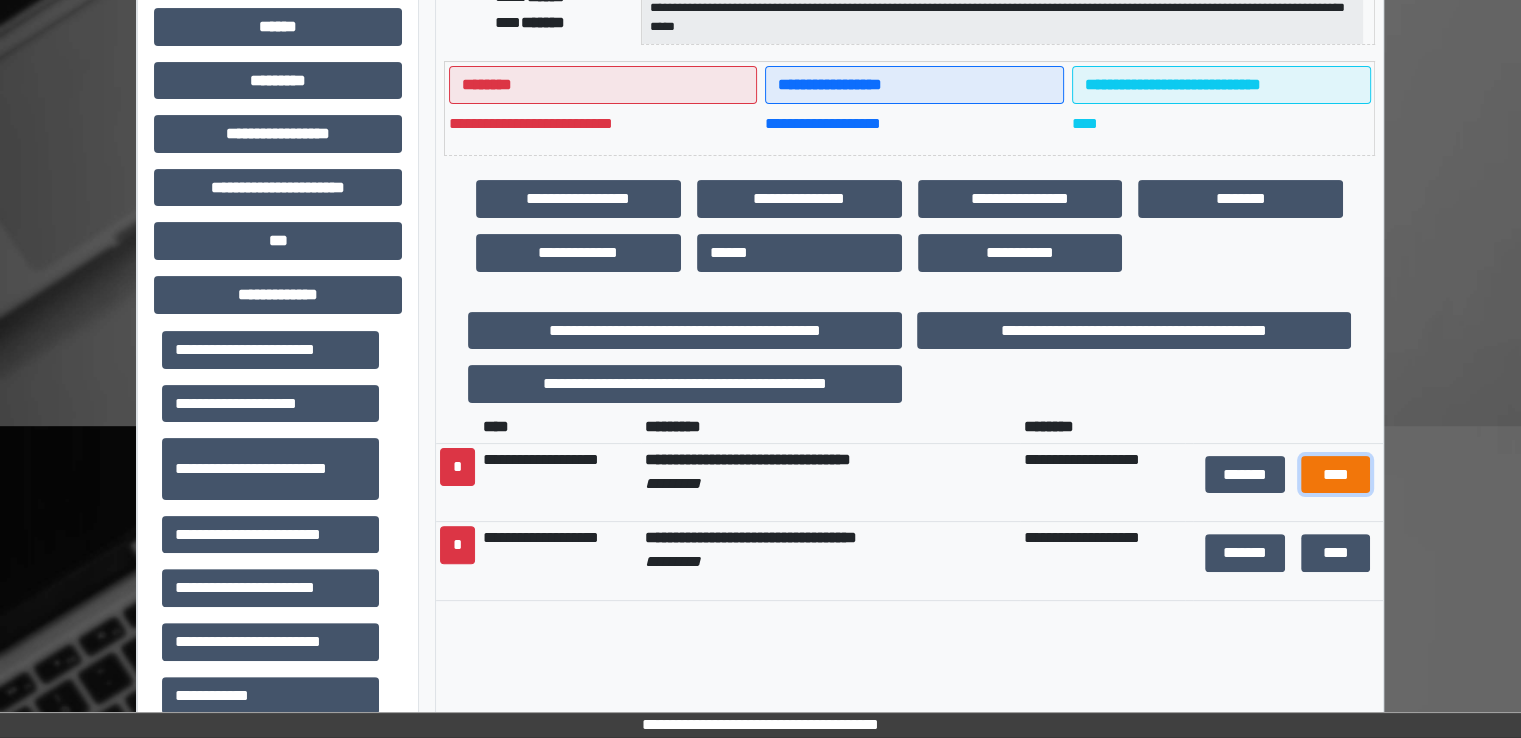 click on "****" at bounding box center [1335, 475] 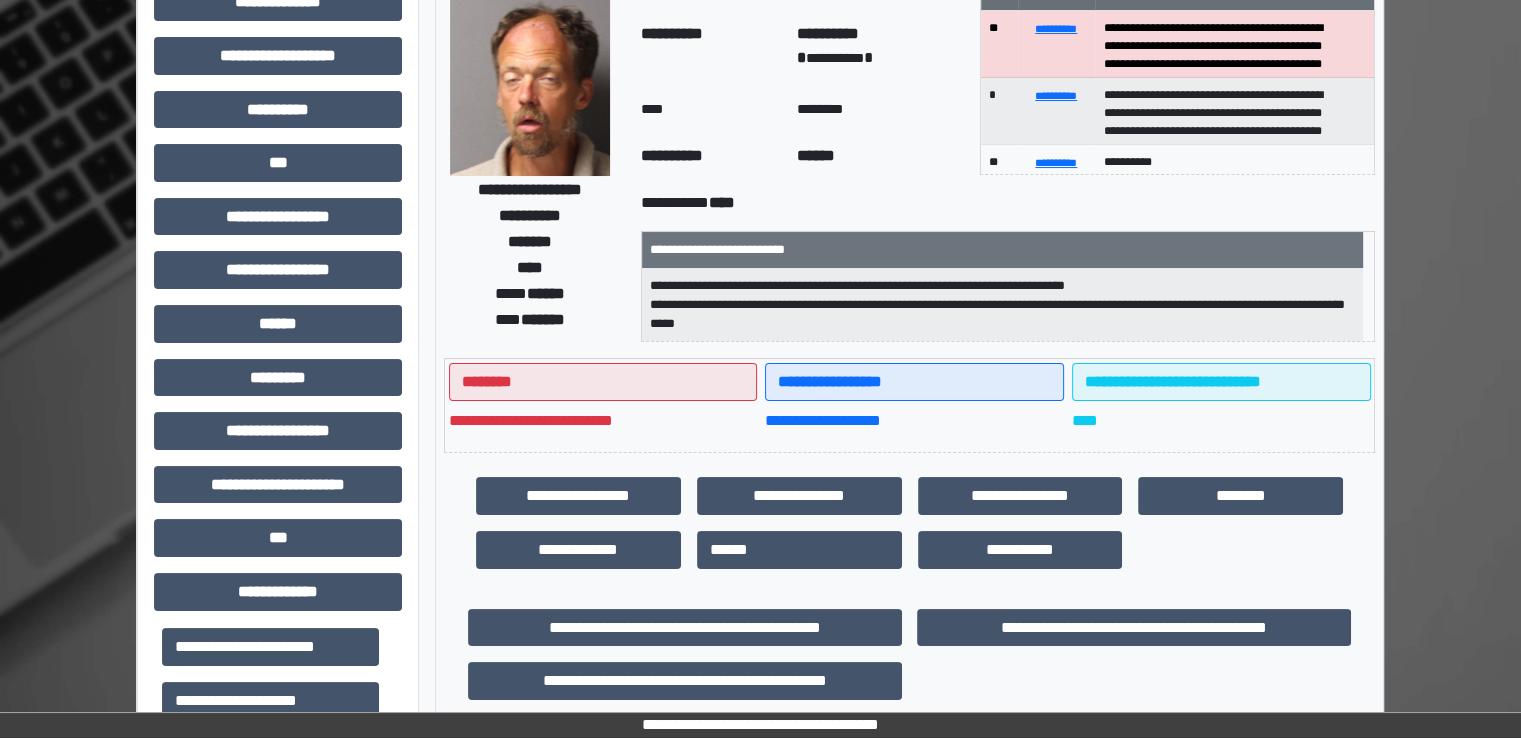 scroll, scrollTop: 0, scrollLeft: 0, axis: both 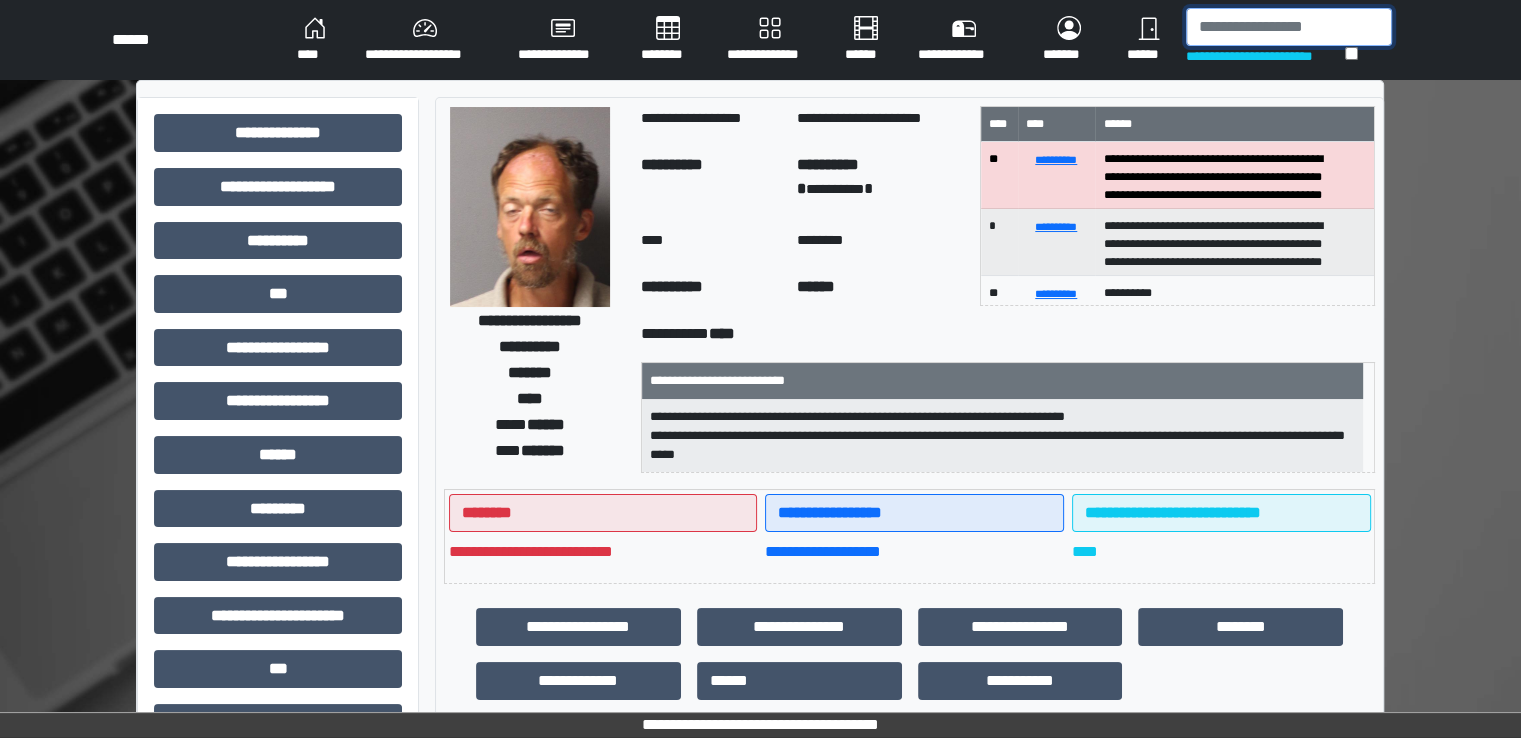 click at bounding box center [1289, 27] 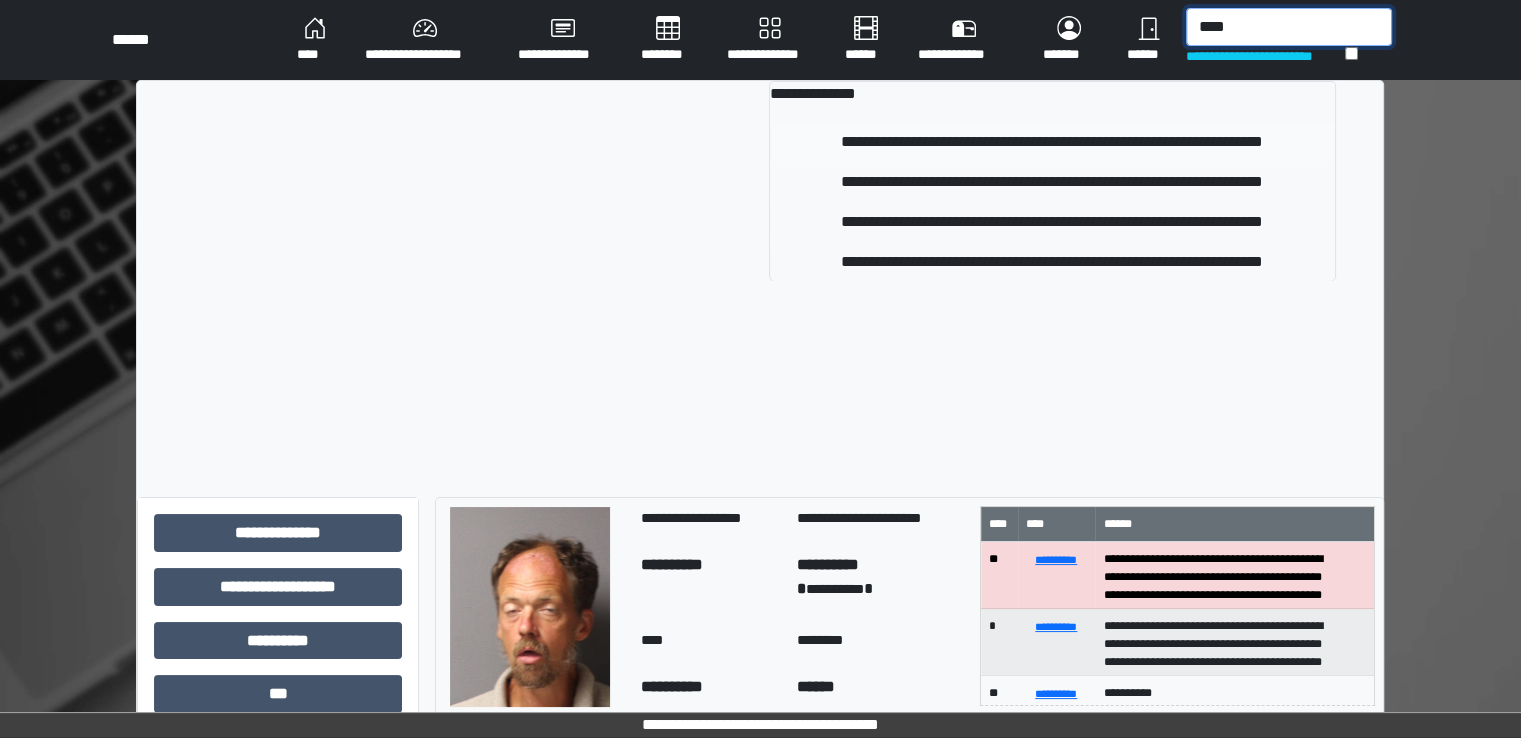 type on "****" 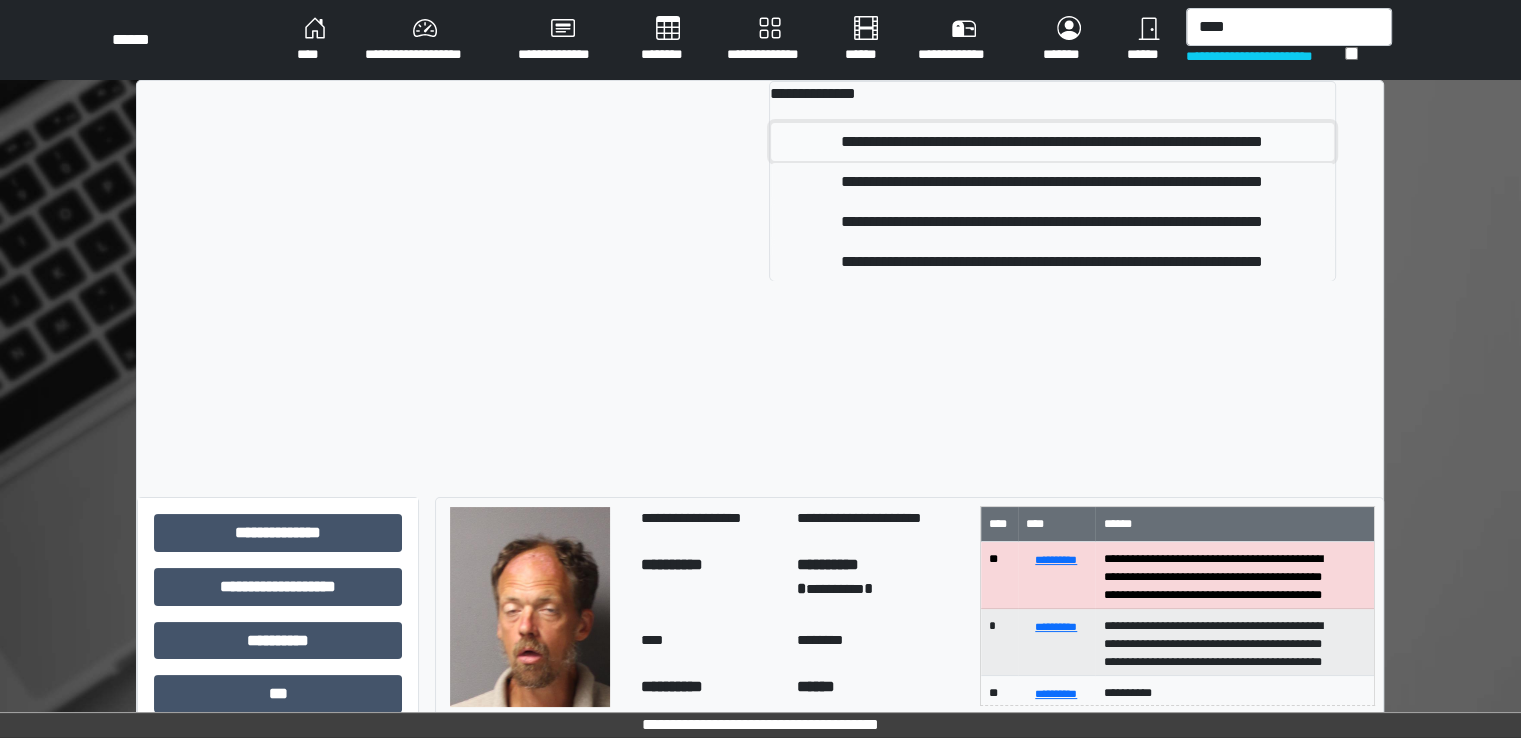 click on "**********" at bounding box center (1052, 142) 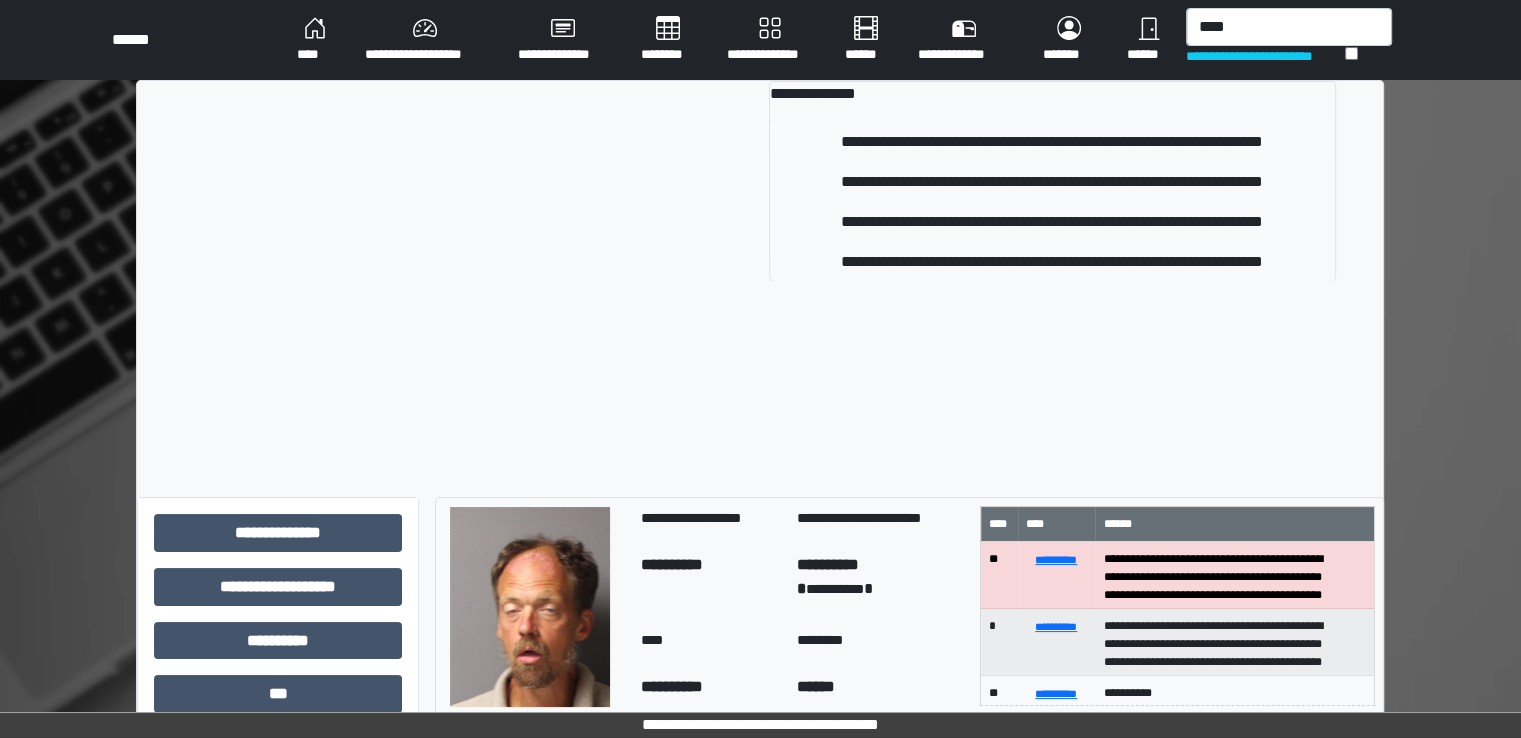 type 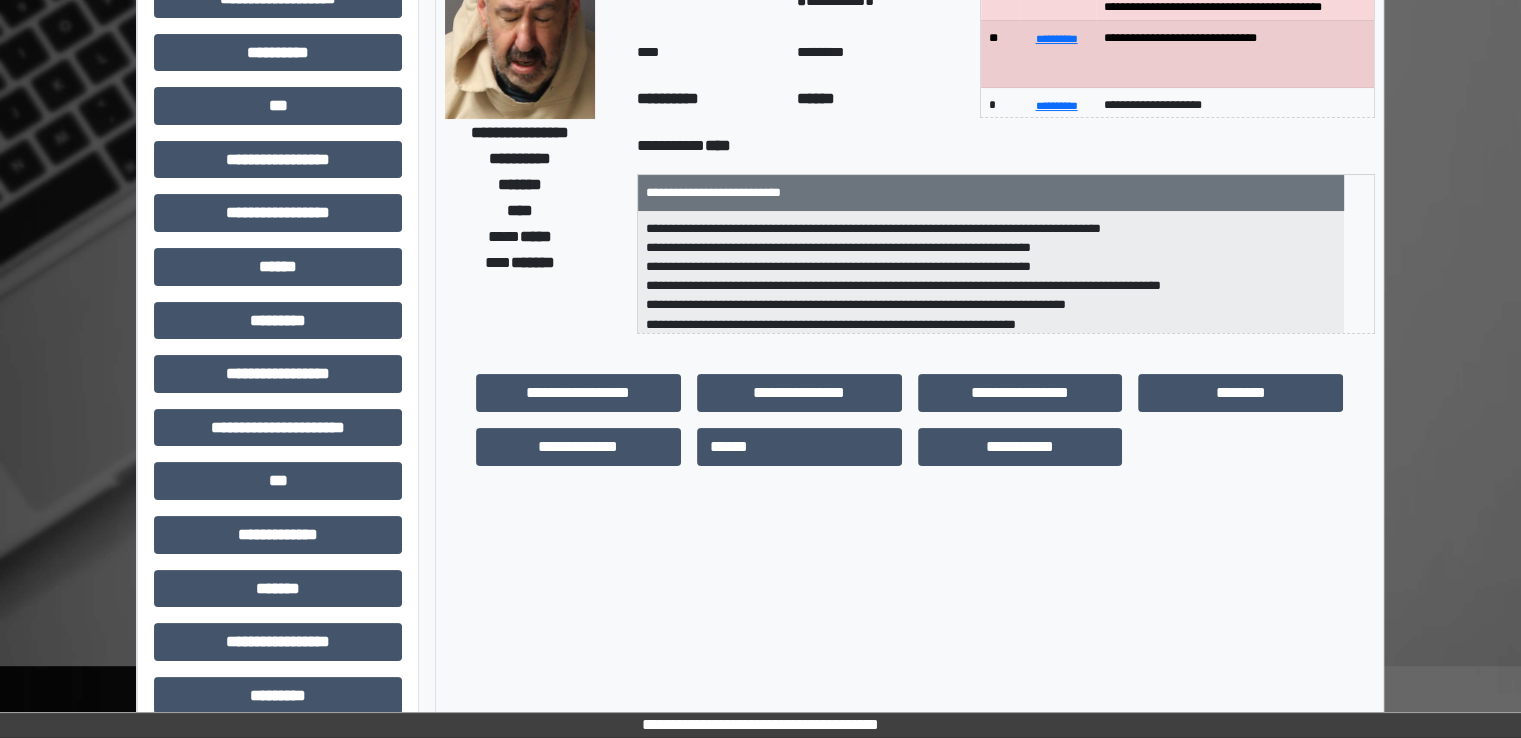 scroll, scrollTop: 428, scrollLeft: 0, axis: vertical 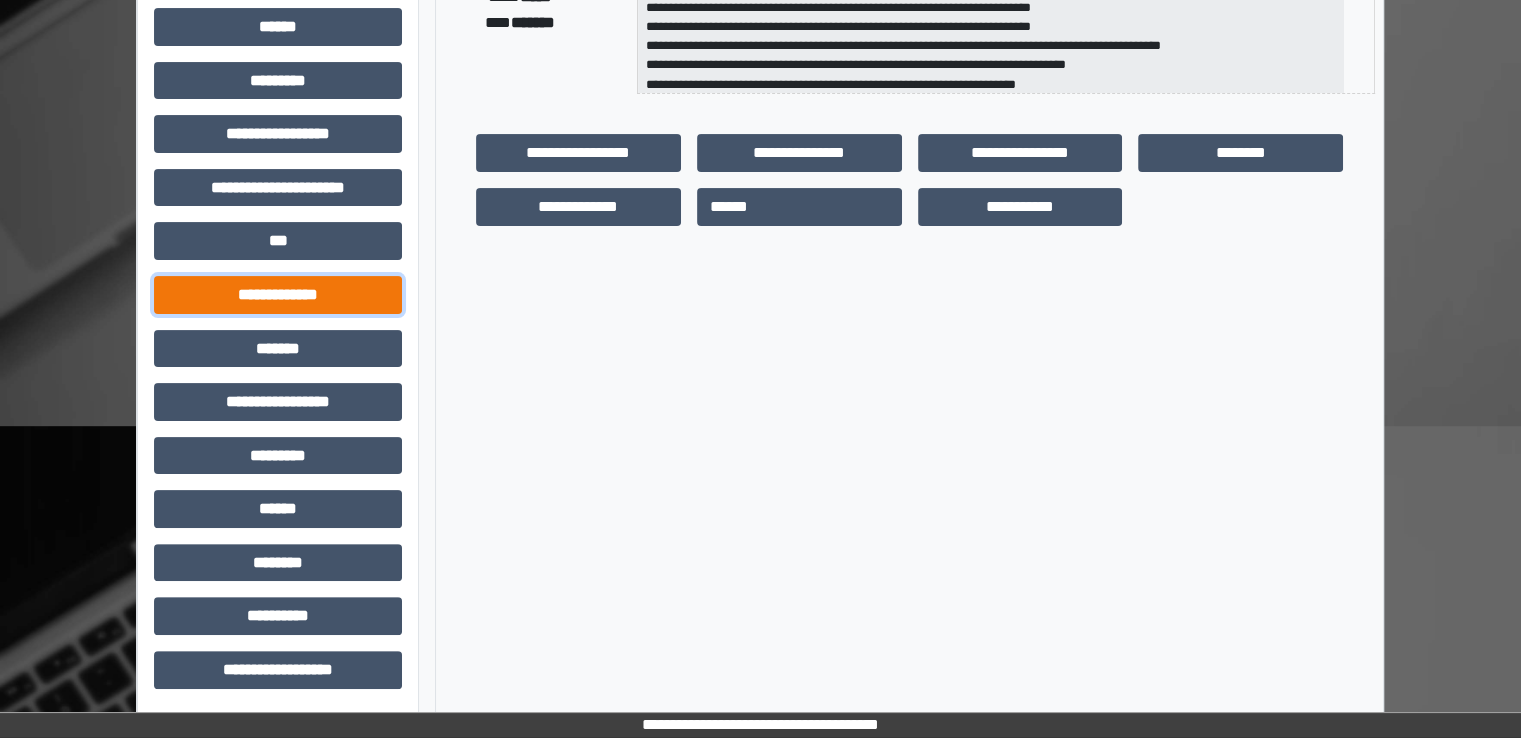 click on "**********" at bounding box center (278, 295) 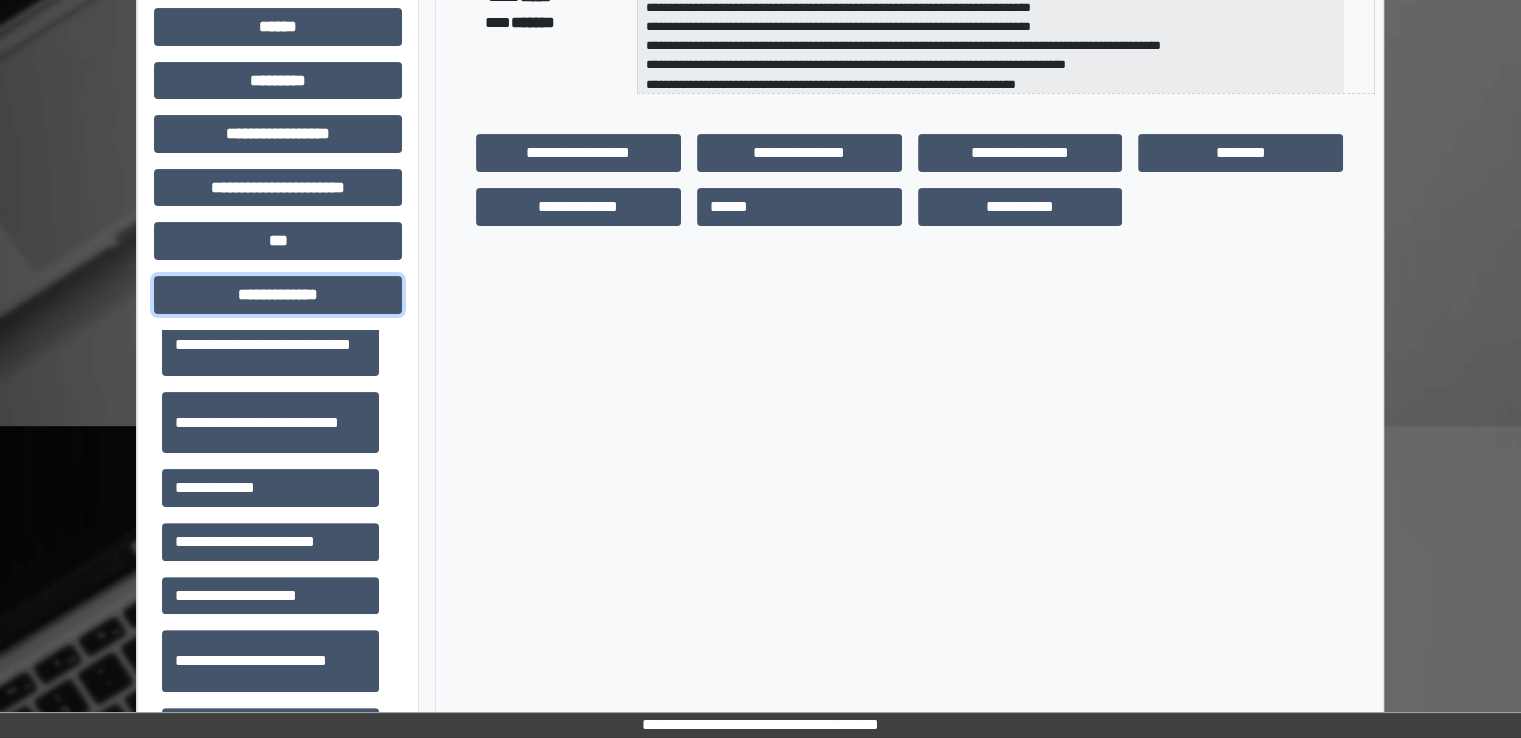 scroll, scrollTop: 600, scrollLeft: 0, axis: vertical 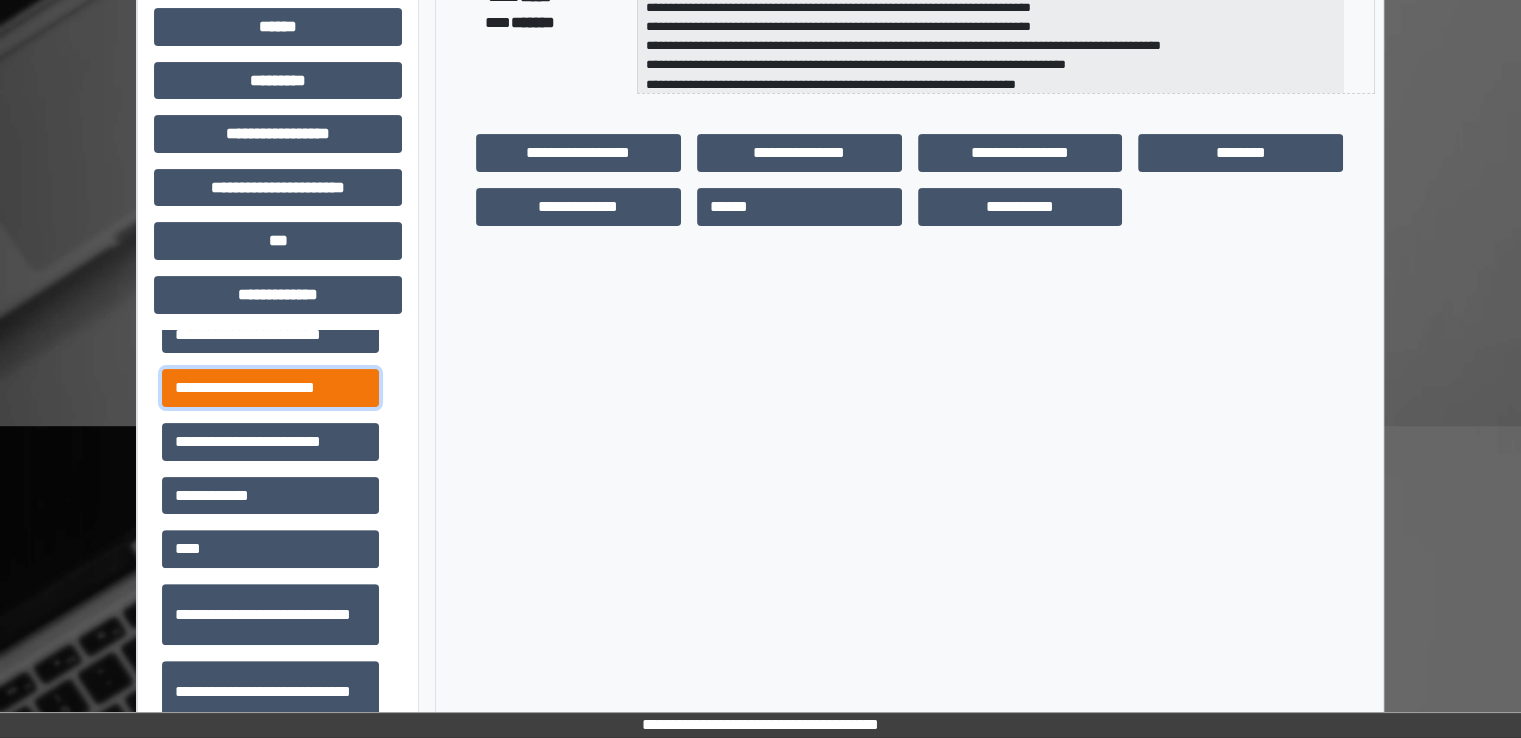 click on "**********" at bounding box center [270, 388] 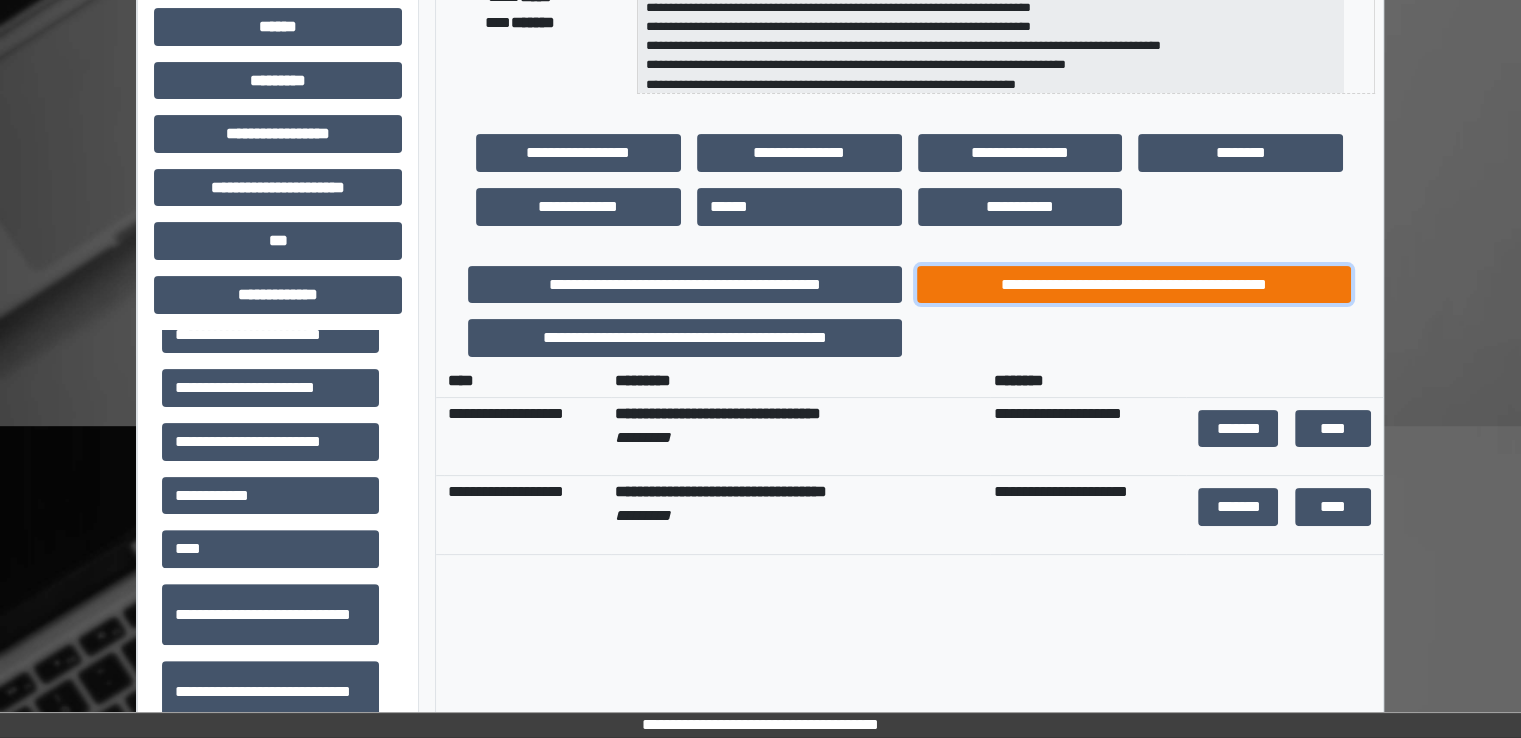 click on "**********" at bounding box center (1134, 285) 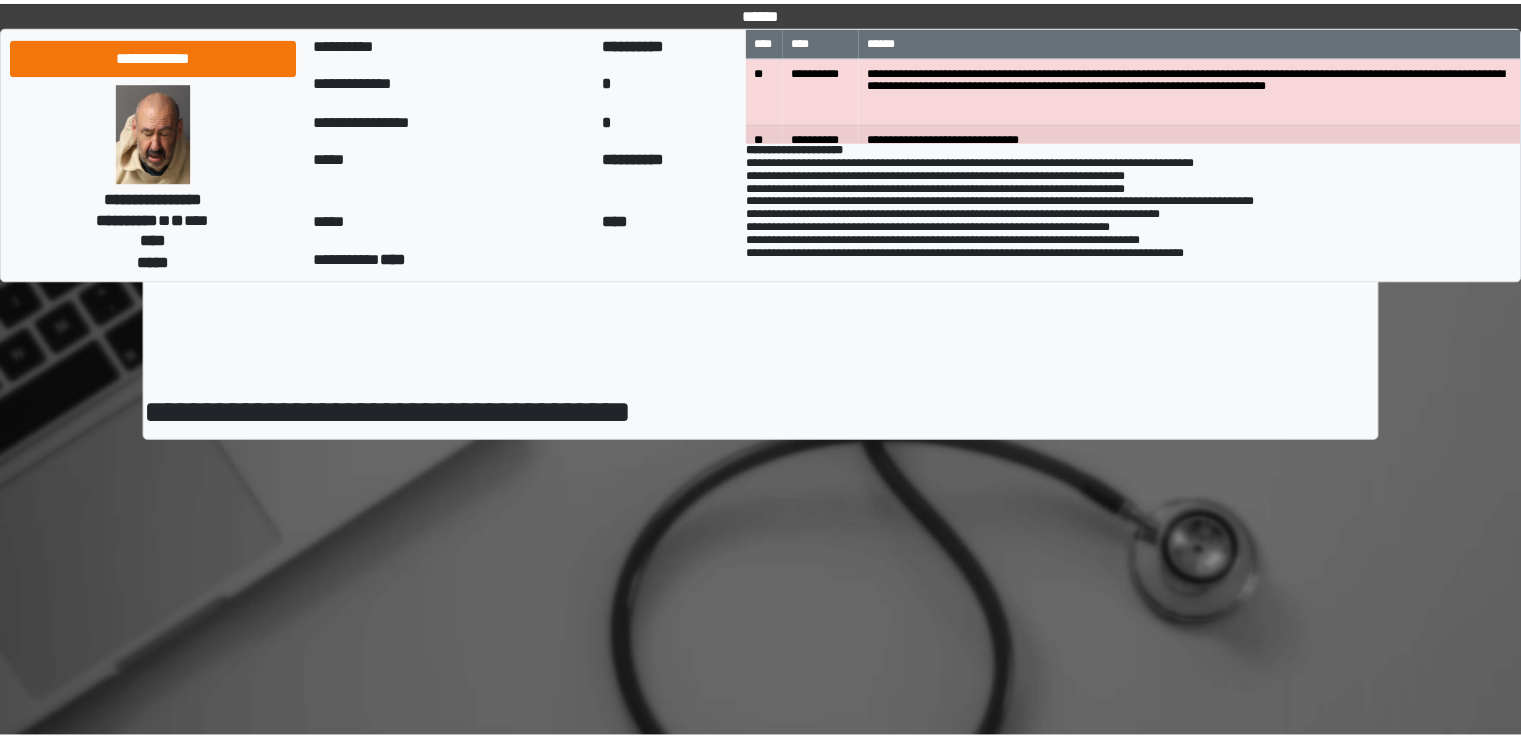 scroll, scrollTop: 0, scrollLeft: 0, axis: both 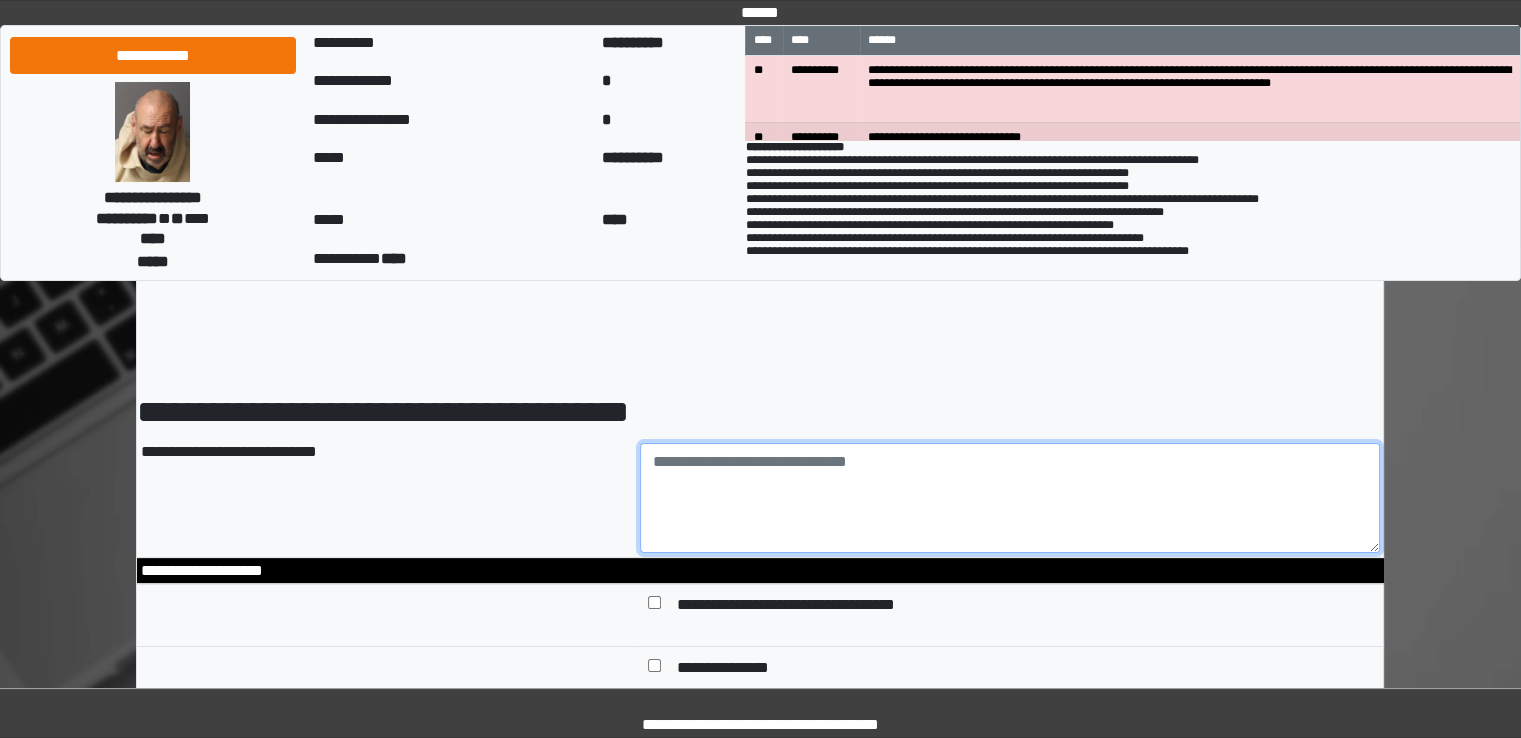 click at bounding box center [1010, 498] 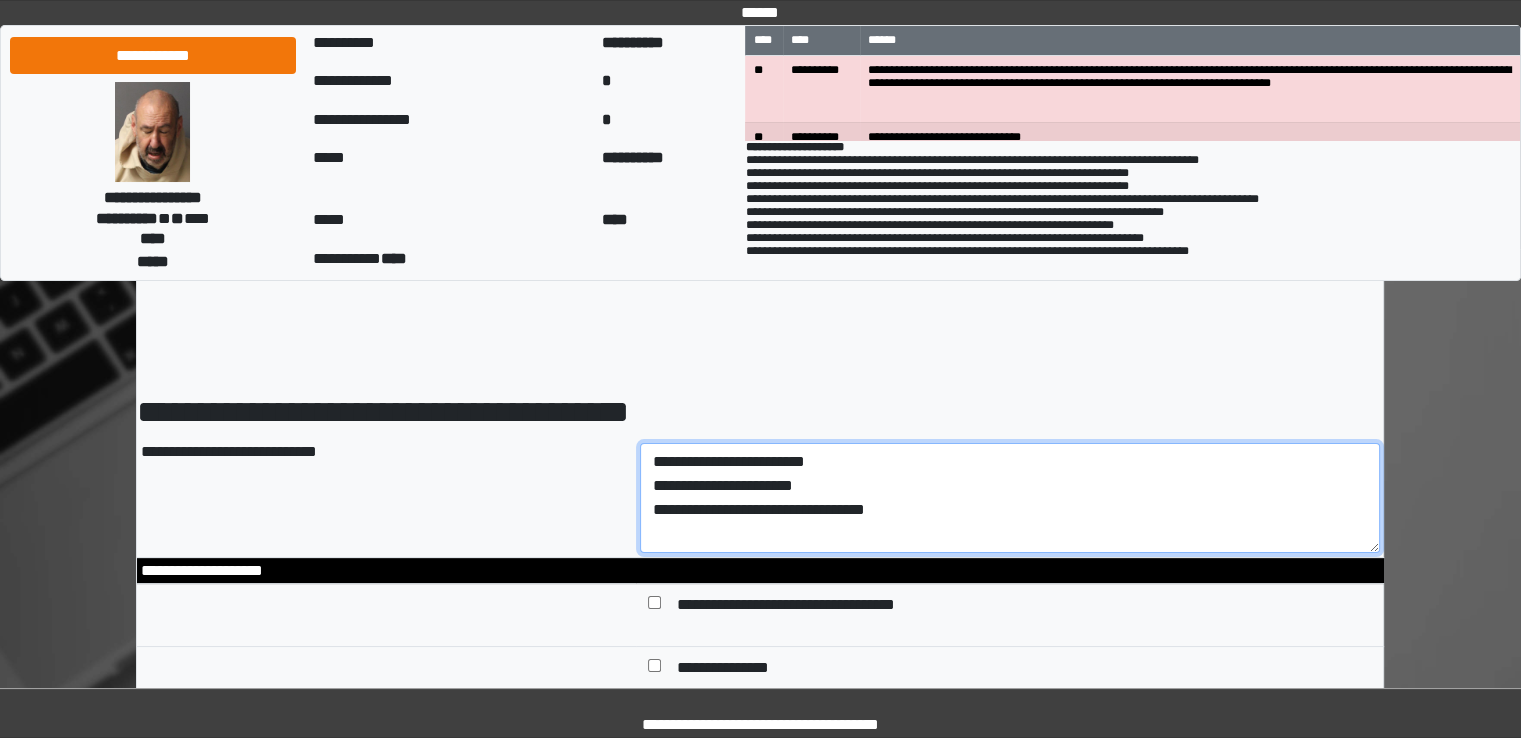 click on "**********" at bounding box center [1010, 498] 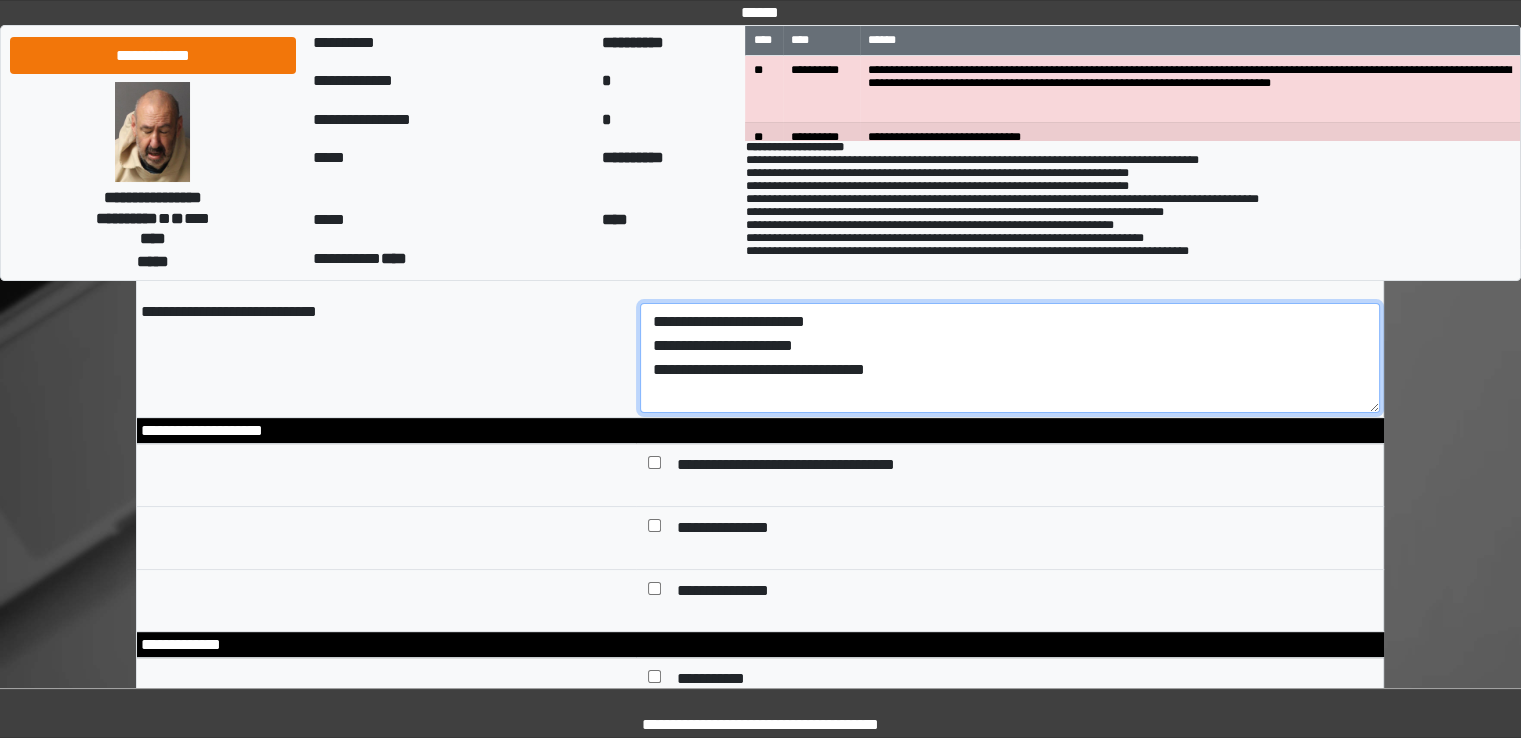 scroll, scrollTop: 300, scrollLeft: 0, axis: vertical 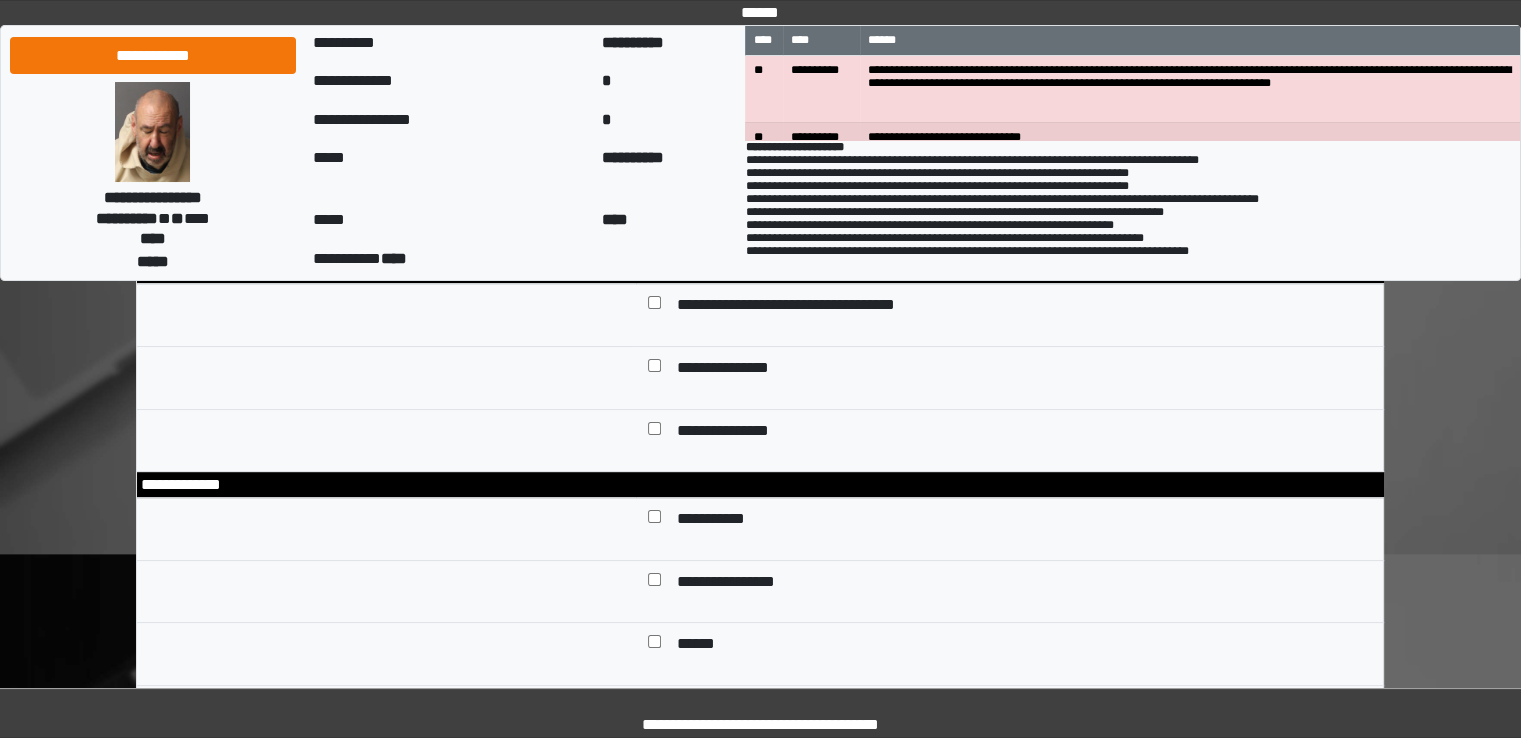 type on "**********" 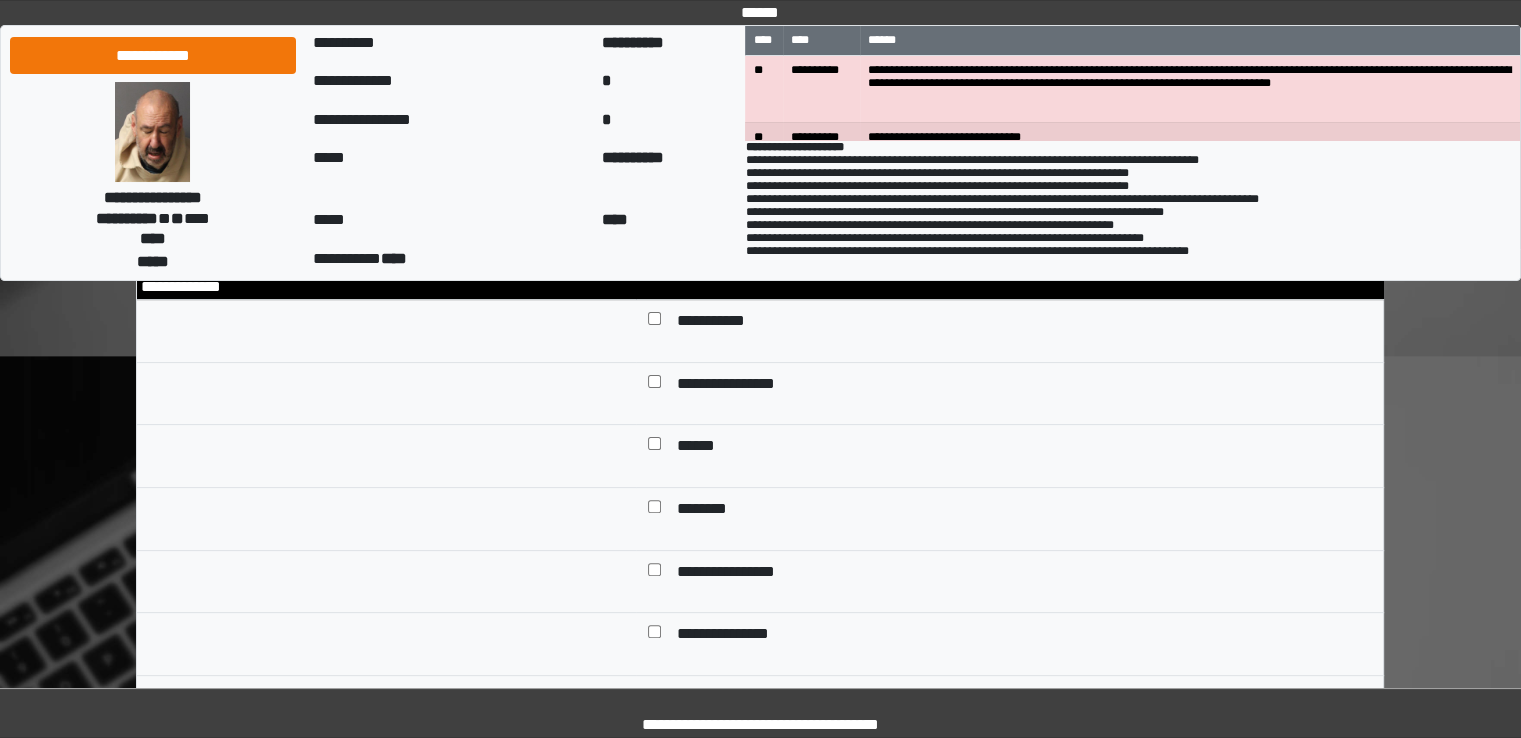 scroll, scrollTop: 500, scrollLeft: 0, axis: vertical 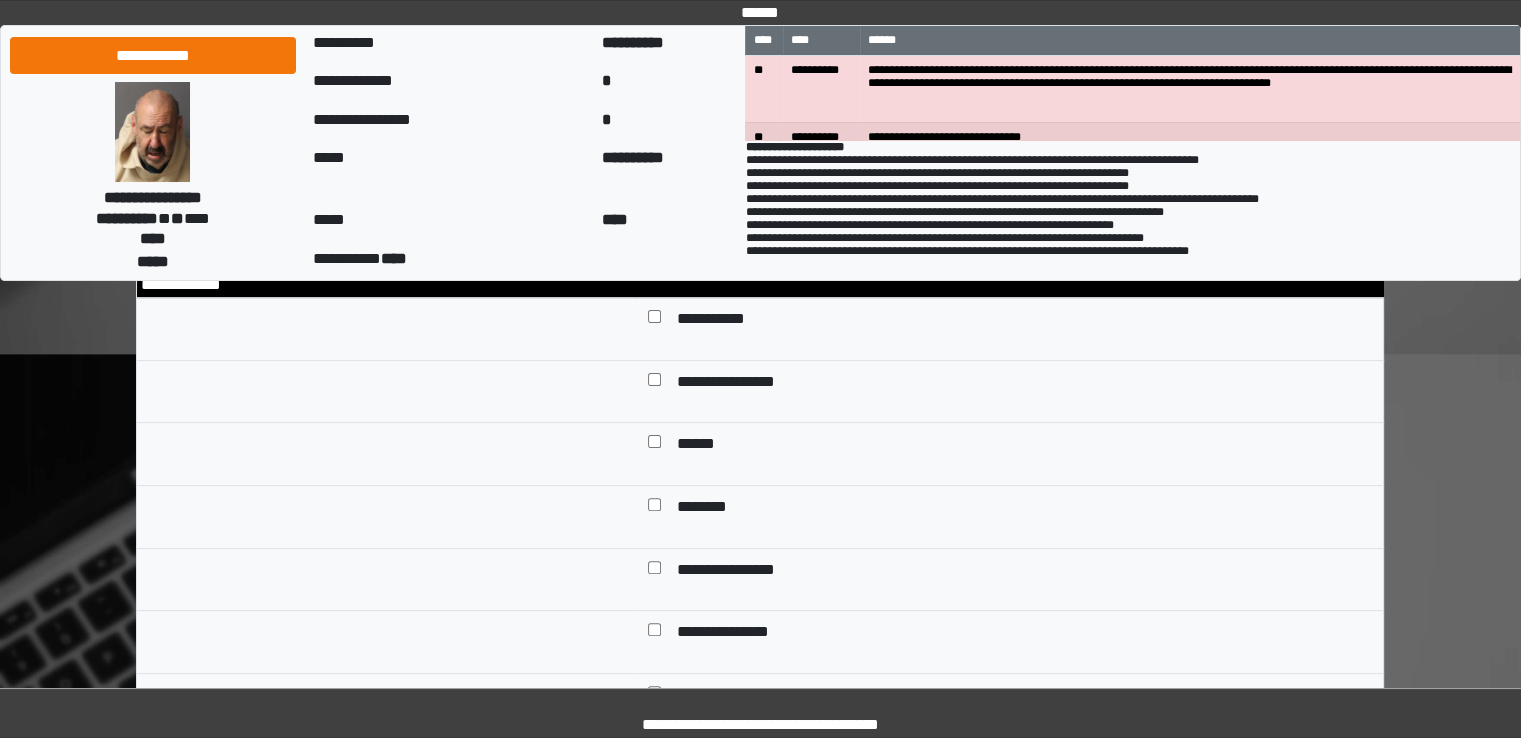 click on "******" at bounding box center [697, 446] 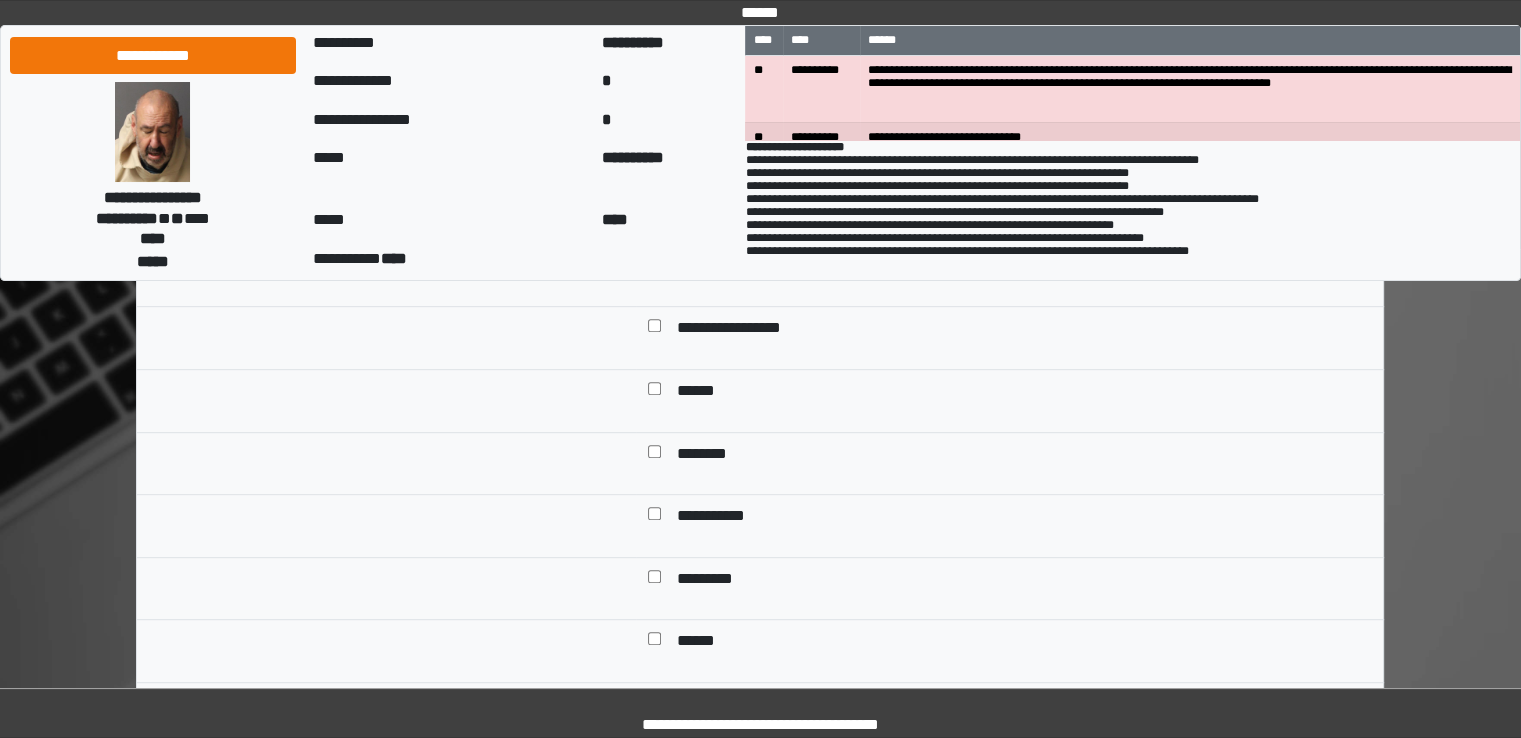 scroll, scrollTop: 900, scrollLeft: 0, axis: vertical 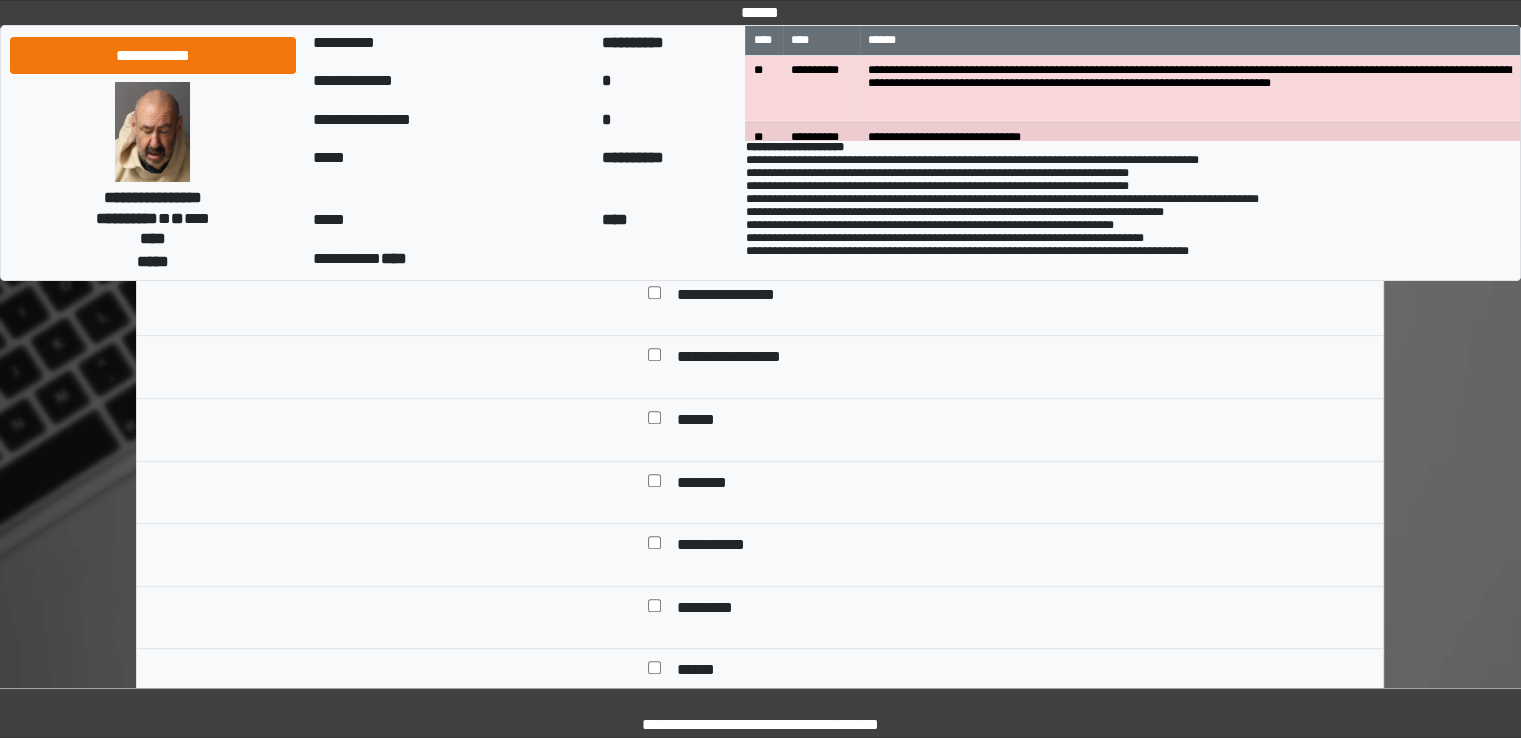 click on "**********" at bounding box center [740, 359] 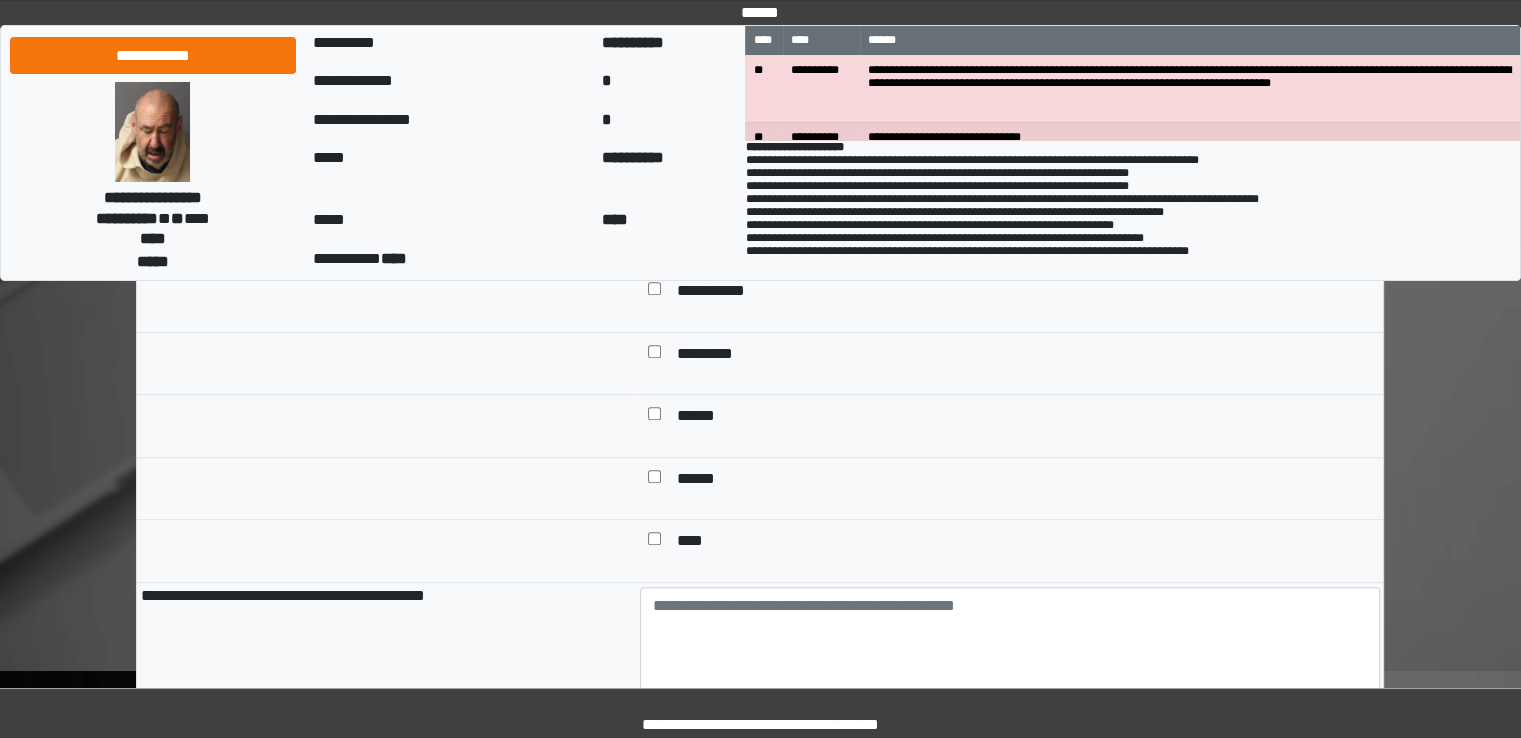 scroll, scrollTop: 1200, scrollLeft: 0, axis: vertical 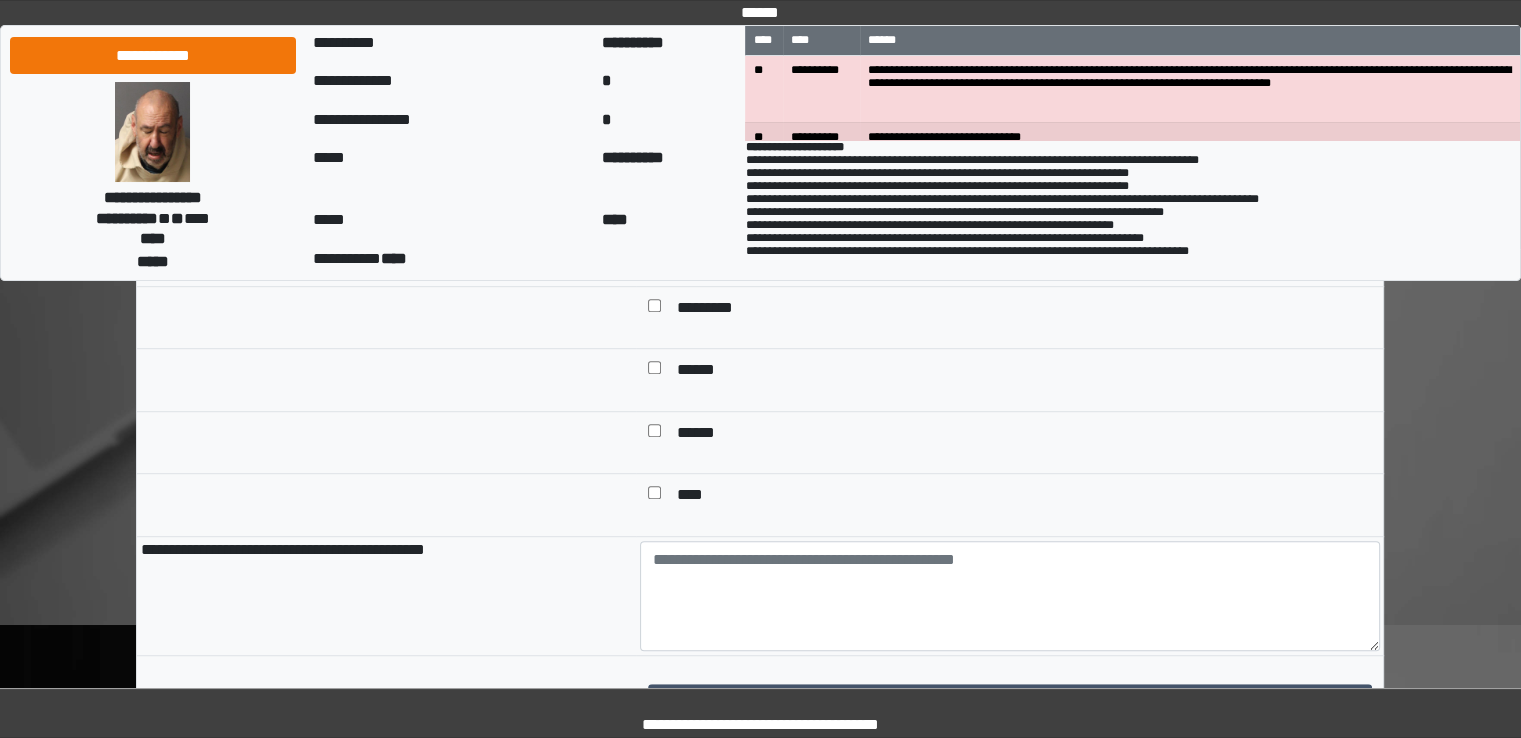 click on "******" at bounding box center [705, 372] 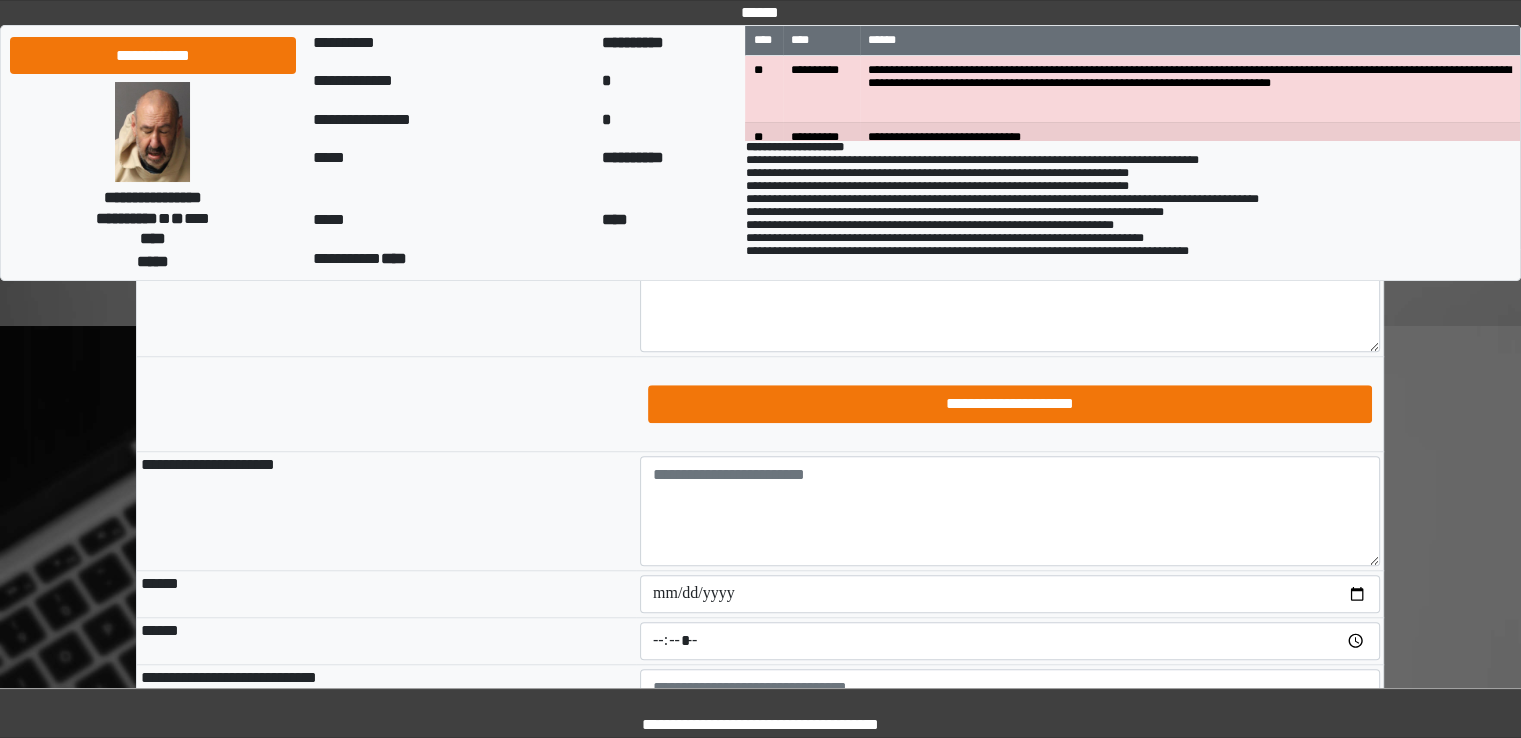 scroll, scrollTop: 1500, scrollLeft: 0, axis: vertical 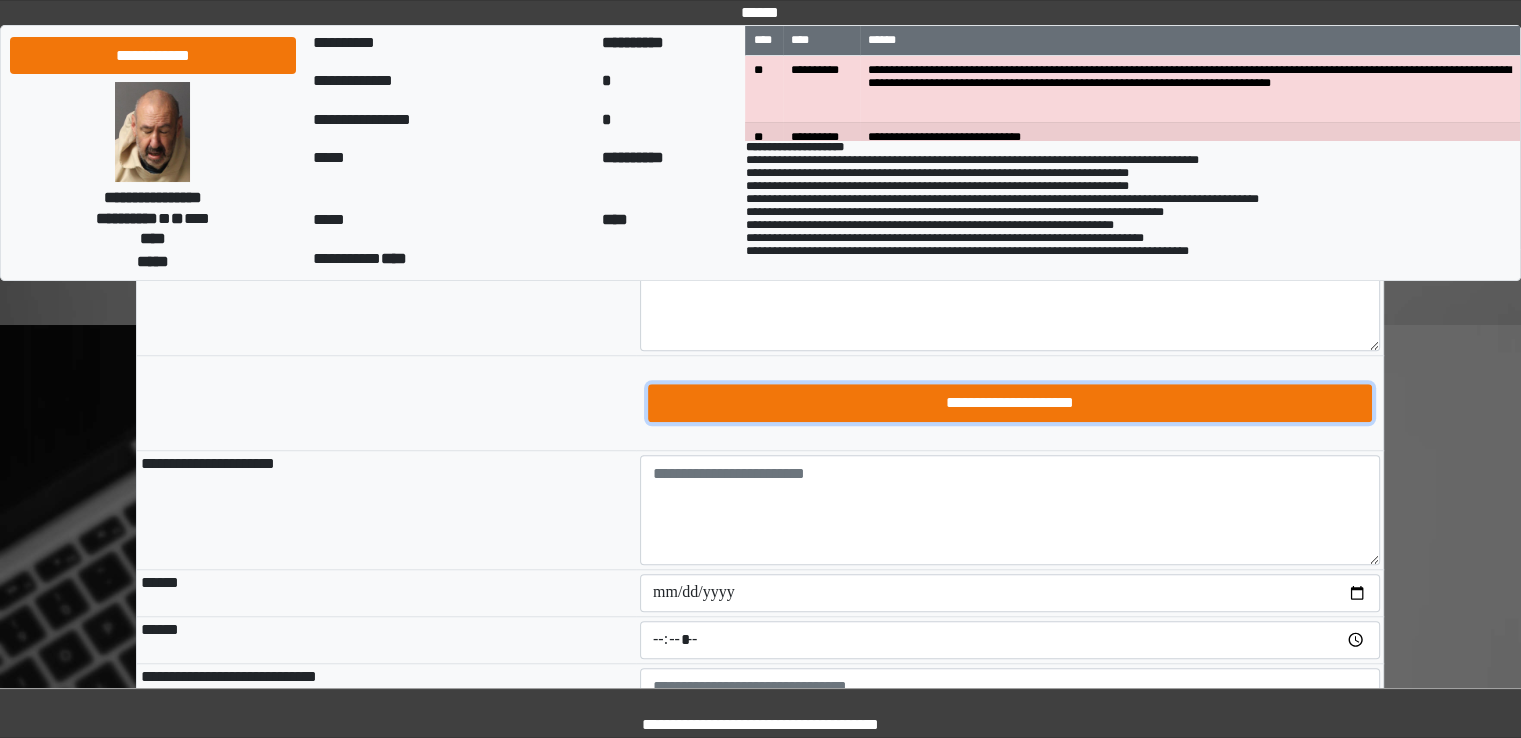 click on "**********" at bounding box center (1010, 403) 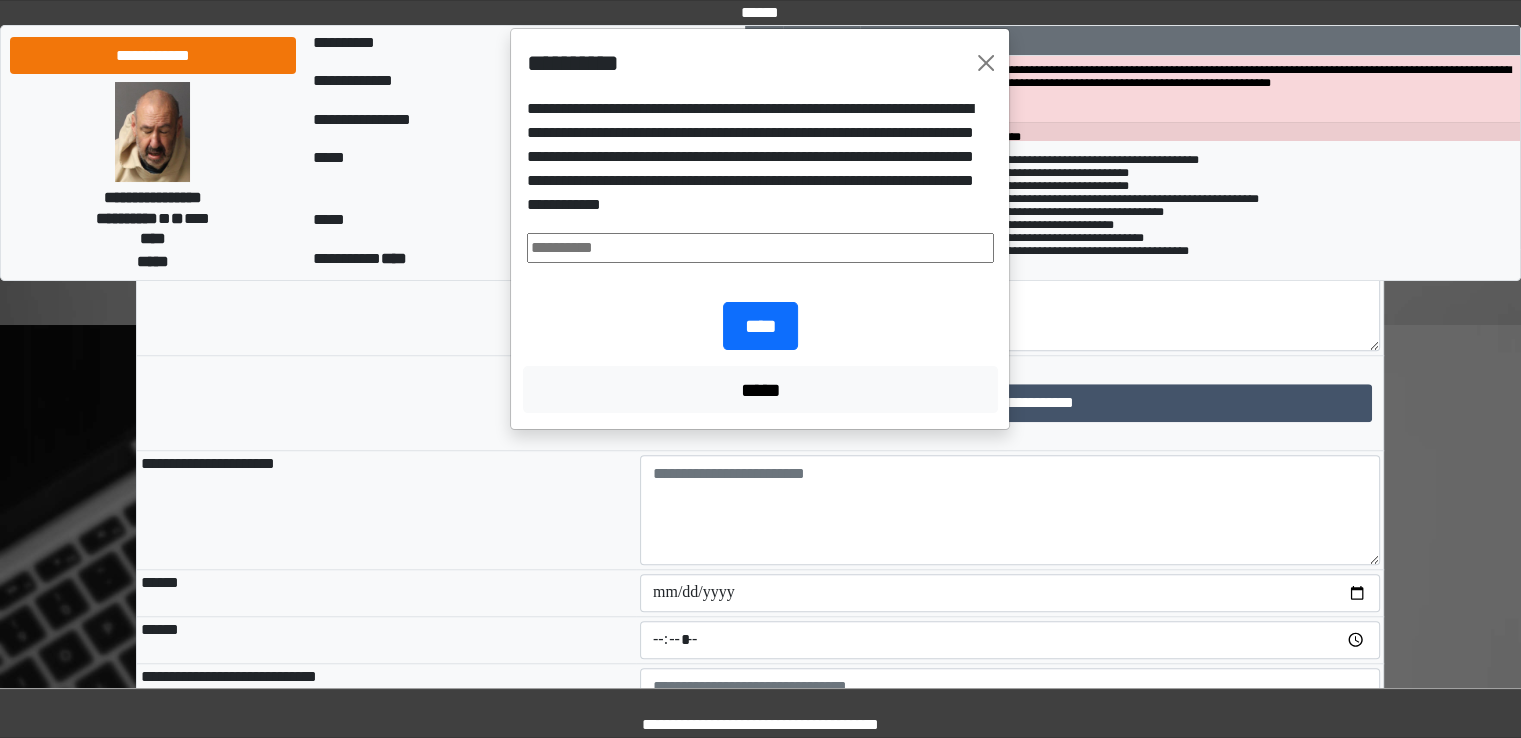 click on "**********" at bounding box center [760, 229] 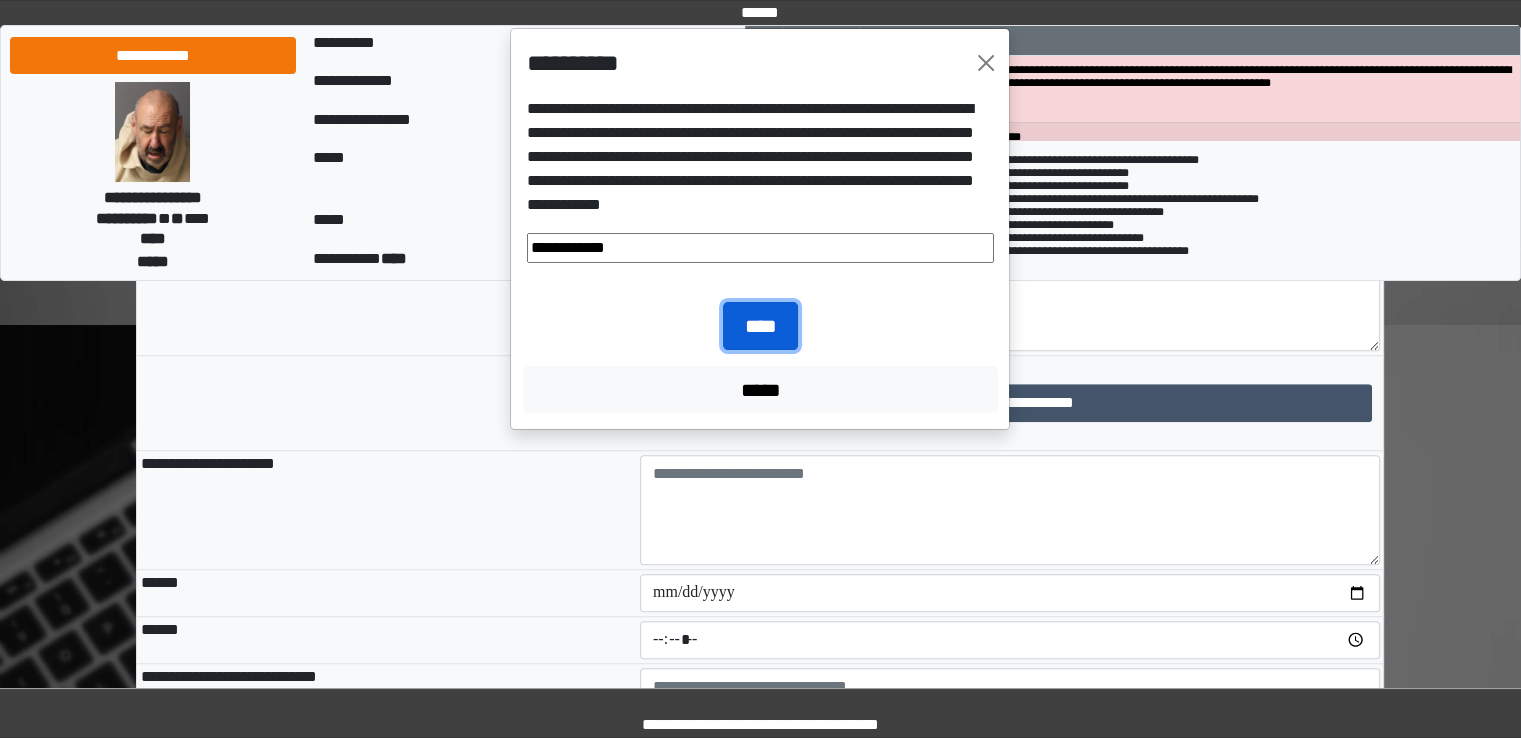 click on "****" at bounding box center [760, 326] 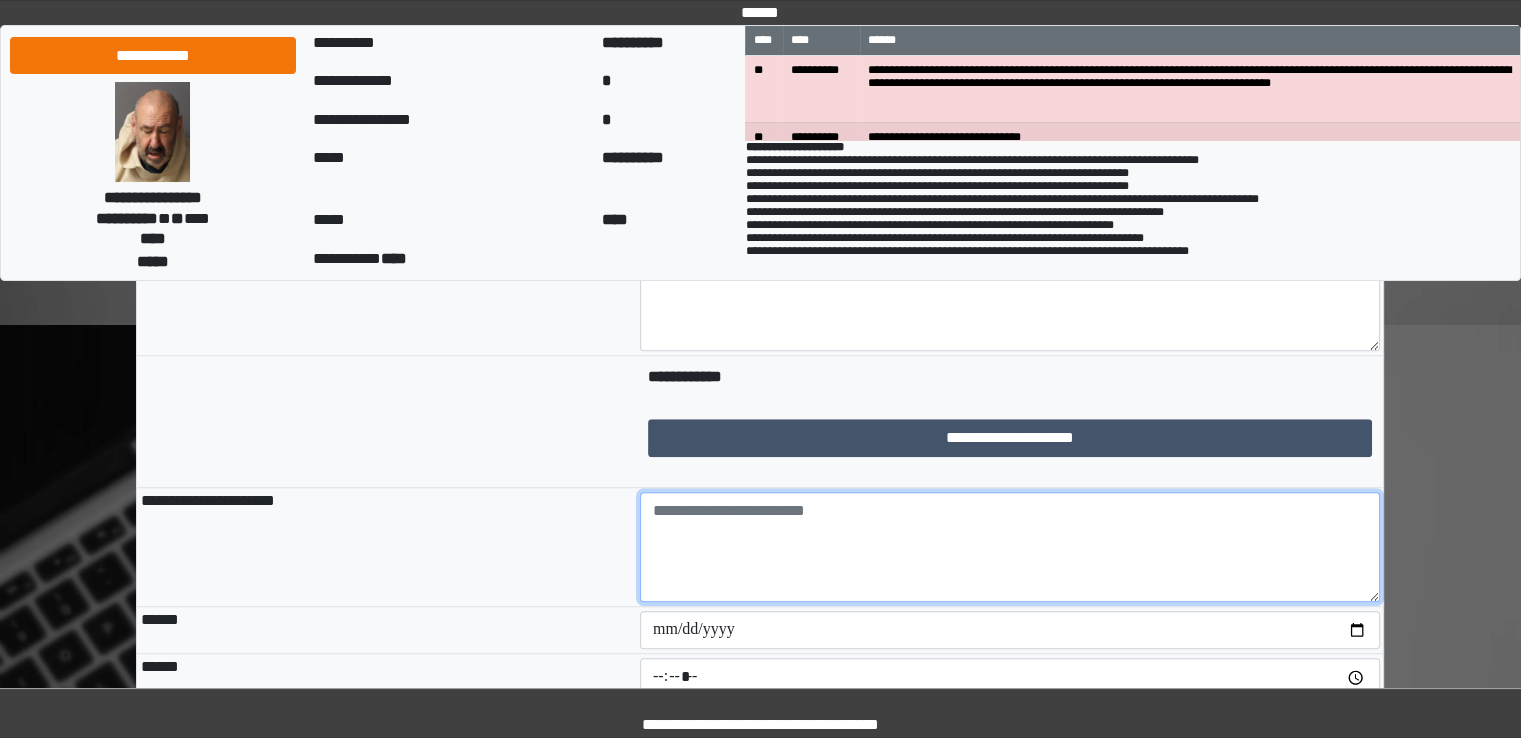 click at bounding box center [1010, 547] 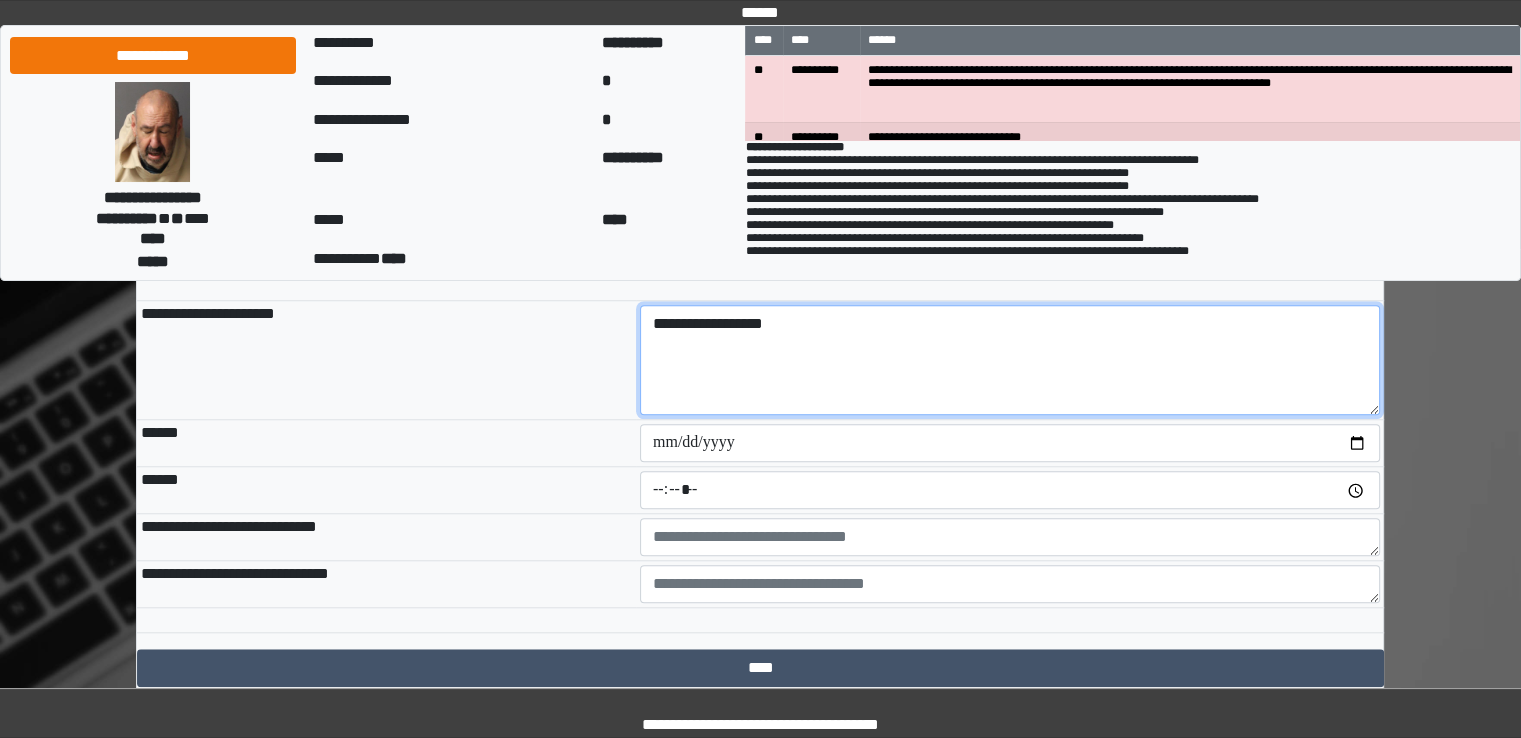 scroll, scrollTop: 1700, scrollLeft: 0, axis: vertical 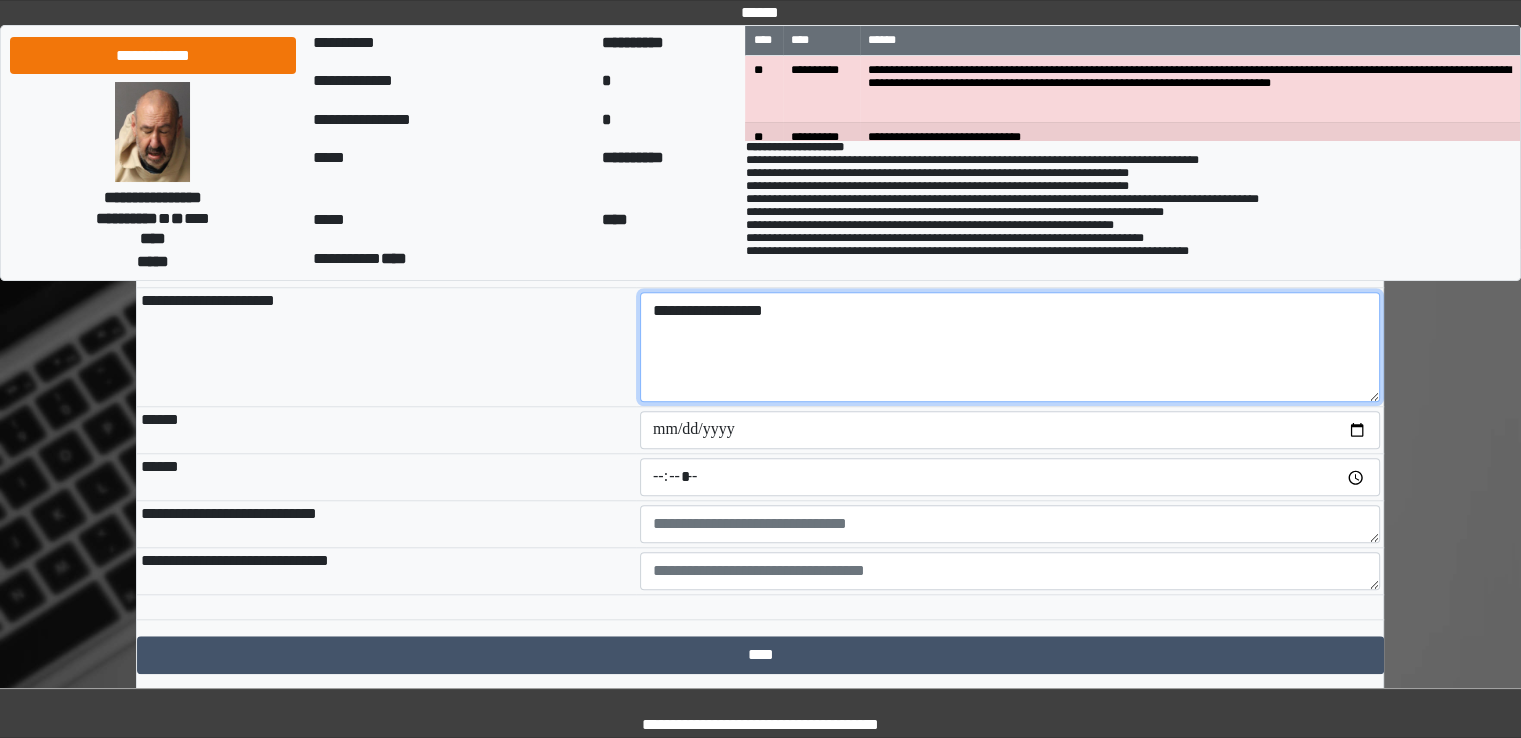 type on "**********" 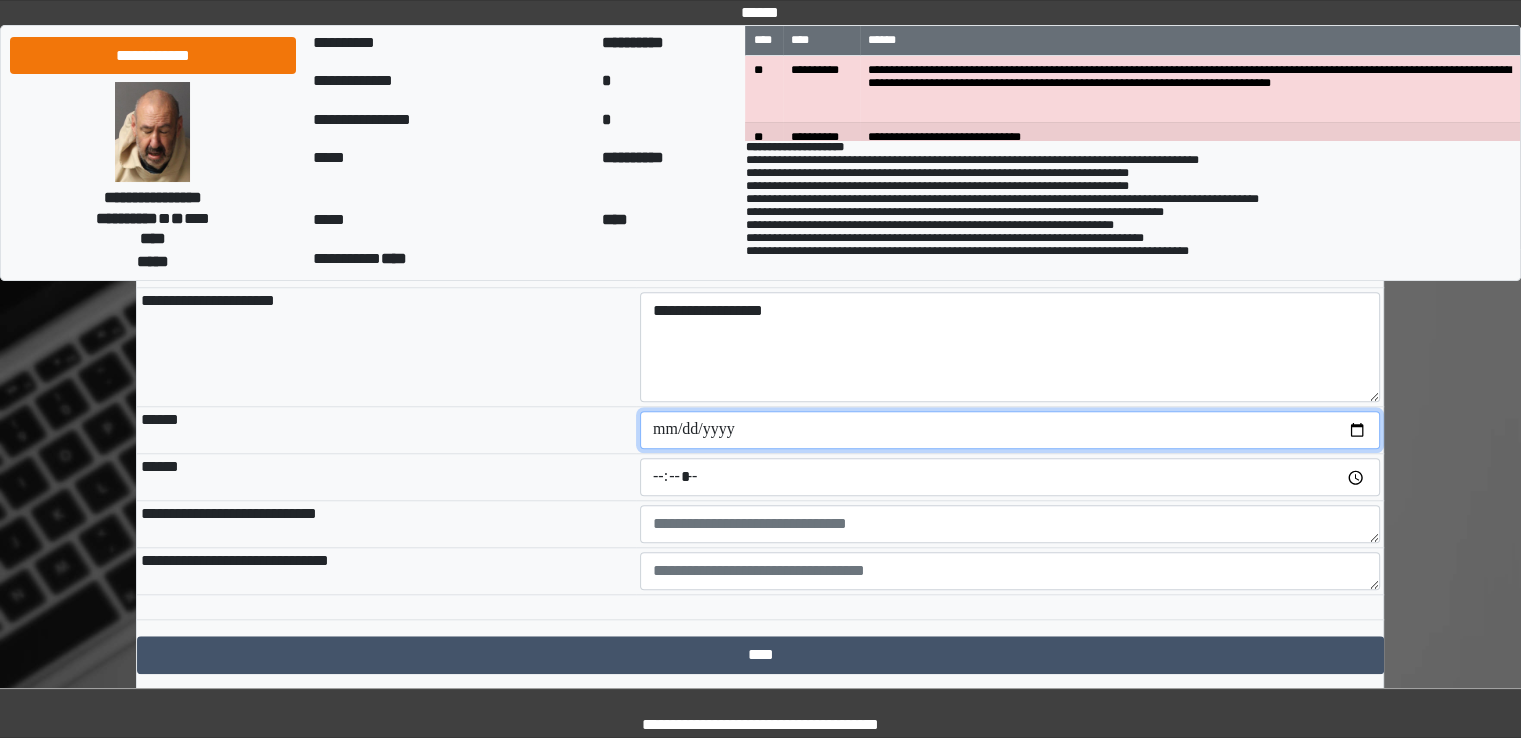 click at bounding box center [1010, 430] 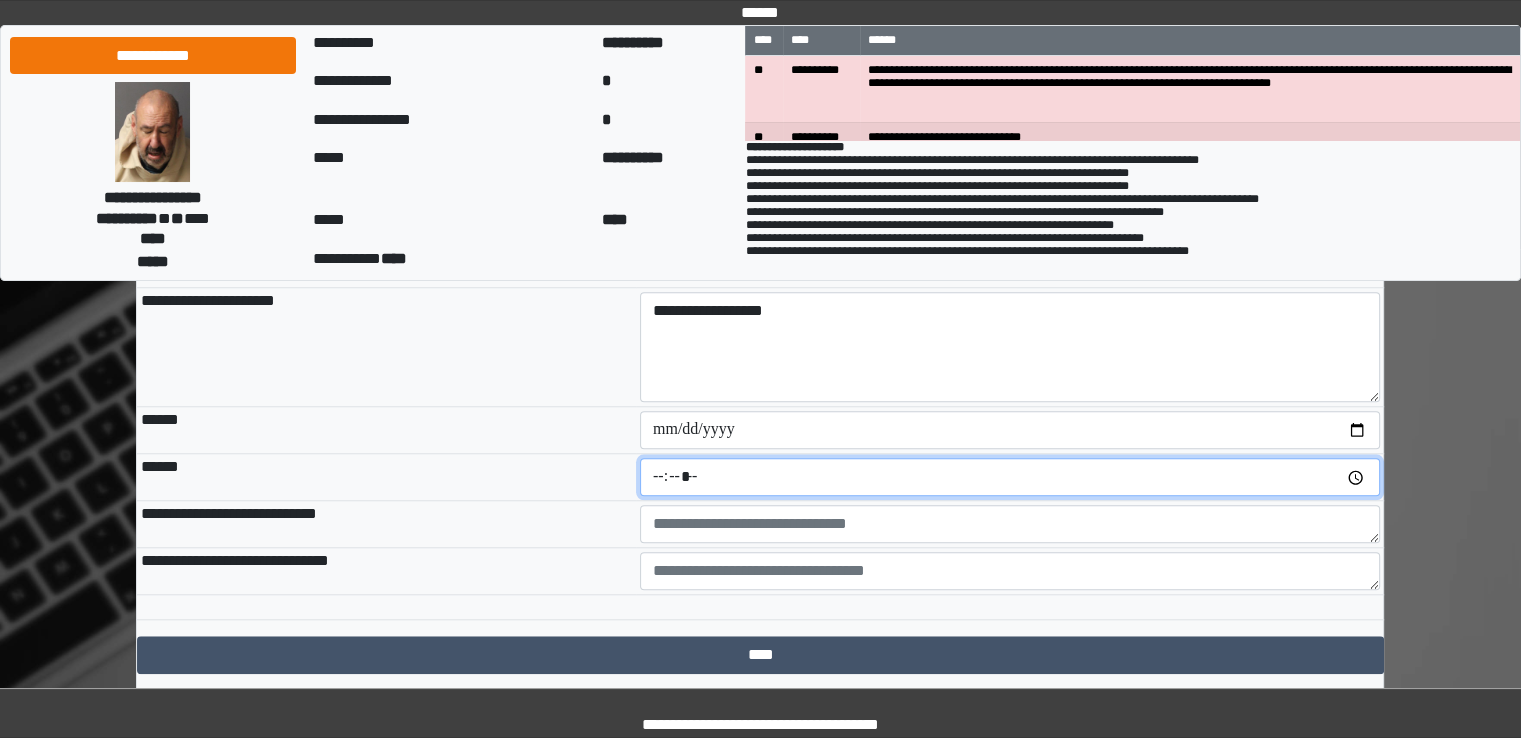 click at bounding box center (1010, 477) 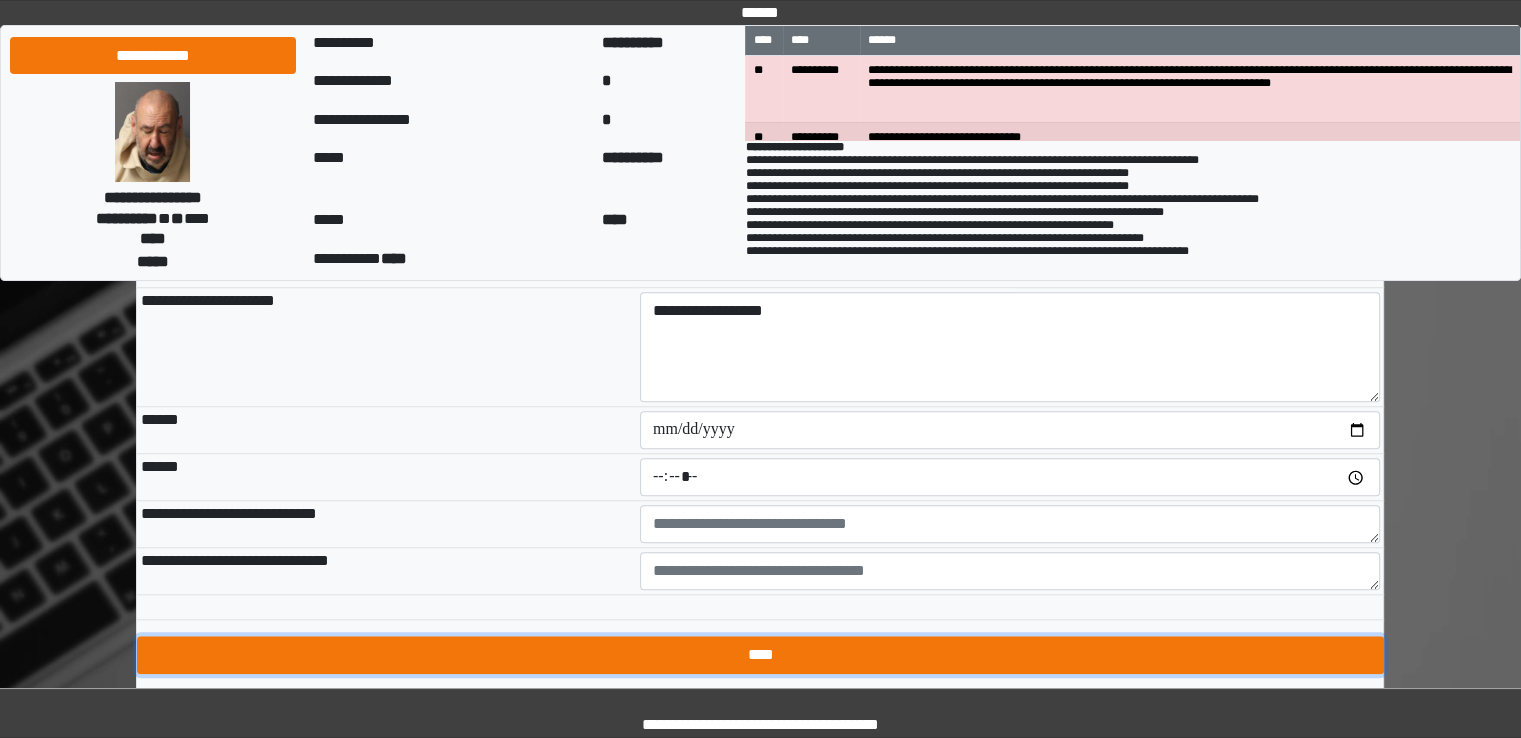 click on "****" at bounding box center (760, 655) 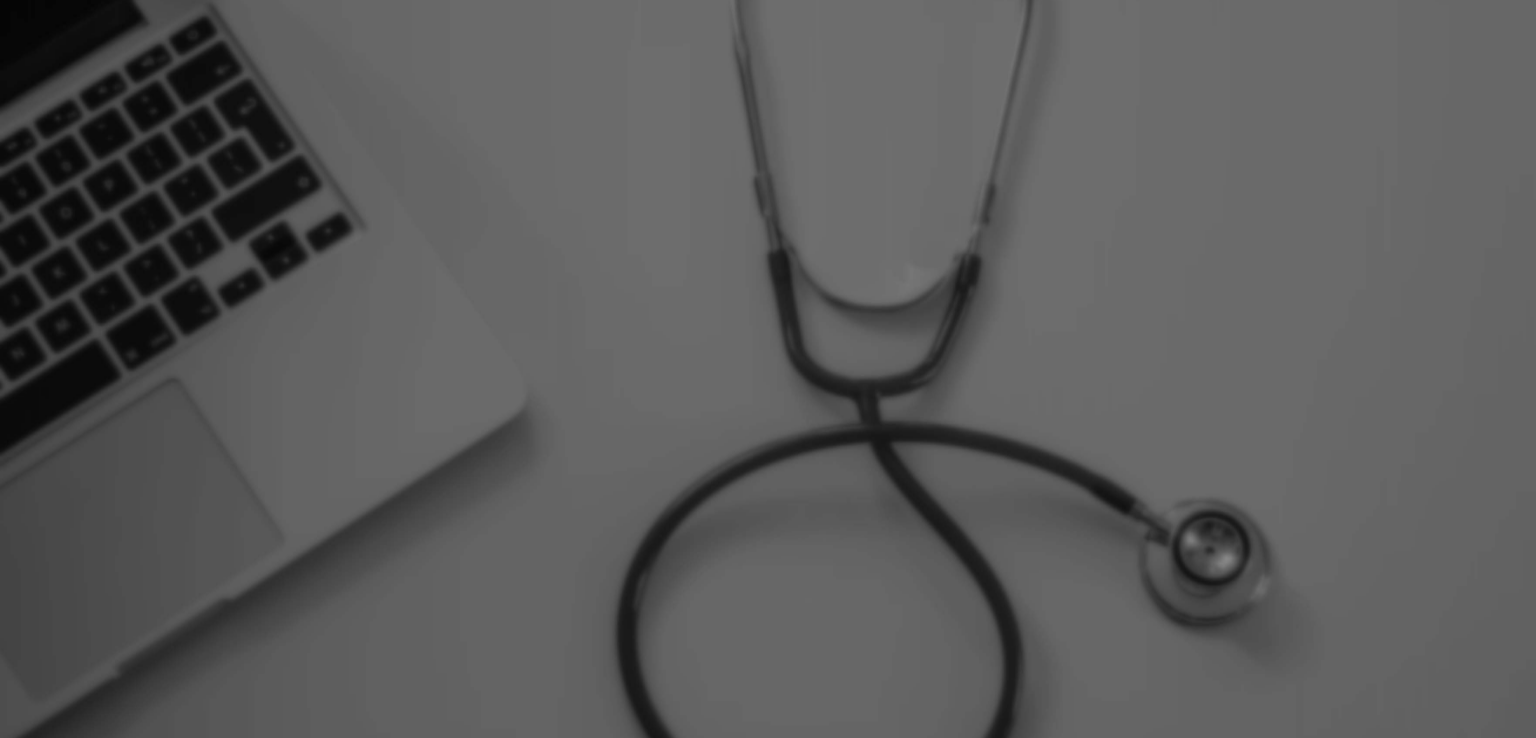 scroll, scrollTop: 0, scrollLeft: 0, axis: both 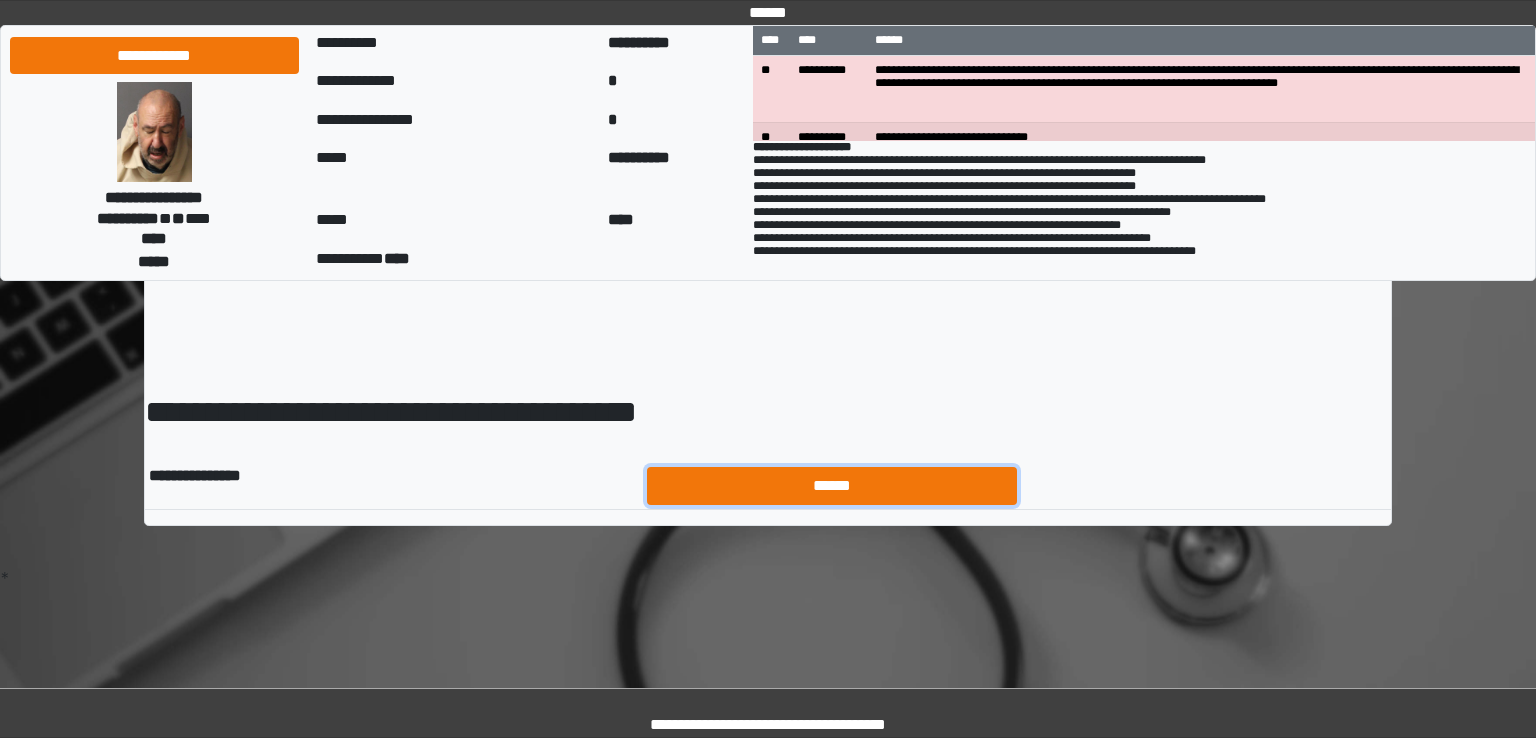 click on "******" at bounding box center (832, 486) 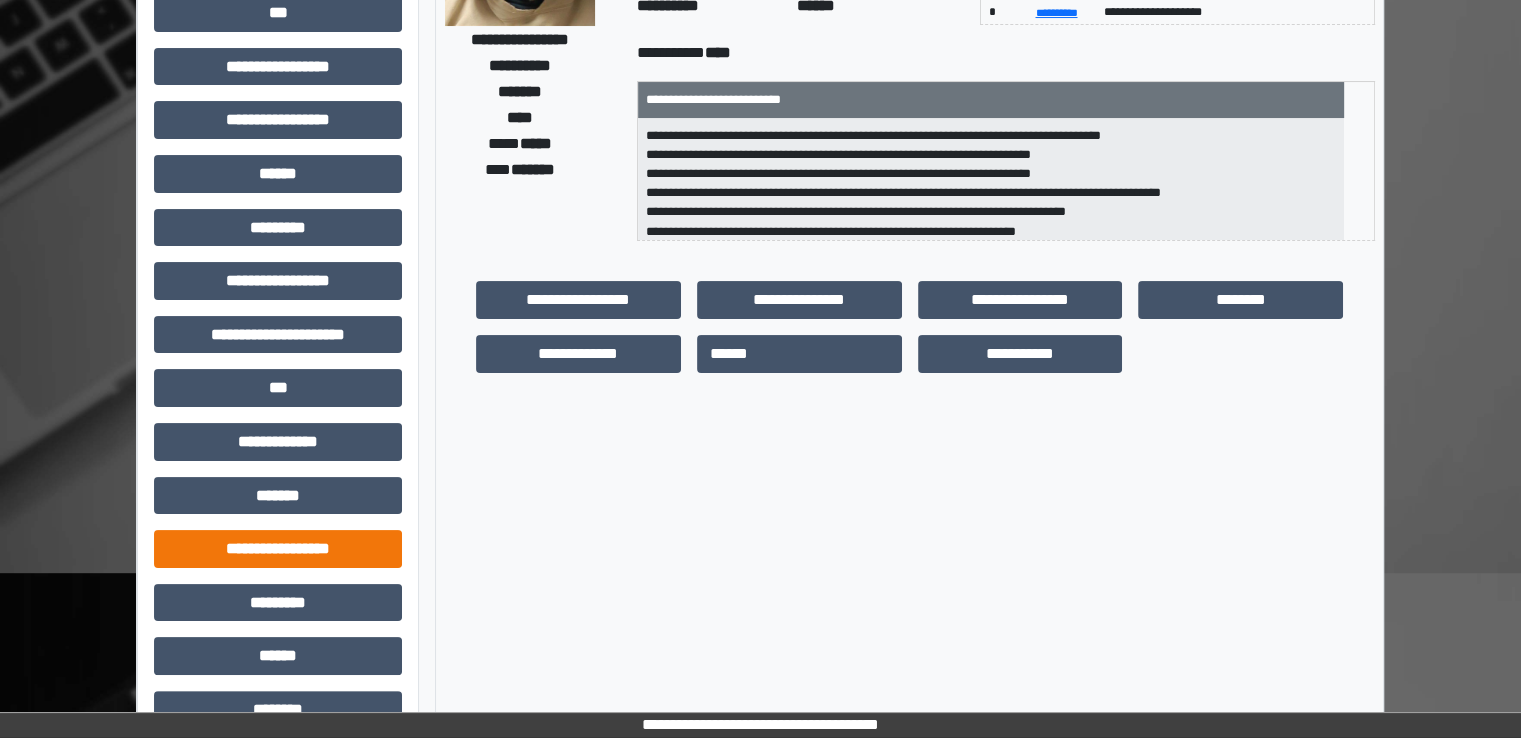 scroll, scrollTop: 428, scrollLeft: 0, axis: vertical 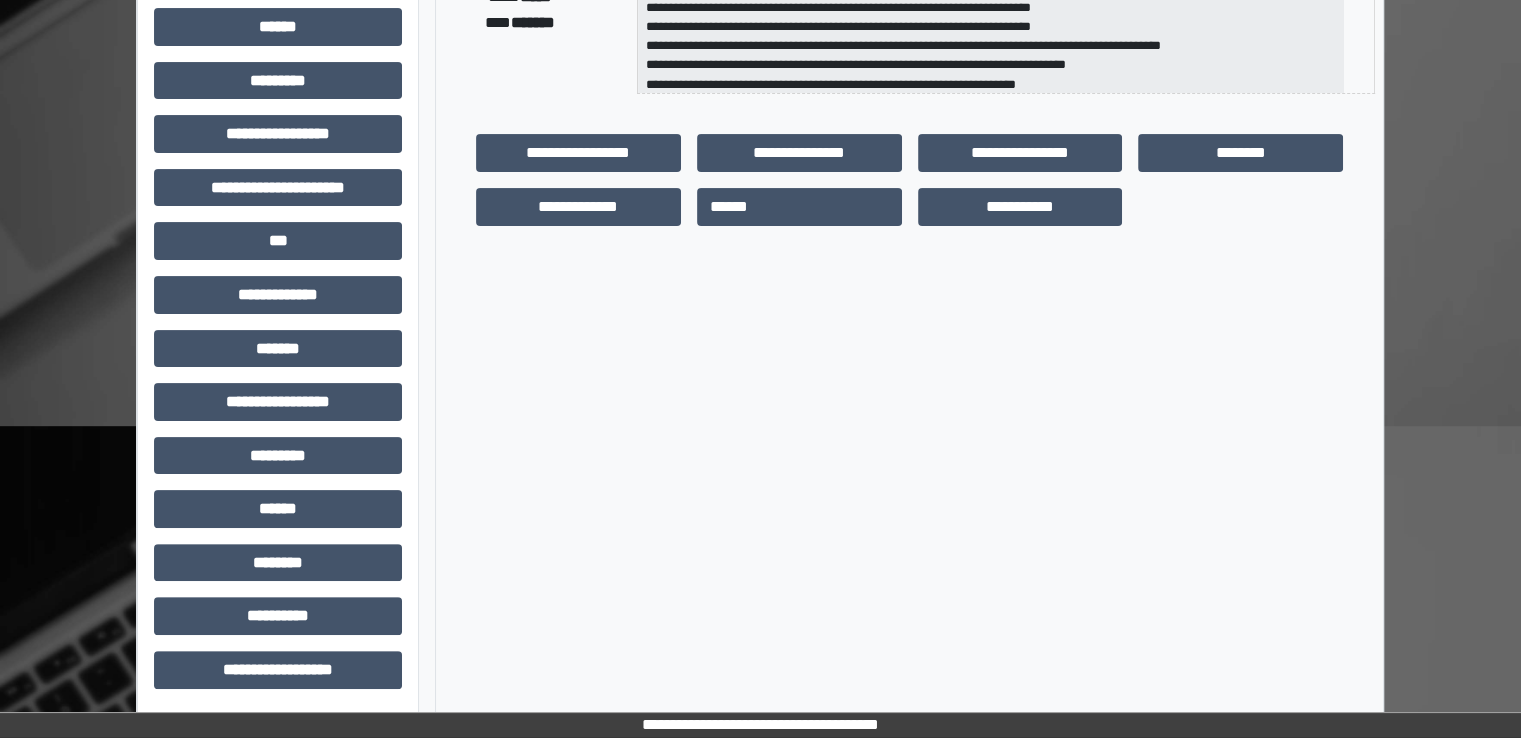 drag, startPoint x: 297, startPoint y: 273, endPoint x: 283, endPoint y: 329, distance: 57.72348 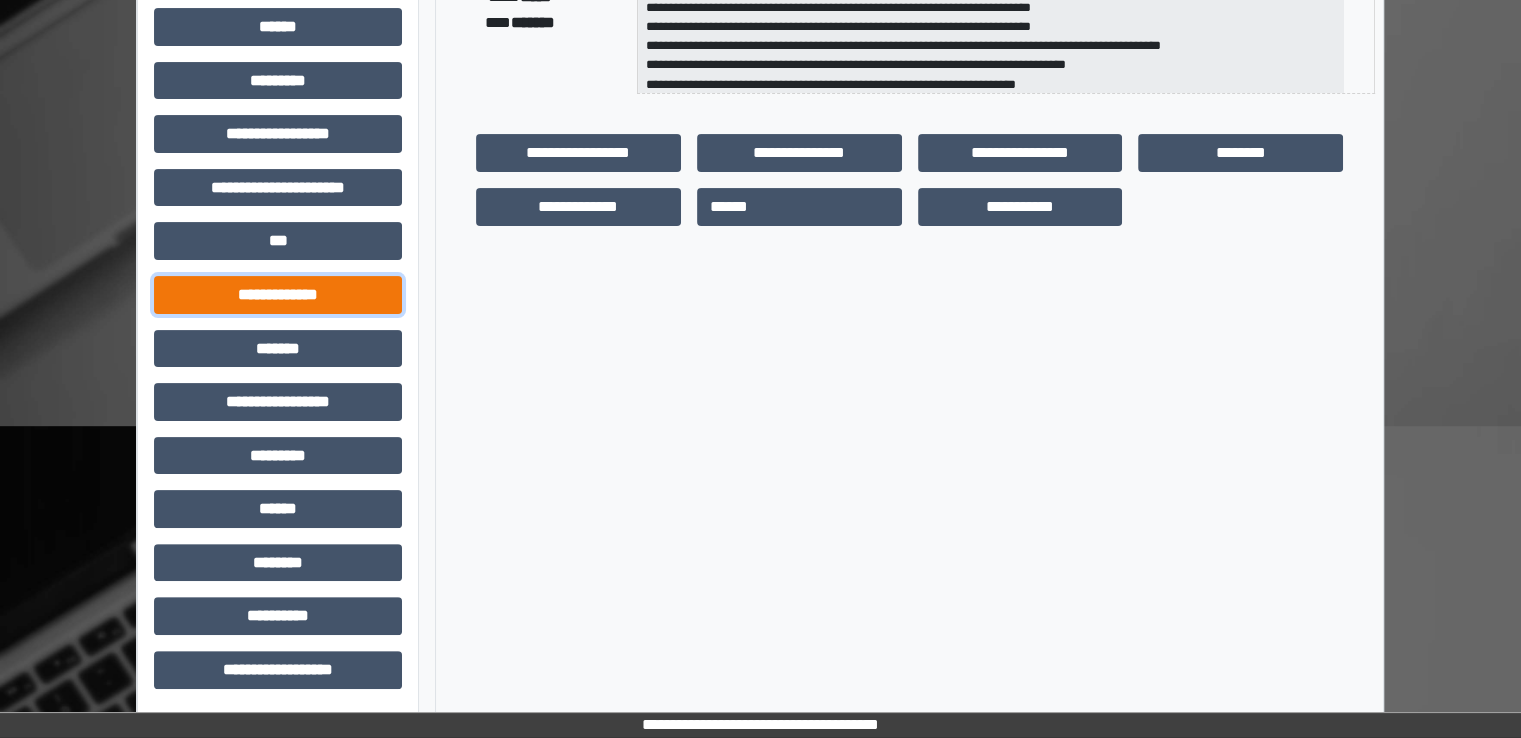 click on "**********" at bounding box center (278, 295) 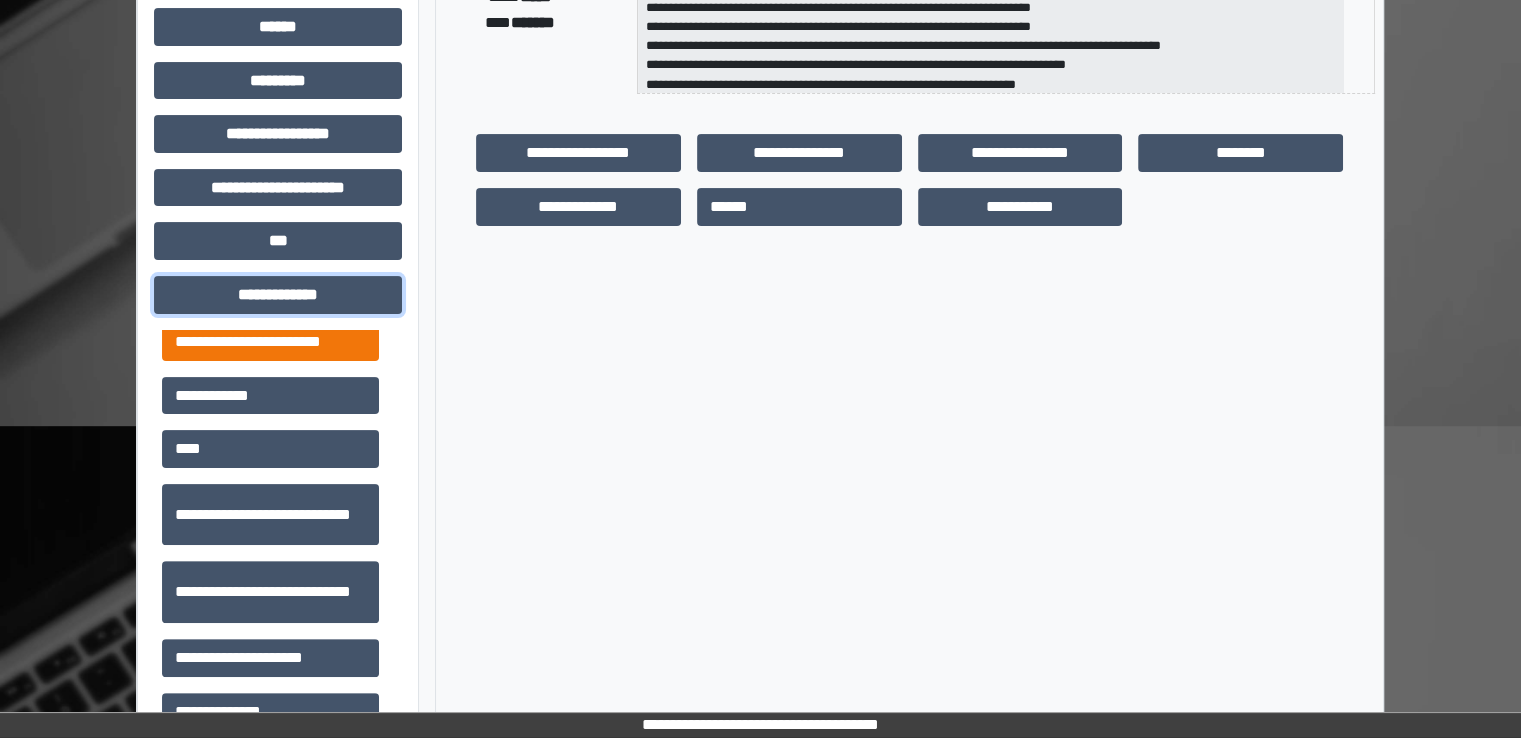 scroll, scrollTop: 600, scrollLeft: 0, axis: vertical 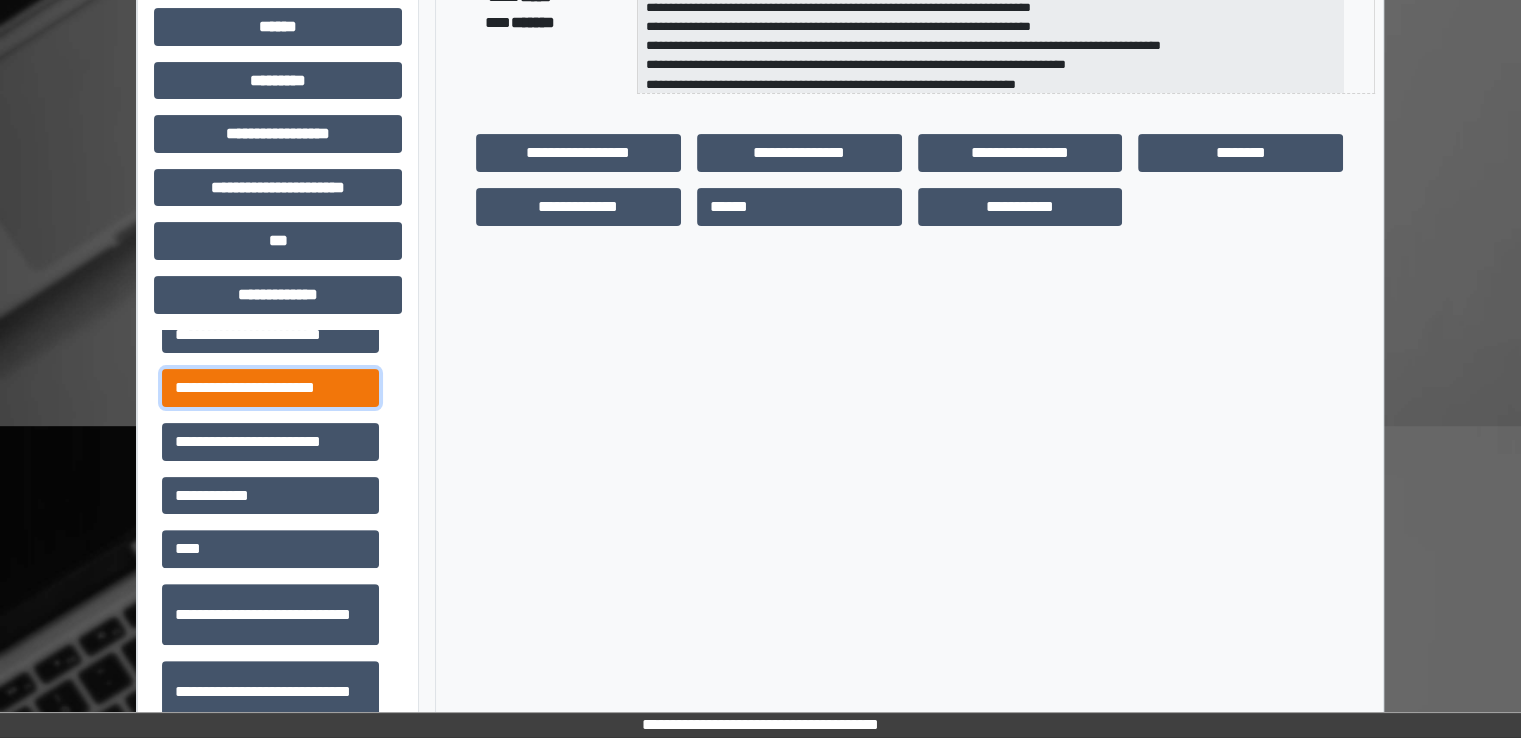 click on "**********" at bounding box center [270, 388] 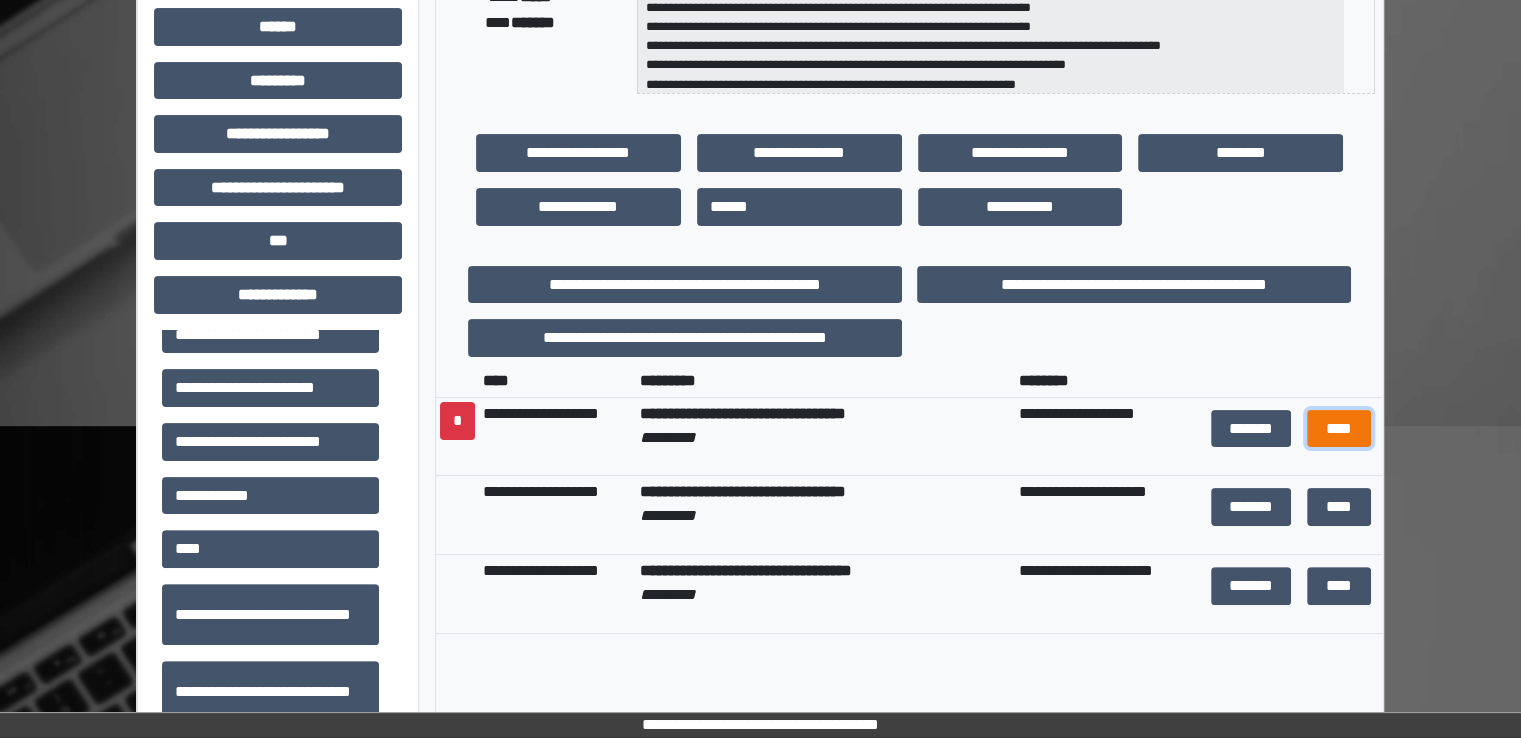 click on "****" at bounding box center [1339, 429] 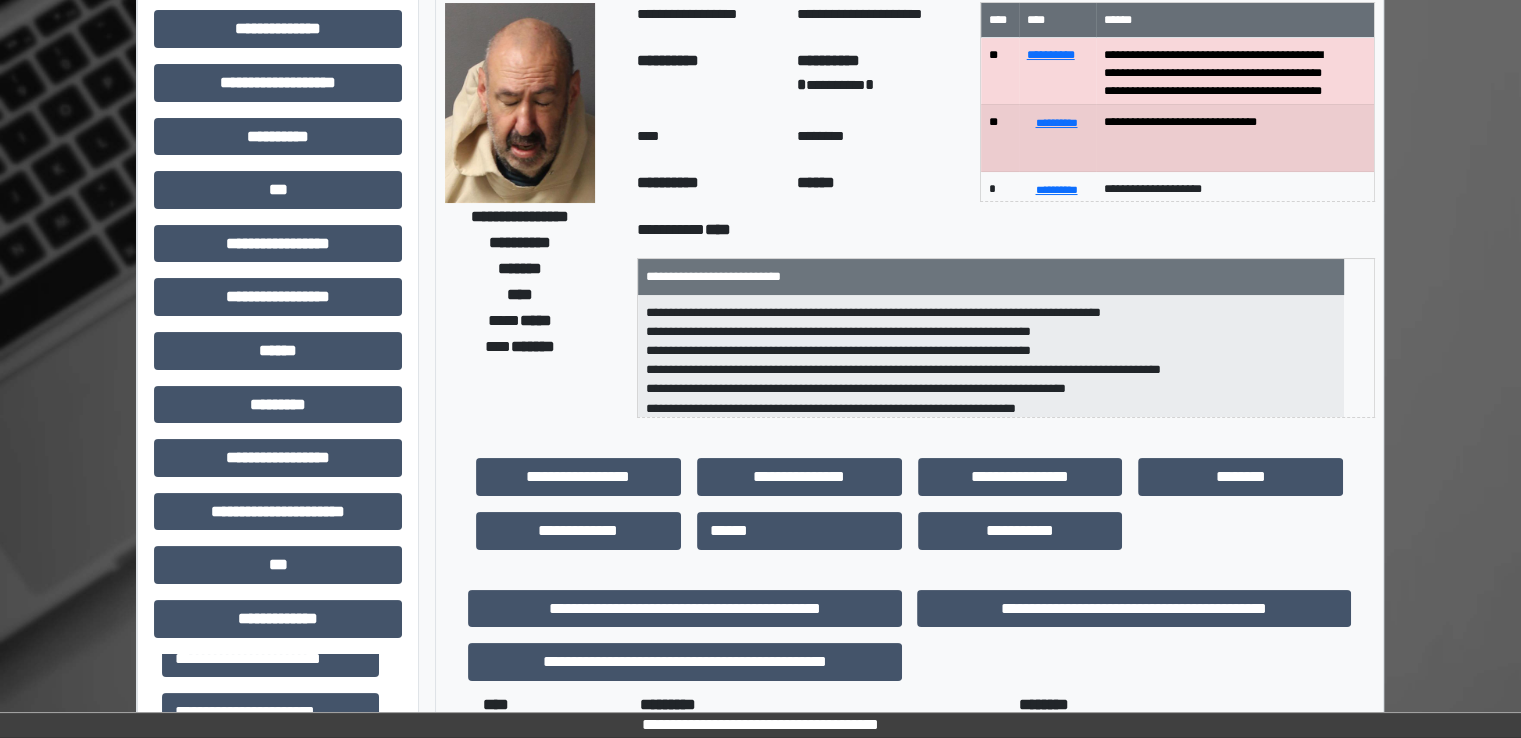scroll, scrollTop: 0, scrollLeft: 0, axis: both 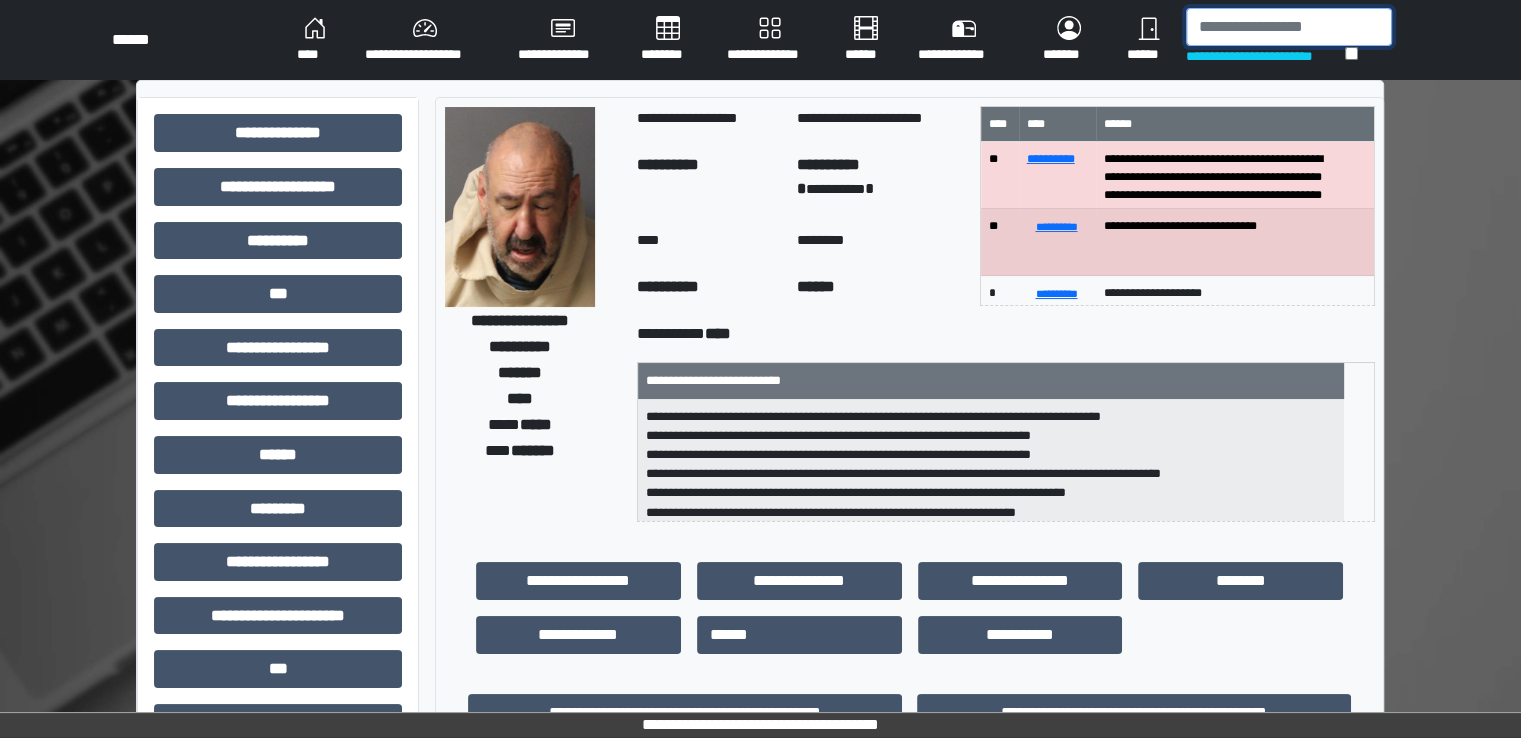 click at bounding box center (1289, 27) 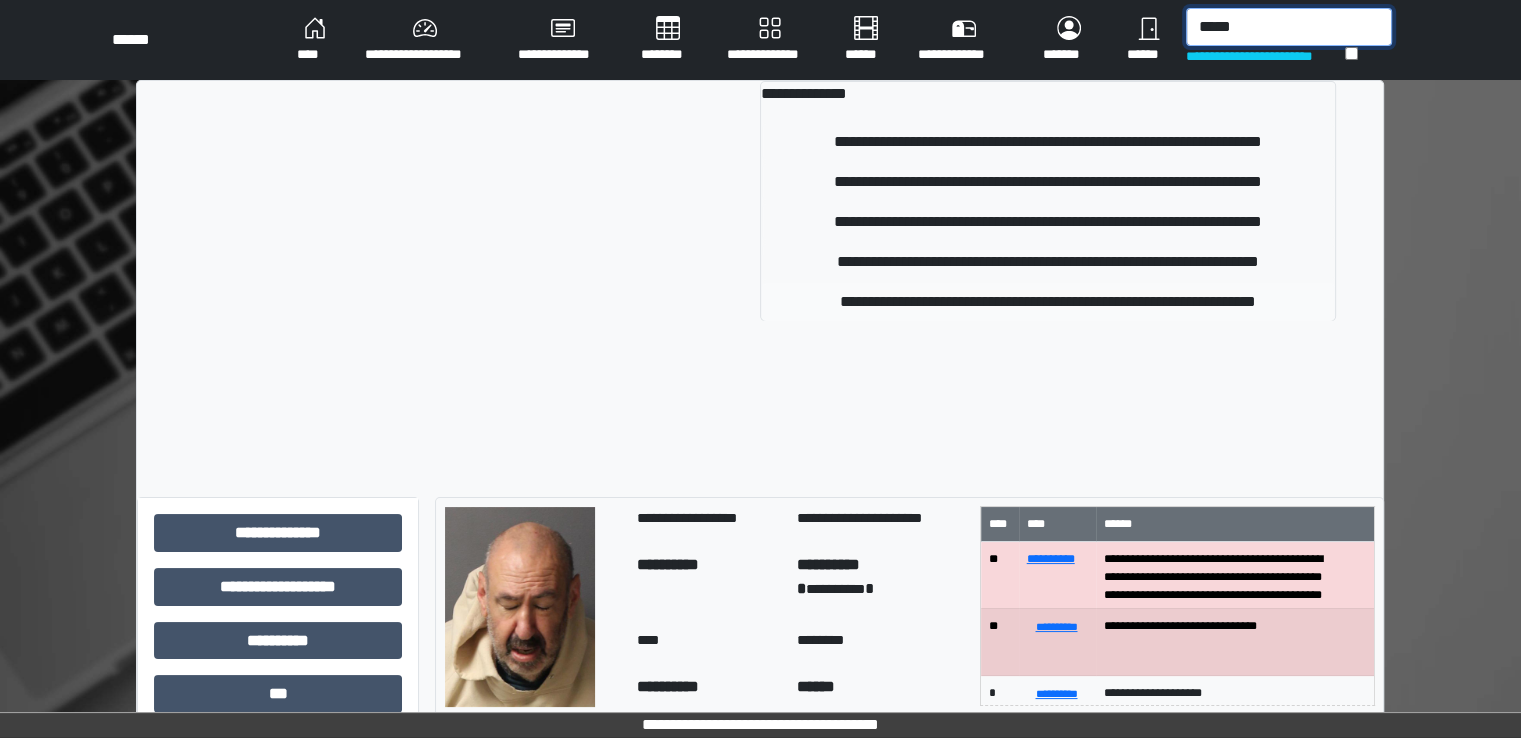type on "*****" 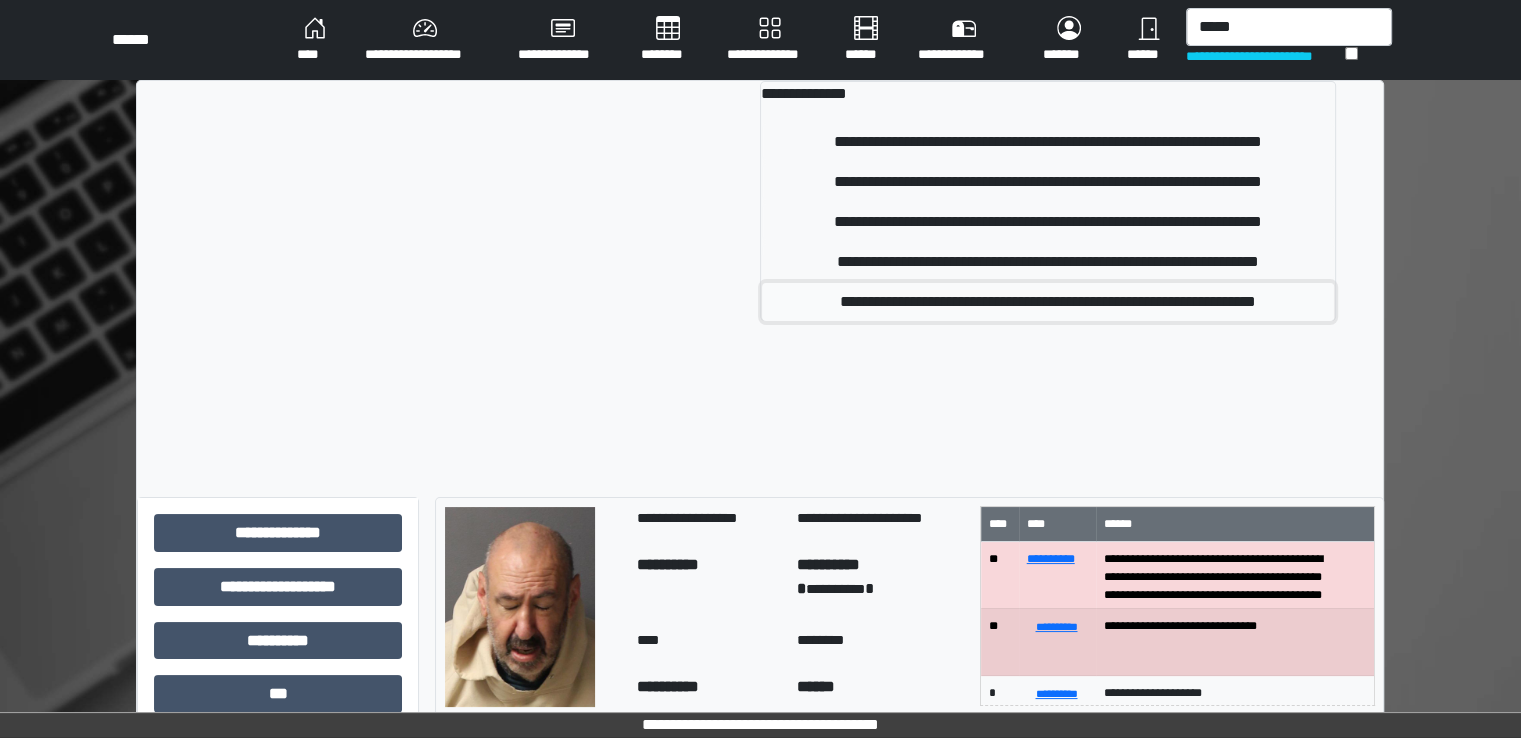 click on "**********" at bounding box center [1048, 302] 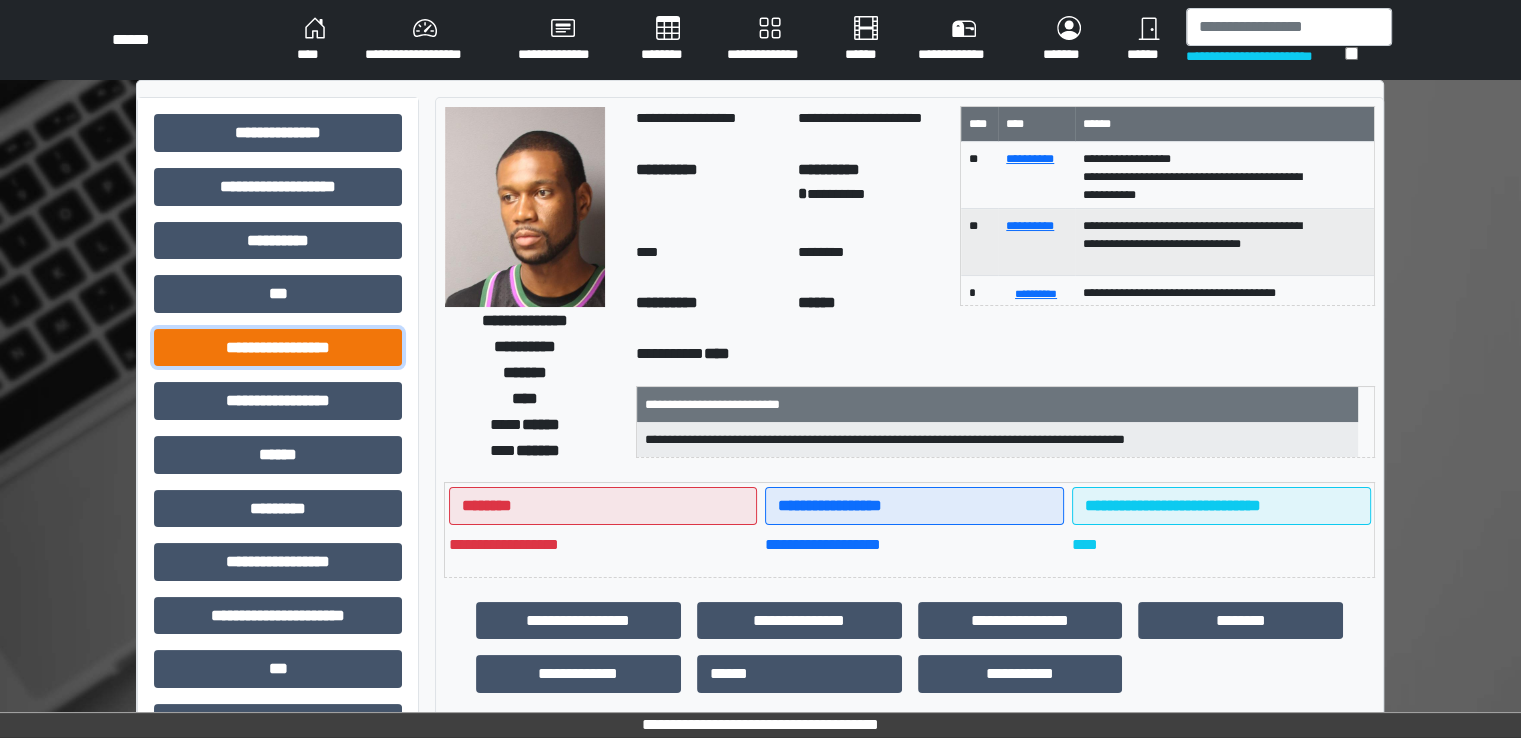 click on "**********" at bounding box center (278, 348) 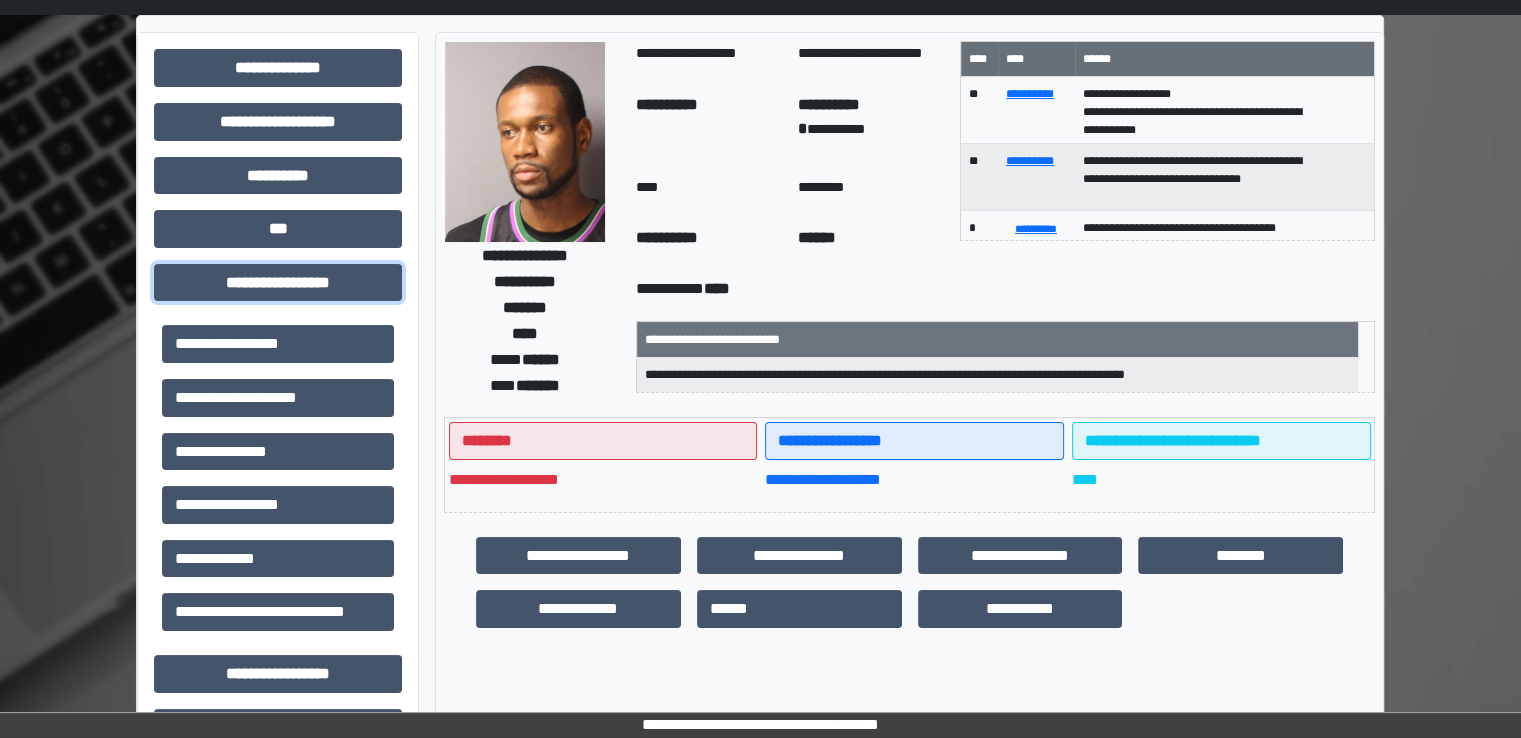scroll, scrollTop: 100, scrollLeft: 0, axis: vertical 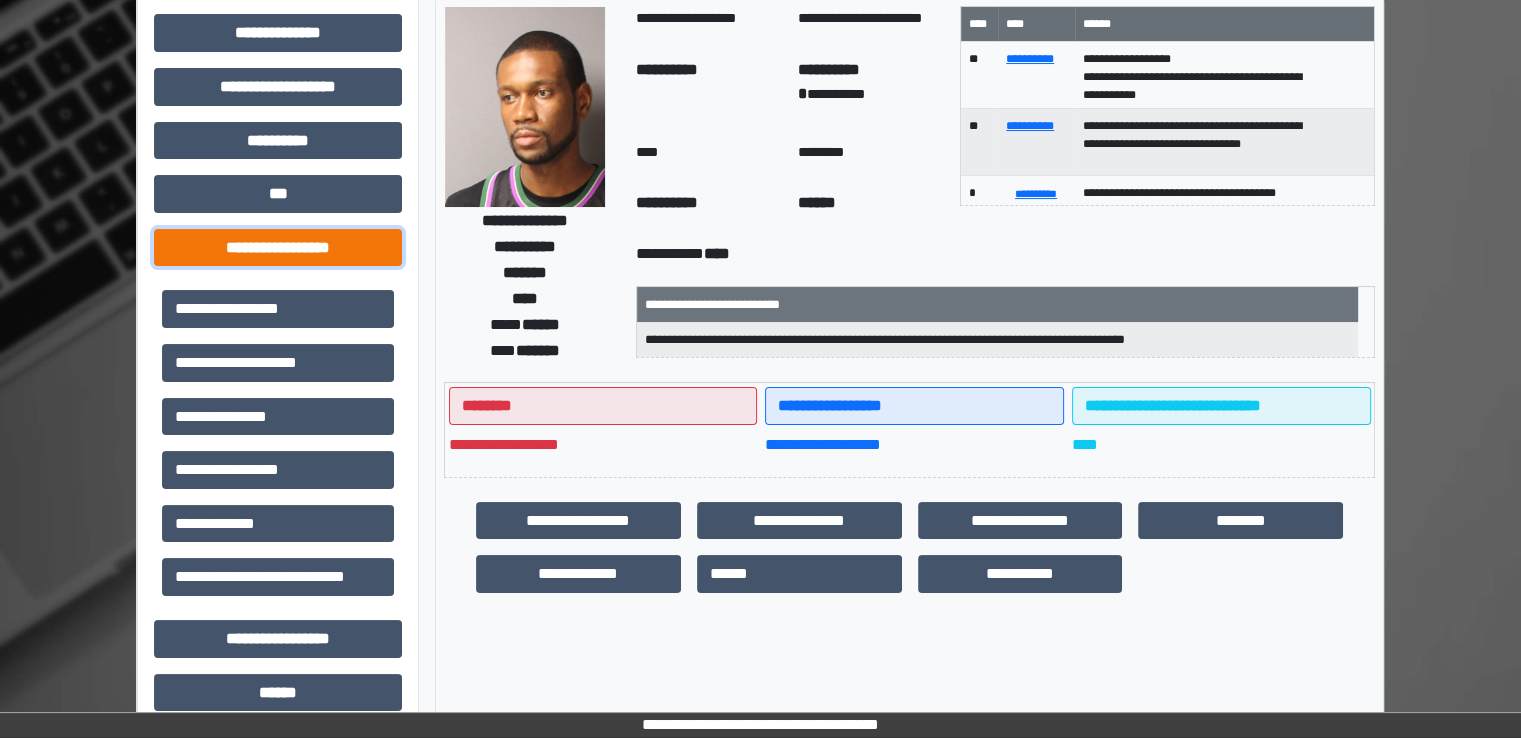 click on "**********" at bounding box center (278, 248) 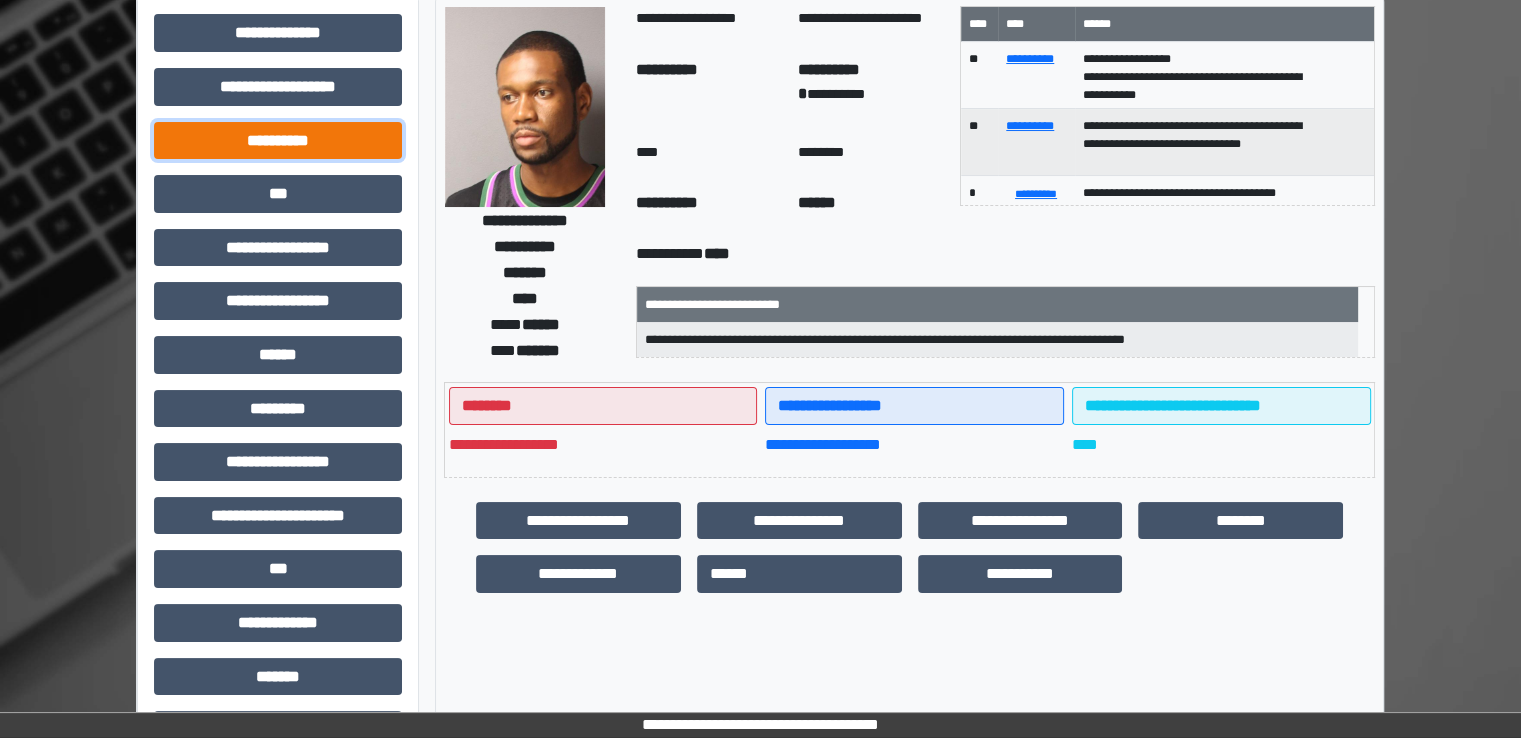 click on "**********" at bounding box center [278, 141] 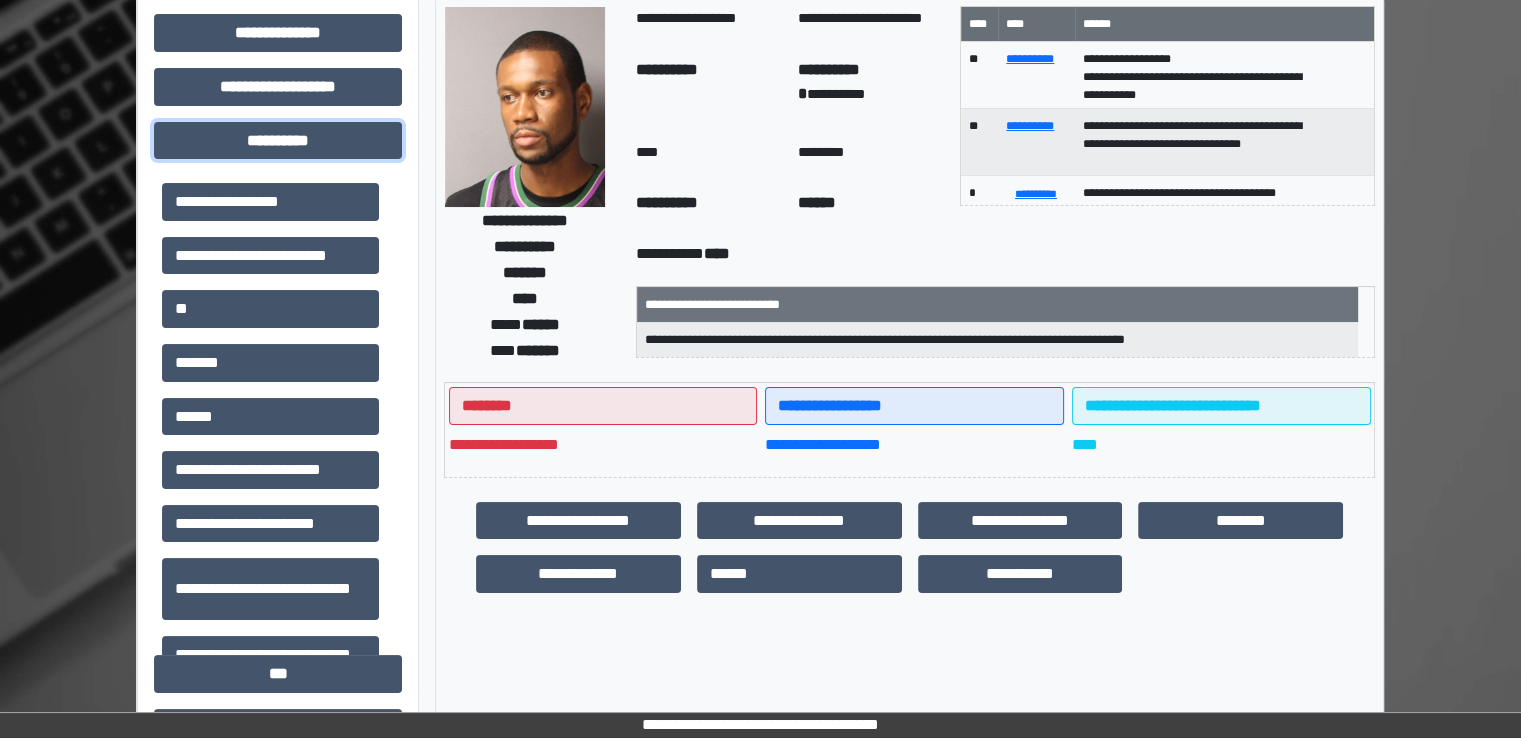 scroll, scrollTop: 100, scrollLeft: 0, axis: vertical 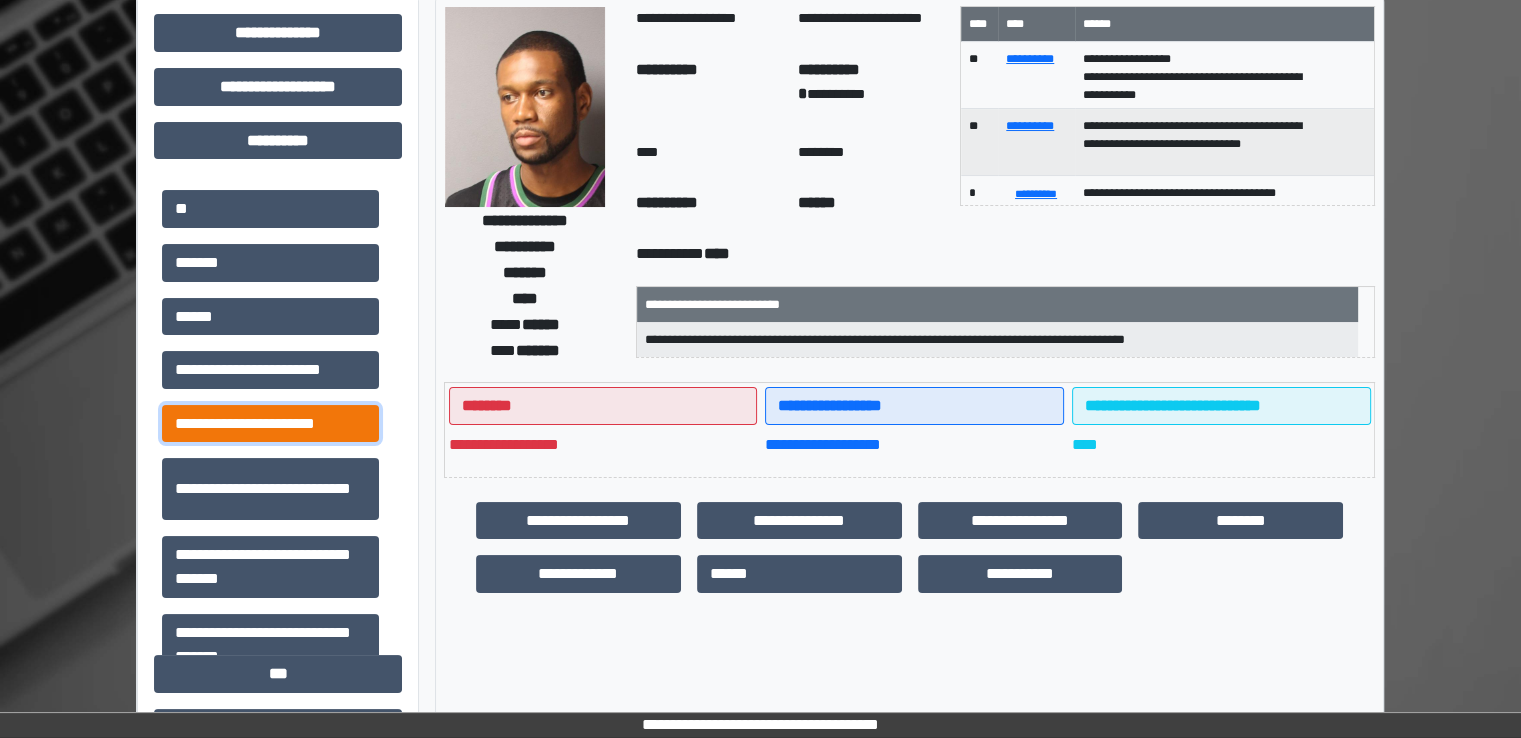 click on "**********" at bounding box center (270, 424) 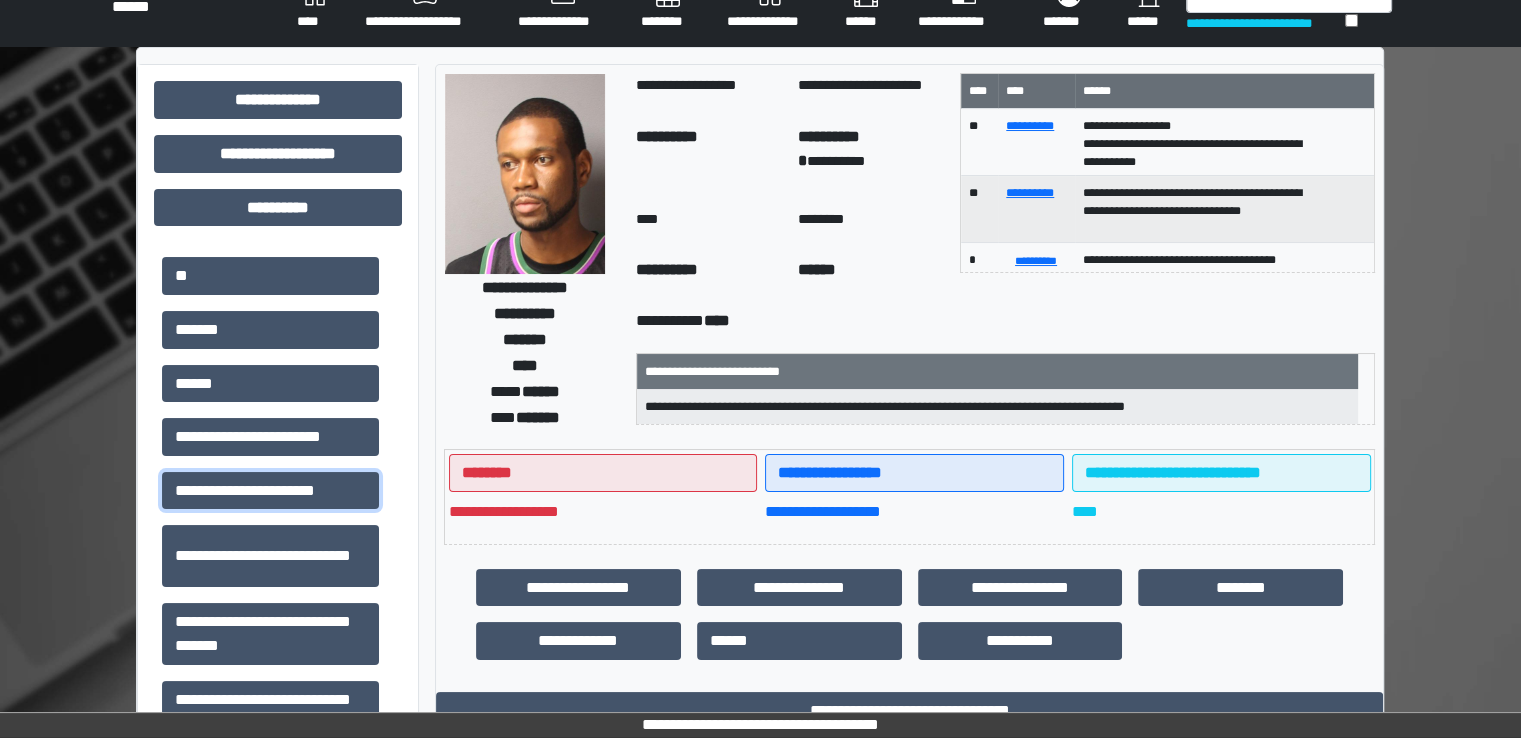 scroll, scrollTop: 0, scrollLeft: 0, axis: both 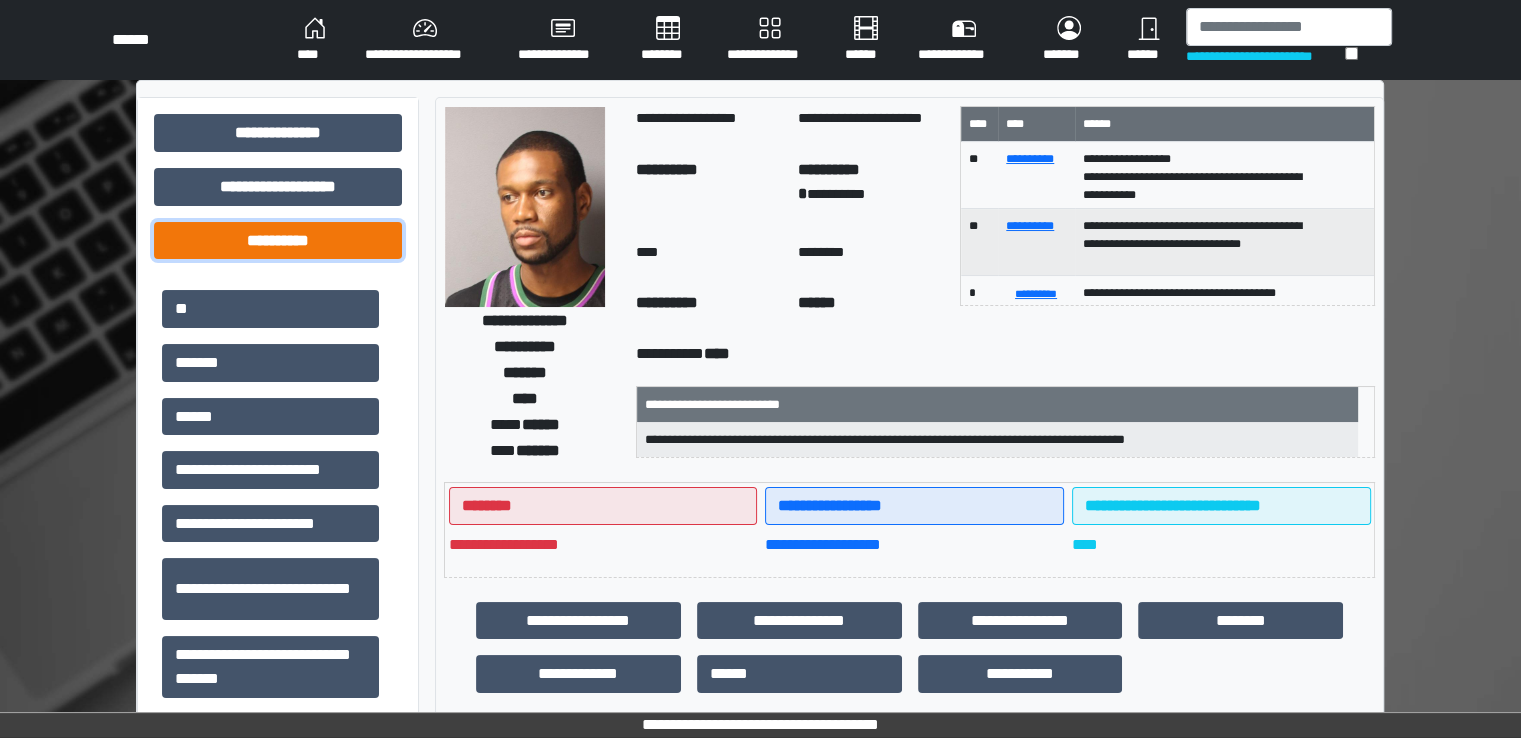 click on "**********" at bounding box center [278, 241] 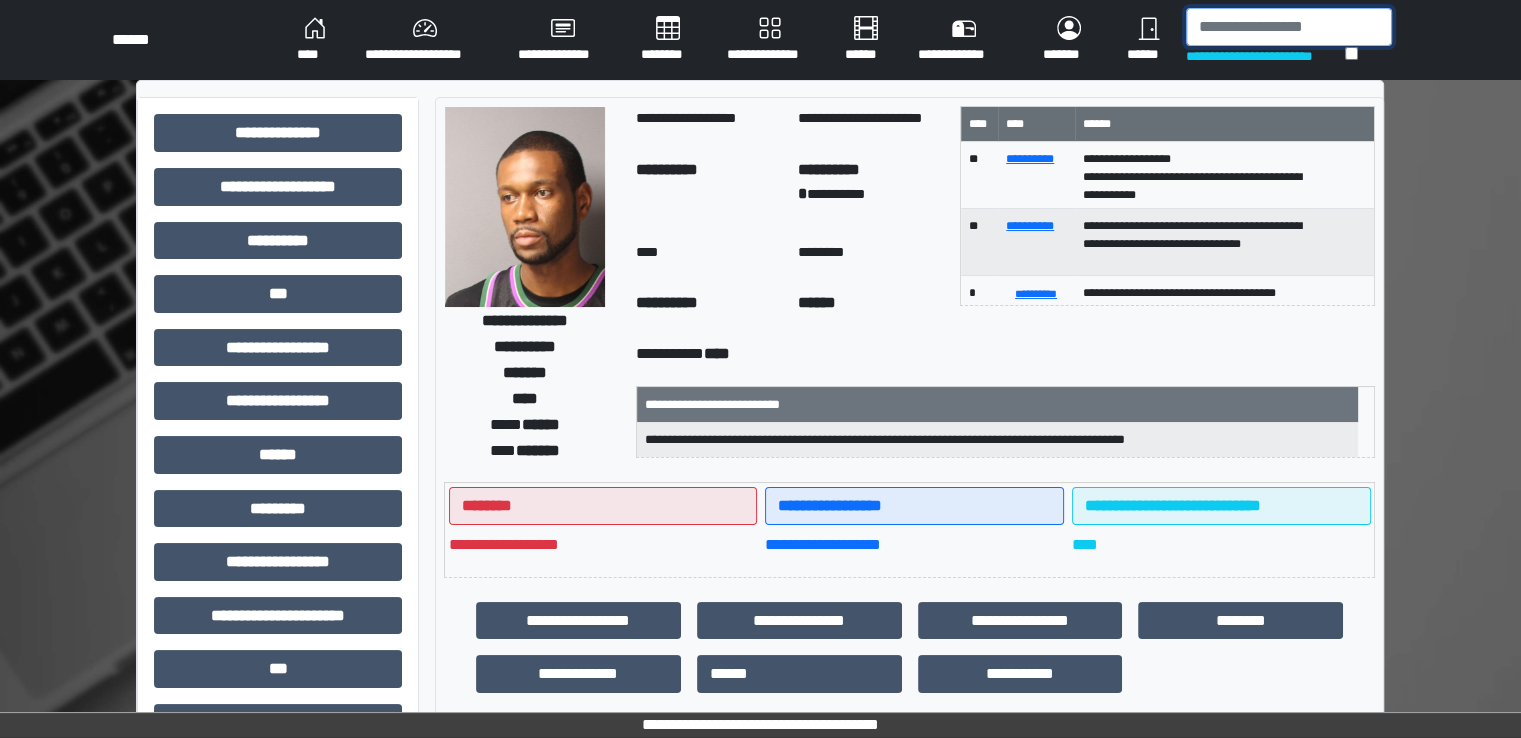 click at bounding box center (1289, 27) 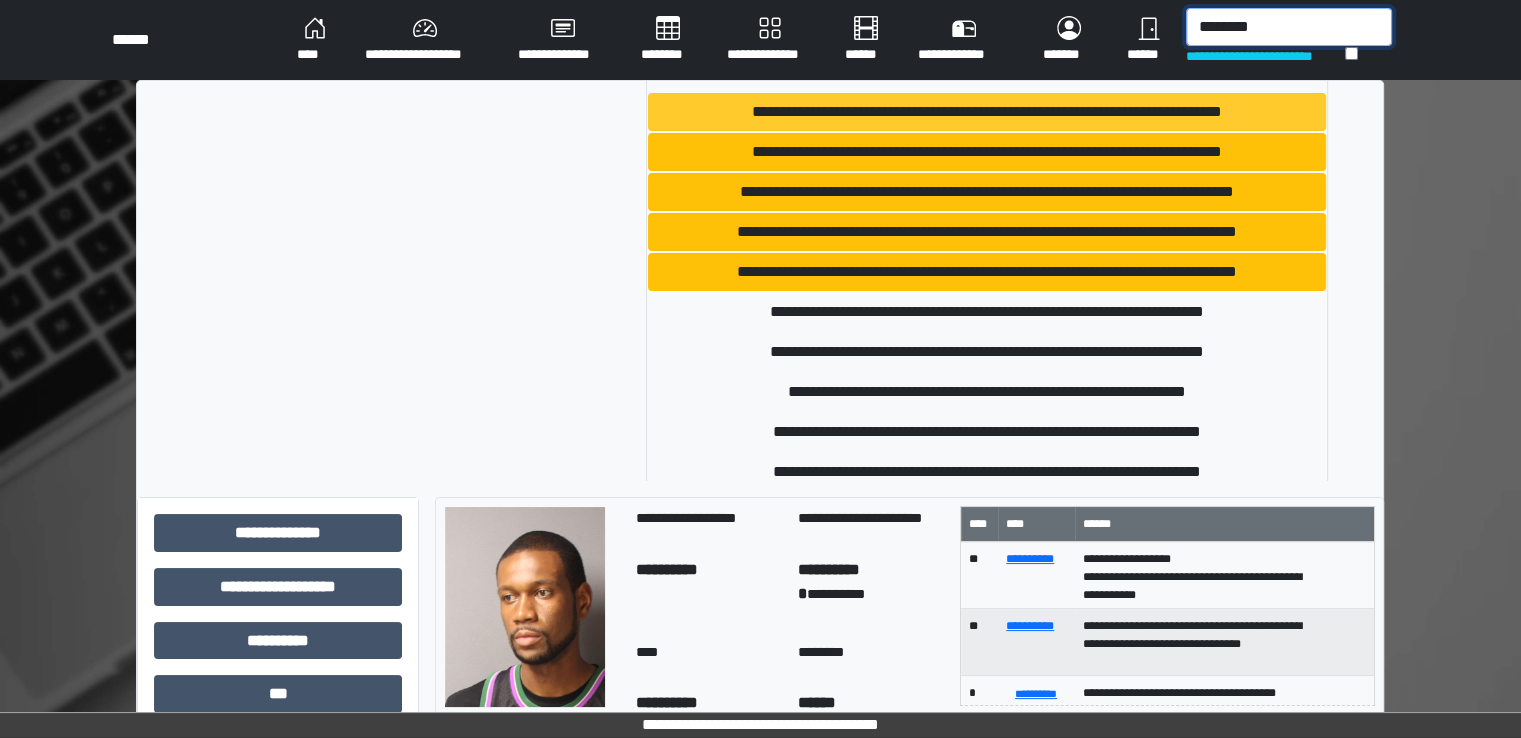 scroll, scrollTop: 400, scrollLeft: 0, axis: vertical 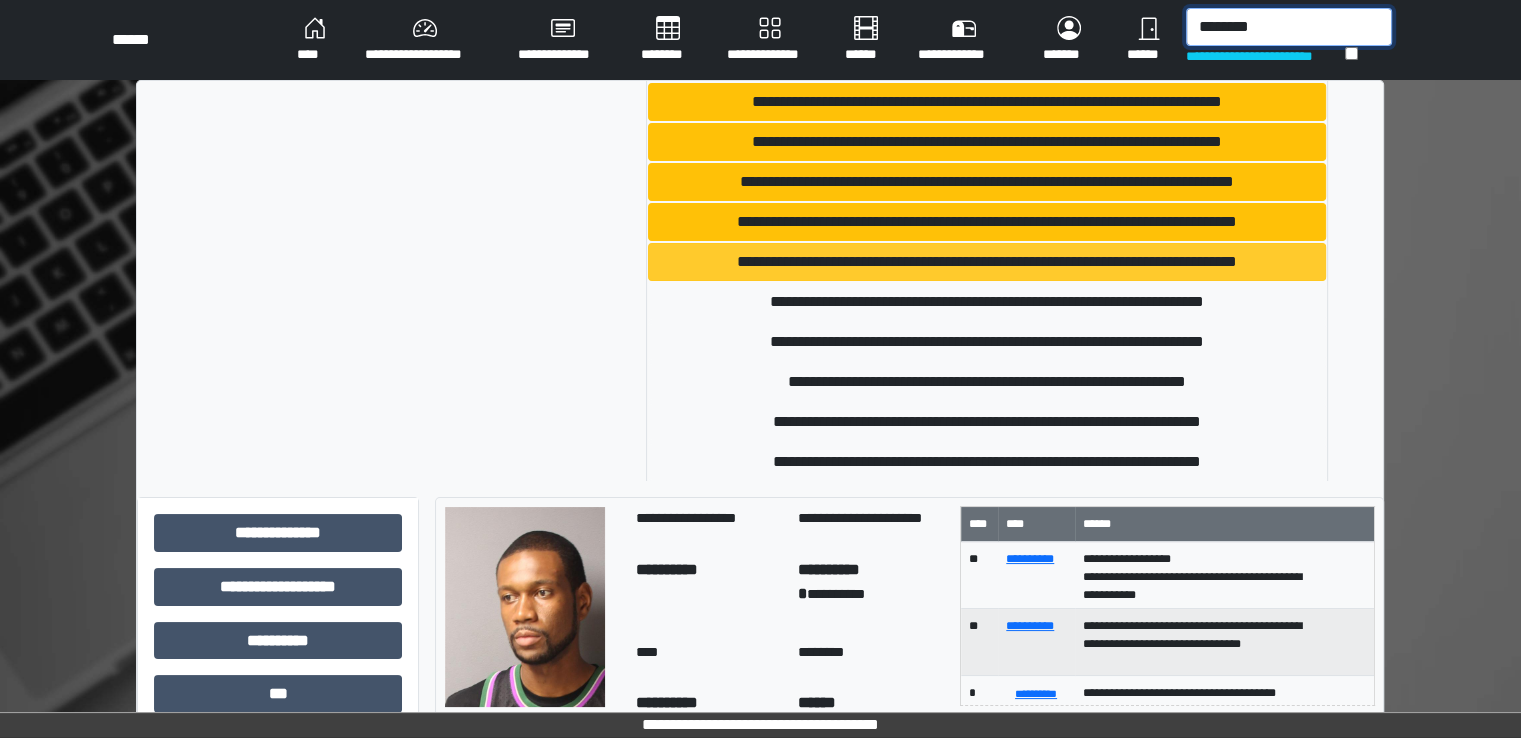 type on "********" 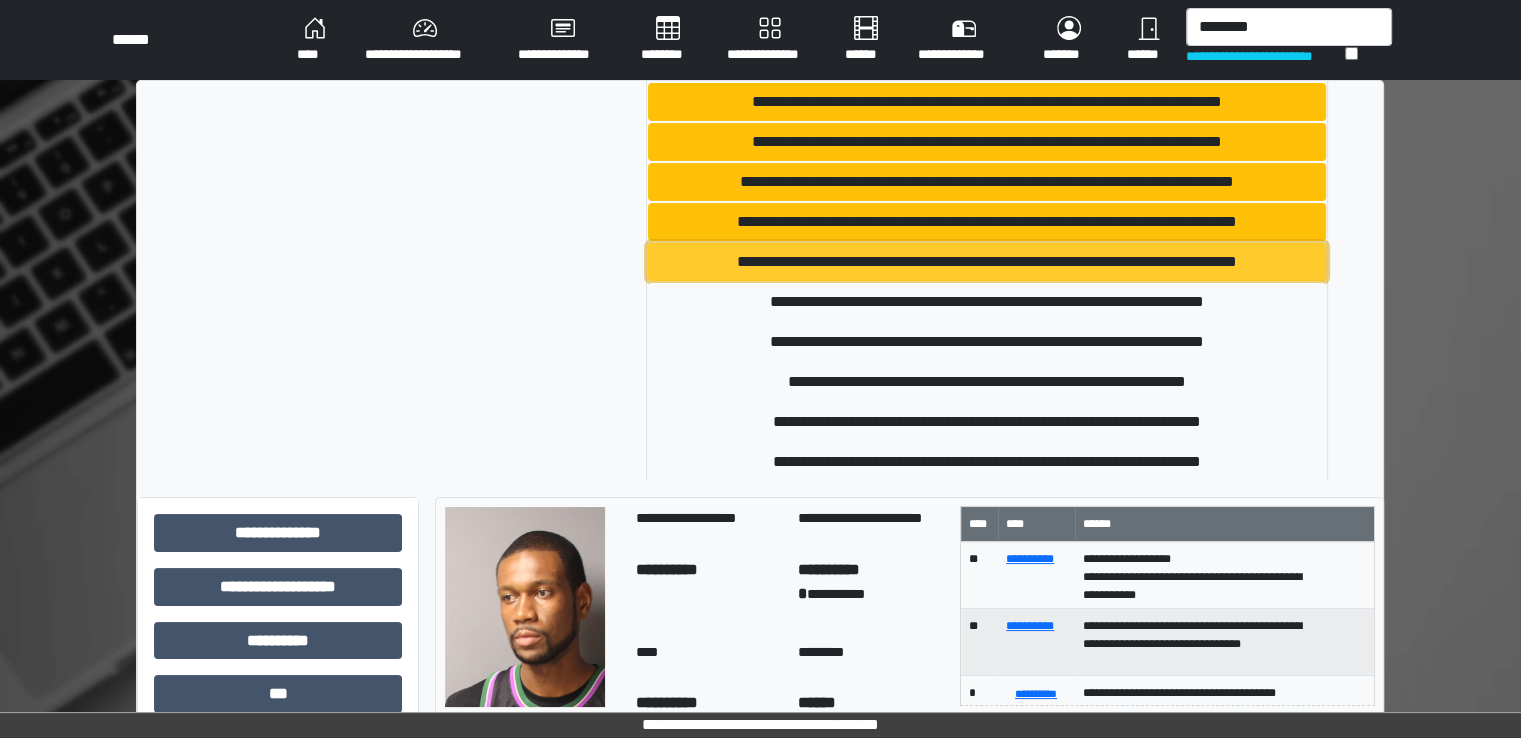 click on "**********" at bounding box center [987, 262] 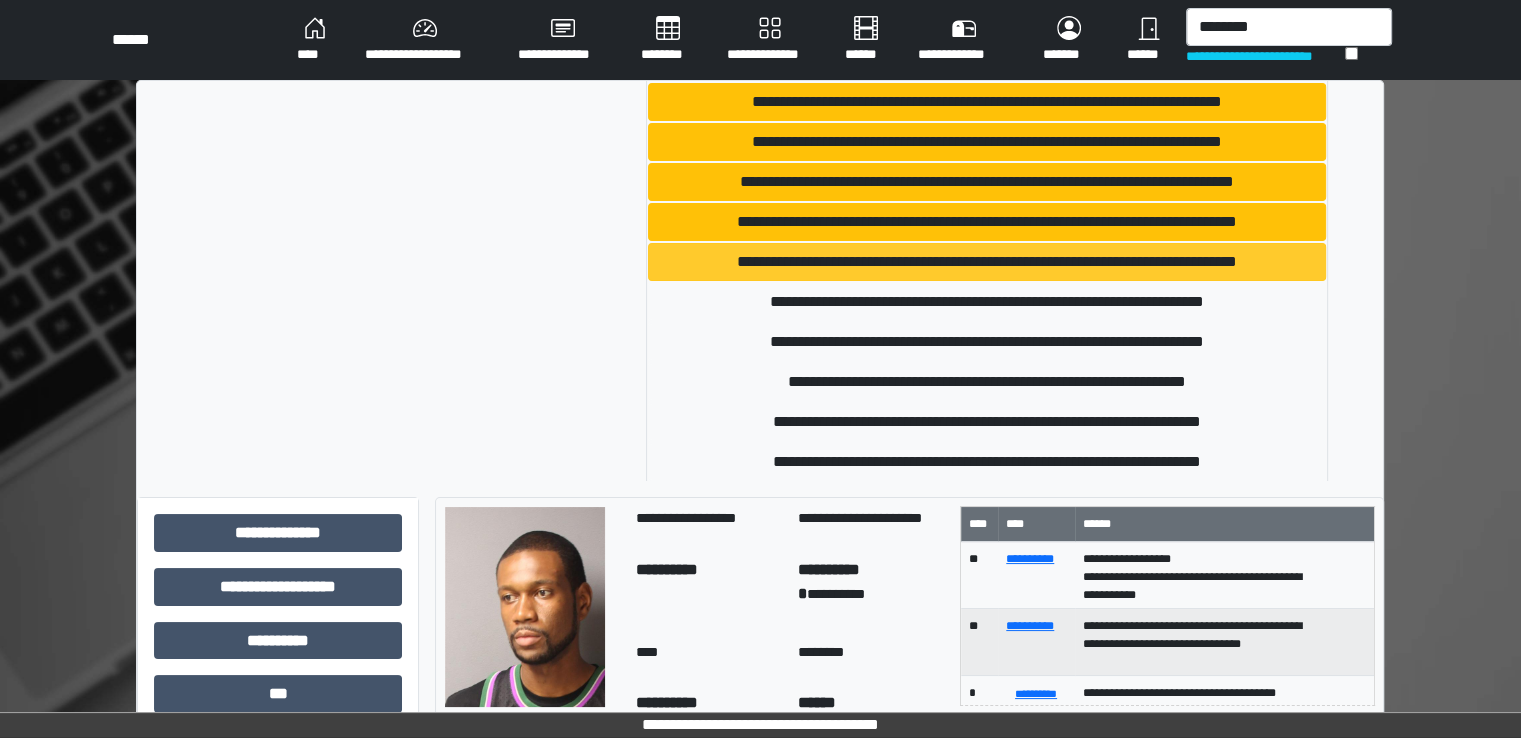 type 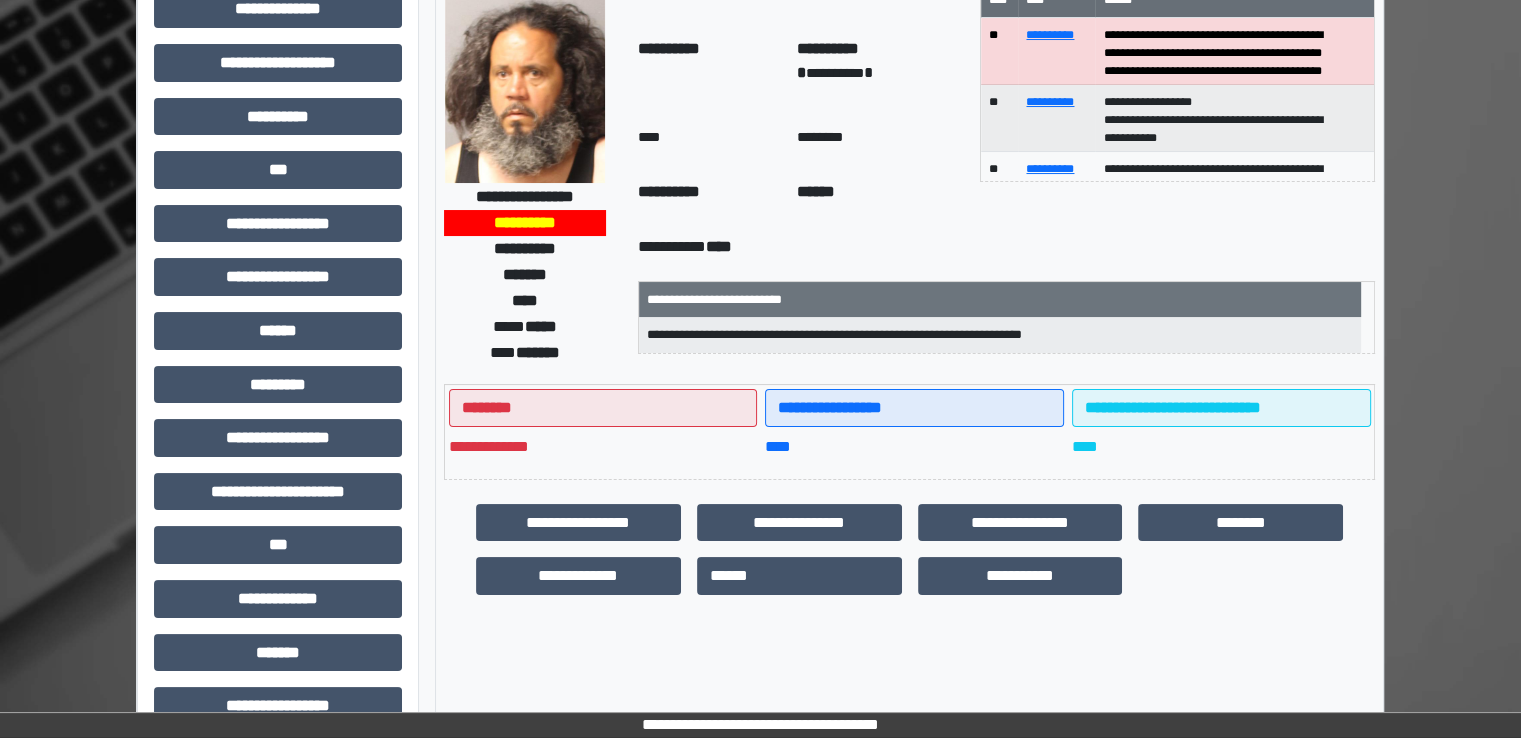 scroll, scrollTop: 428, scrollLeft: 0, axis: vertical 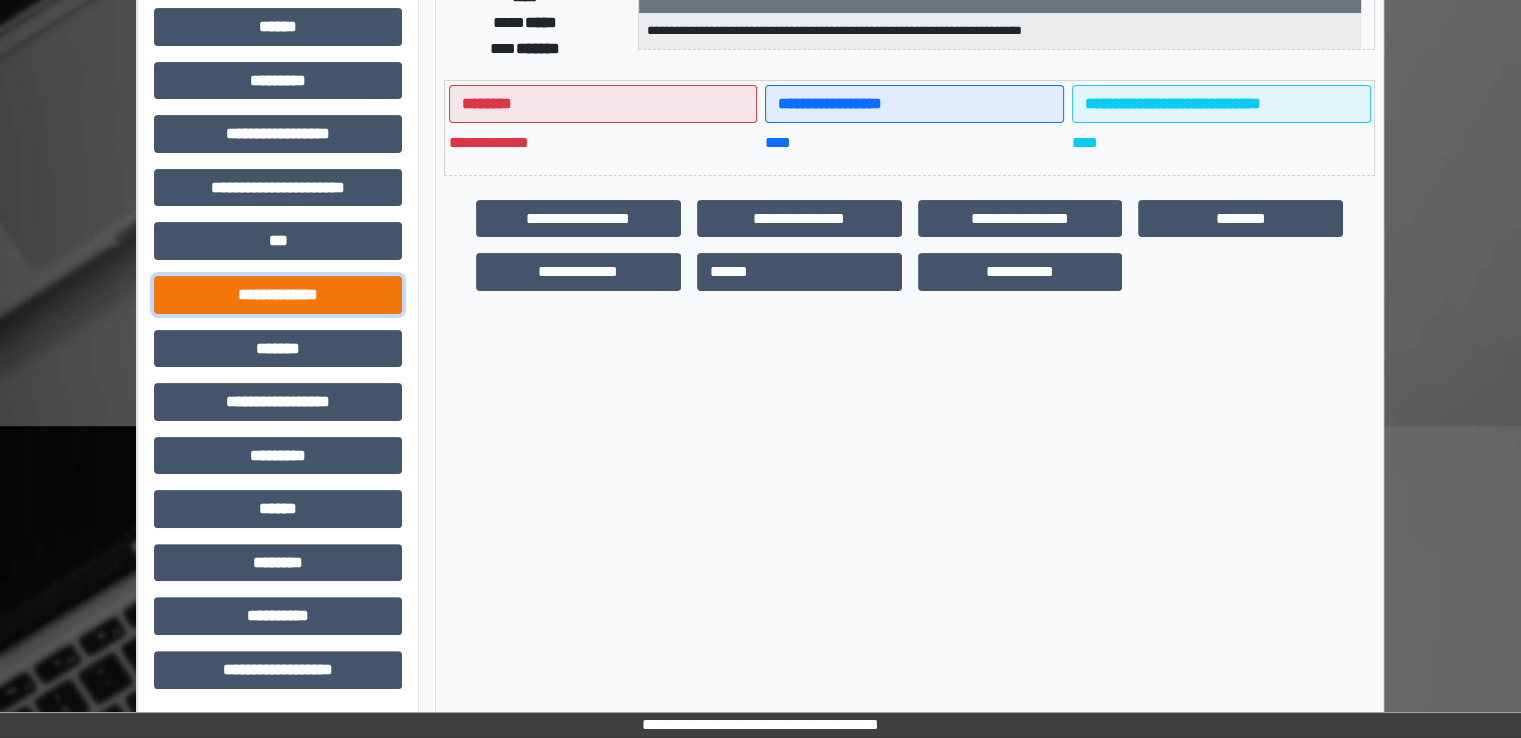 click on "**********" at bounding box center (278, 295) 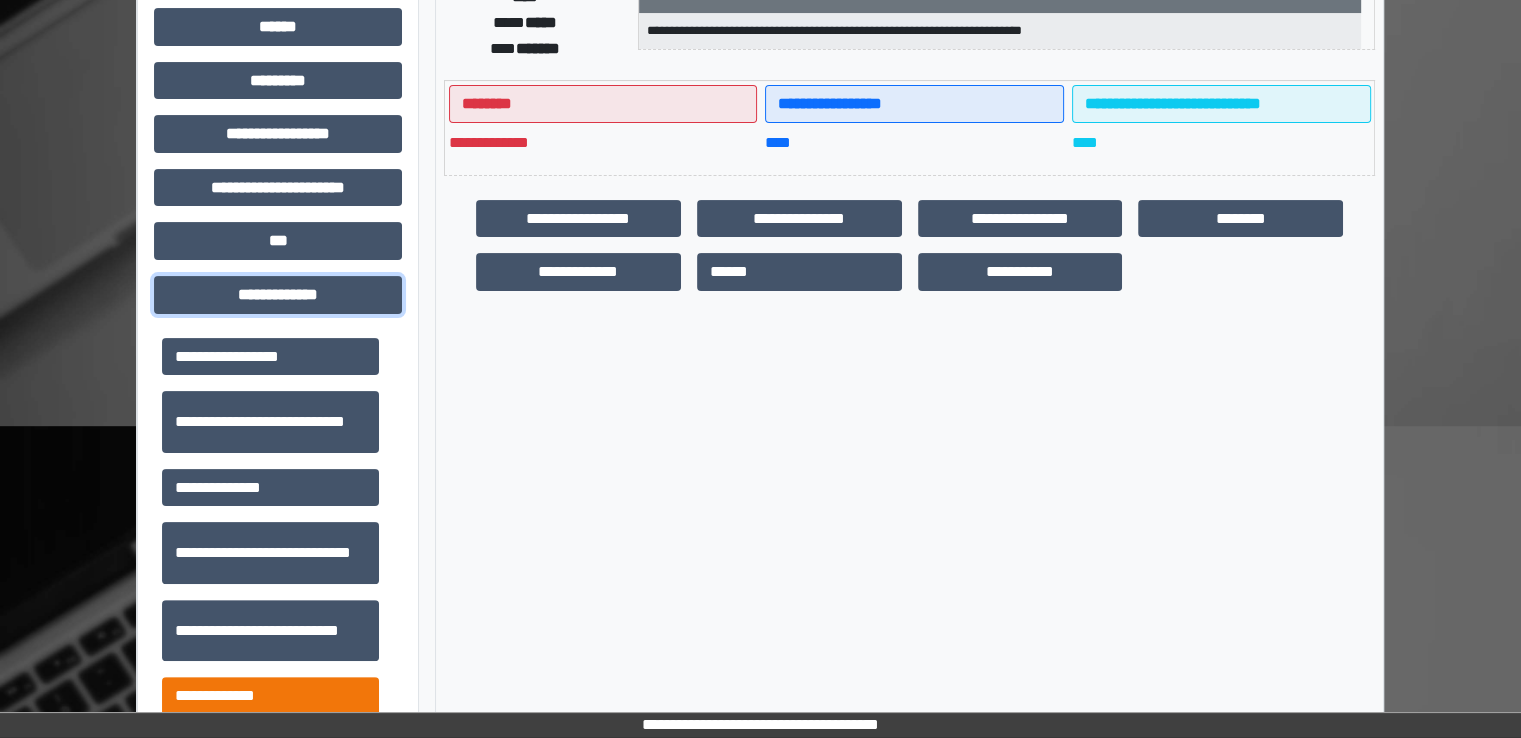 scroll, scrollTop: 500, scrollLeft: 0, axis: vertical 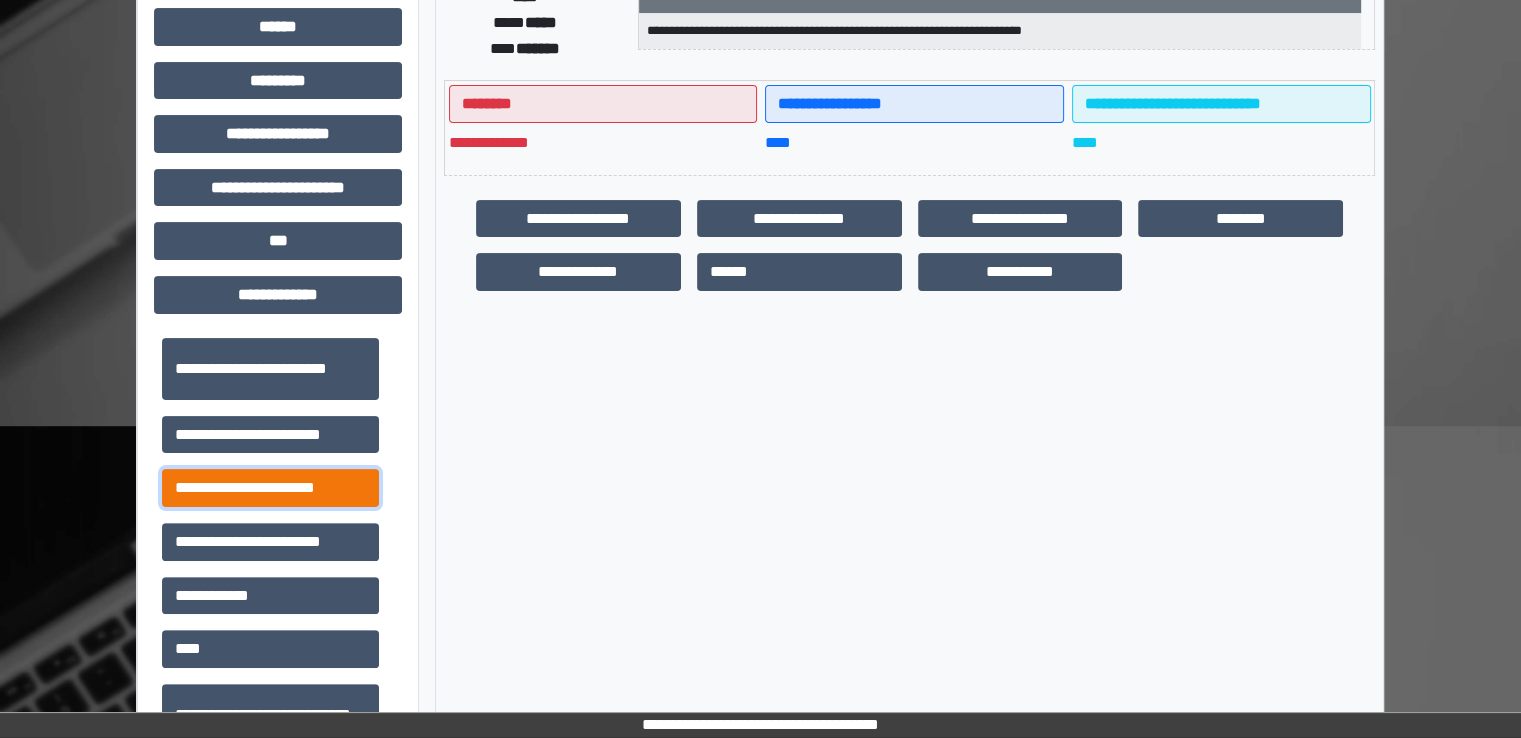 click on "**********" at bounding box center [270, 488] 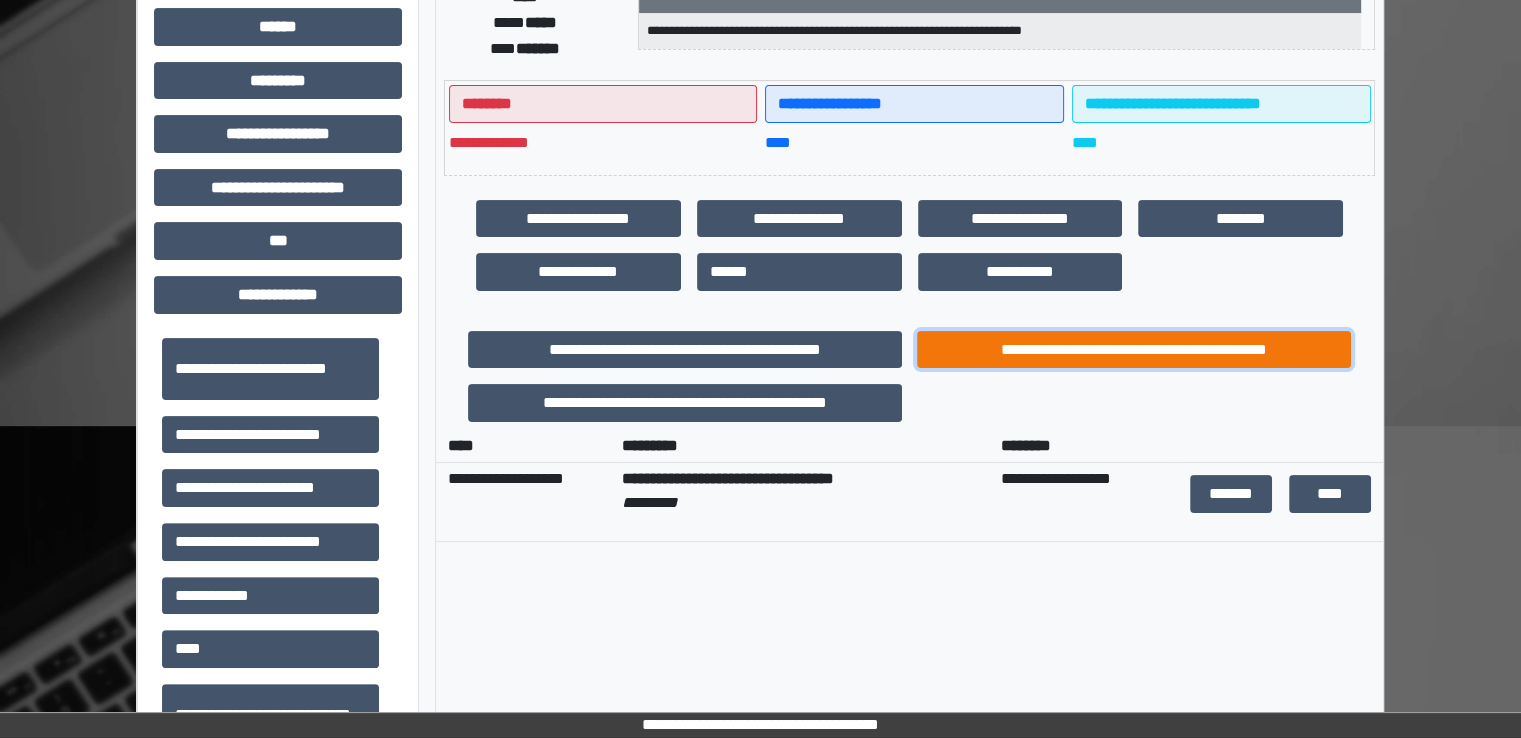 click on "**********" at bounding box center [1134, 350] 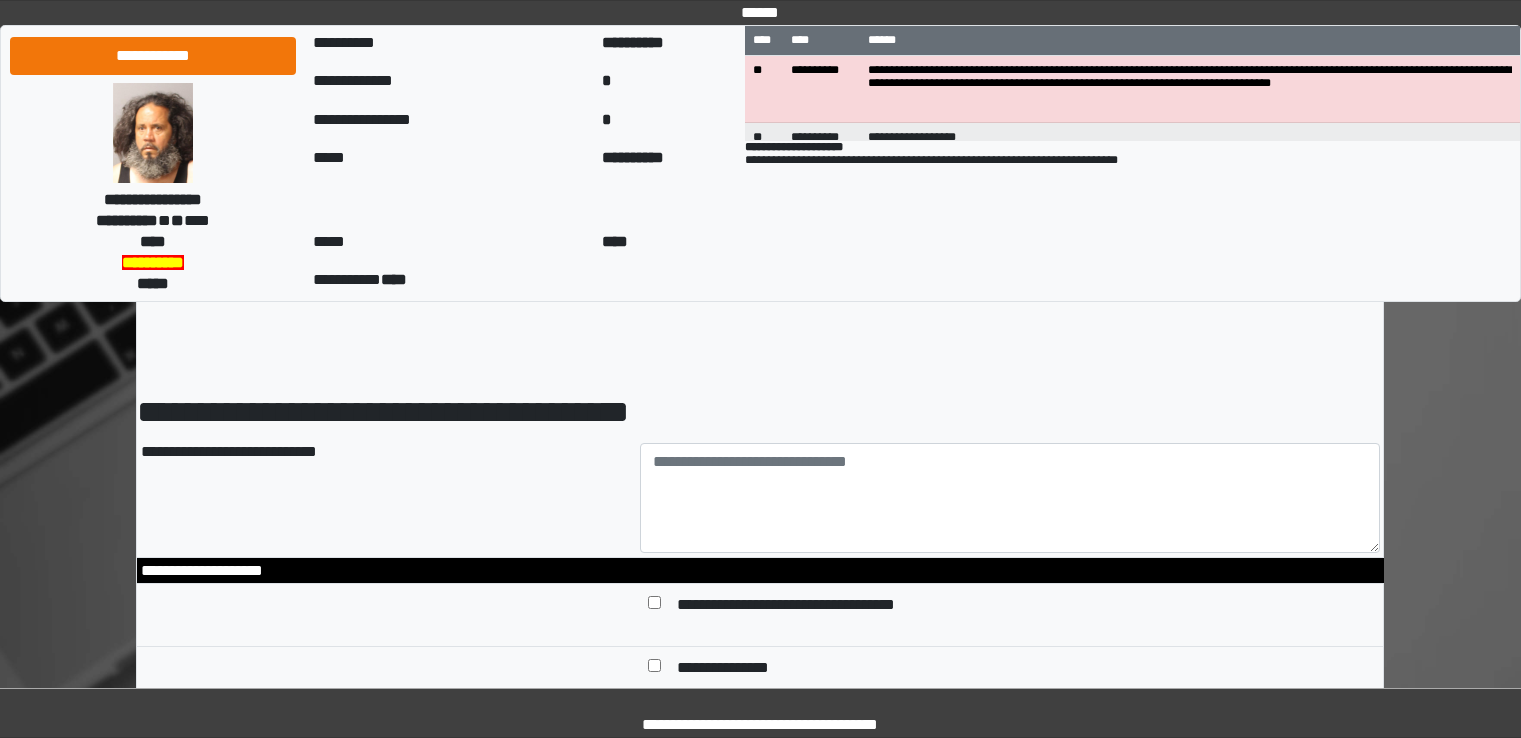 scroll, scrollTop: 0, scrollLeft: 0, axis: both 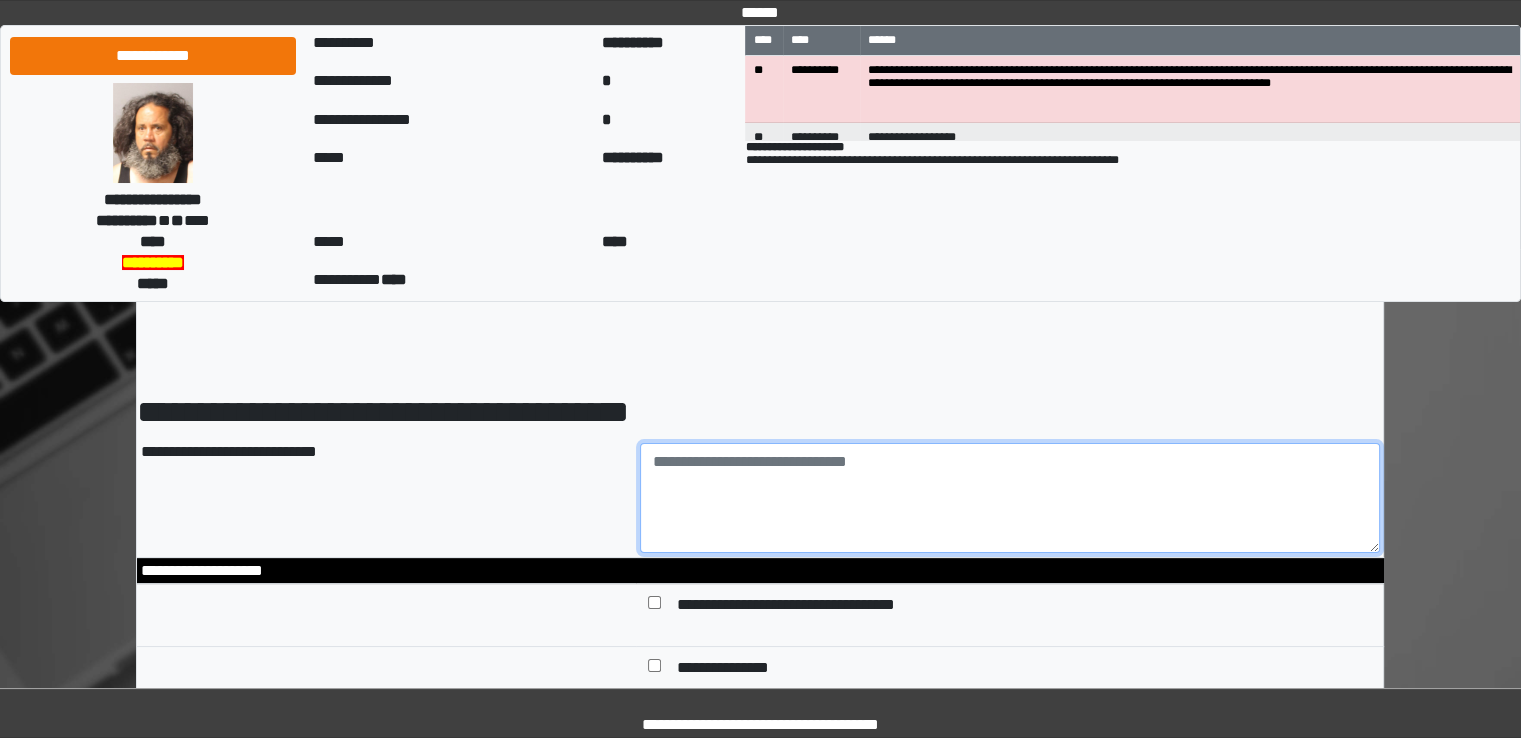 click at bounding box center (1010, 498) 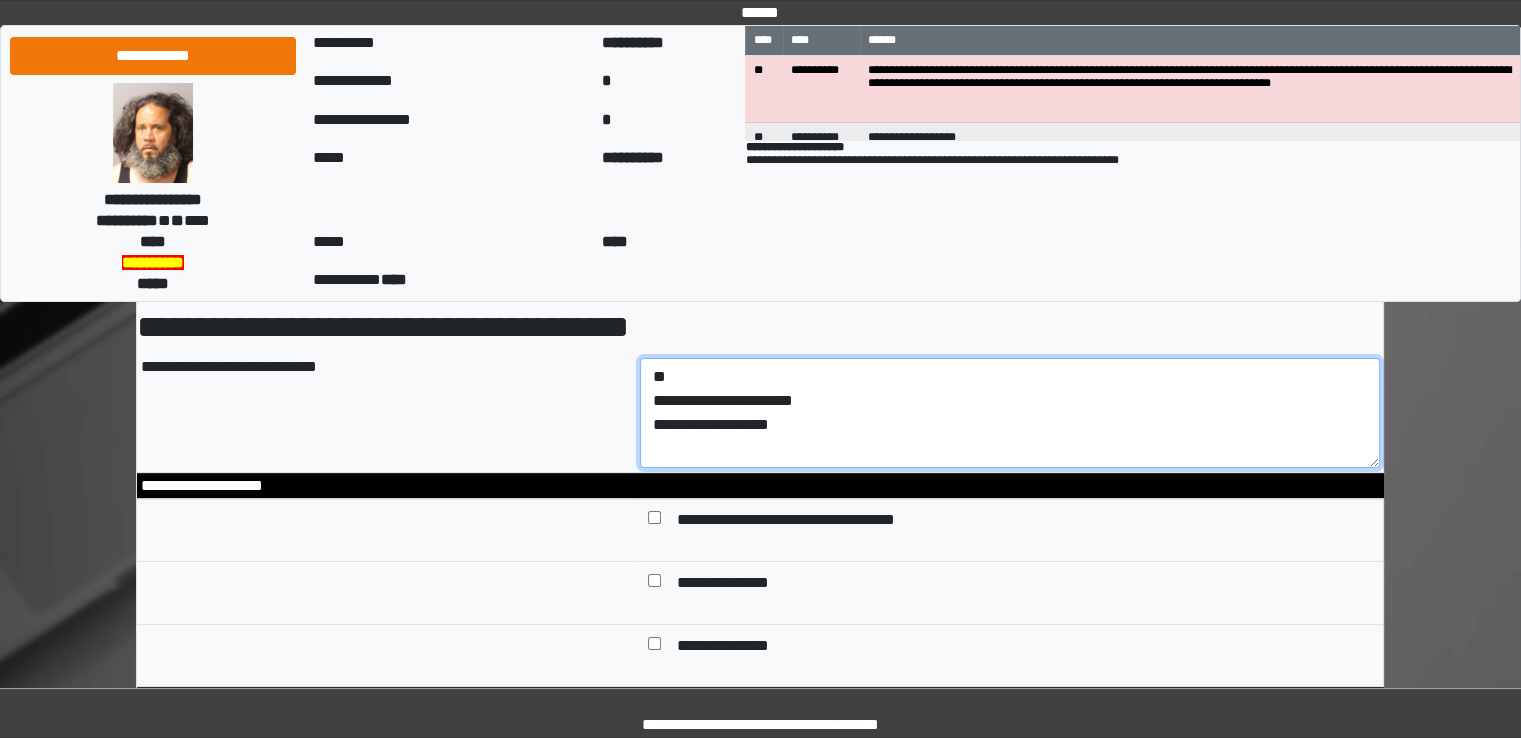 scroll, scrollTop: 200, scrollLeft: 0, axis: vertical 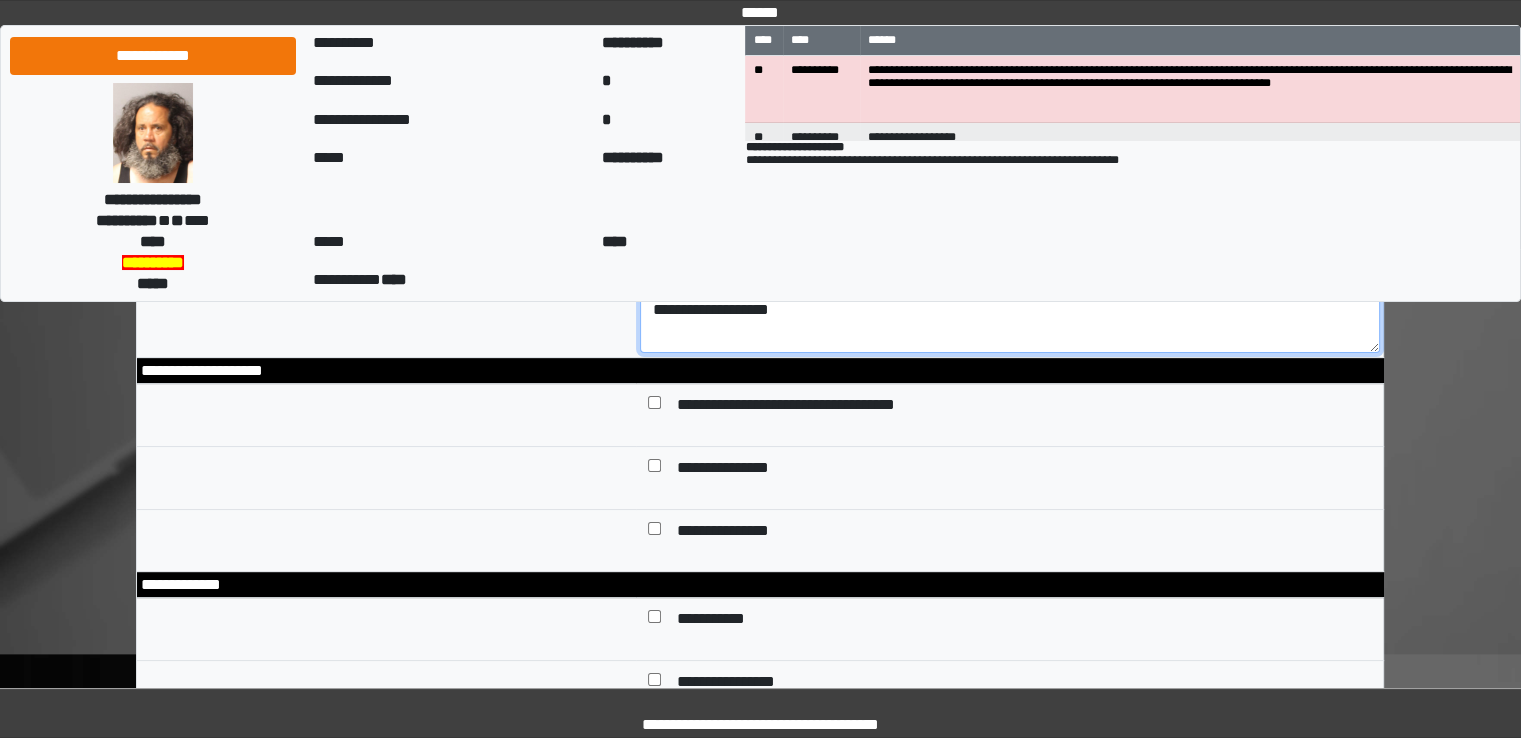 type on "**********" 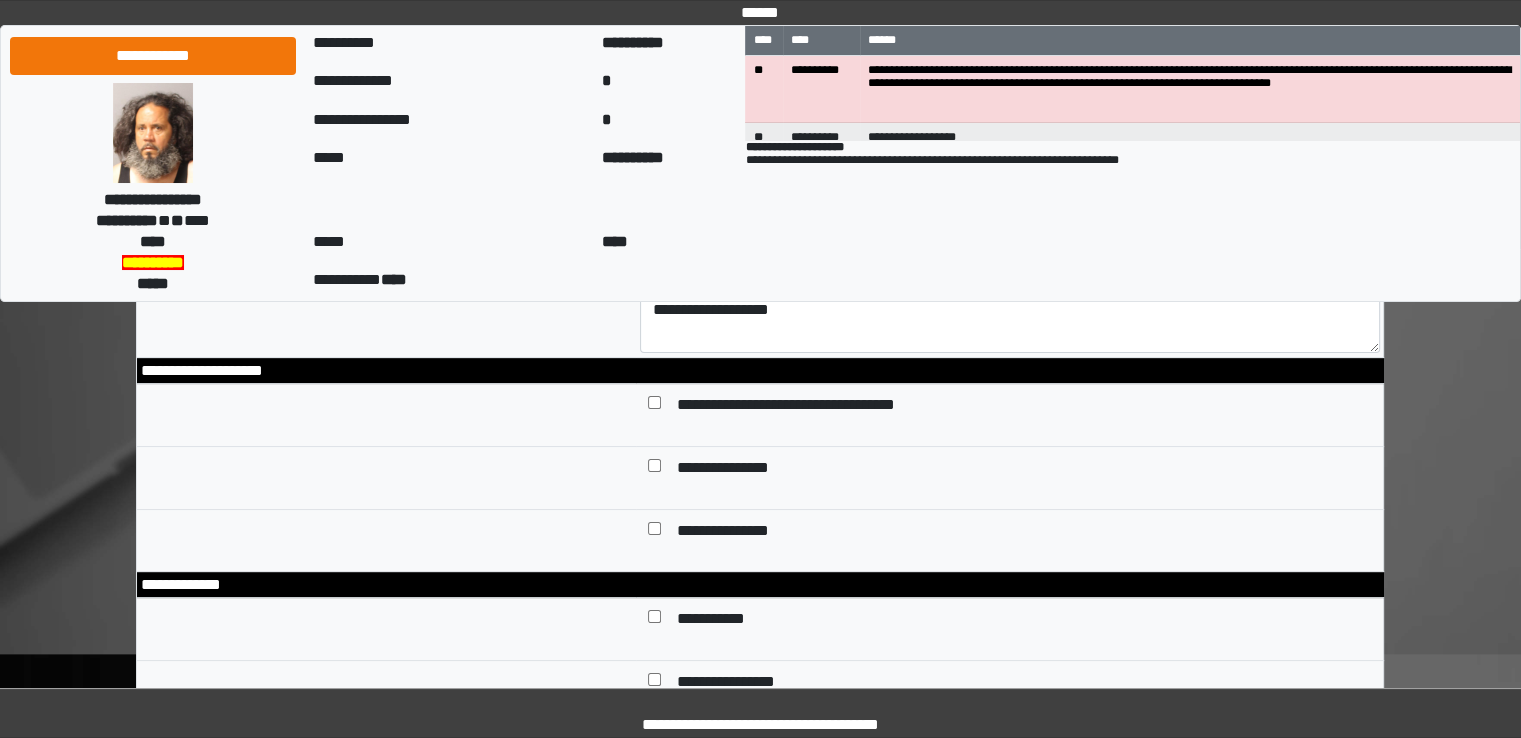 click on "**********" at bounding box center (739, 533) 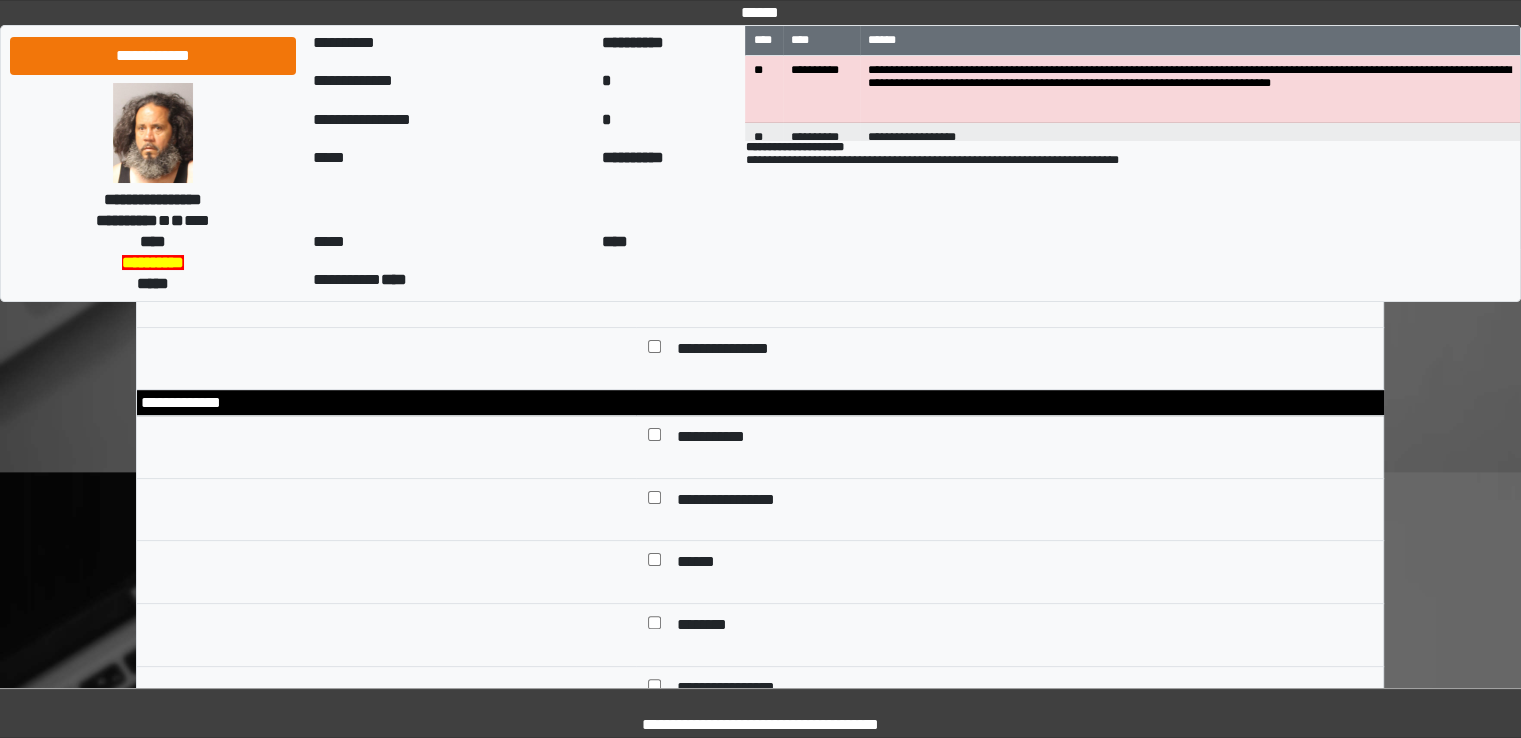 scroll, scrollTop: 400, scrollLeft: 0, axis: vertical 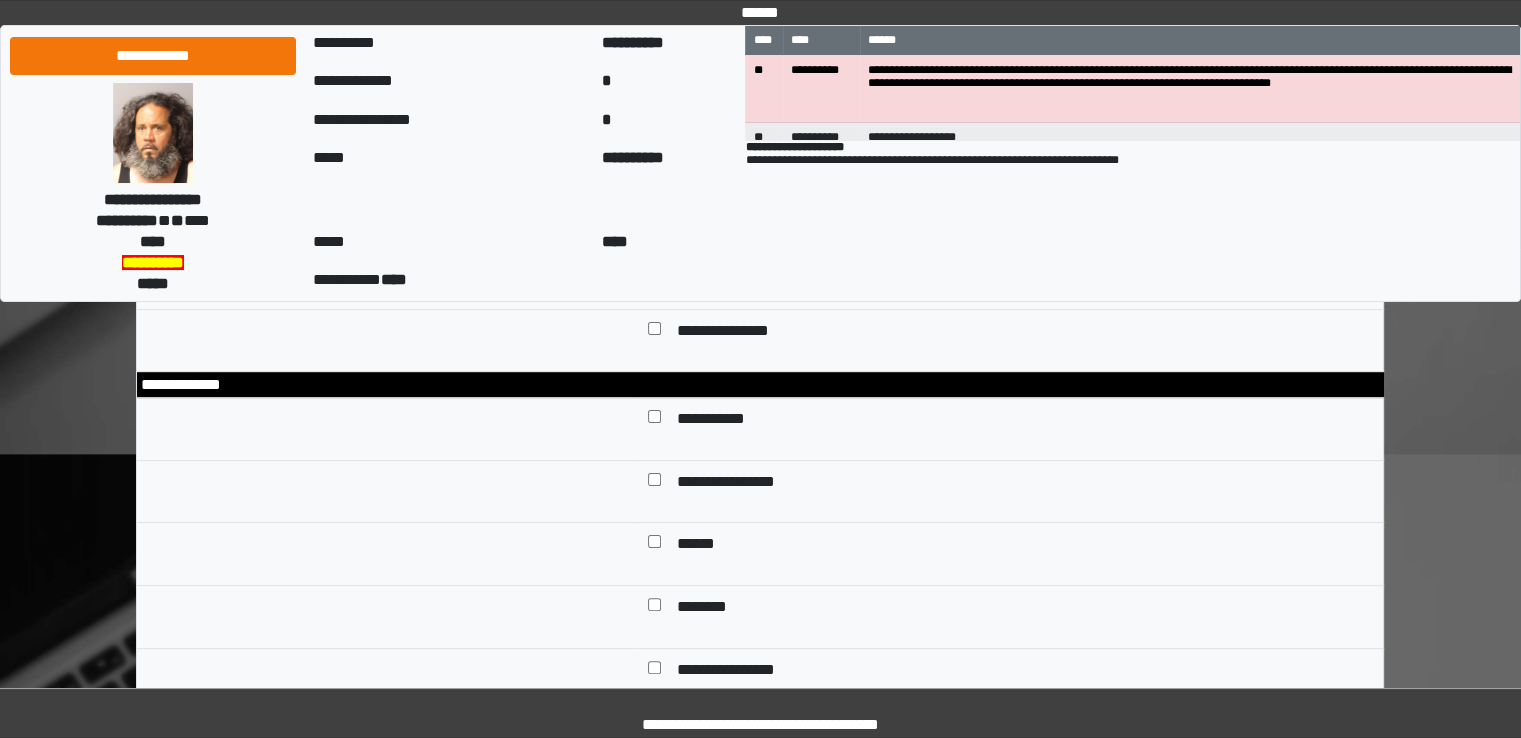 click on "**********" at bounding box center (723, 421) 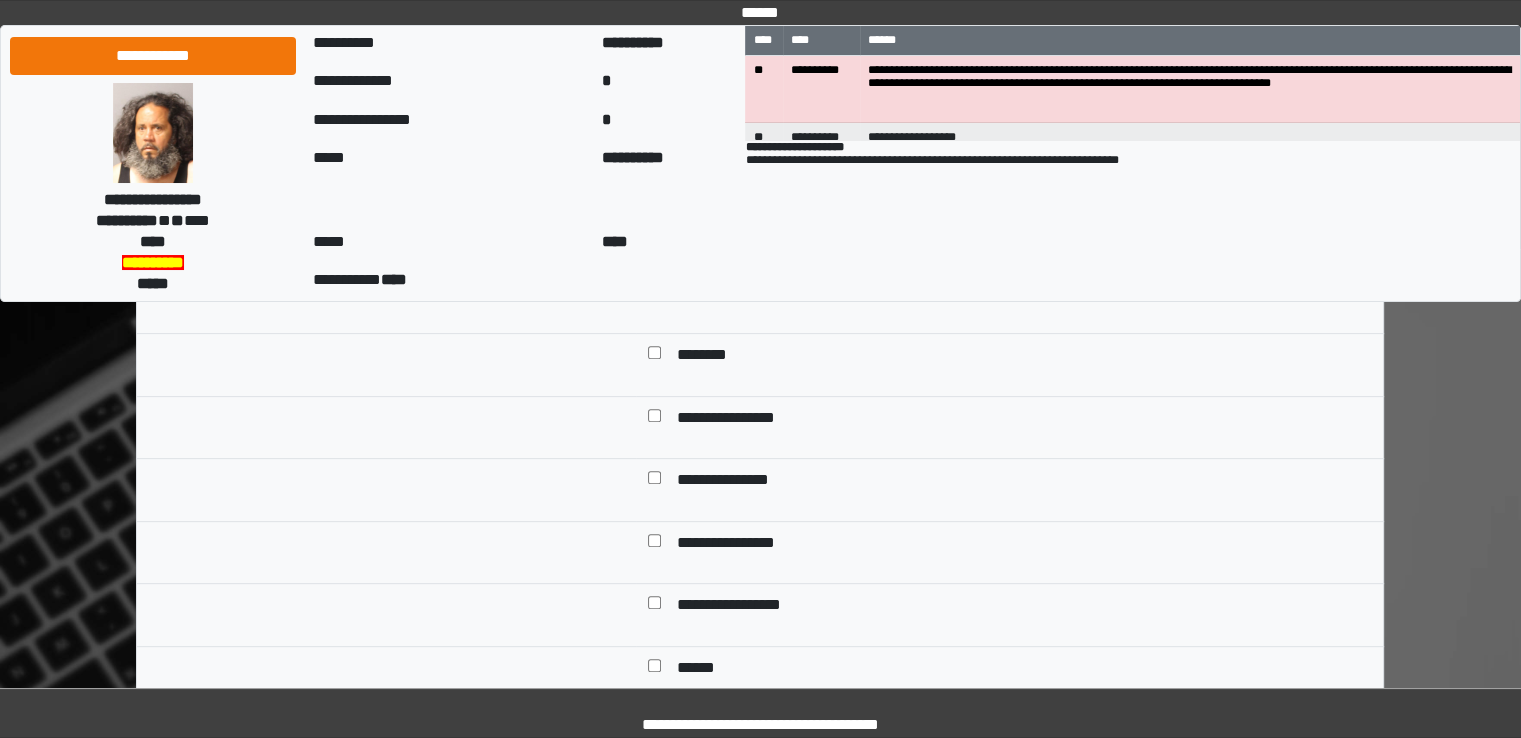 scroll, scrollTop: 700, scrollLeft: 0, axis: vertical 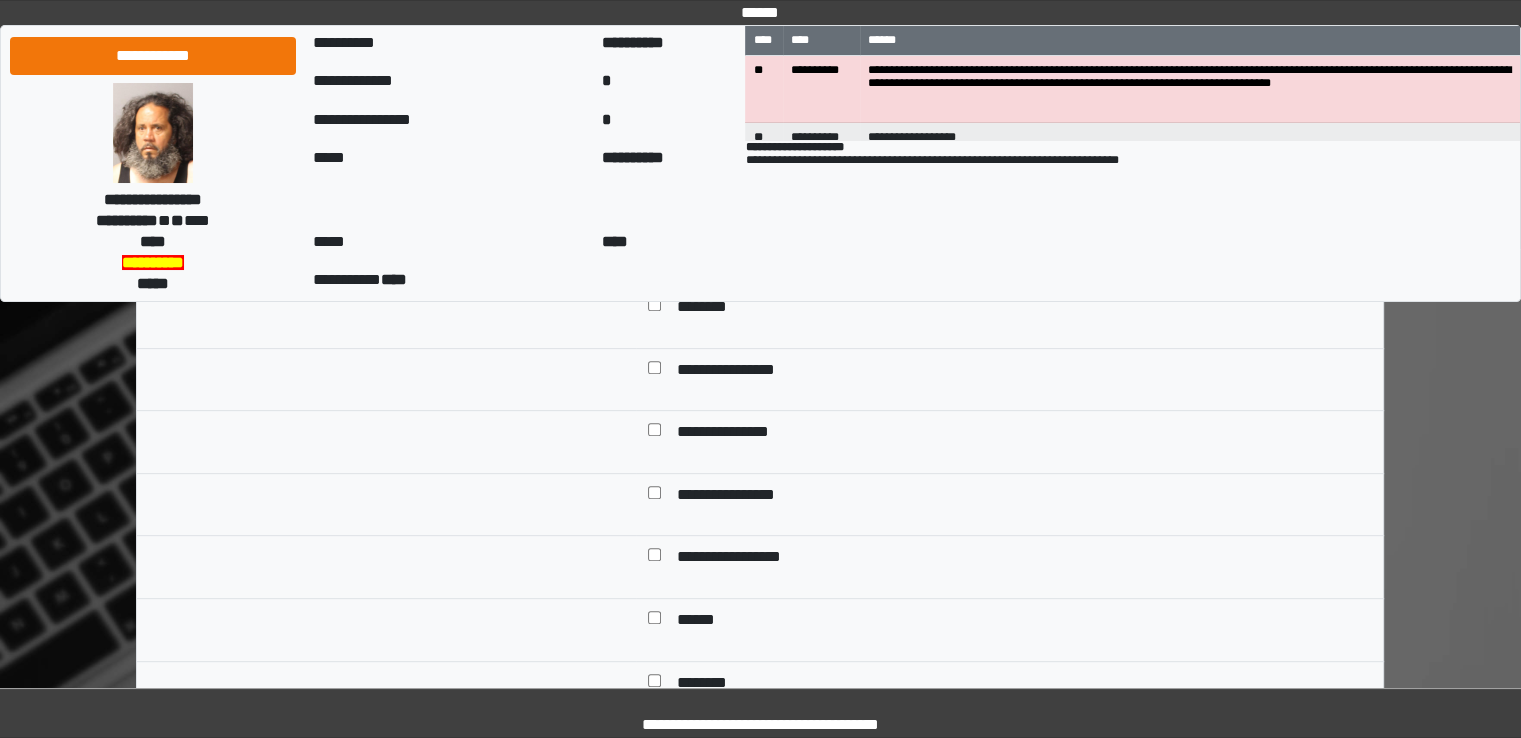 click on "**********" at bounding box center (739, 434) 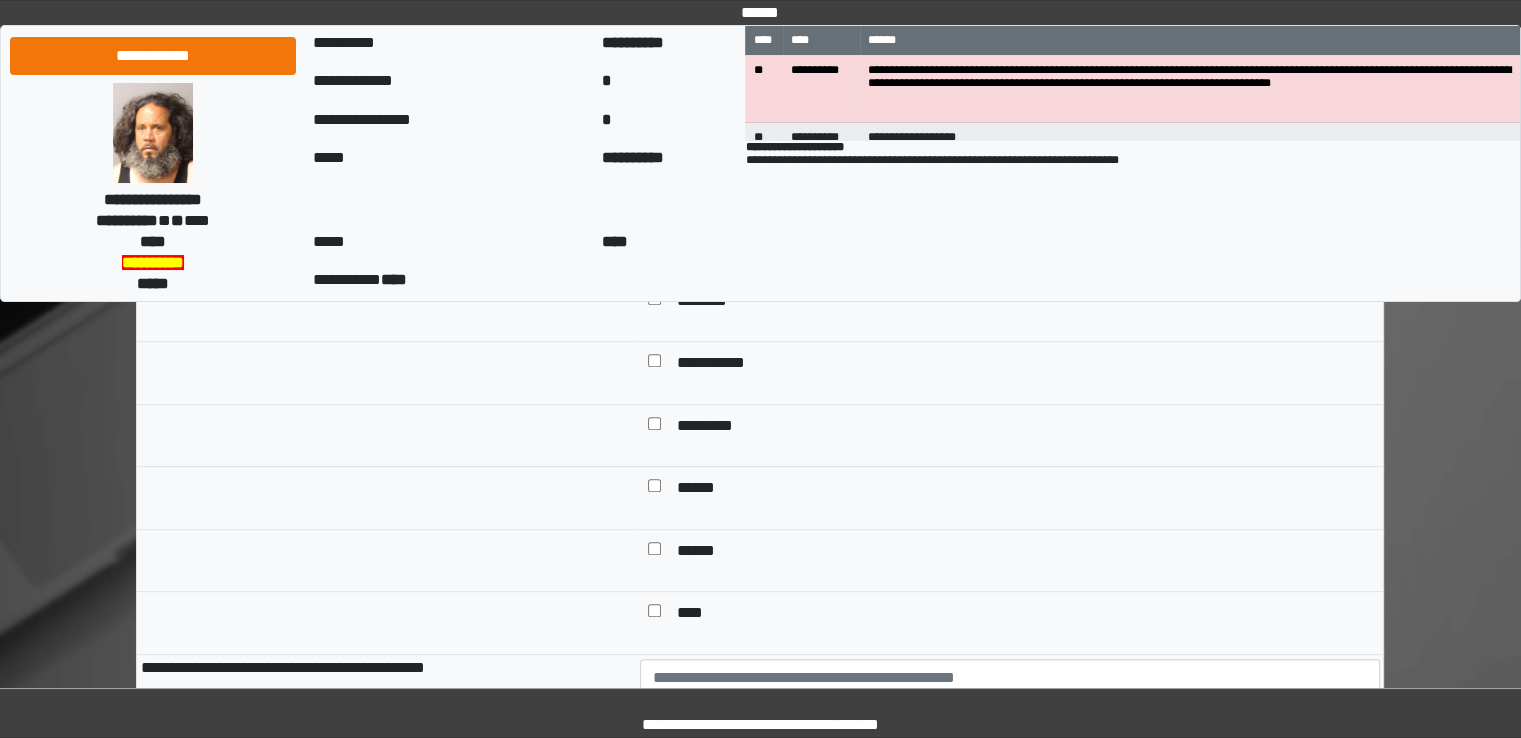 scroll, scrollTop: 1100, scrollLeft: 0, axis: vertical 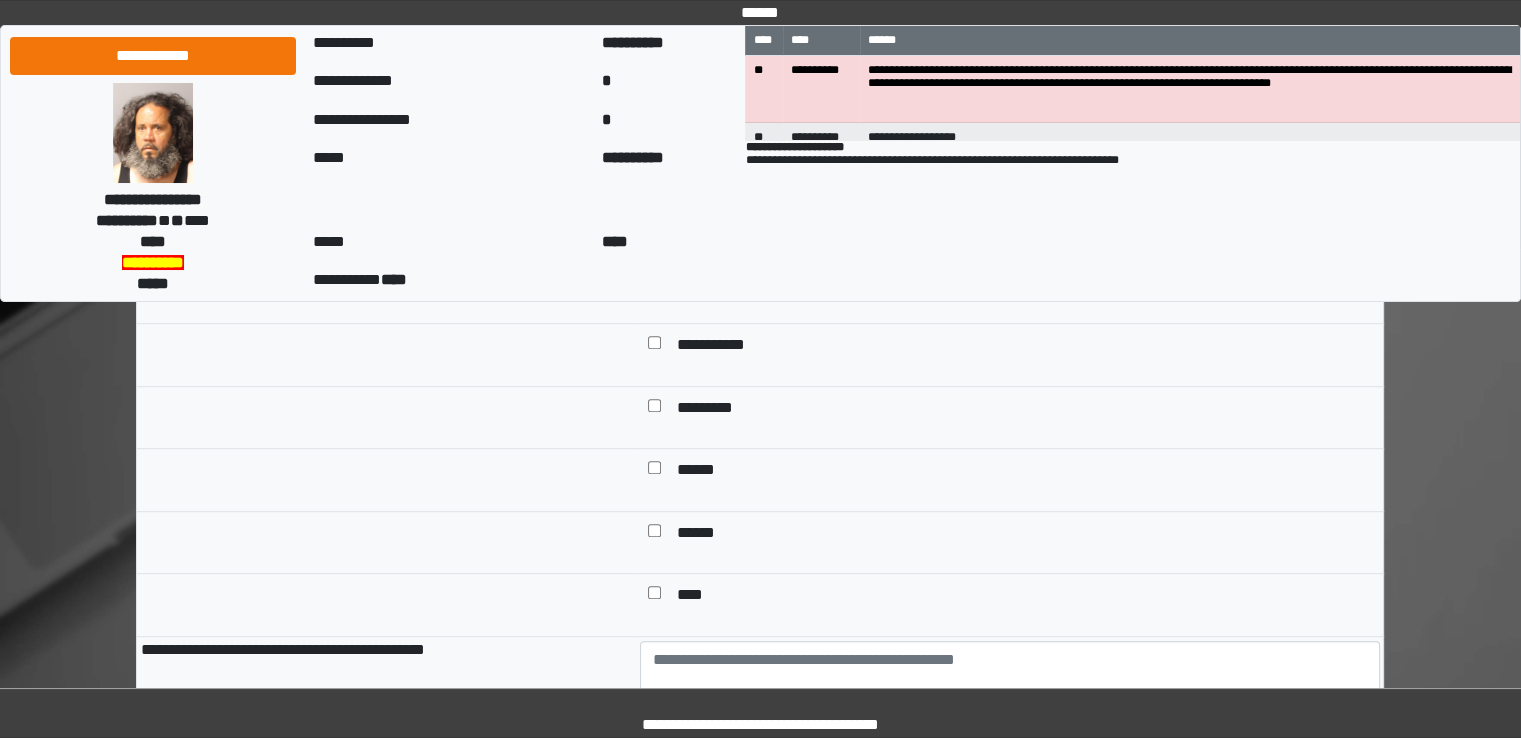 click on "*********" at bounding box center (715, 410) 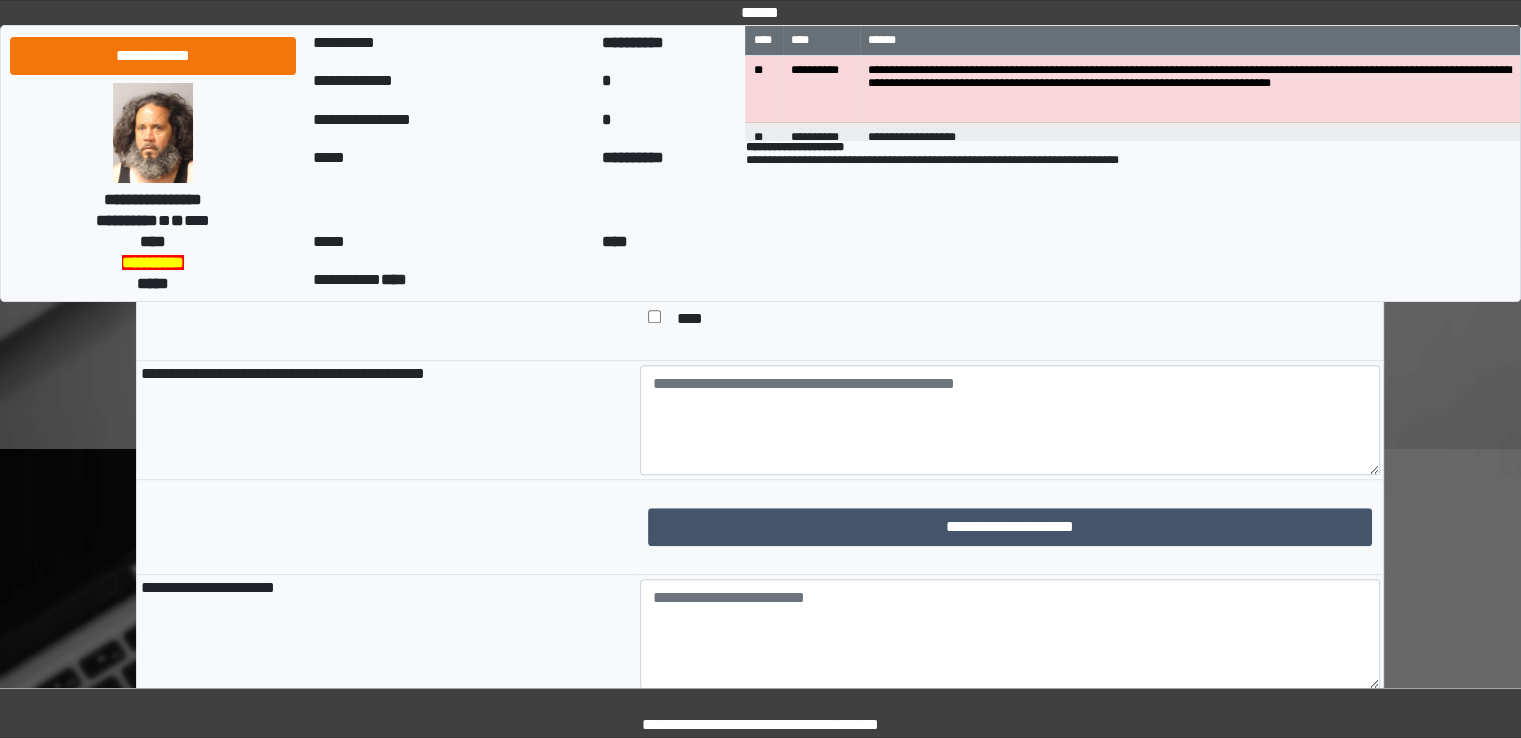scroll, scrollTop: 1400, scrollLeft: 0, axis: vertical 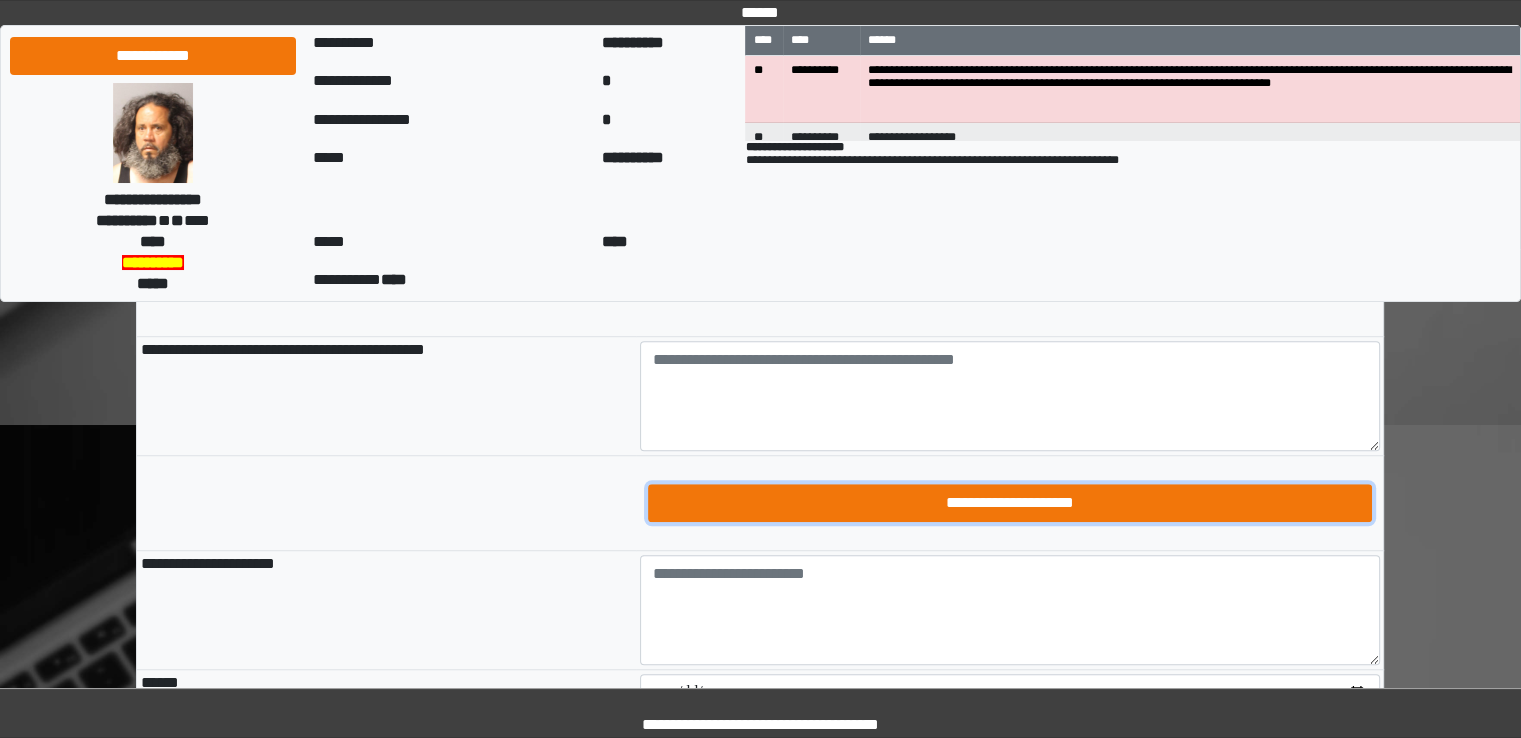 click on "**********" at bounding box center [1010, 503] 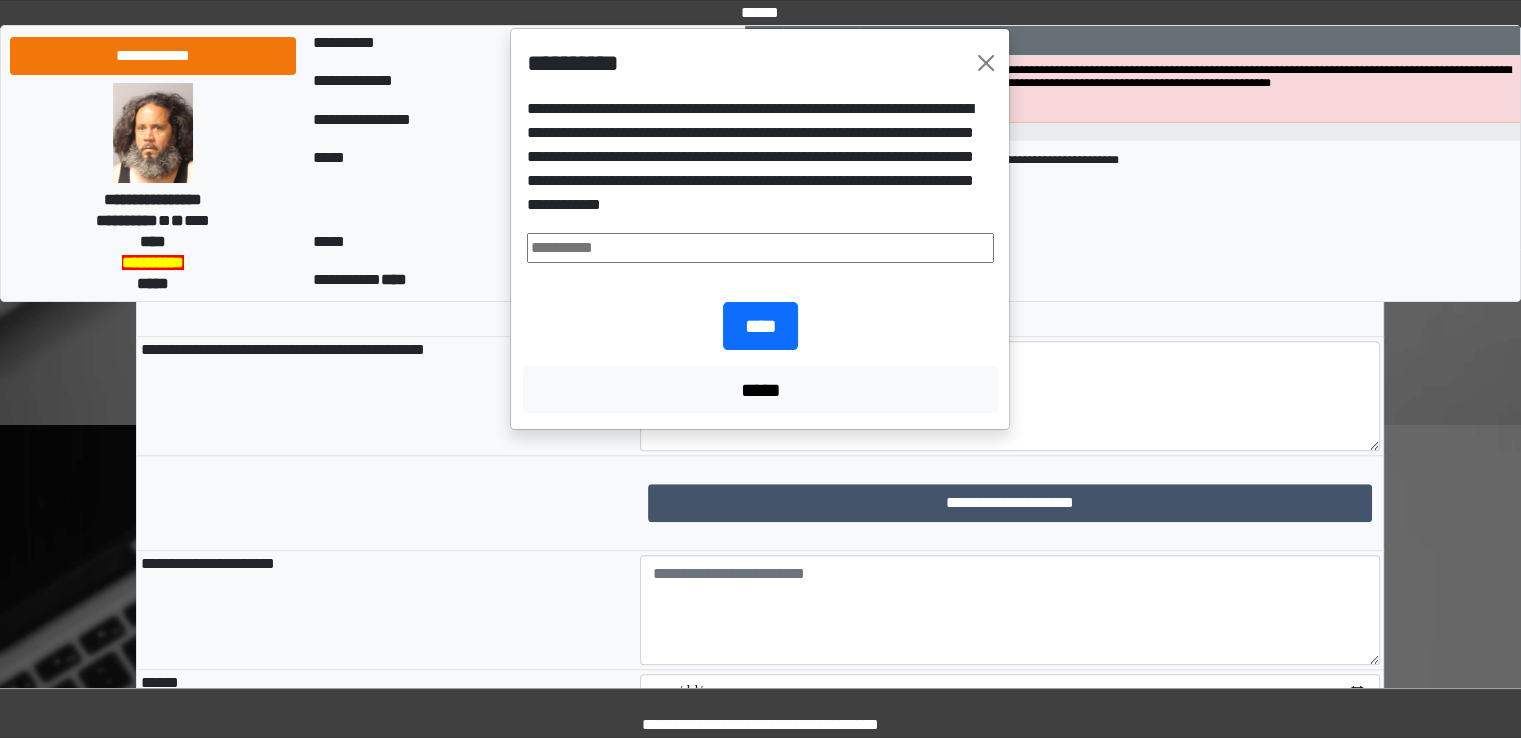 click at bounding box center [760, 248] 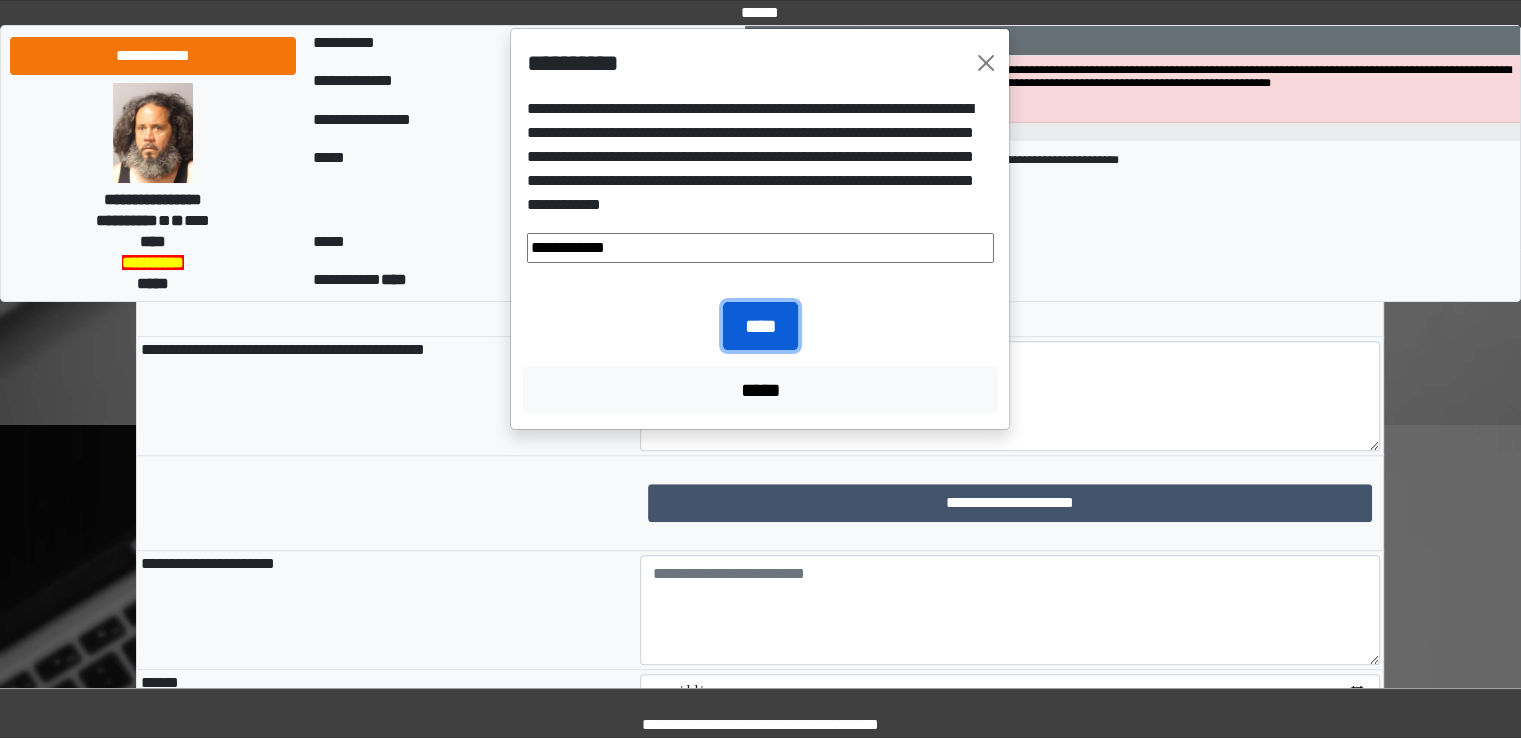 click on "****" at bounding box center [760, 326] 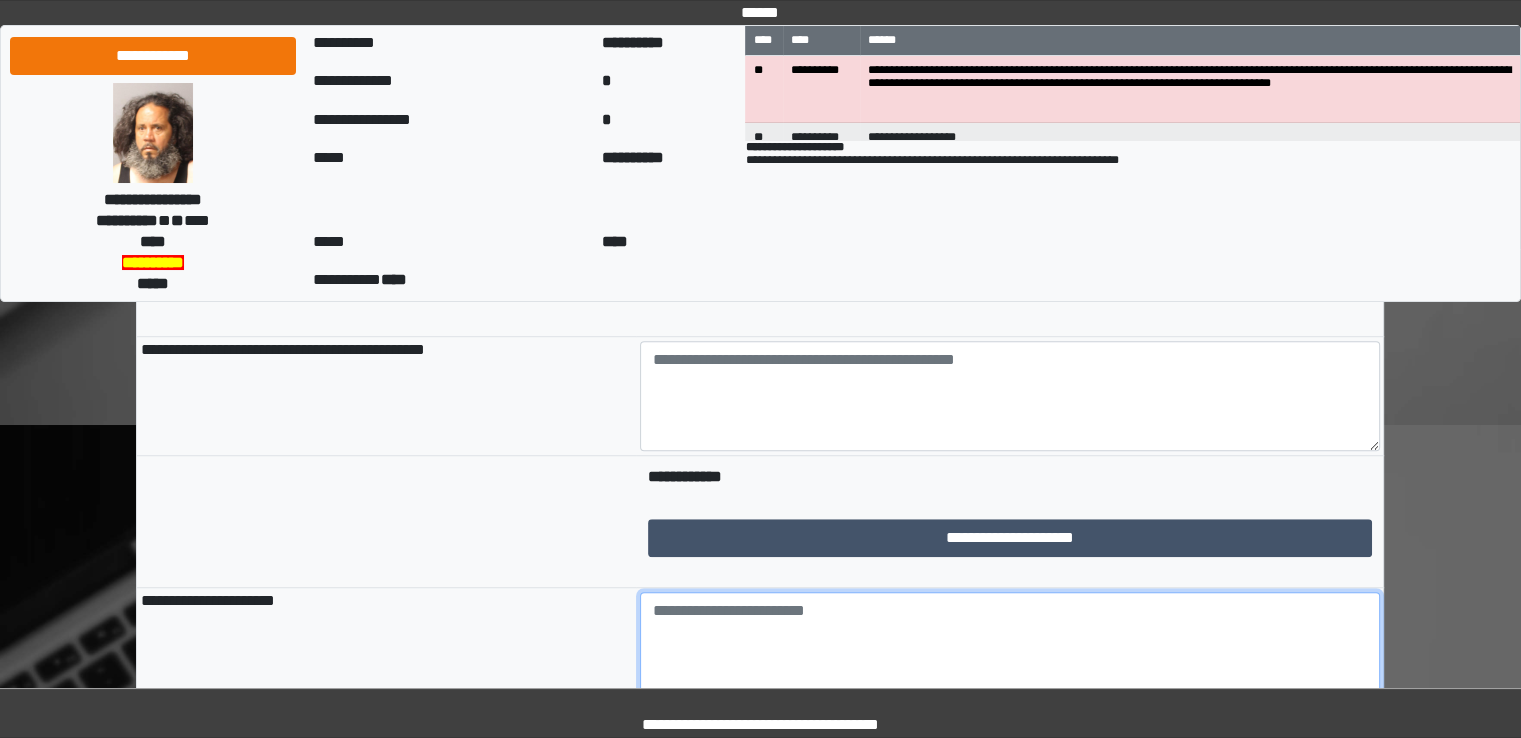 click at bounding box center [1010, 647] 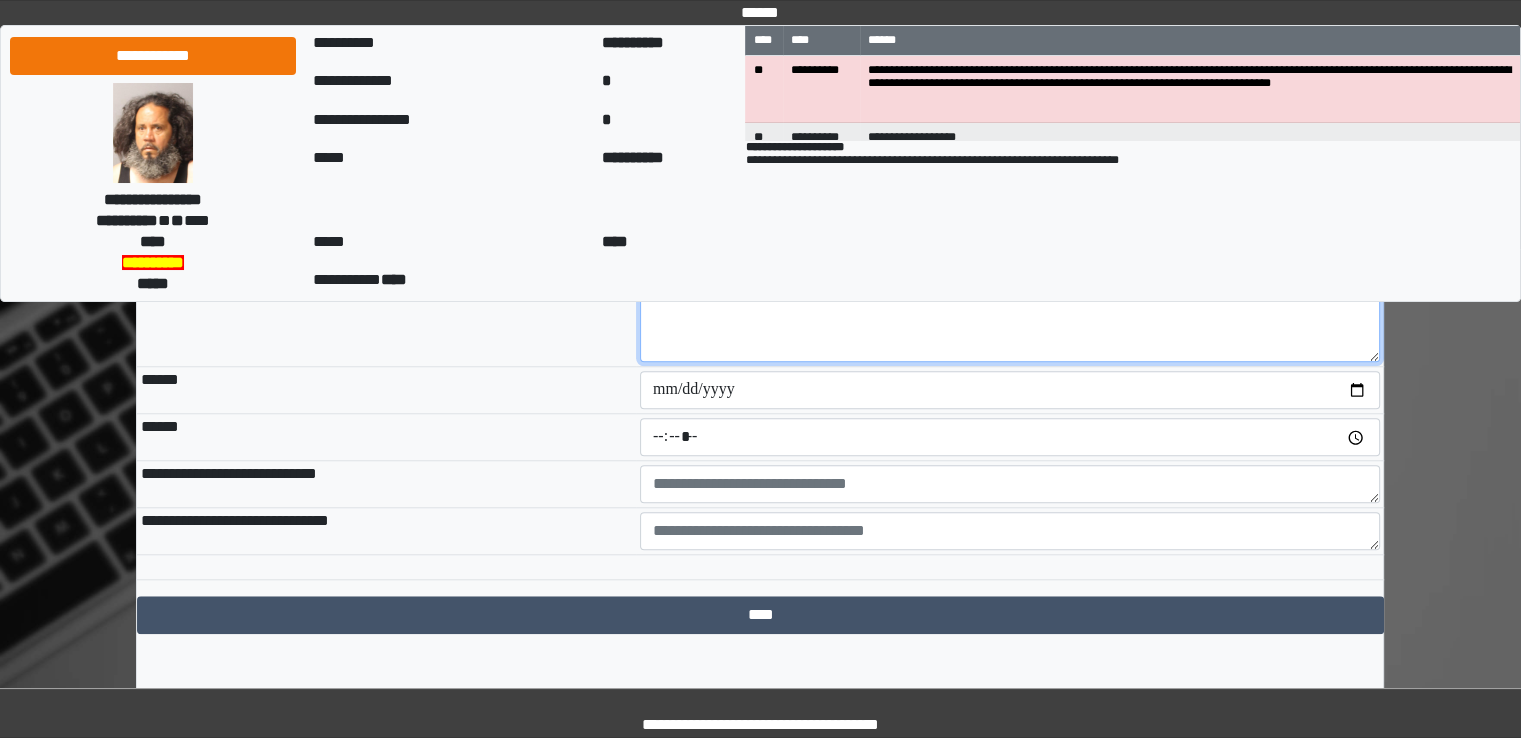 scroll, scrollTop: 1766, scrollLeft: 0, axis: vertical 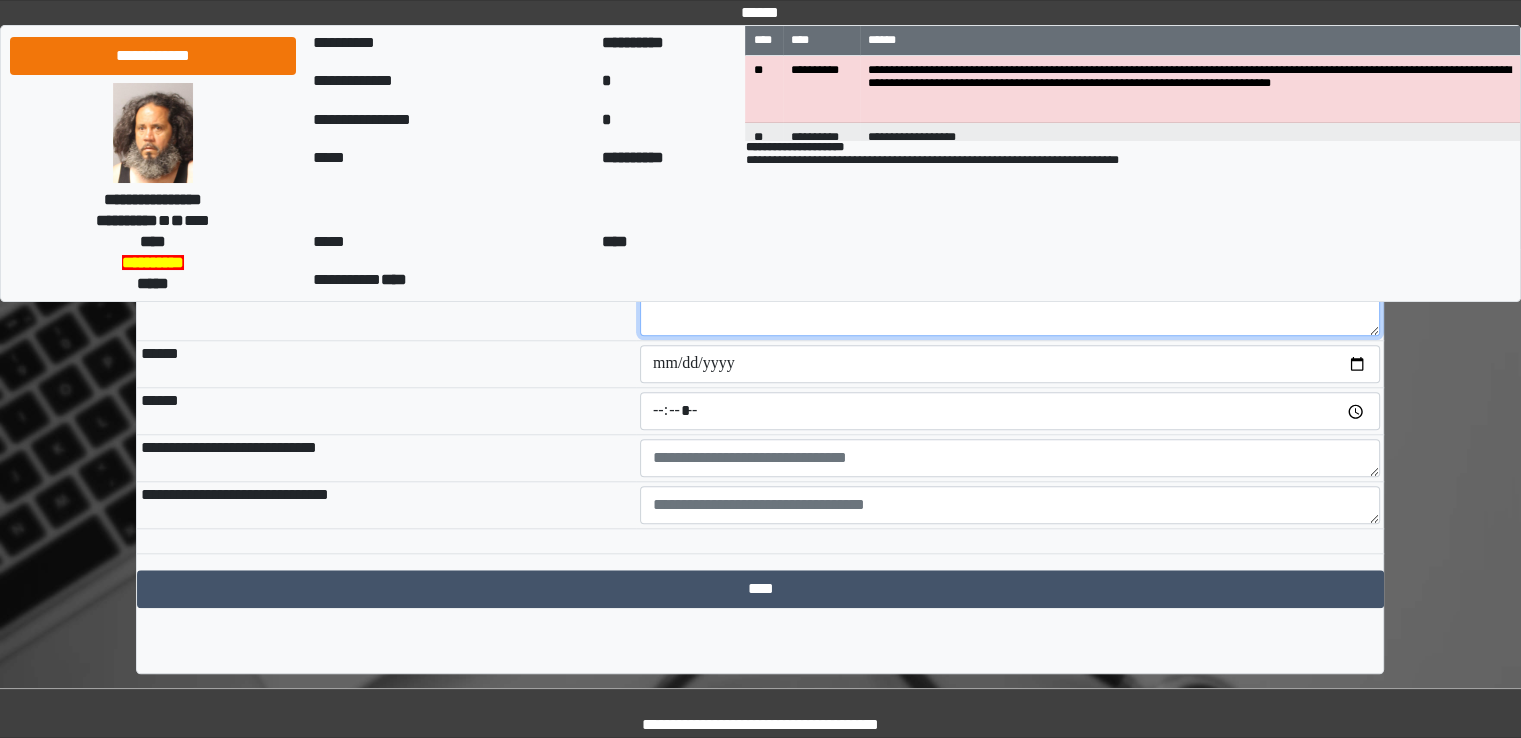 type on "**********" 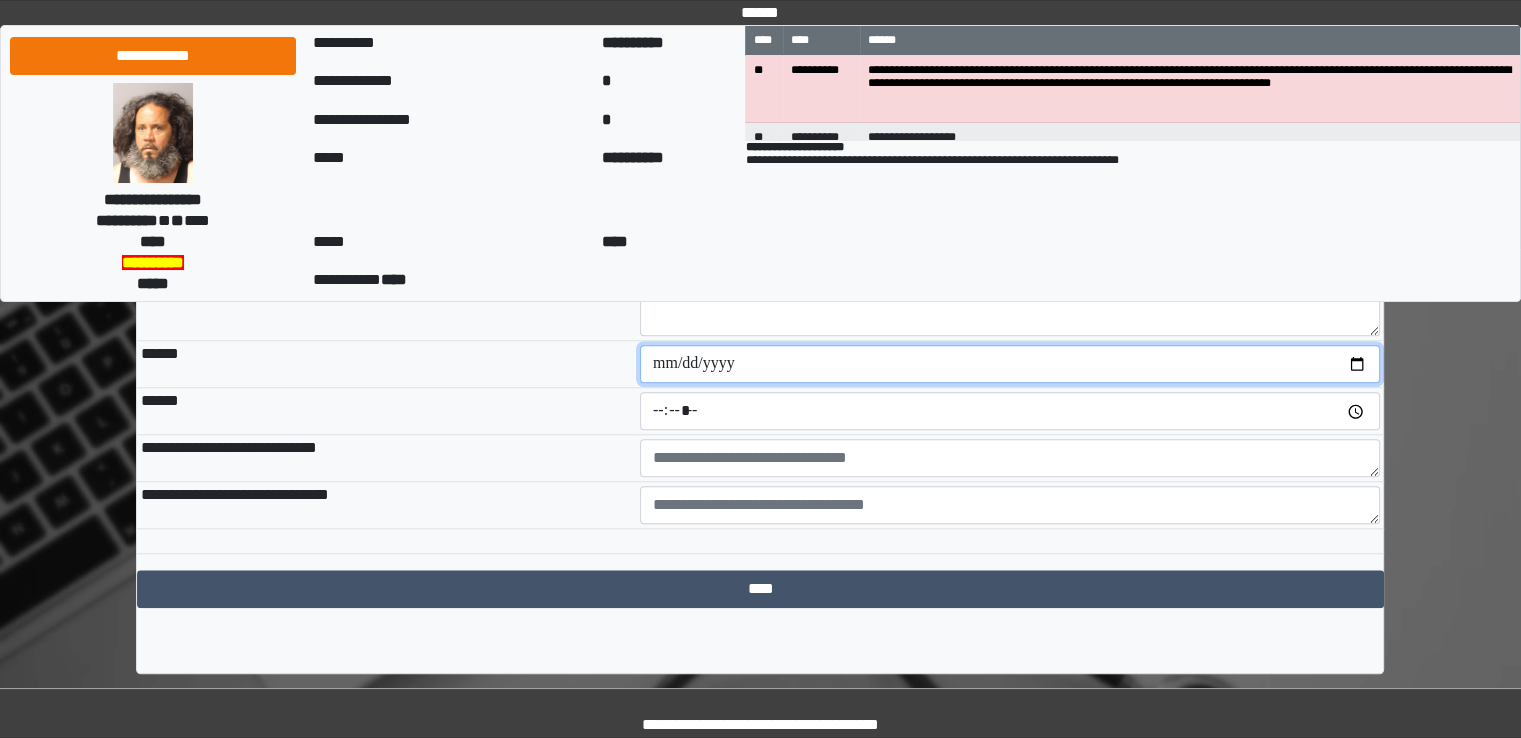click at bounding box center (1010, 364) 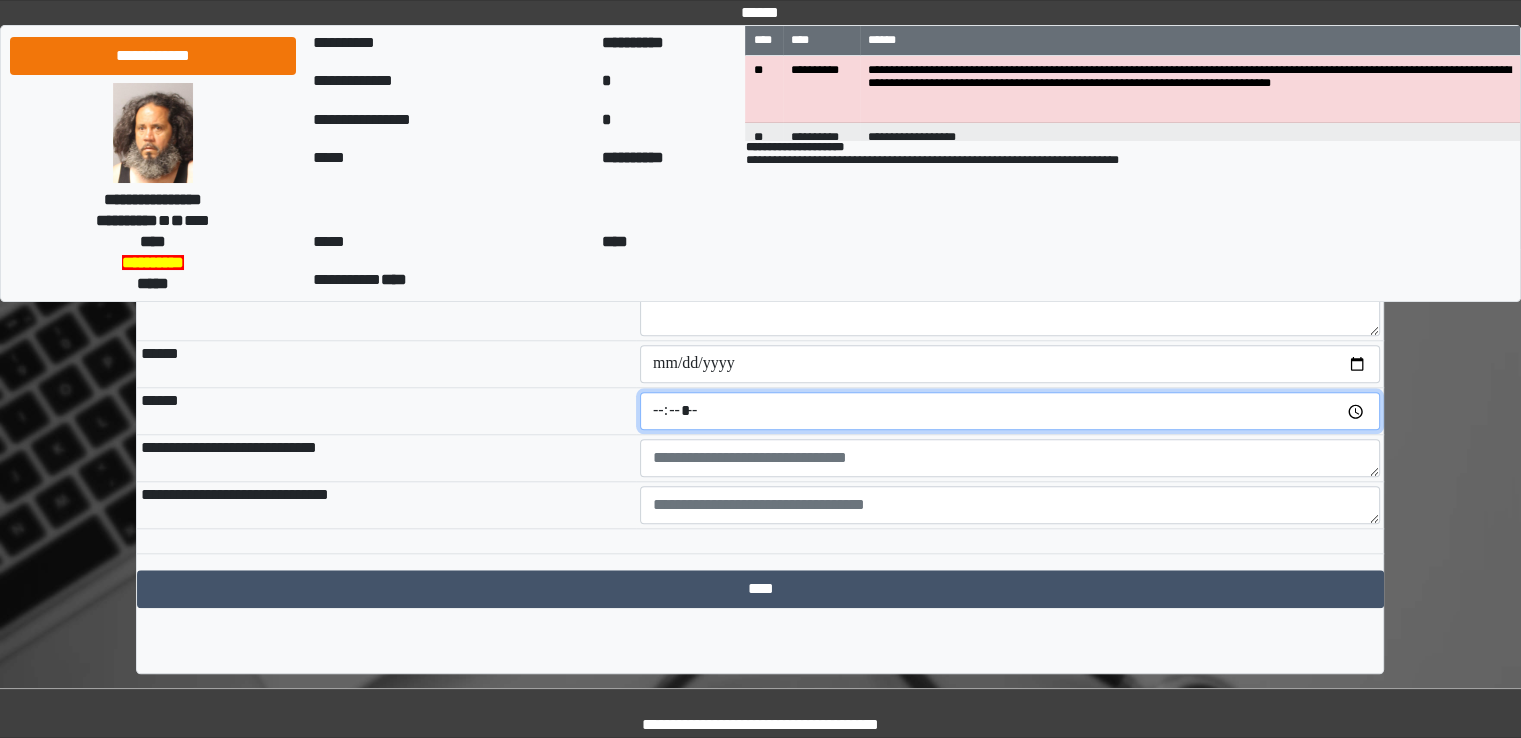 click at bounding box center (1010, 411) 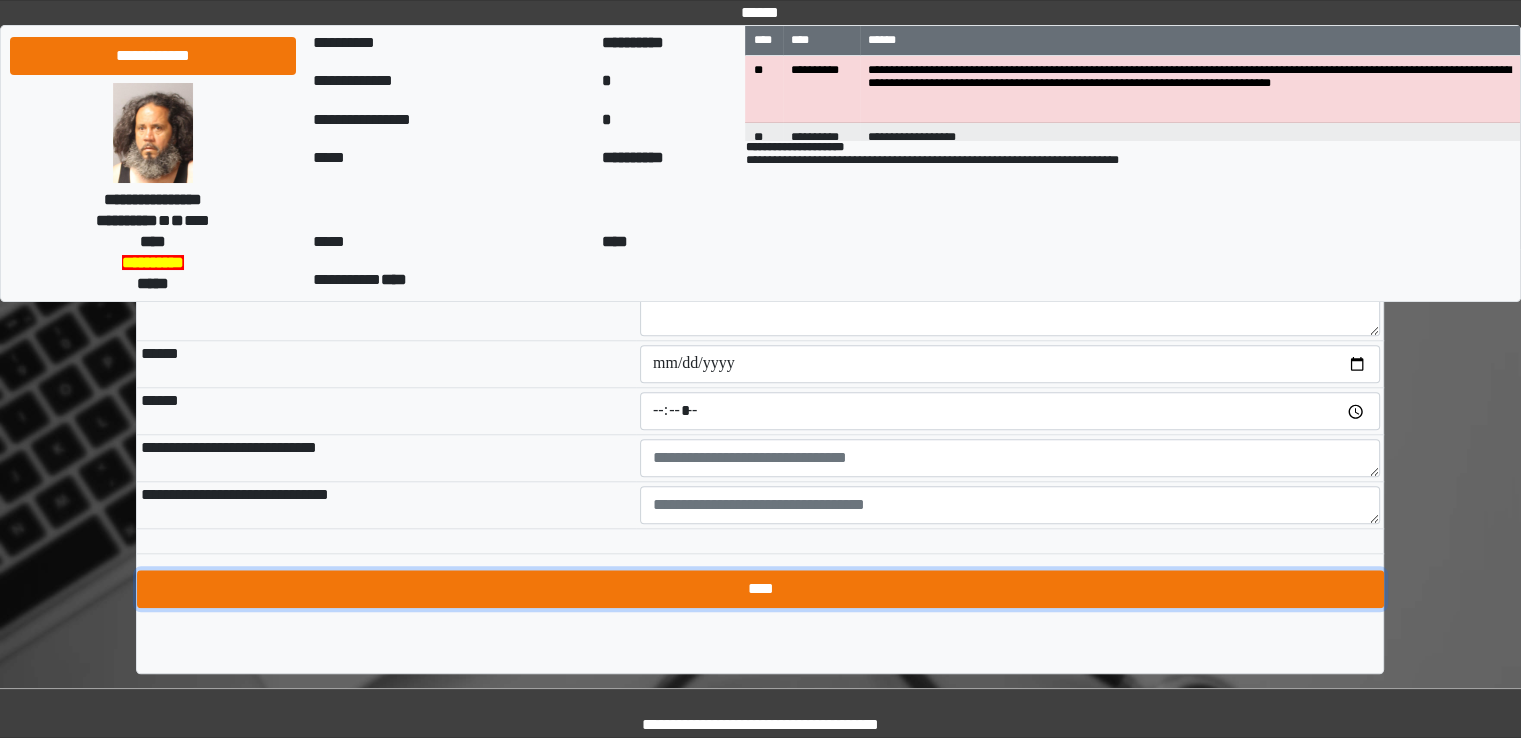 click on "****" at bounding box center [760, 589] 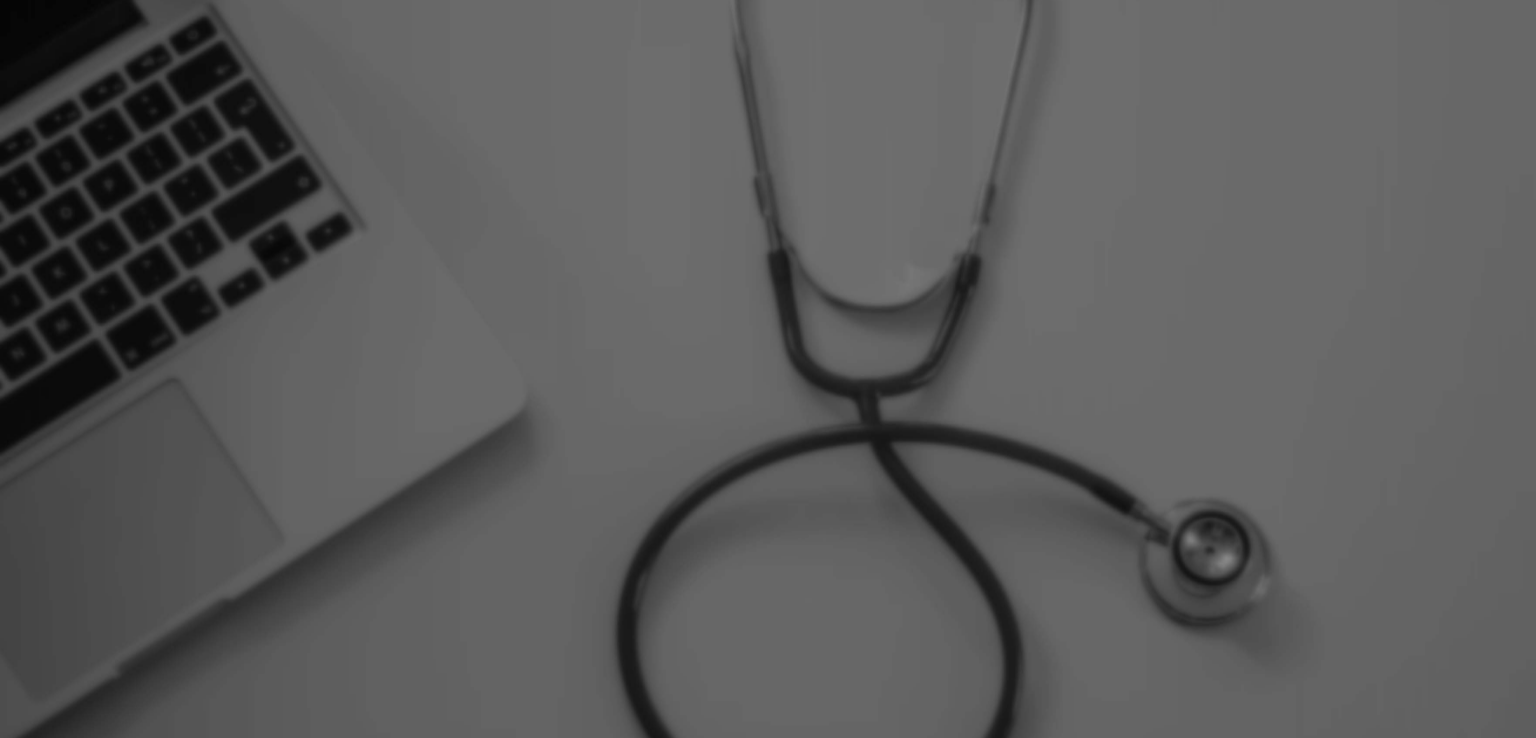 scroll, scrollTop: 0, scrollLeft: 0, axis: both 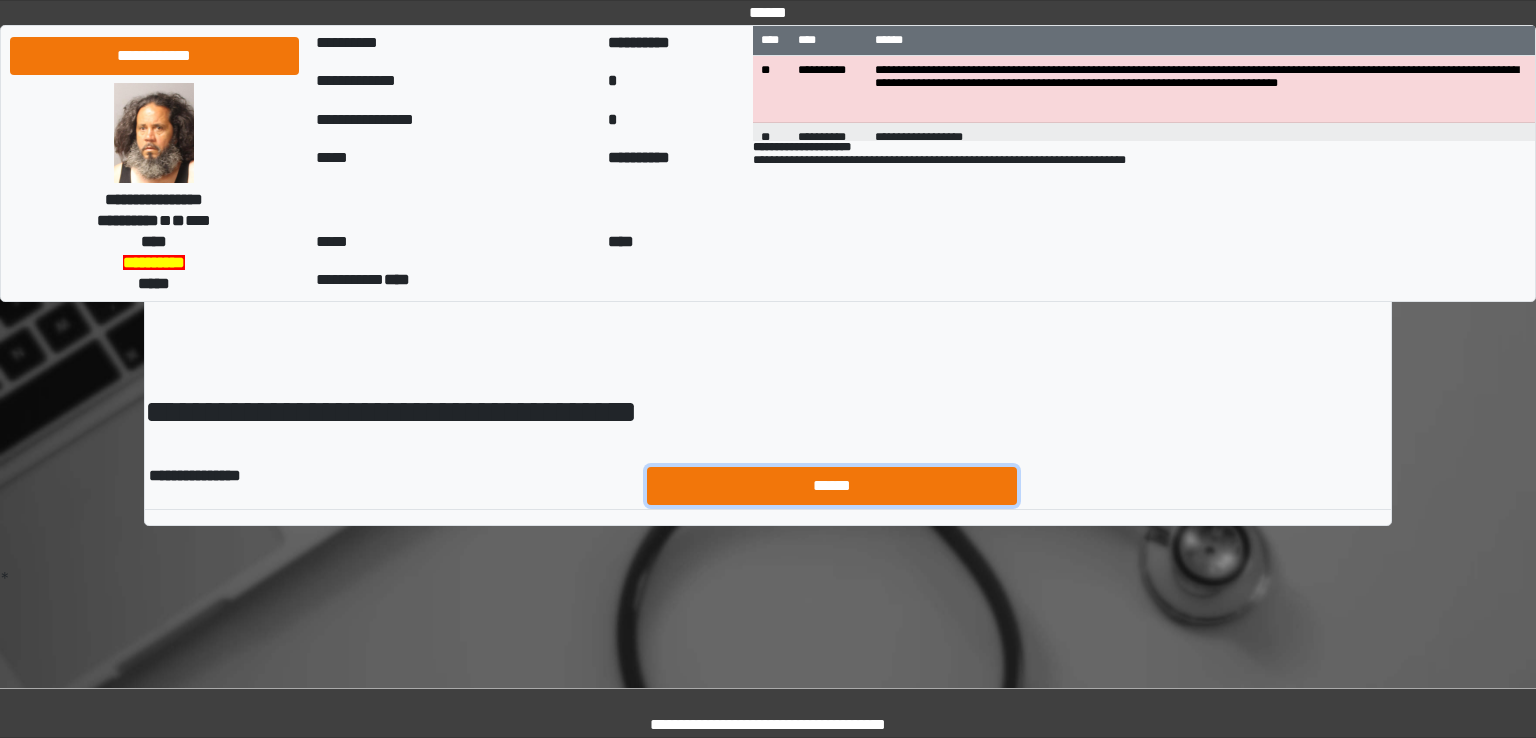 click on "******" at bounding box center (832, 486) 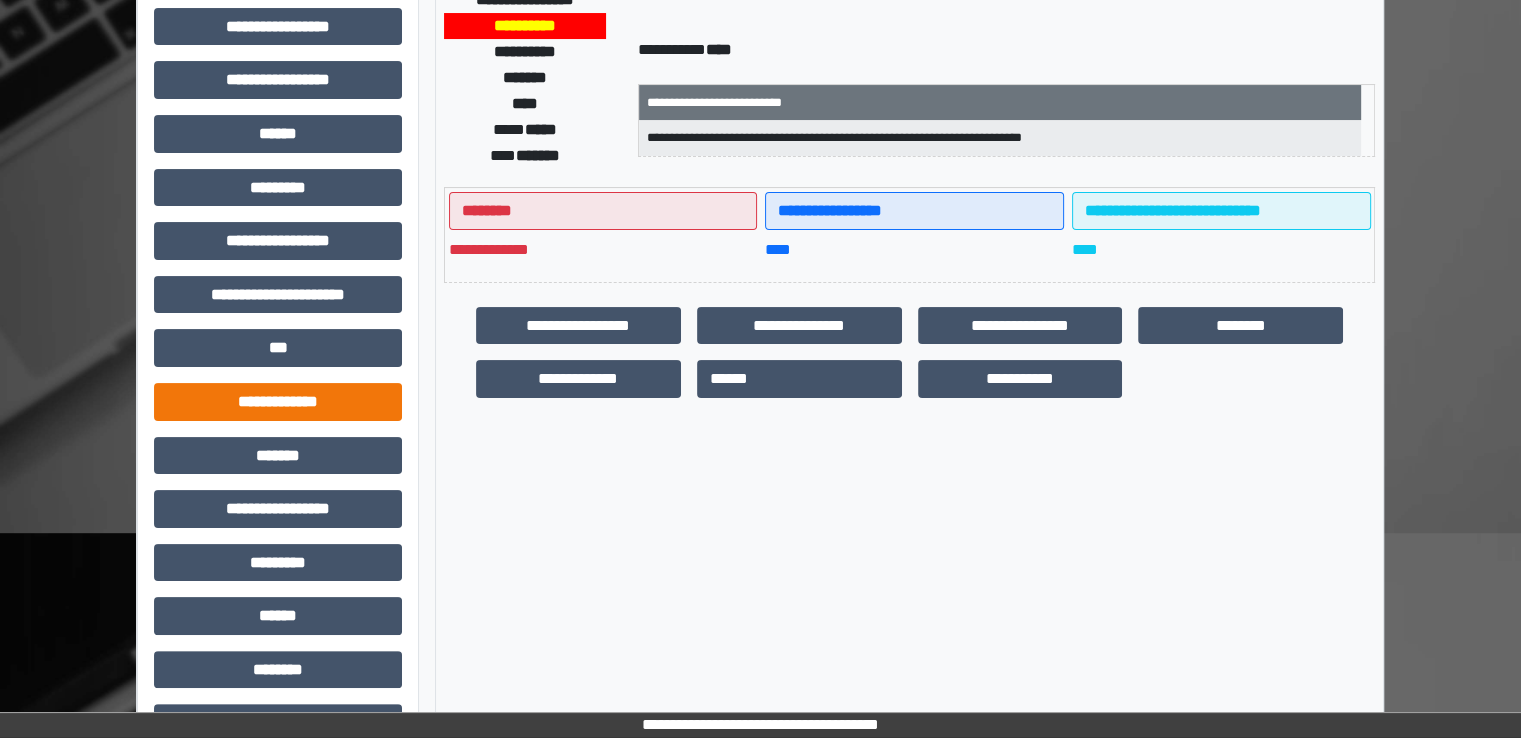 scroll, scrollTop: 428, scrollLeft: 0, axis: vertical 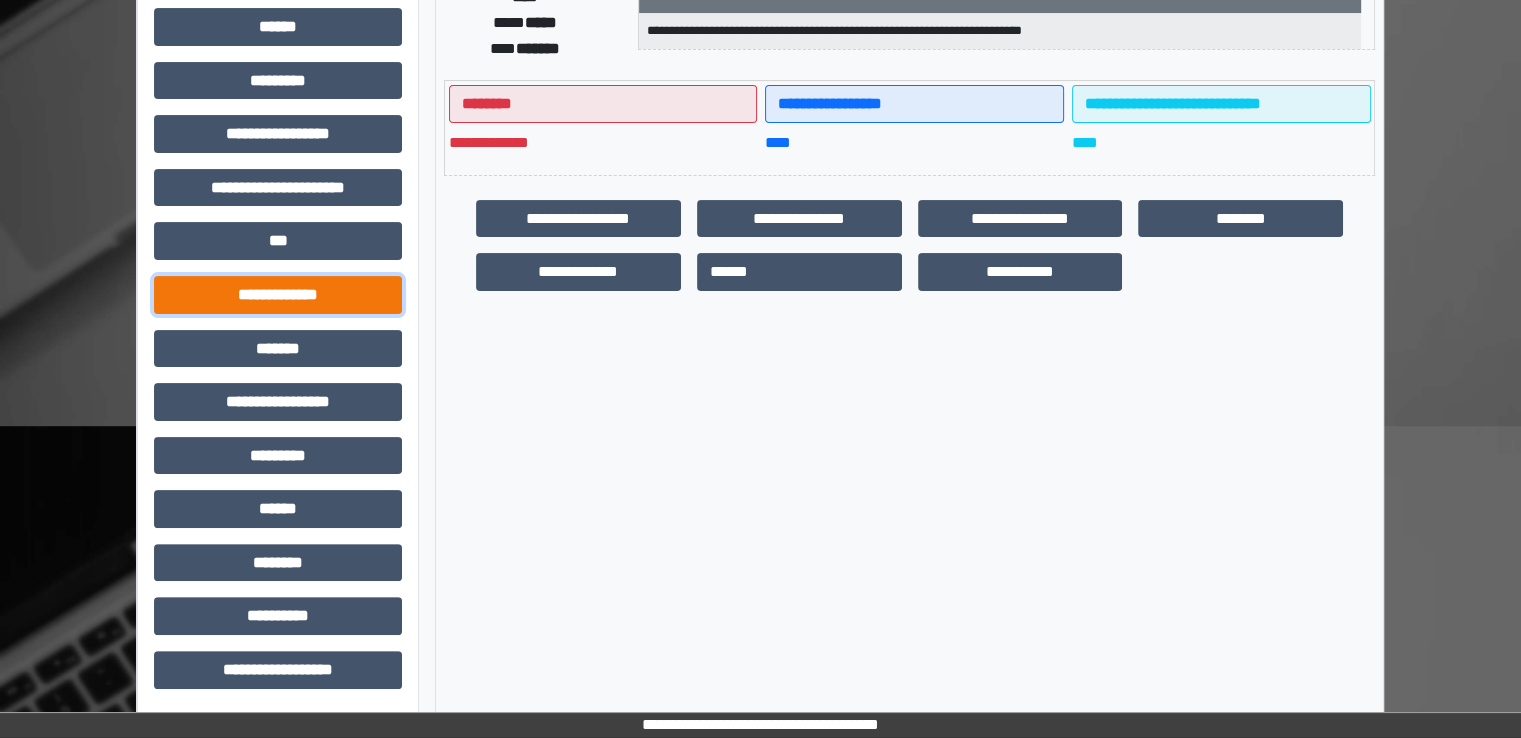 click on "**********" at bounding box center [278, 295] 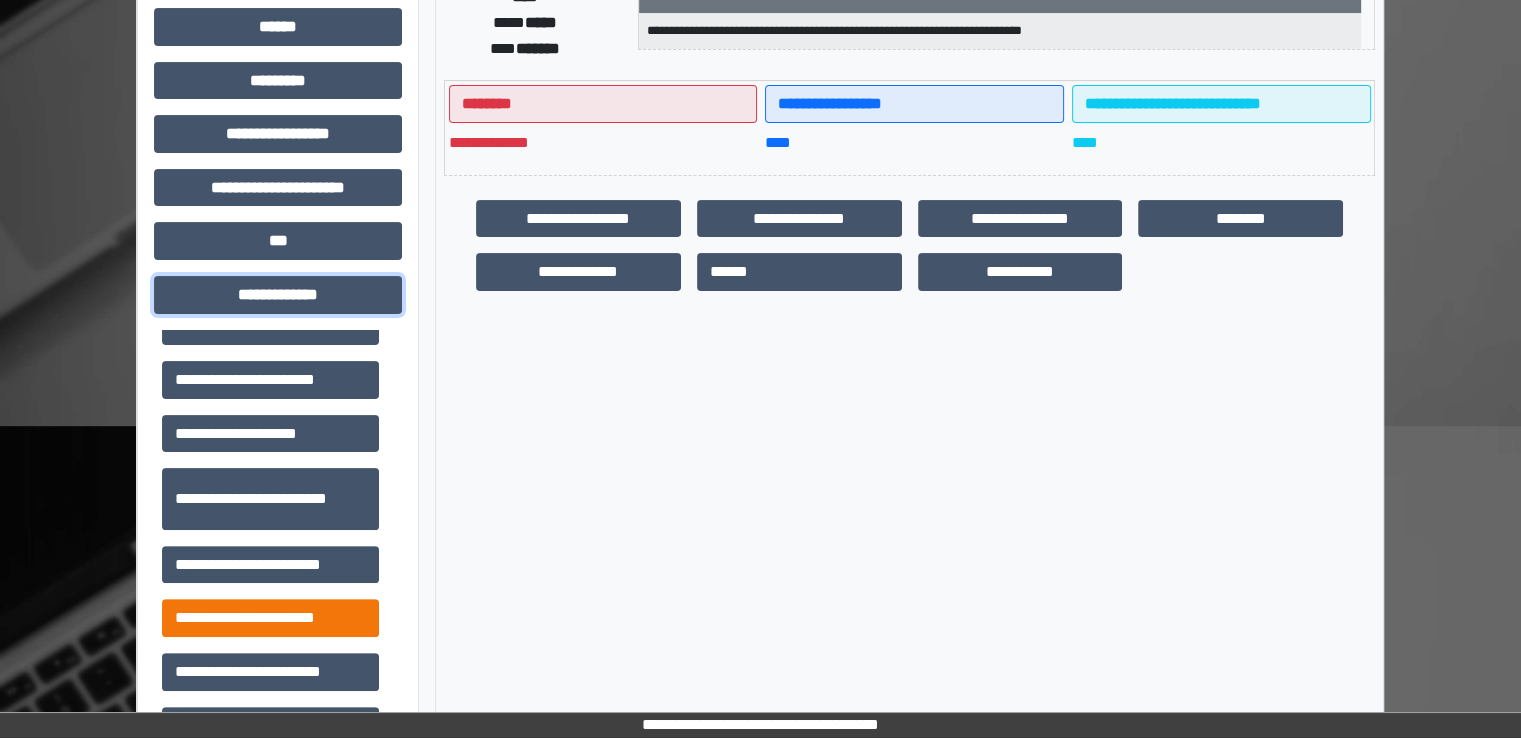 scroll, scrollTop: 600, scrollLeft: 0, axis: vertical 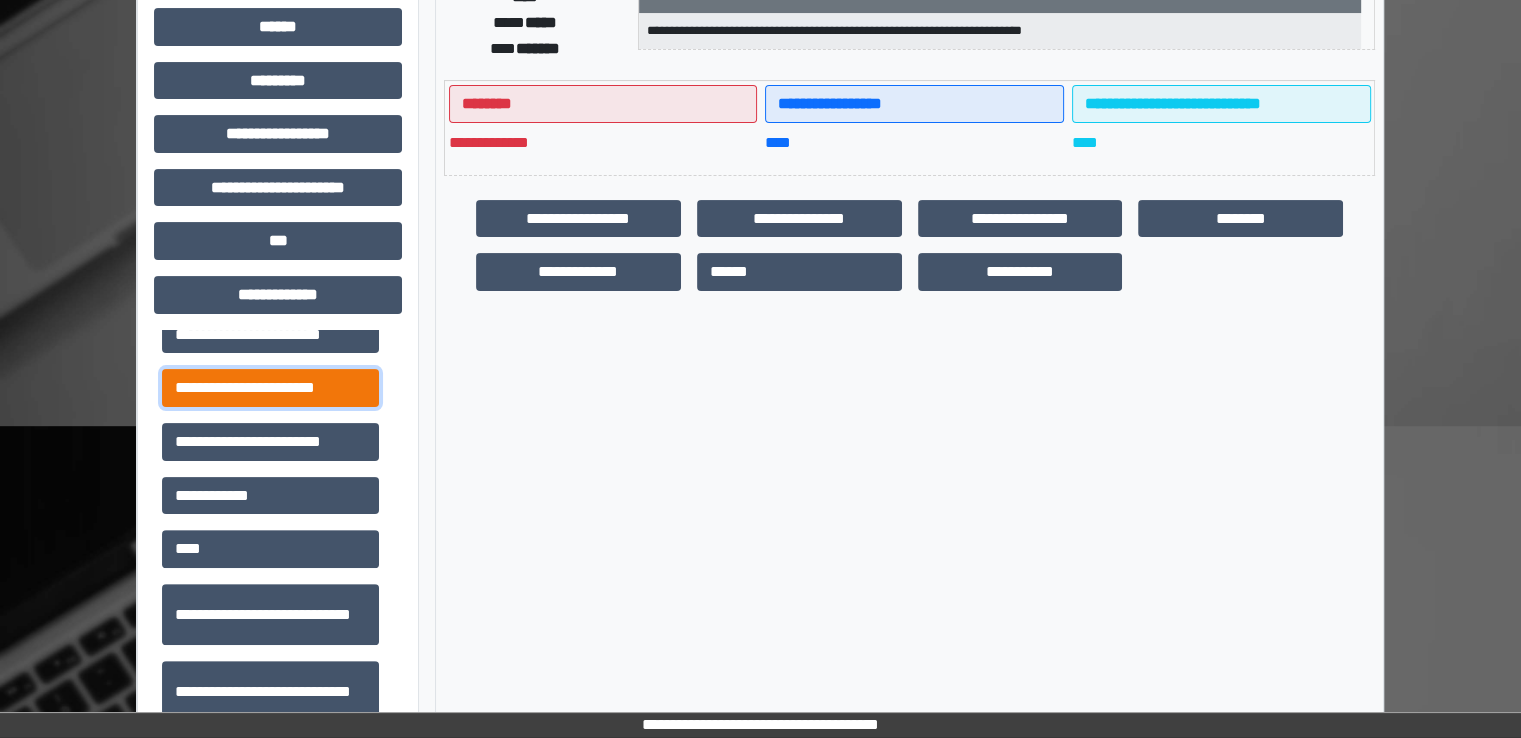 click on "**********" at bounding box center (270, 388) 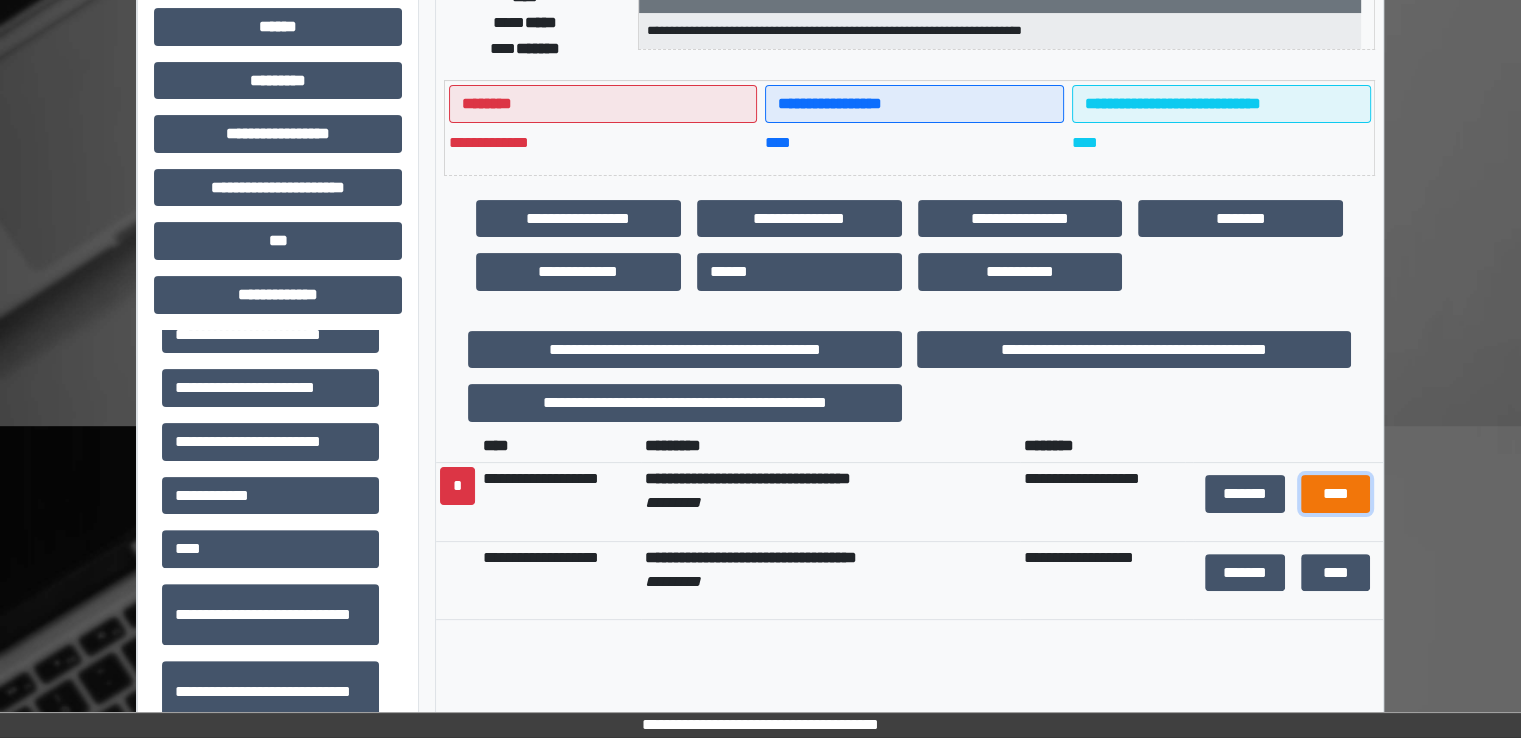 click on "****" at bounding box center [1335, 494] 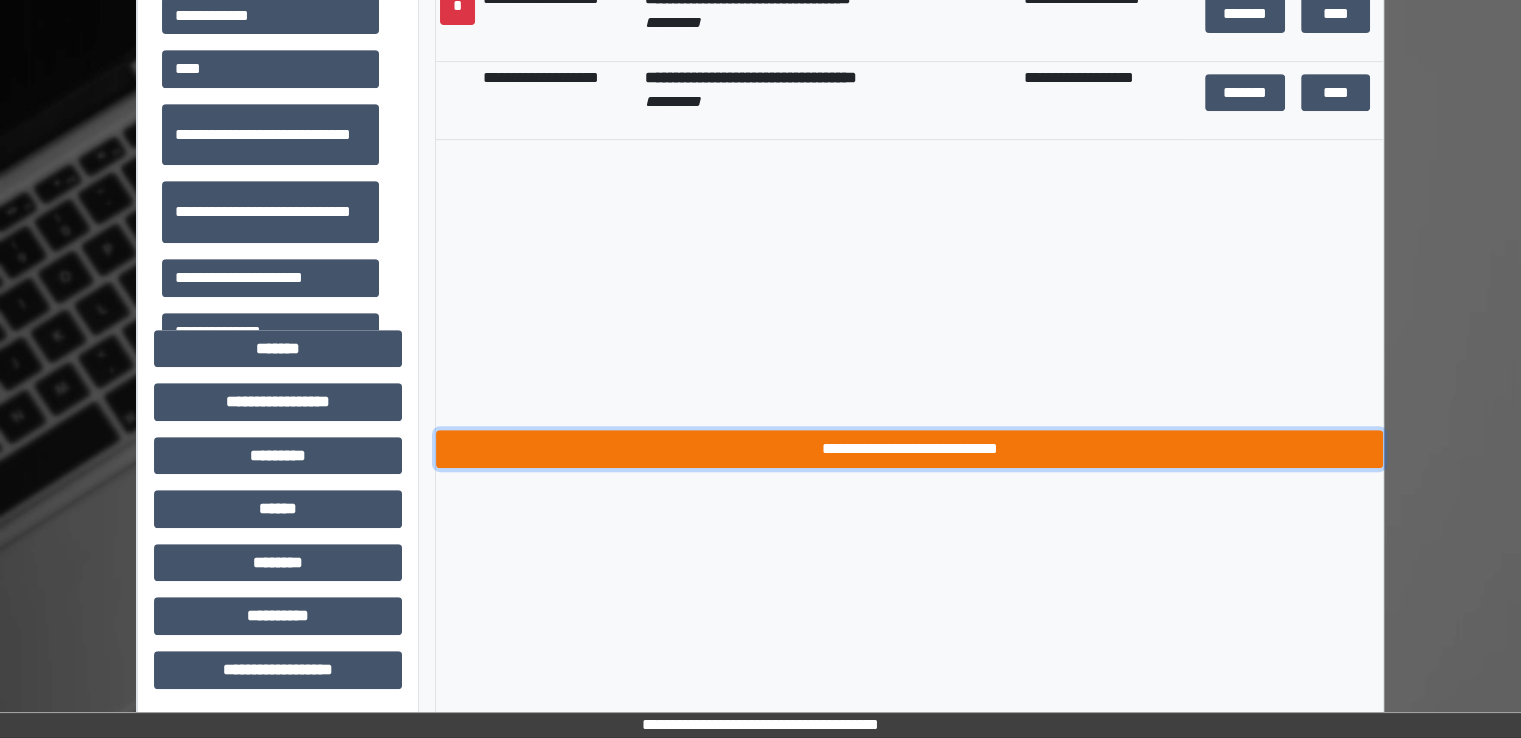 click on "**********" at bounding box center (909, 449) 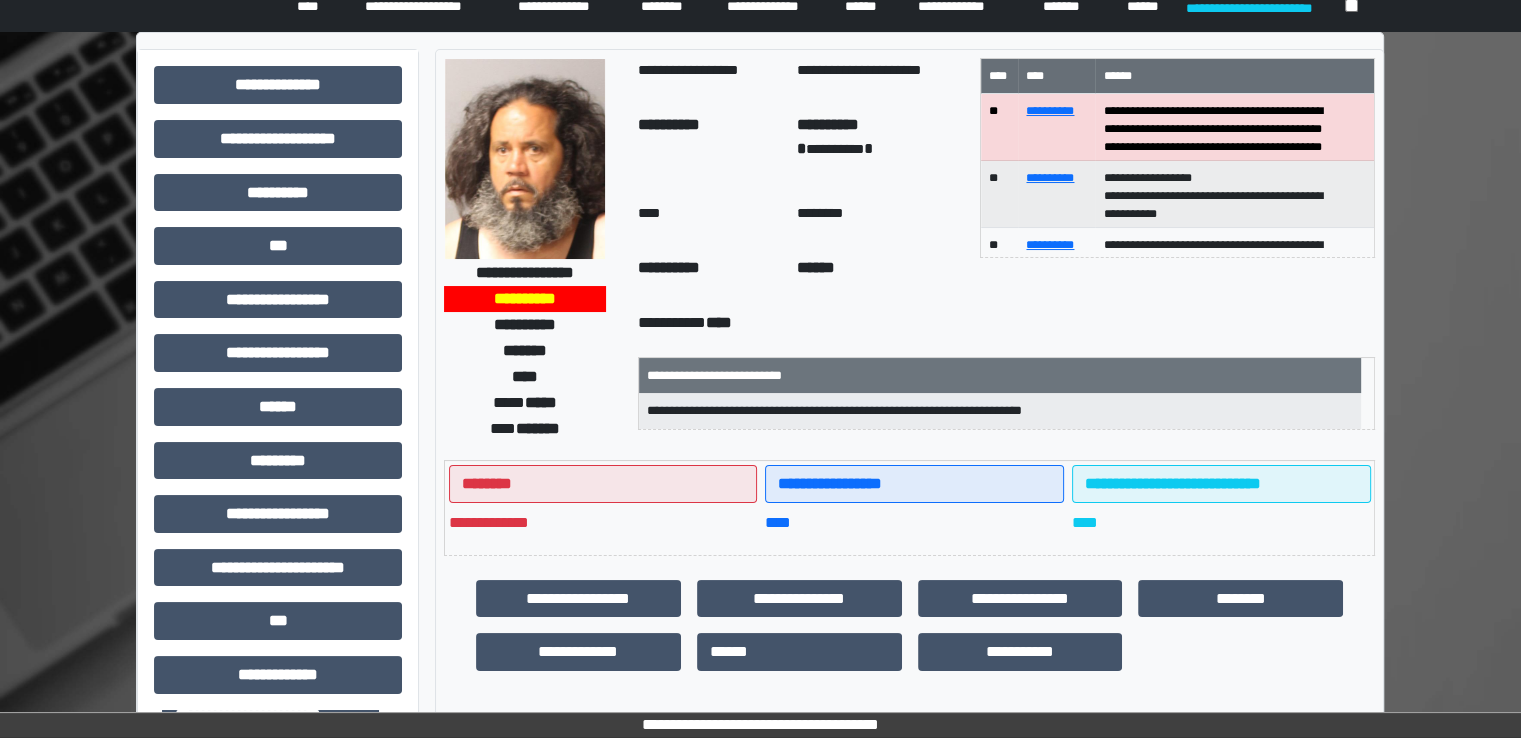 scroll, scrollTop: 0, scrollLeft: 0, axis: both 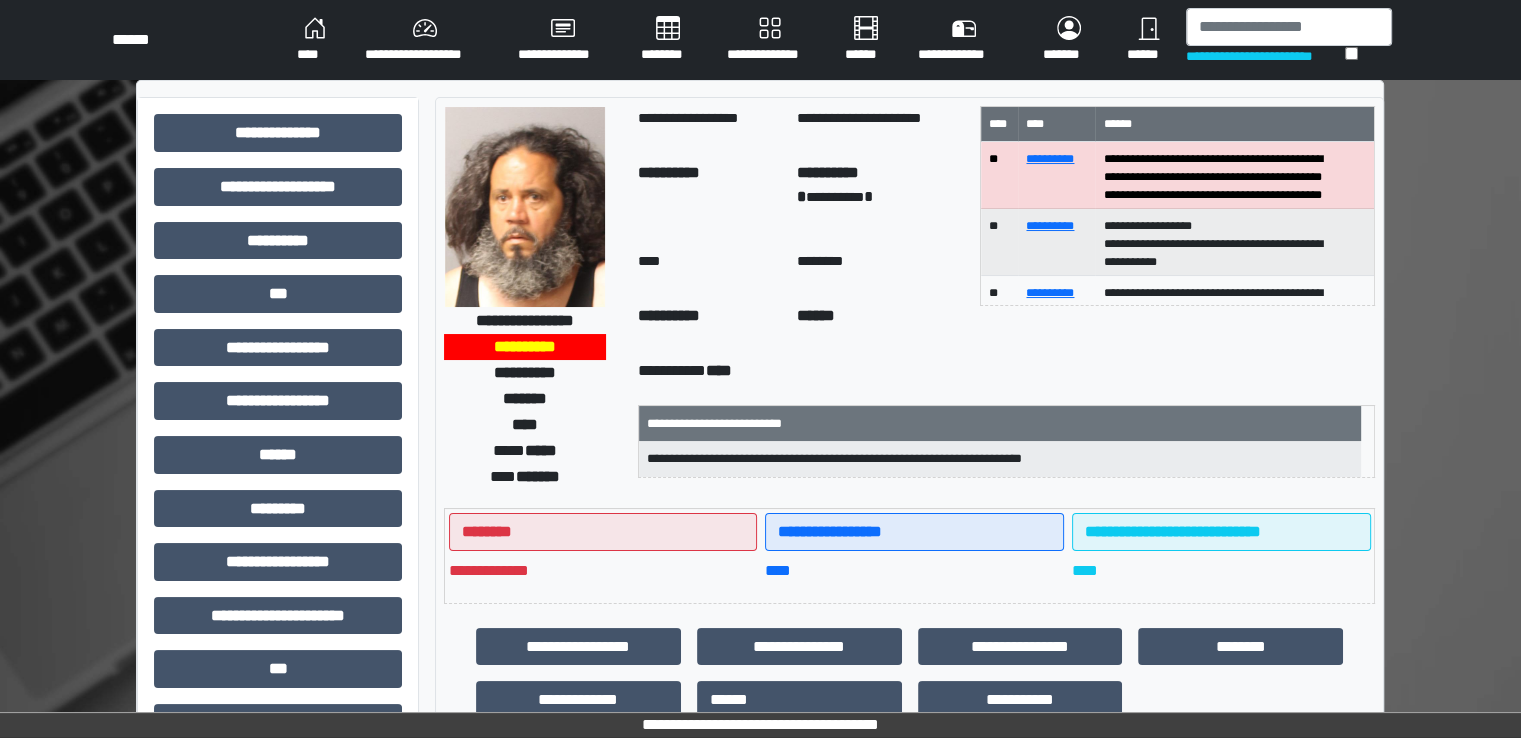 click on "********" at bounding box center [668, 40] 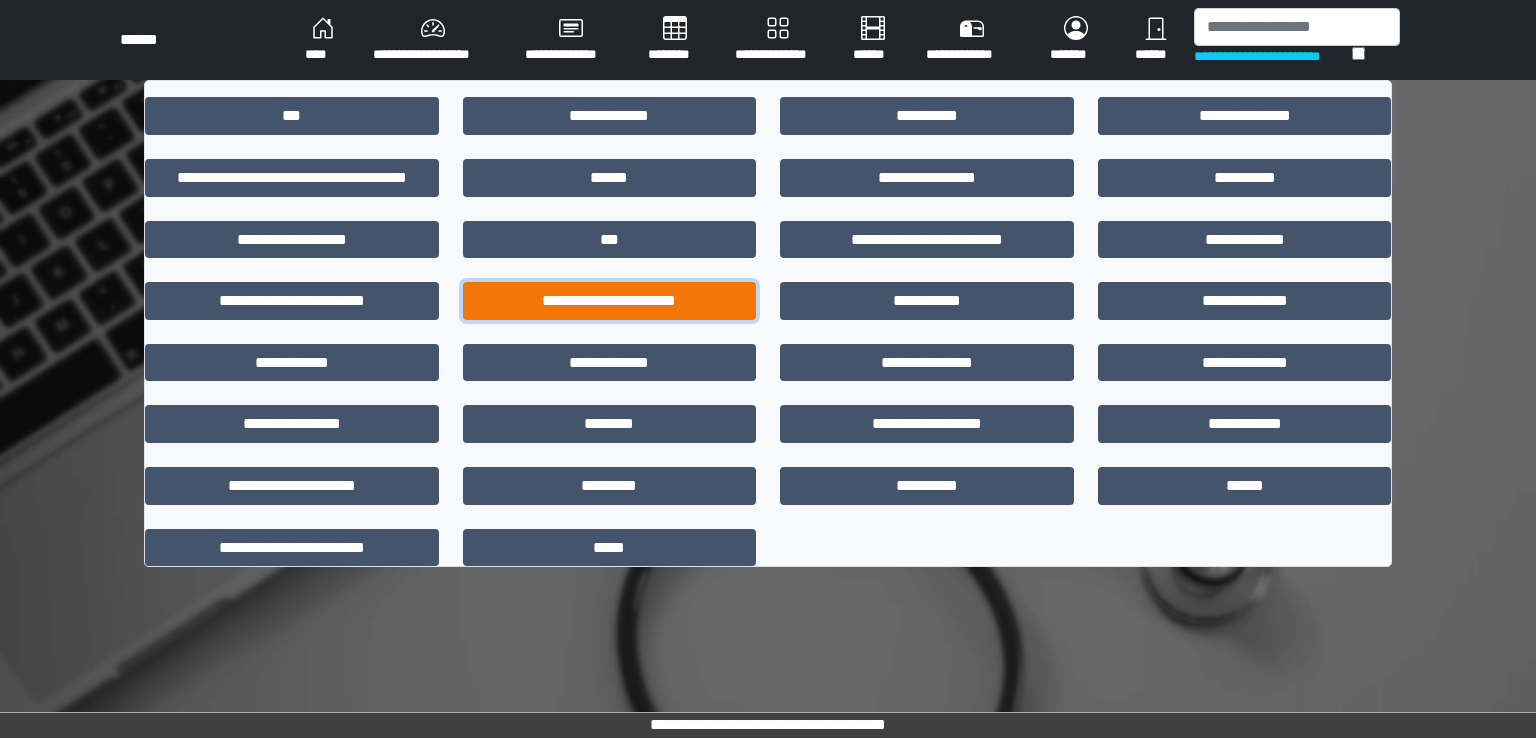 click on "**********" at bounding box center (610, 301) 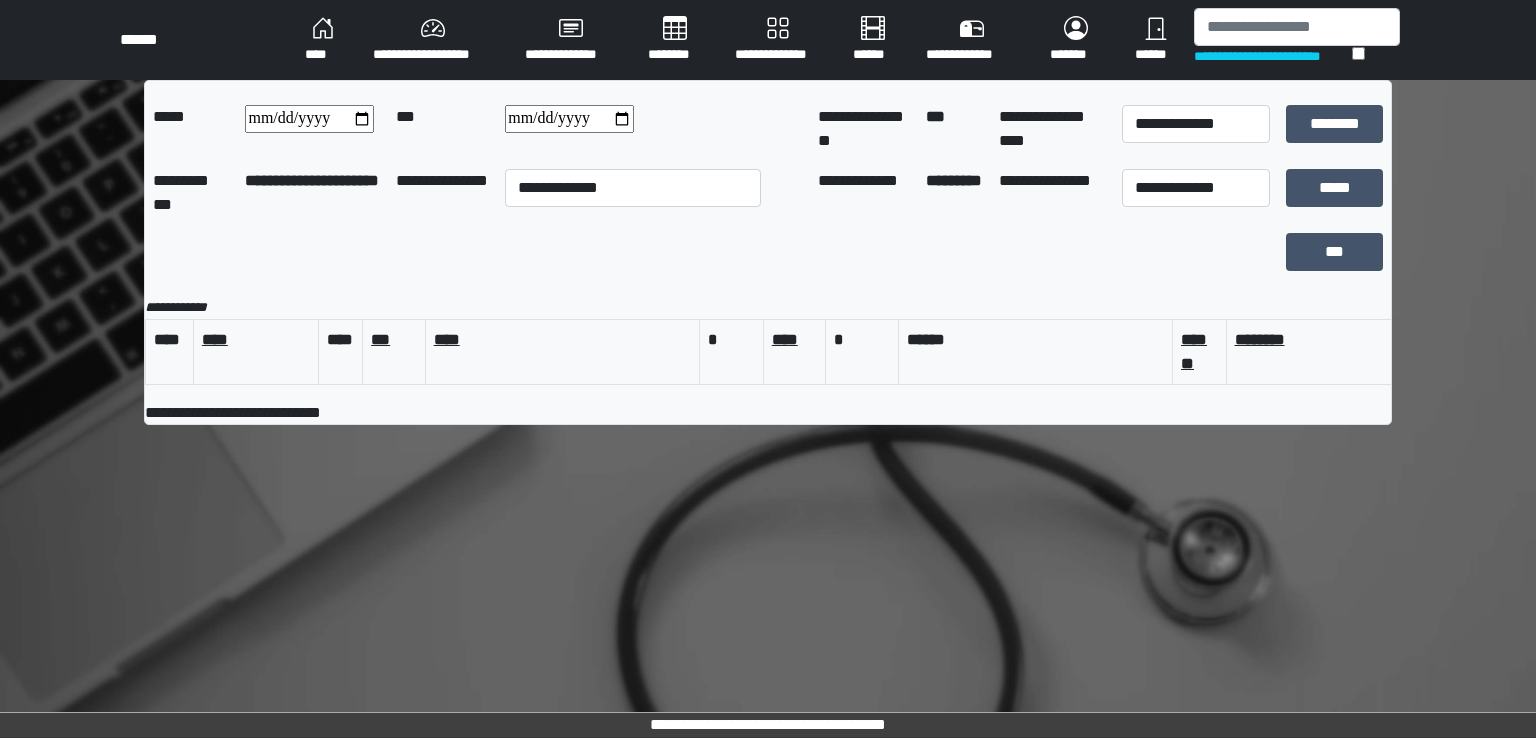 click on "********" at bounding box center (675, 40) 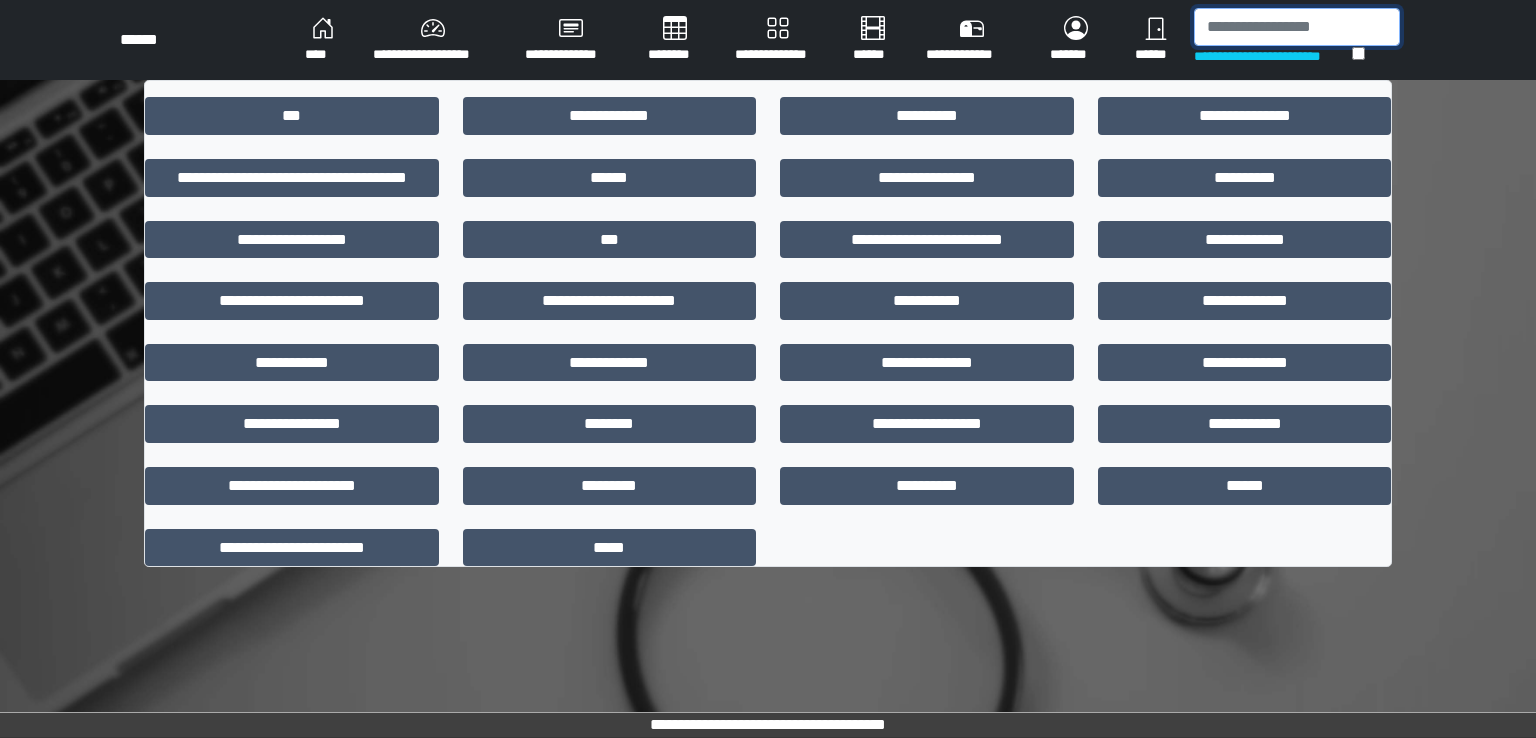 click at bounding box center [1297, 27] 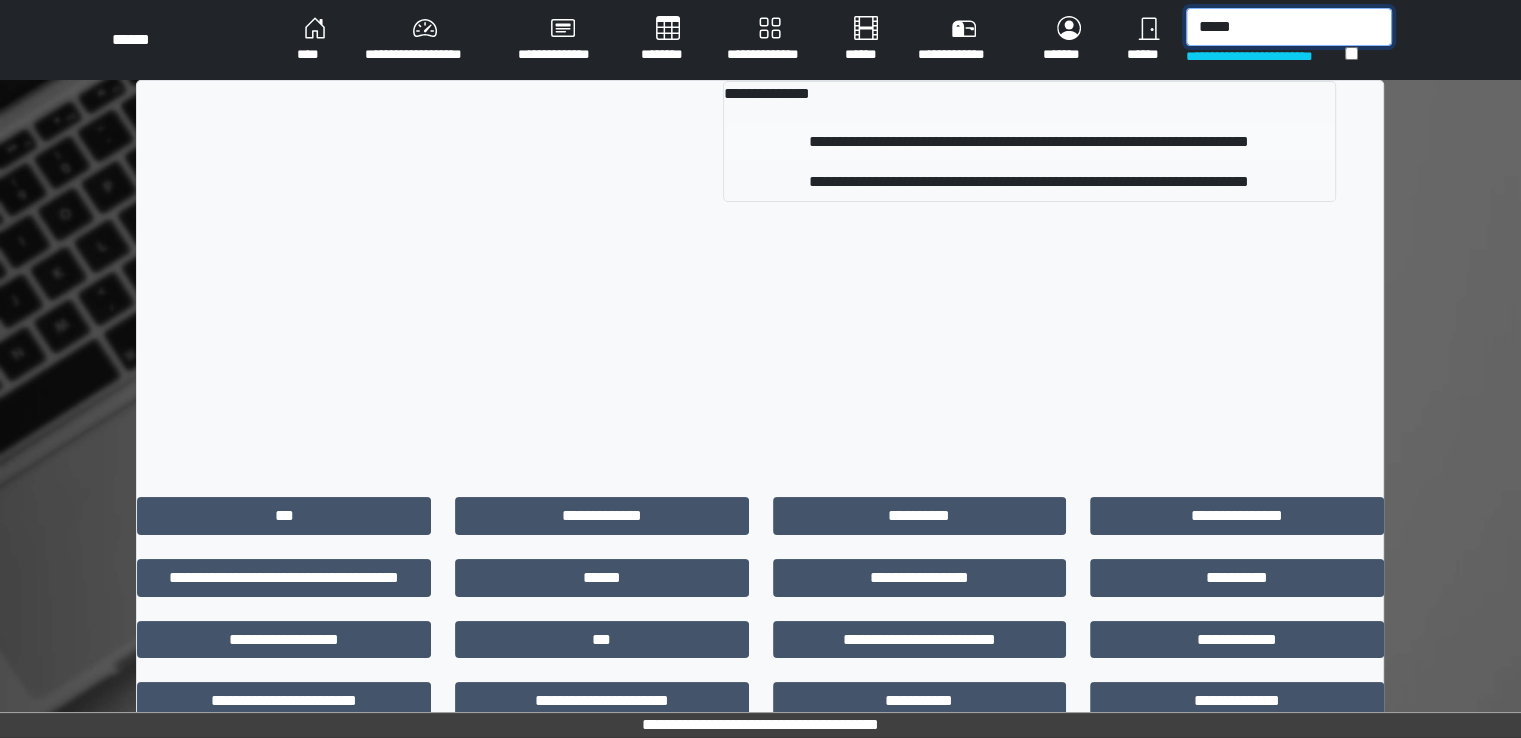 type on "*****" 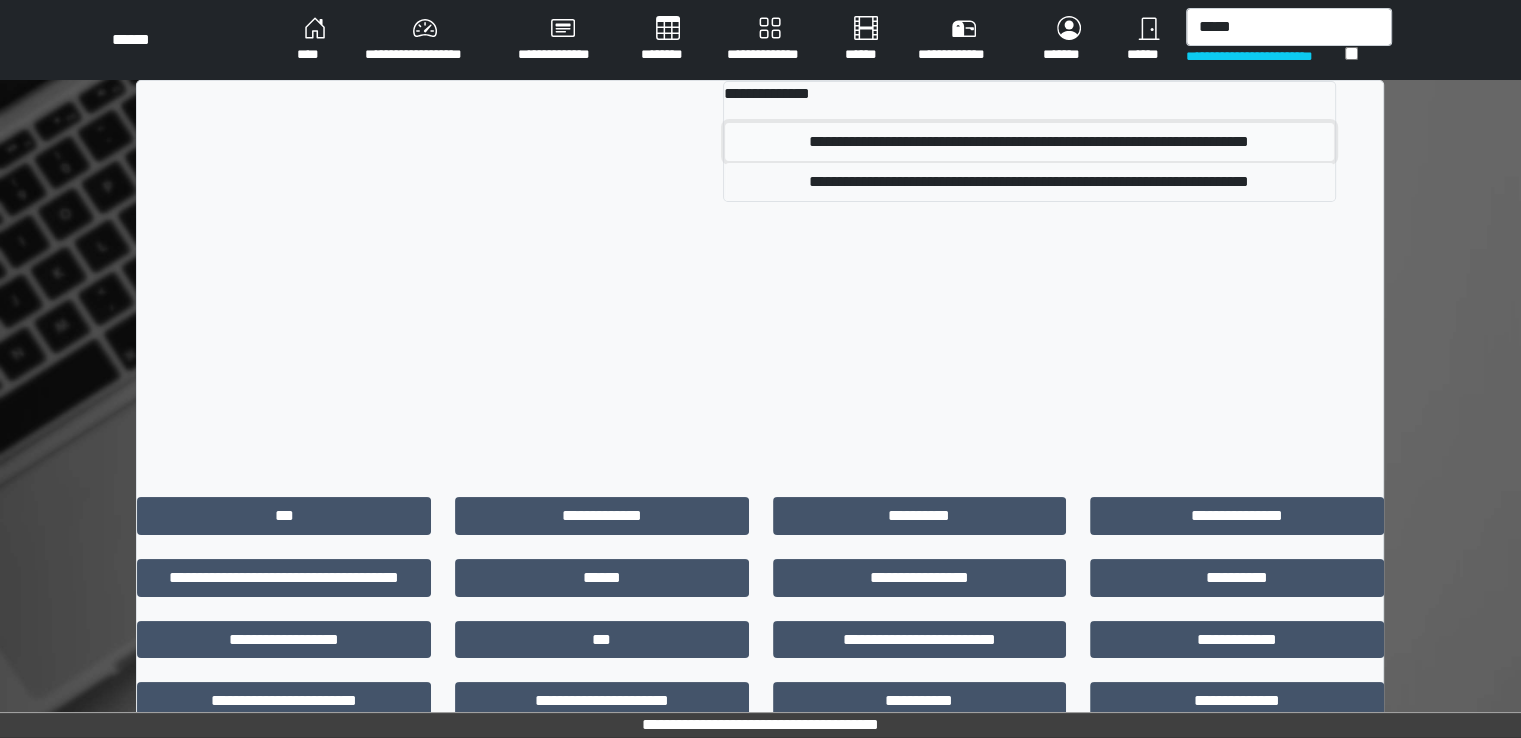 click on "**********" at bounding box center (1029, 142) 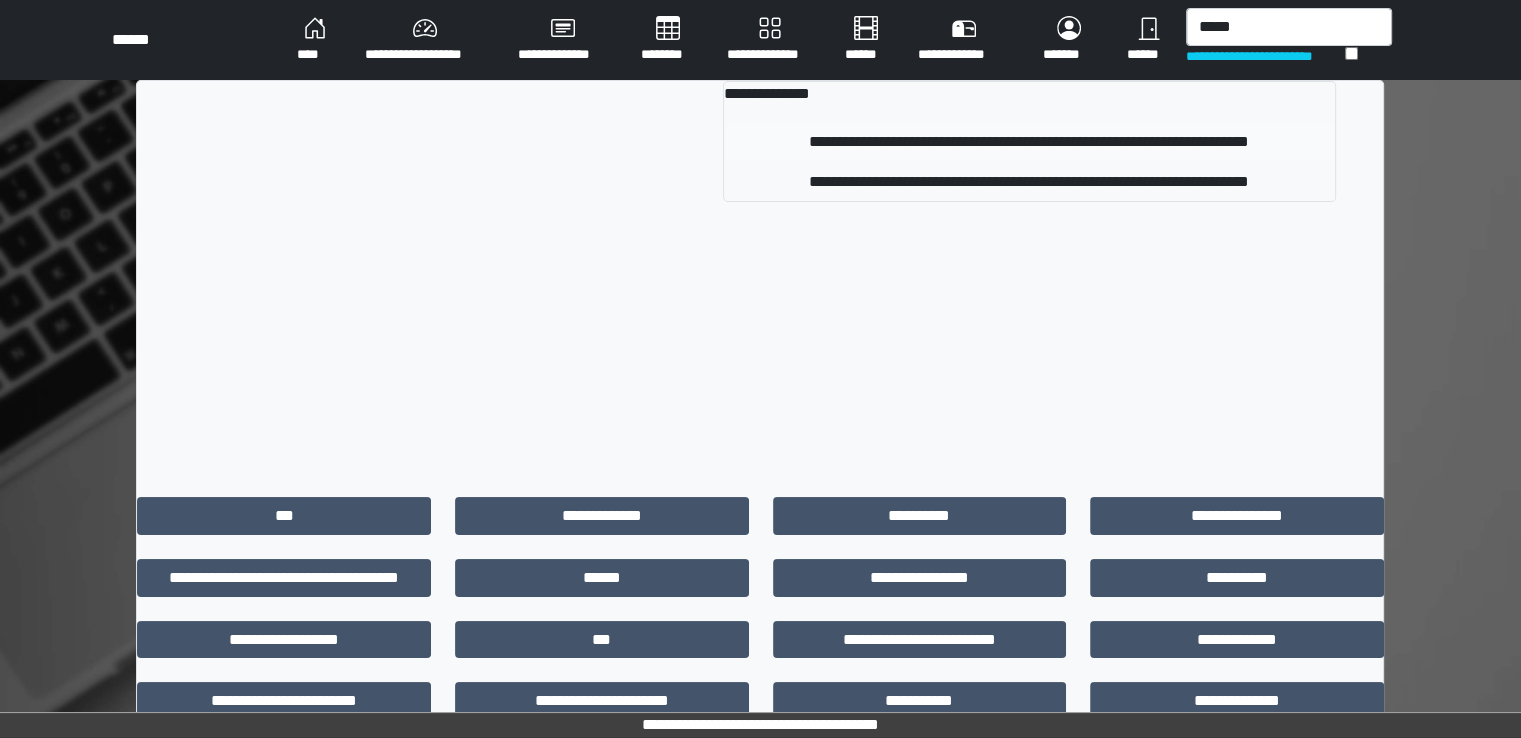 type 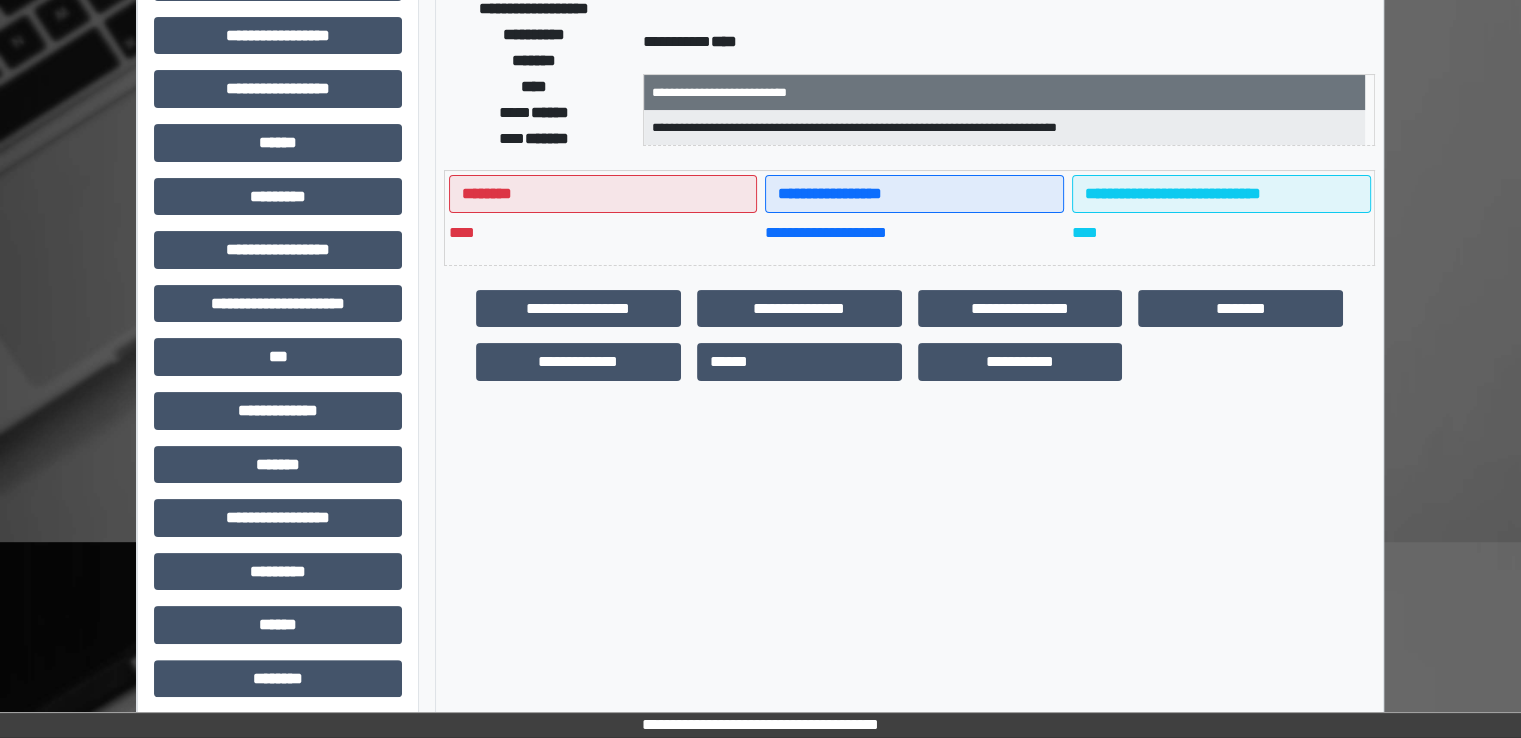 scroll, scrollTop: 428, scrollLeft: 0, axis: vertical 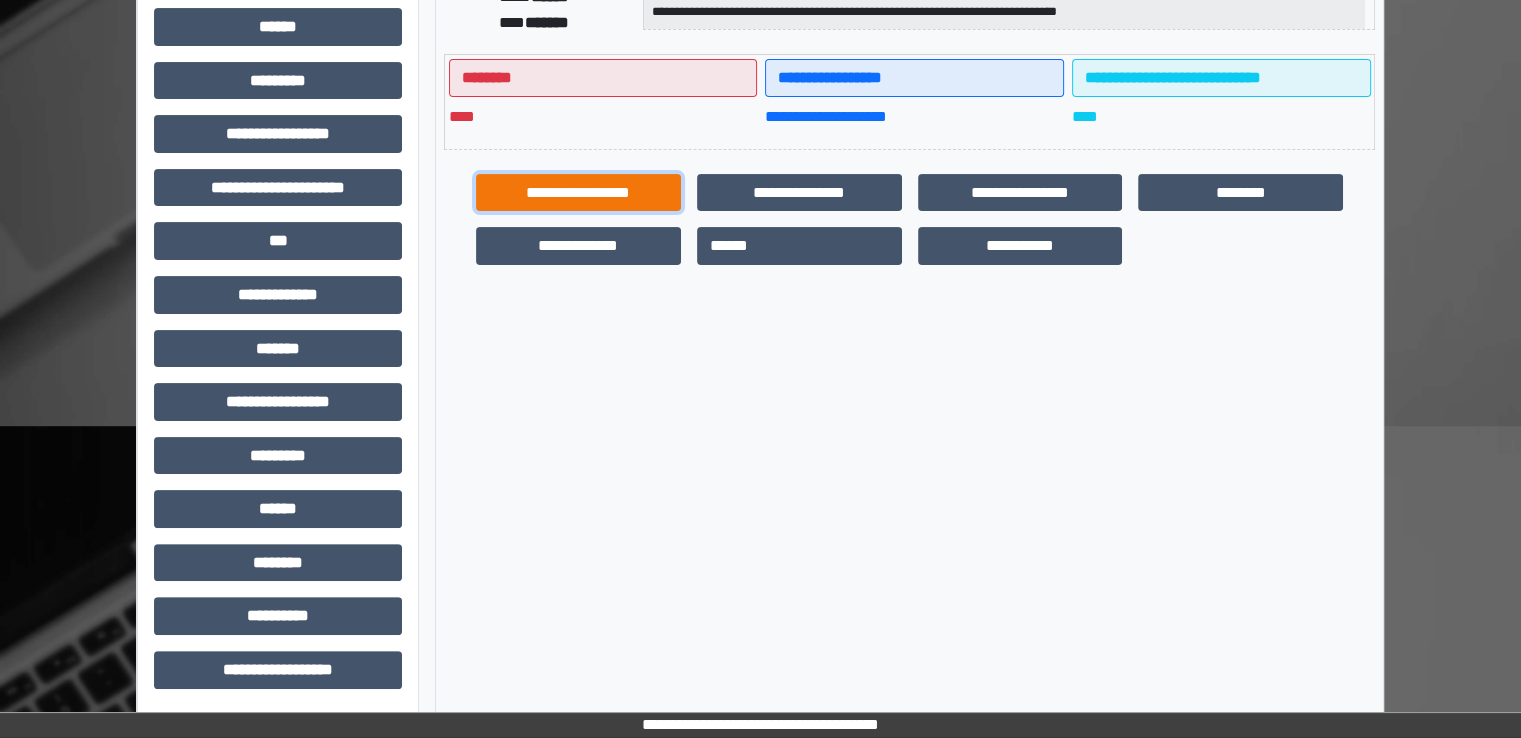 click on "**********" at bounding box center (578, 193) 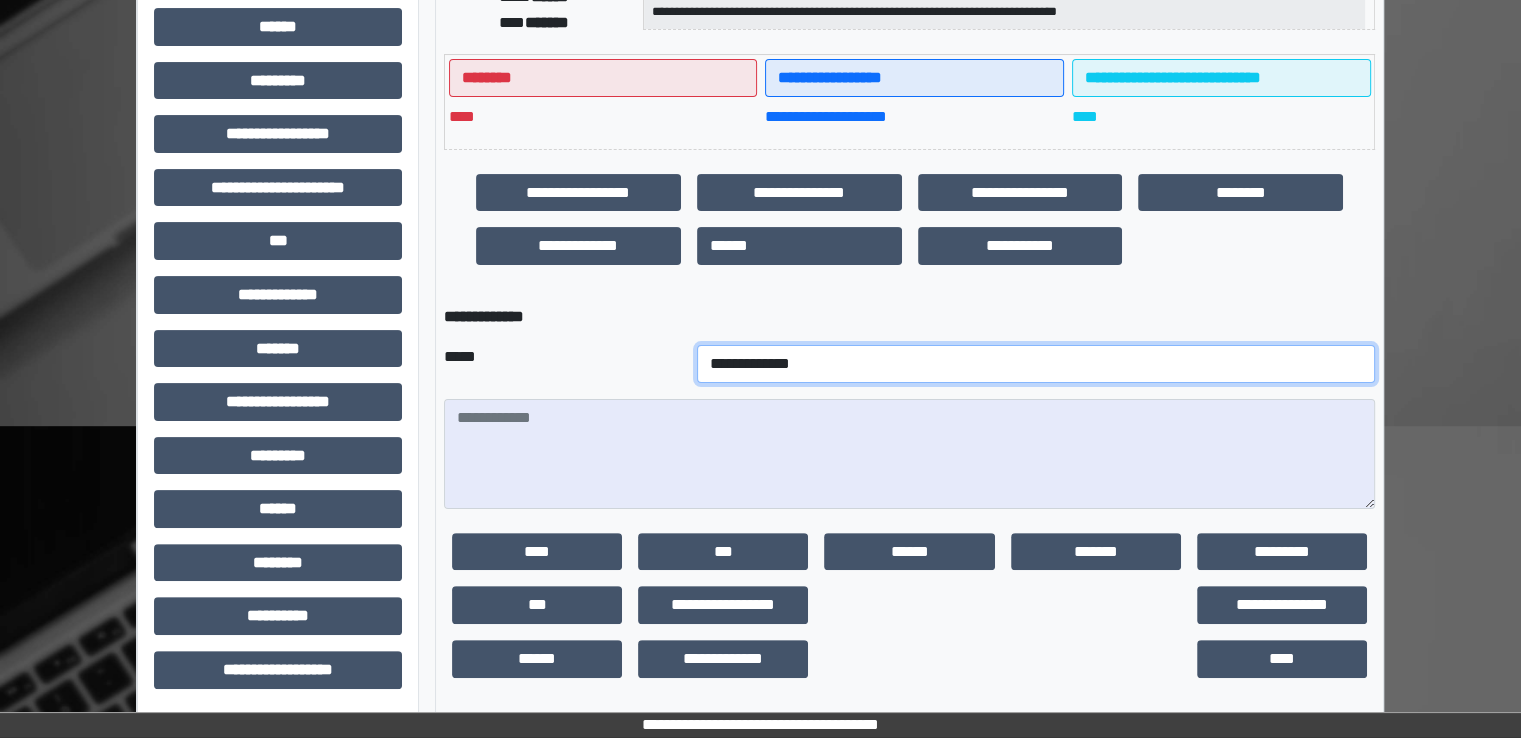 click on "**********" at bounding box center (1036, 364) 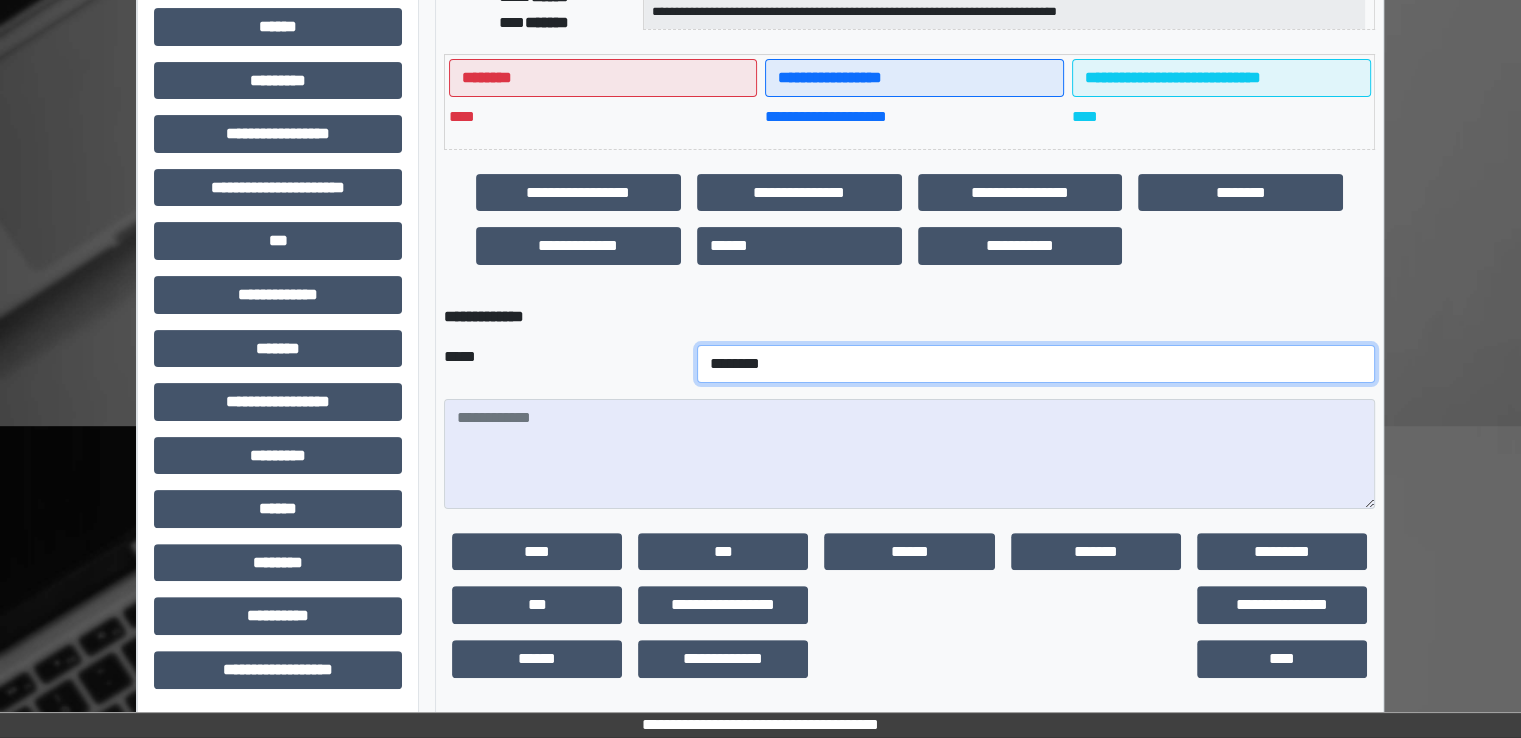 click on "**********" at bounding box center (1036, 364) 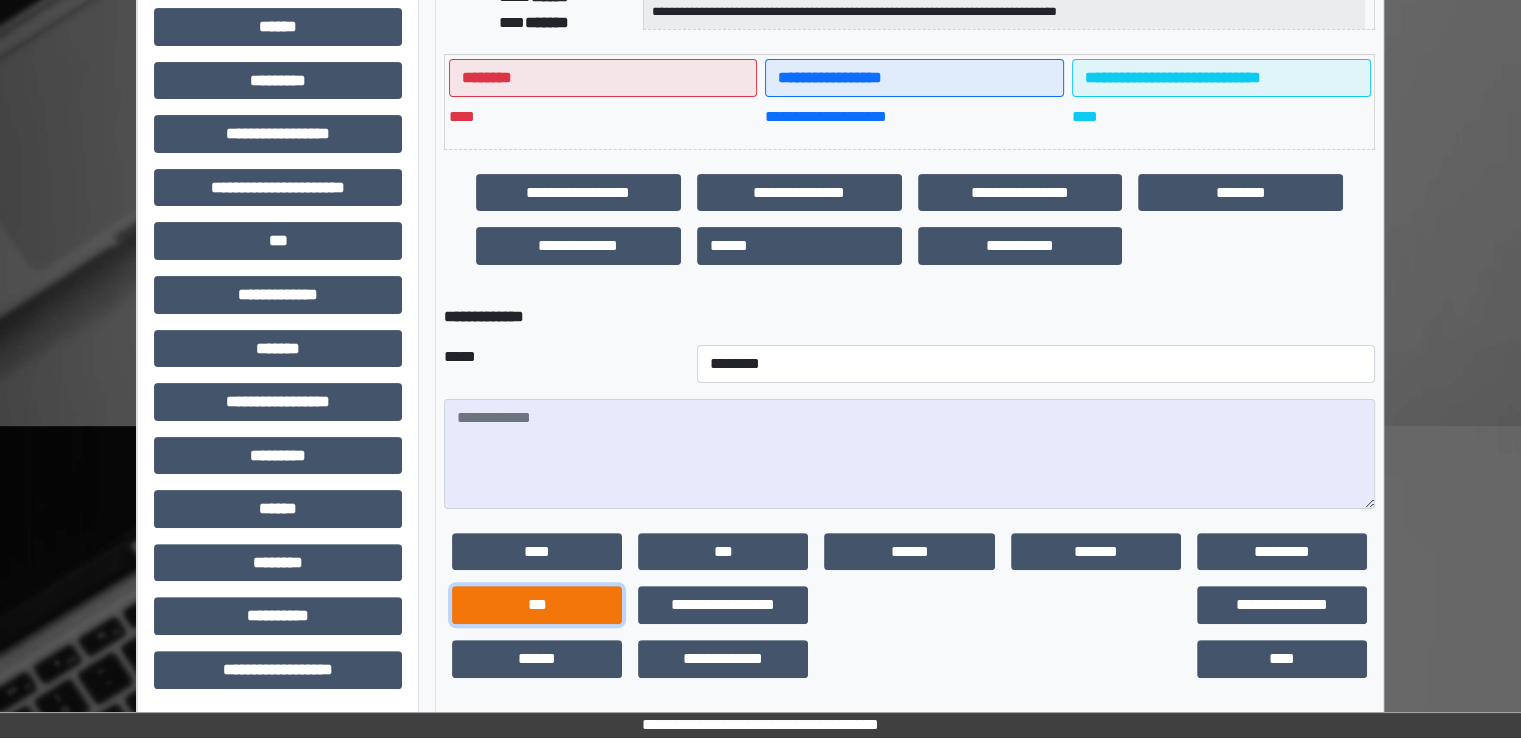 click on "***" at bounding box center (537, 605) 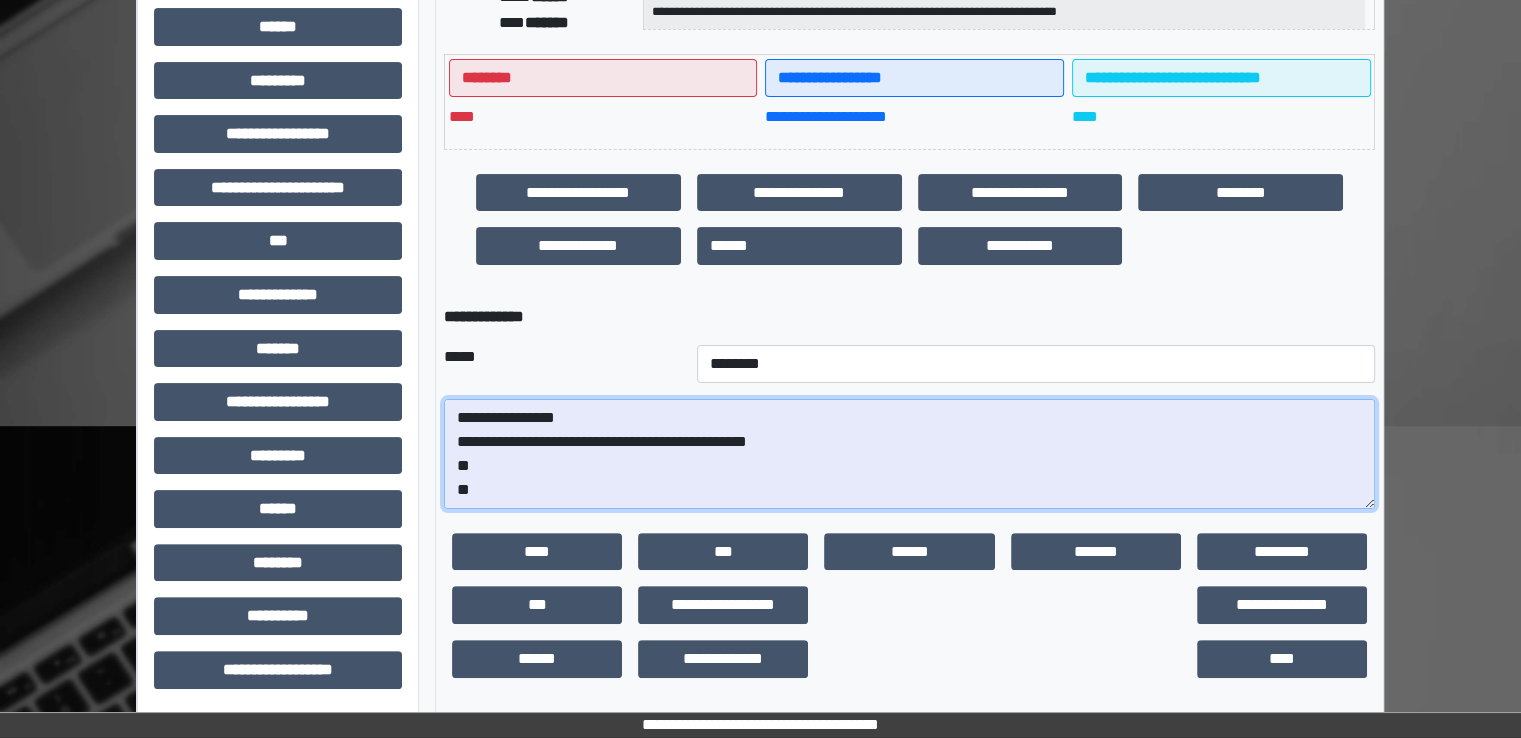click on "**********" at bounding box center (909, 454) 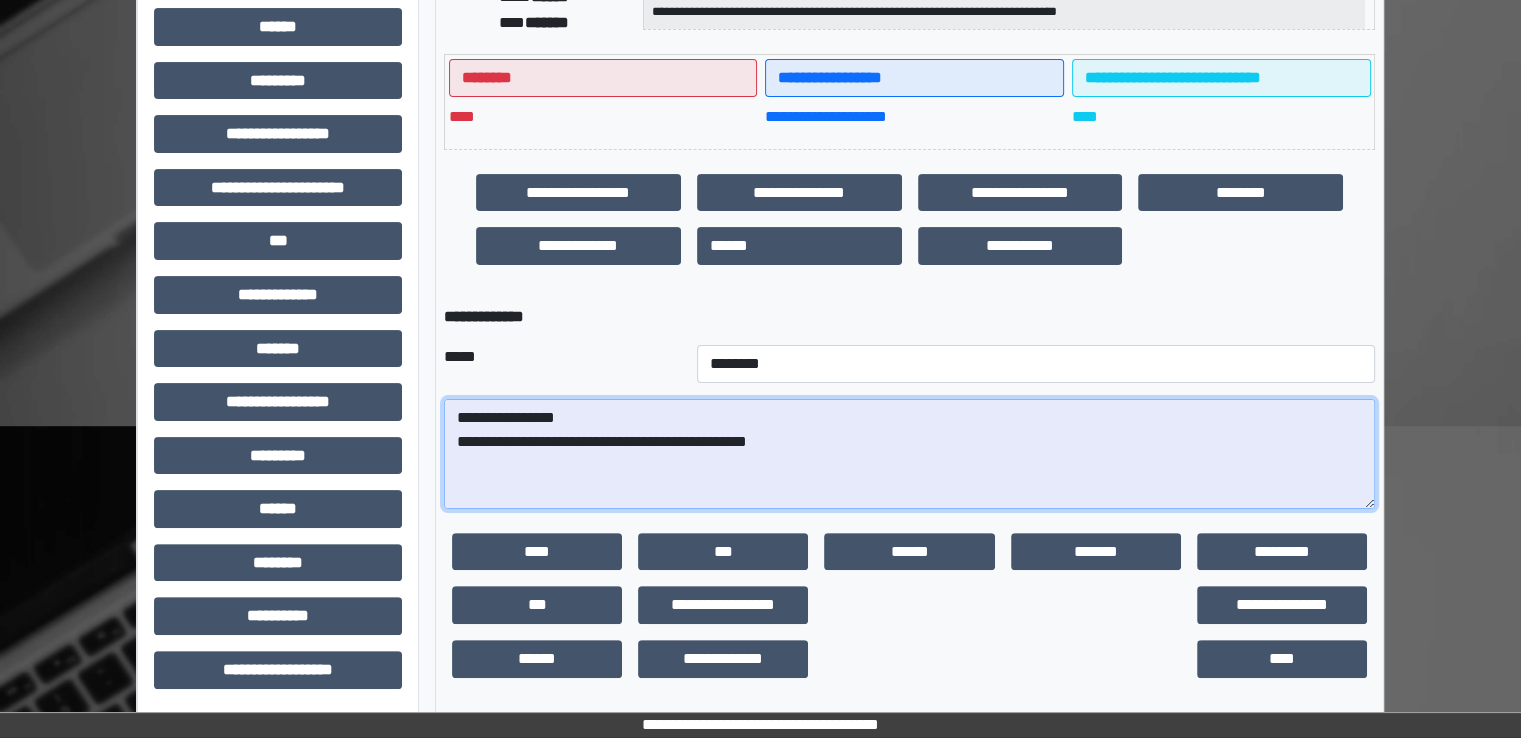 paste on "**********" 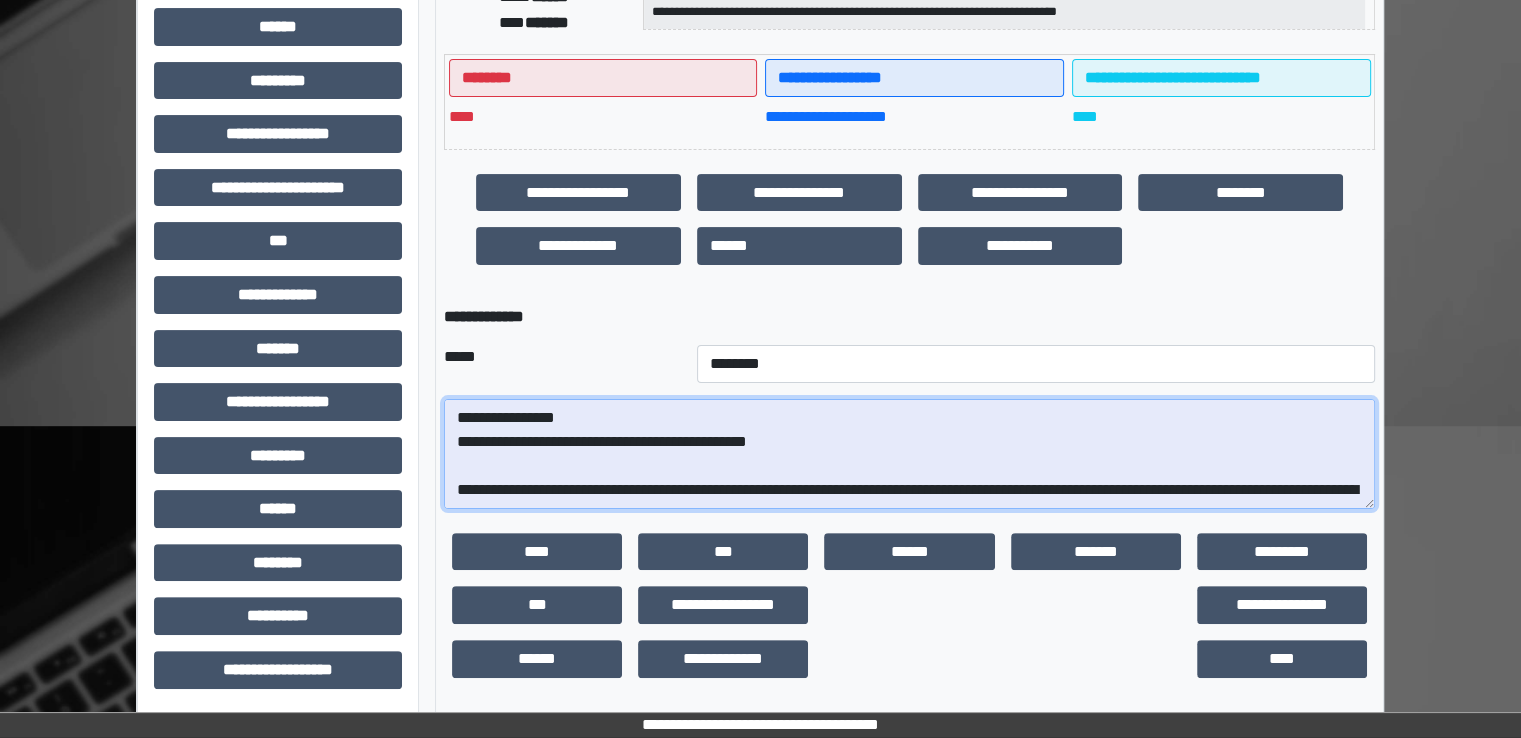 scroll, scrollTop: 328, scrollLeft: 0, axis: vertical 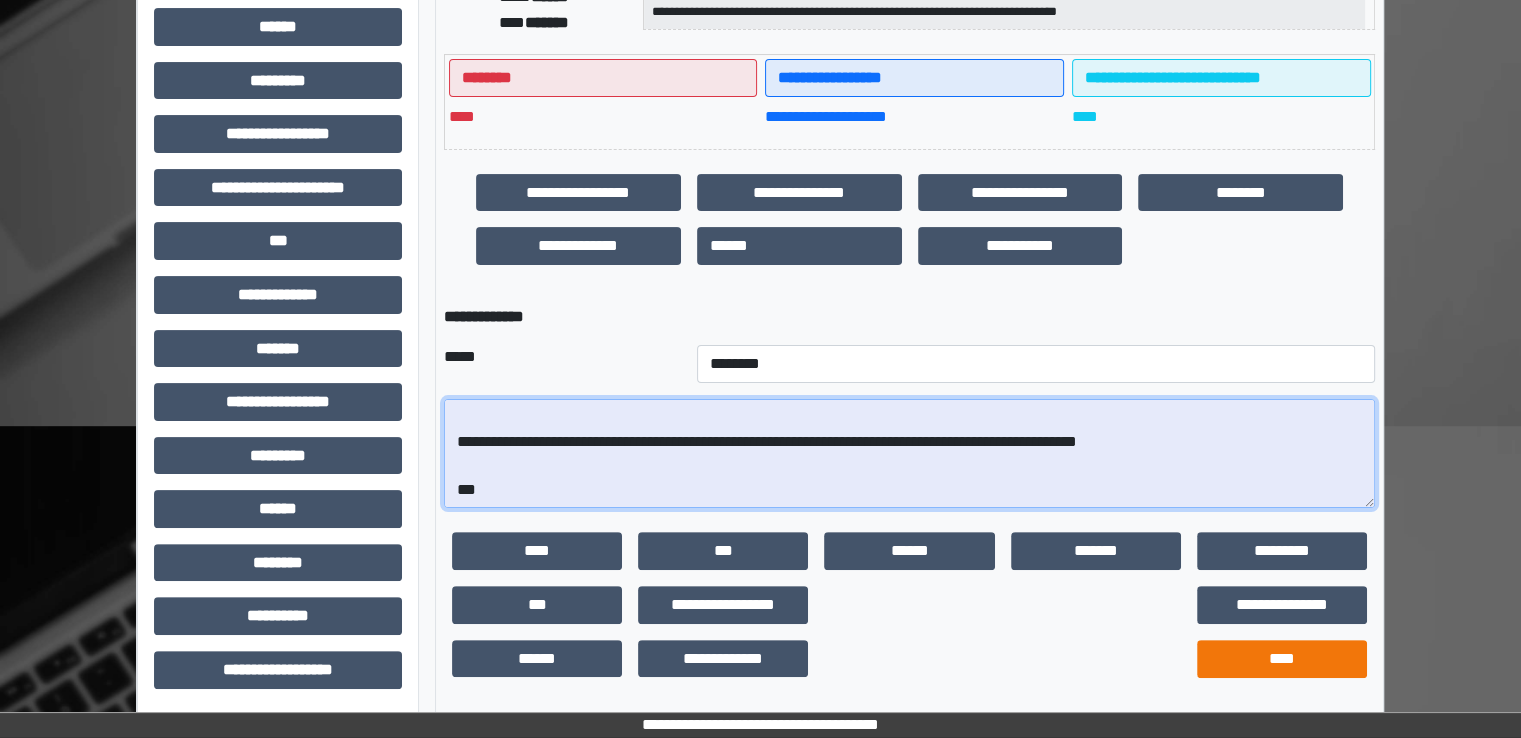 type on "**********" 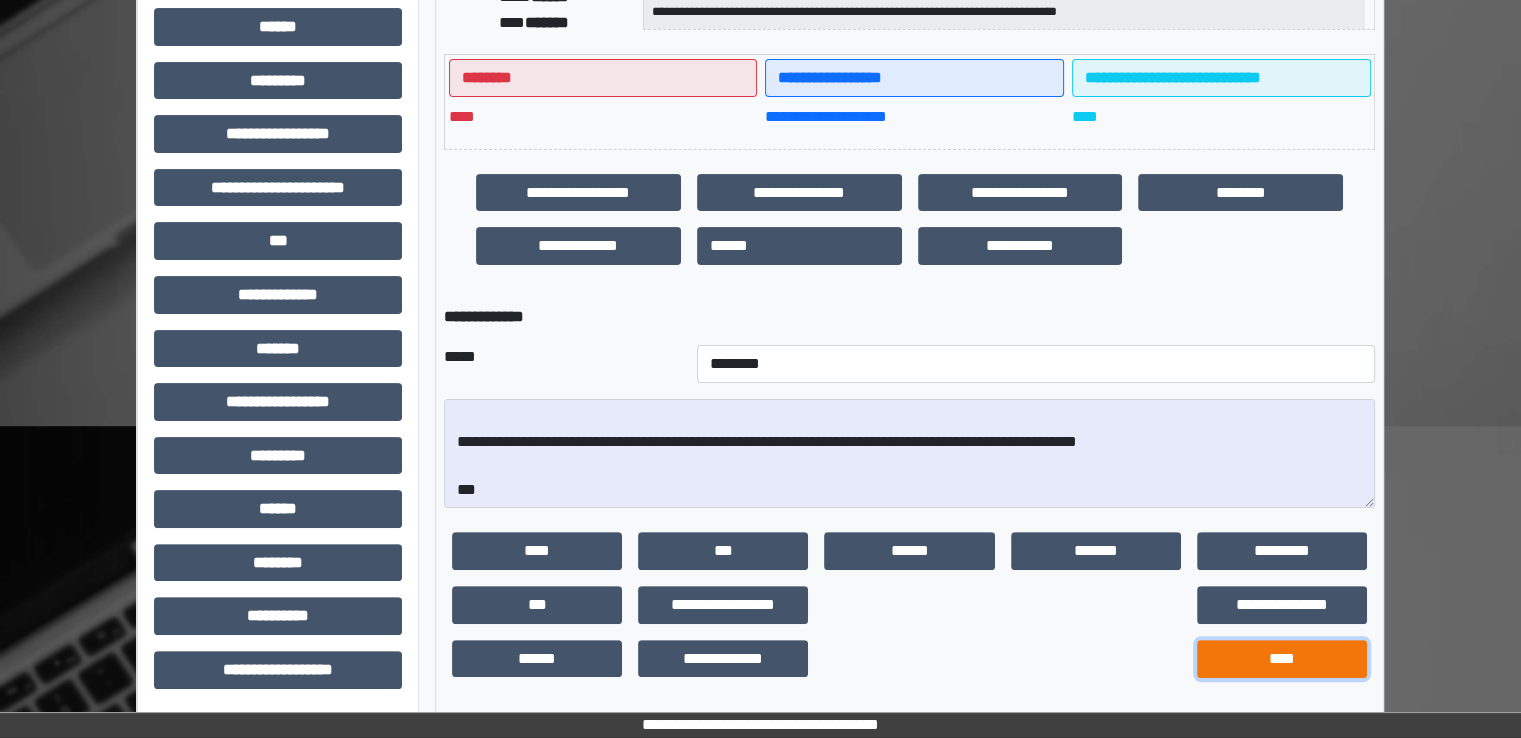 click on "****" at bounding box center [1282, 659] 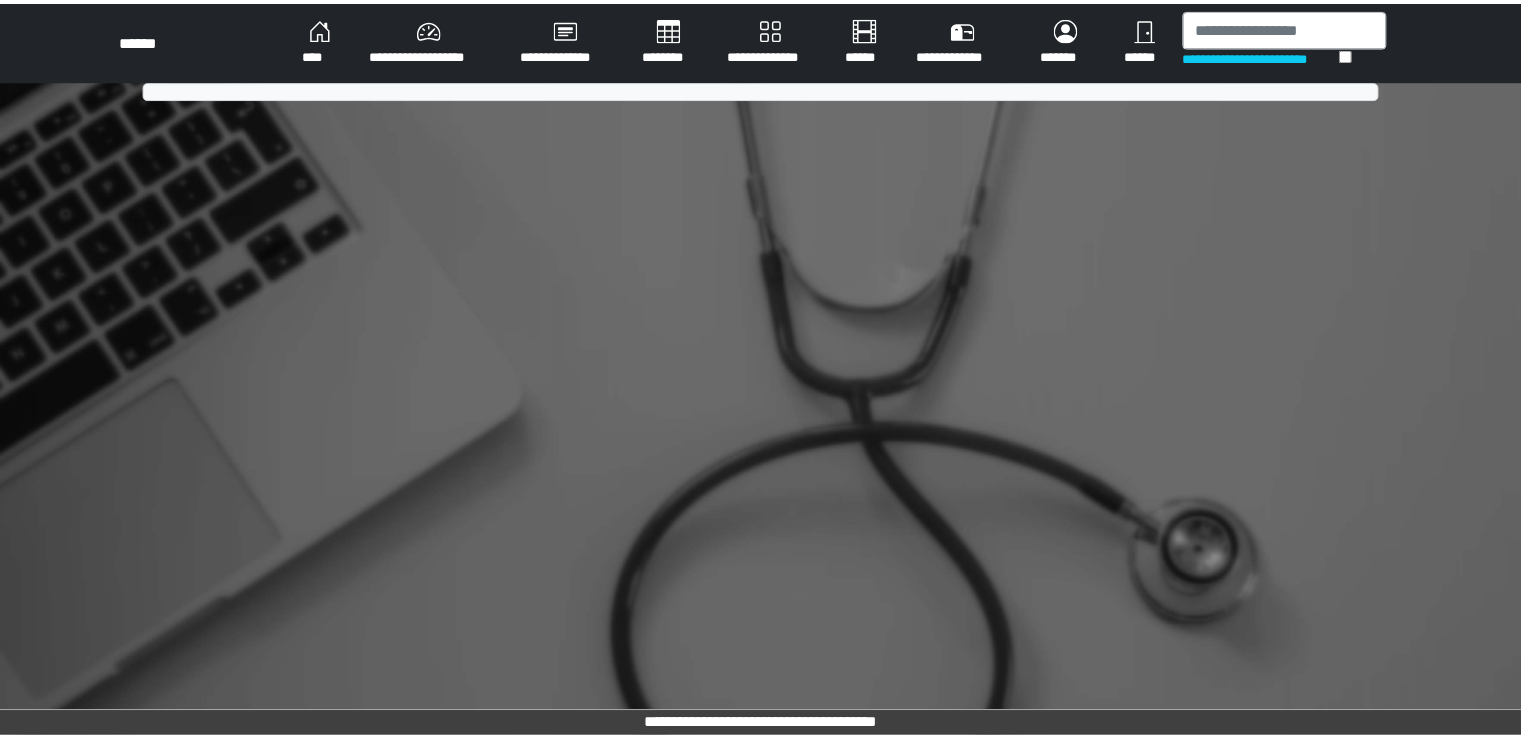 scroll, scrollTop: 0, scrollLeft: 0, axis: both 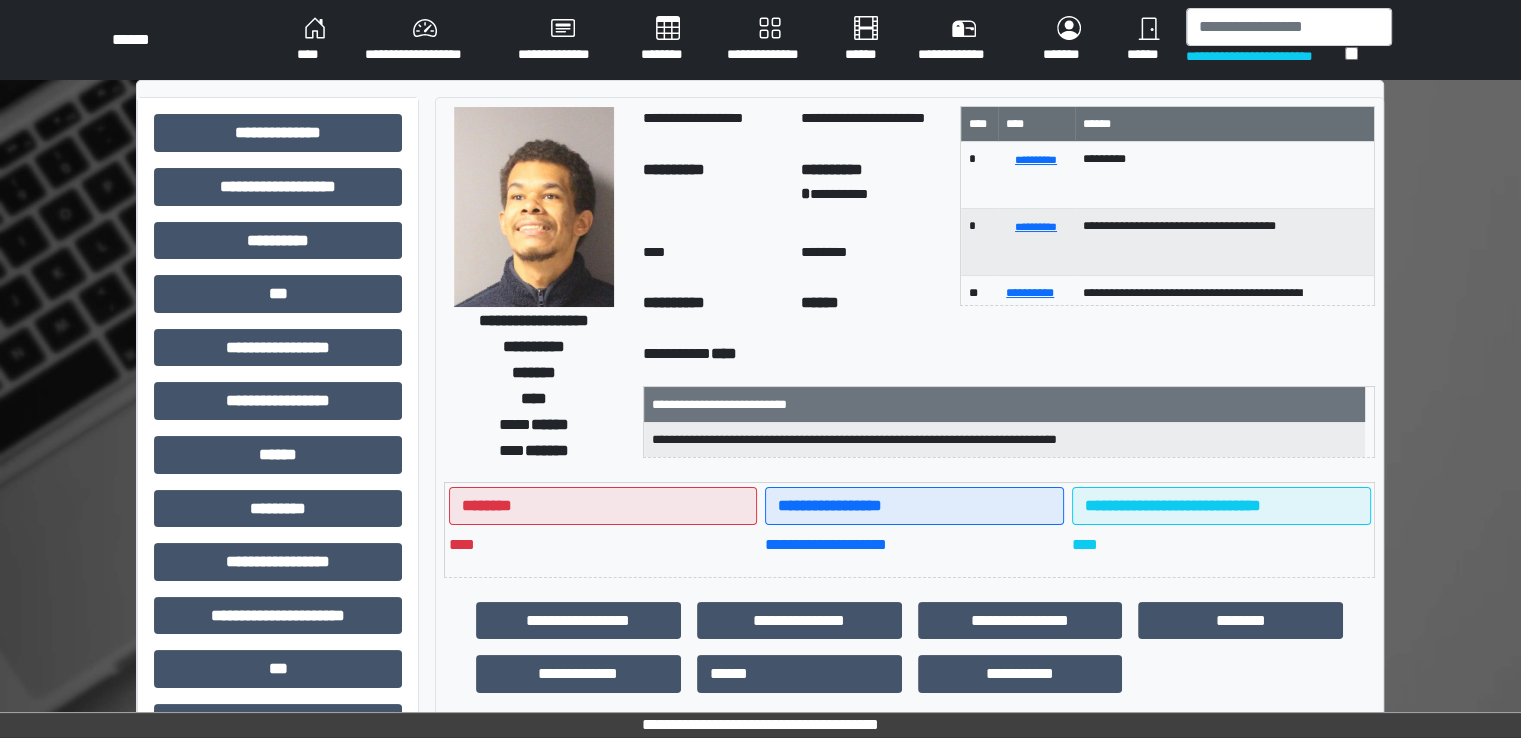 click on "********" at bounding box center [668, 40] 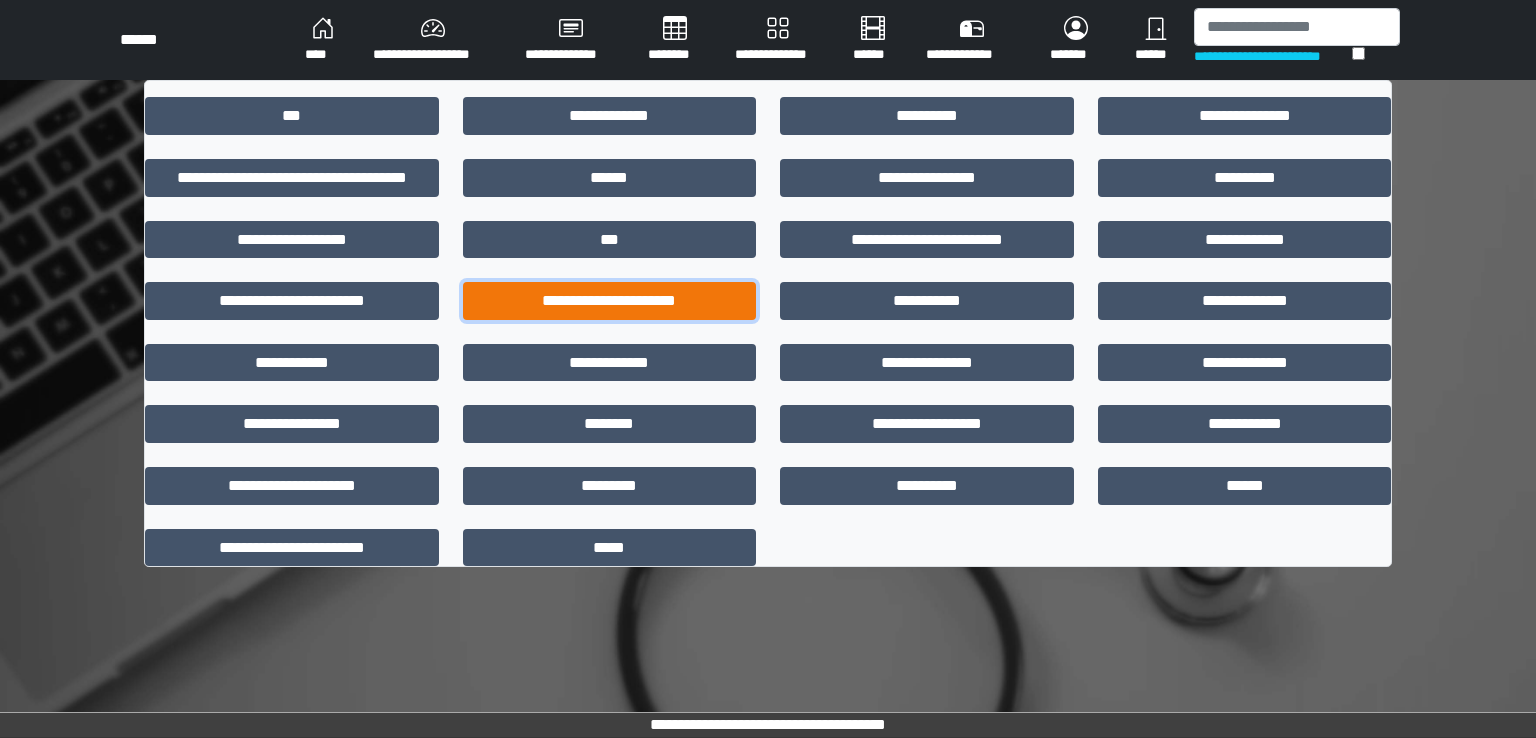 click on "**********" at bounding box center [610, 301] 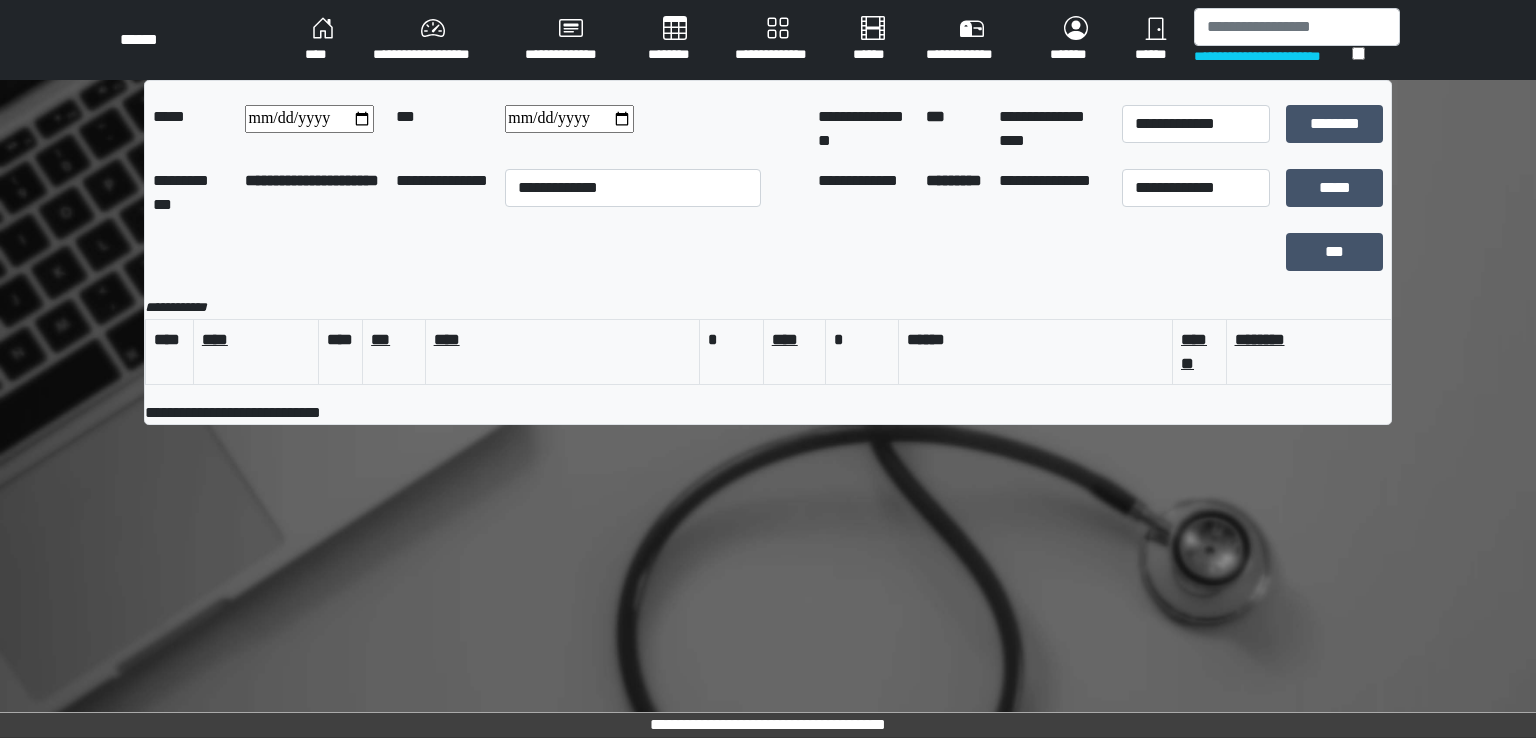 click on "********" at bounding box center [675, 40] 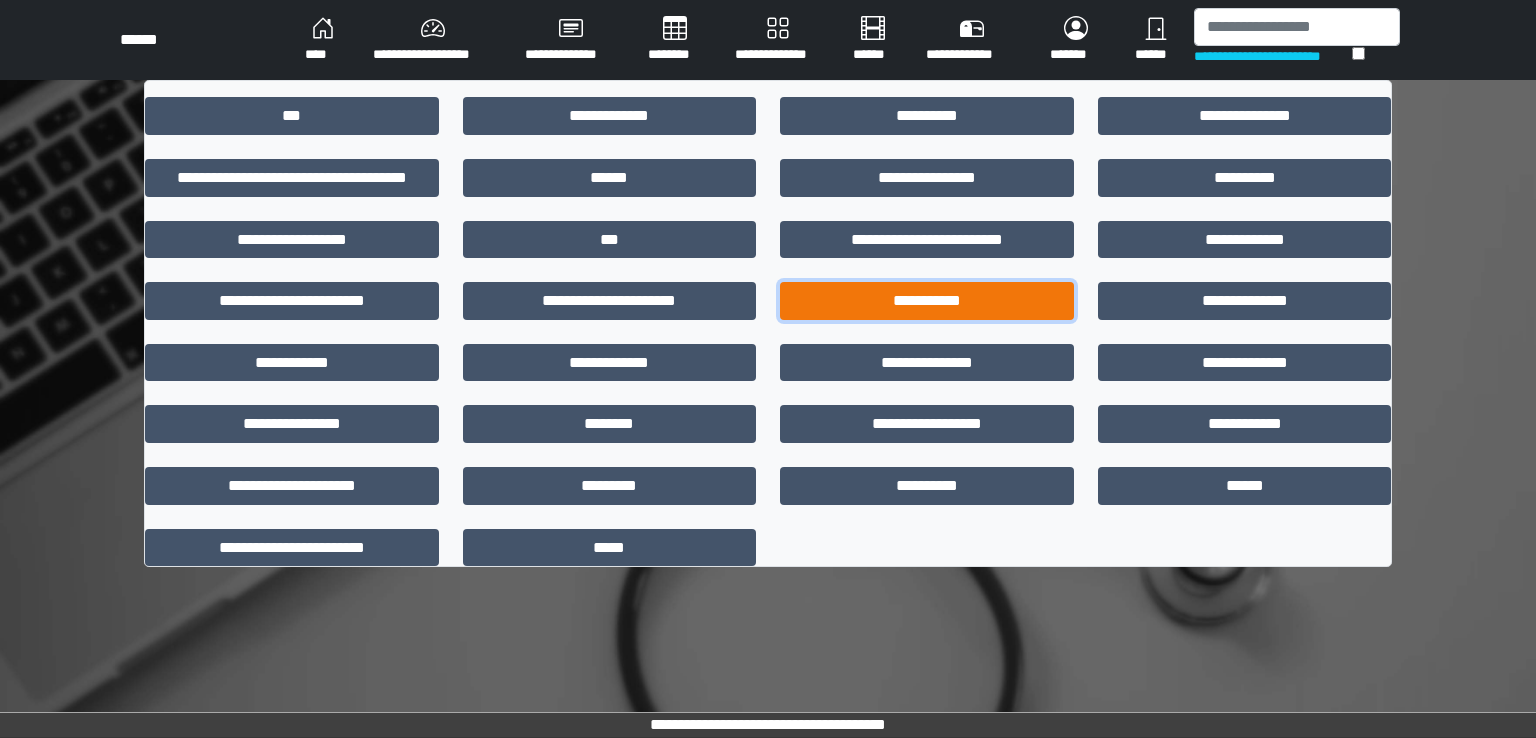 click on "**********" at bounding box center (927, 301) 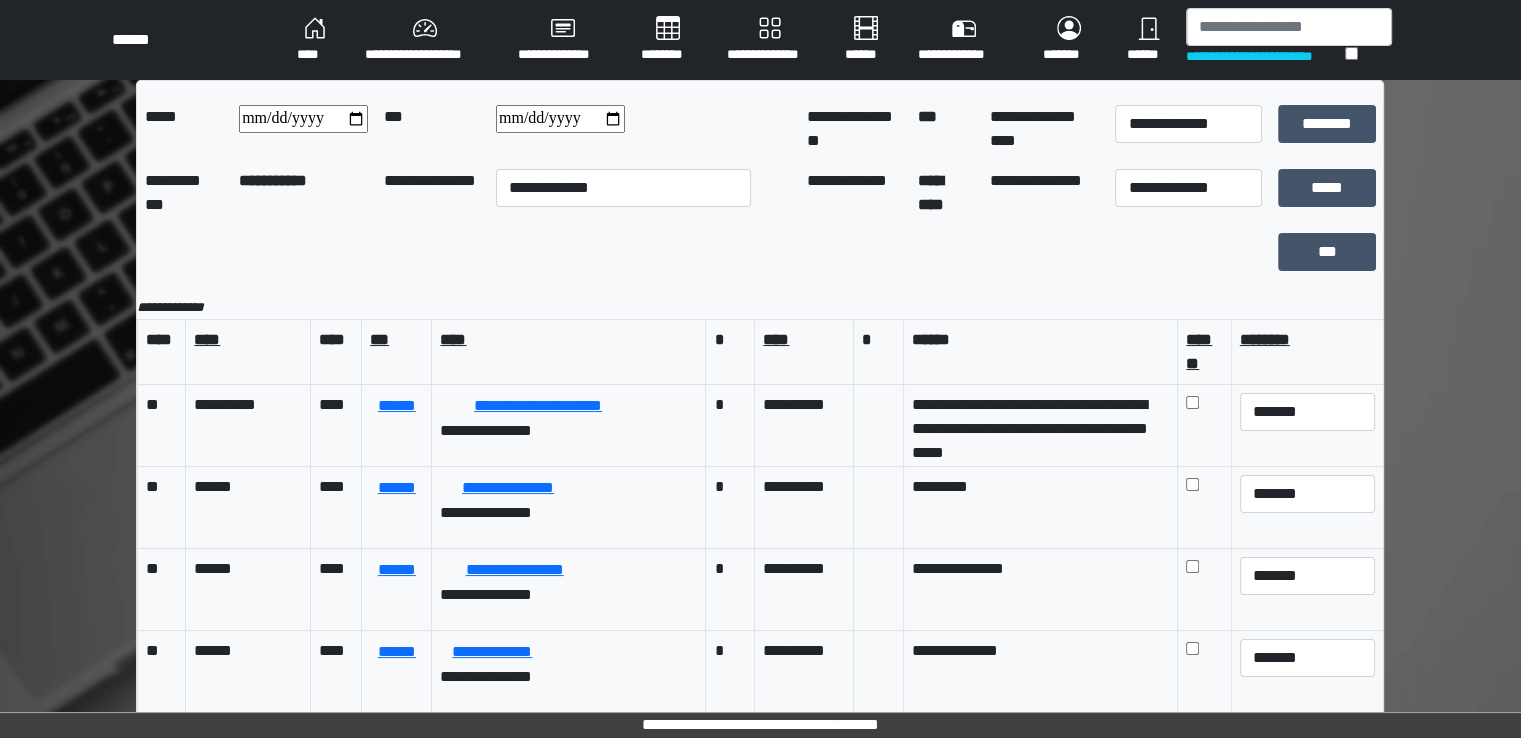 click on "********" at bounding box center [668, 40] 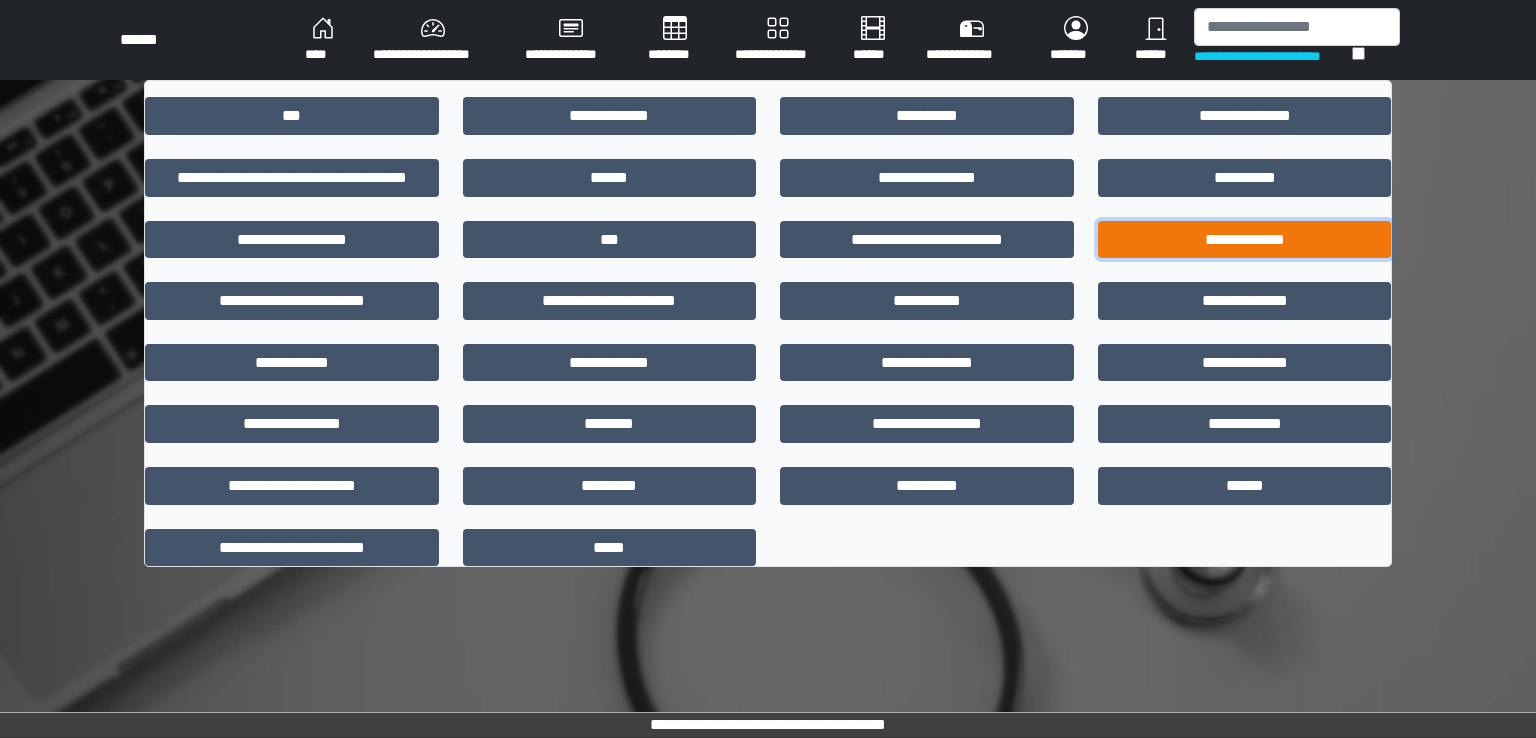 click on "**********" at bounding box center (1245, 240) 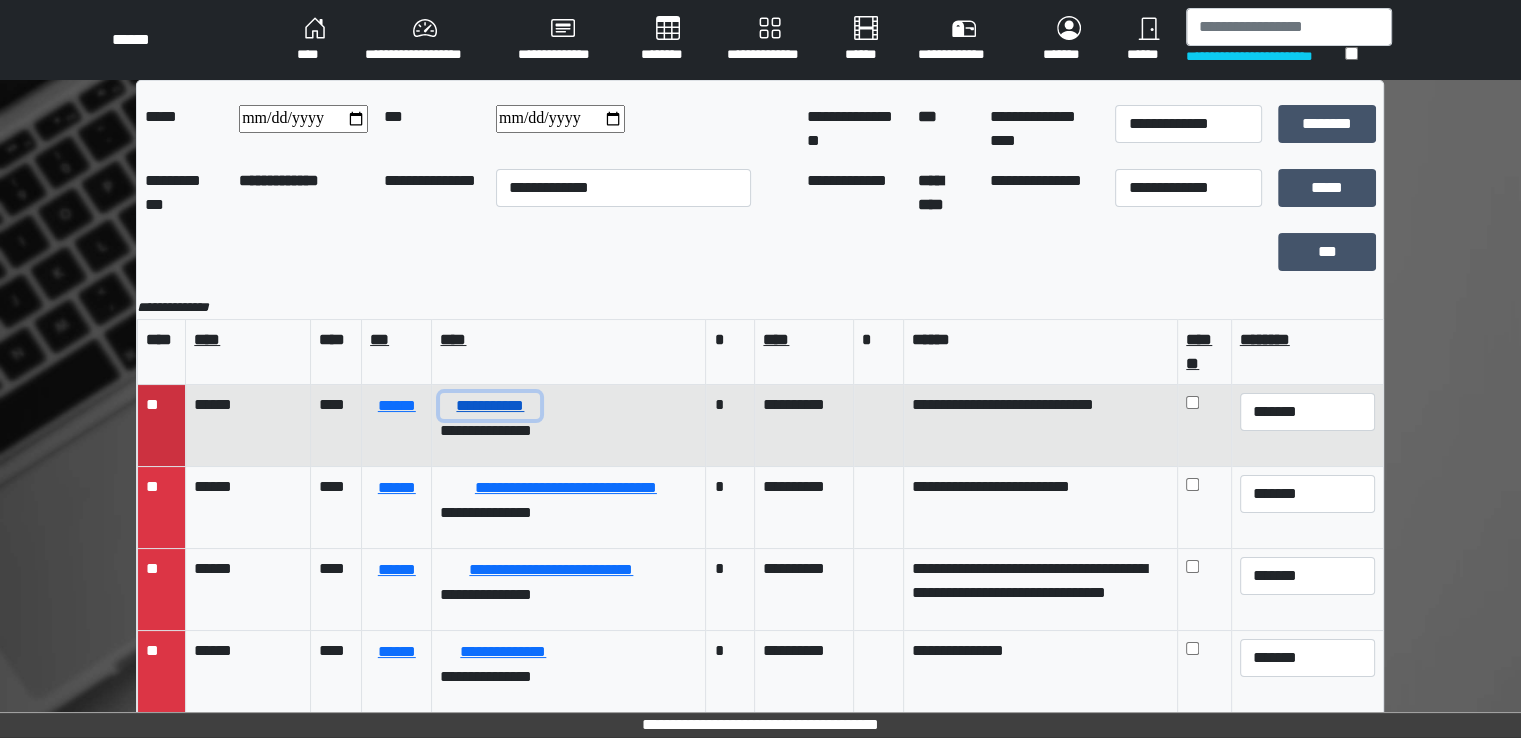 click on "**********" at bounding box center (490, 406) 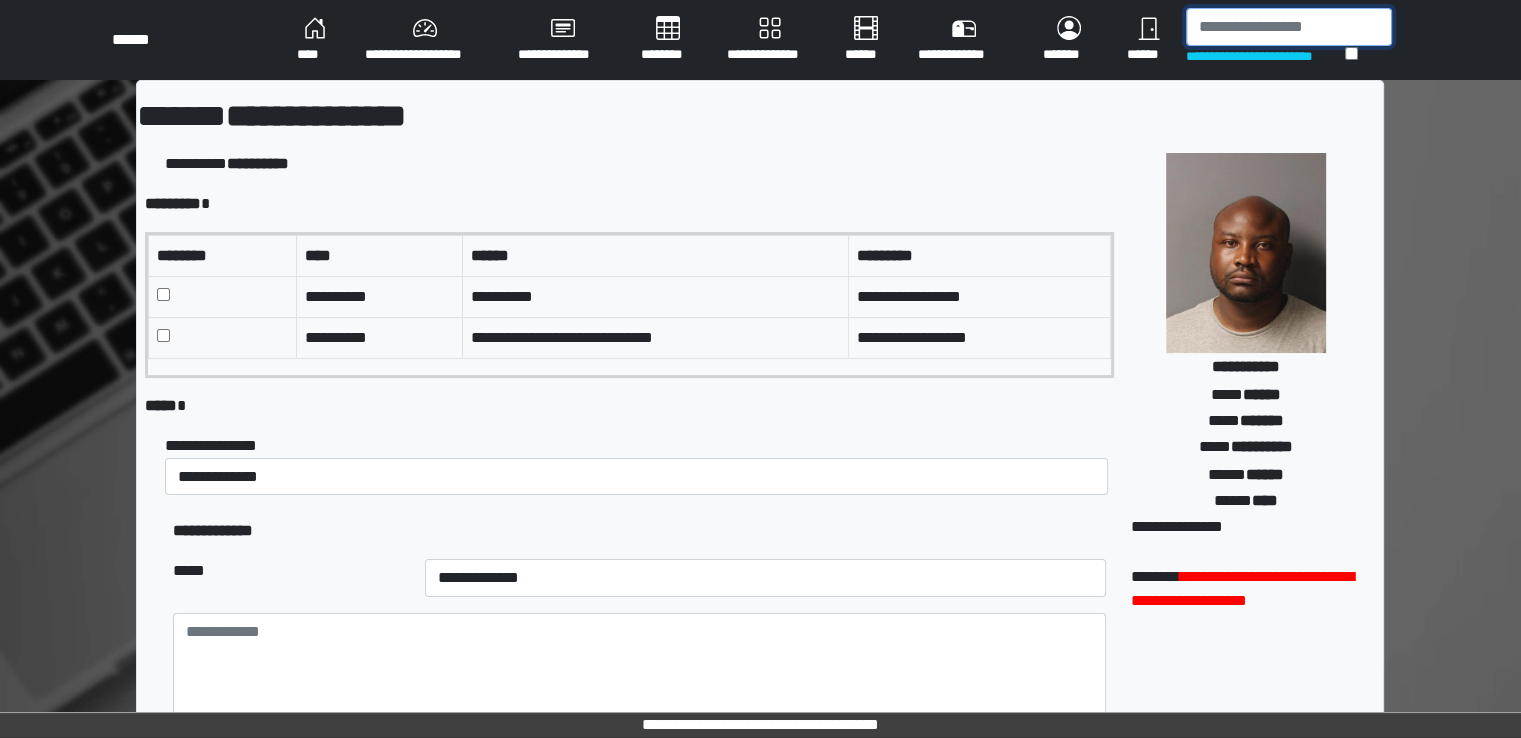 click at bounding box center [1289, 27] 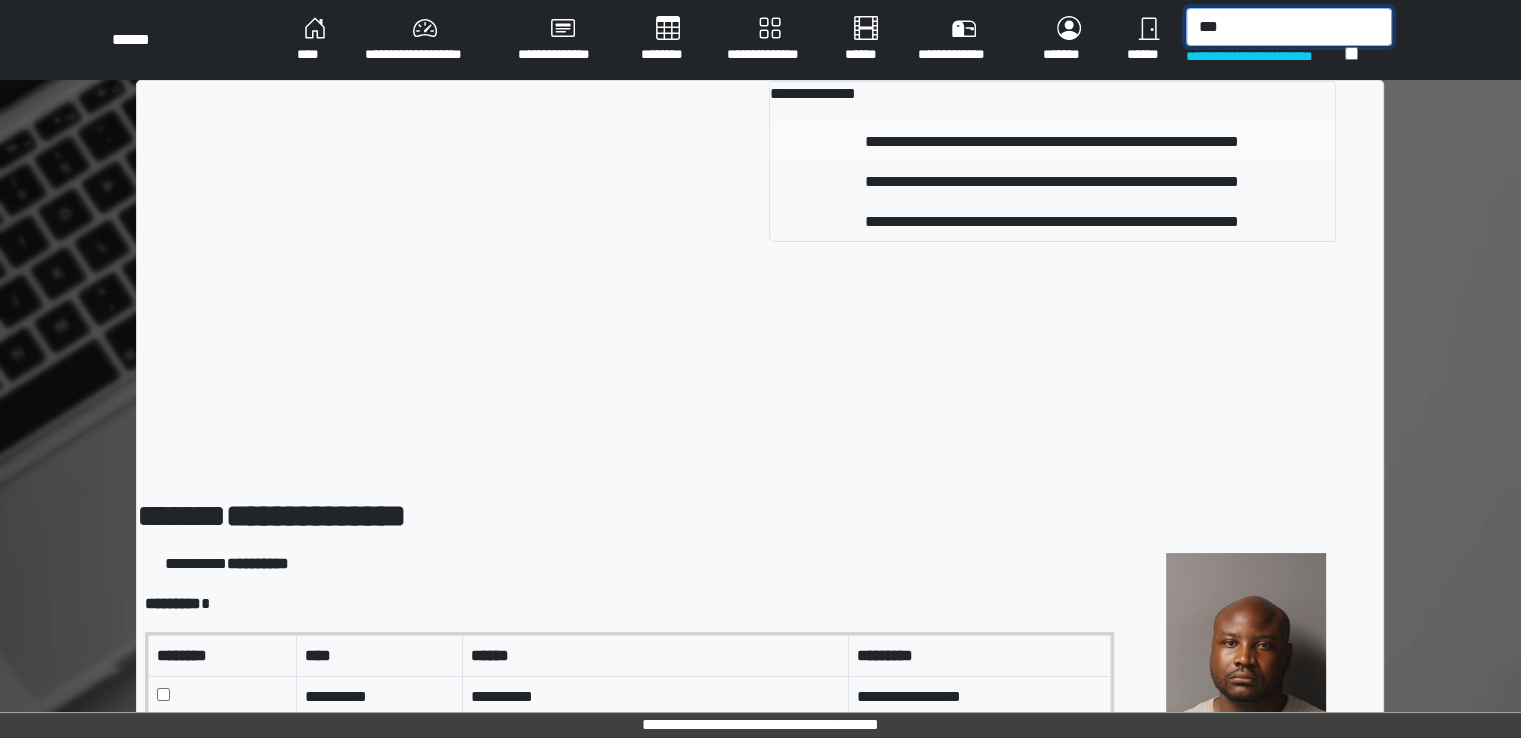 type on "***" 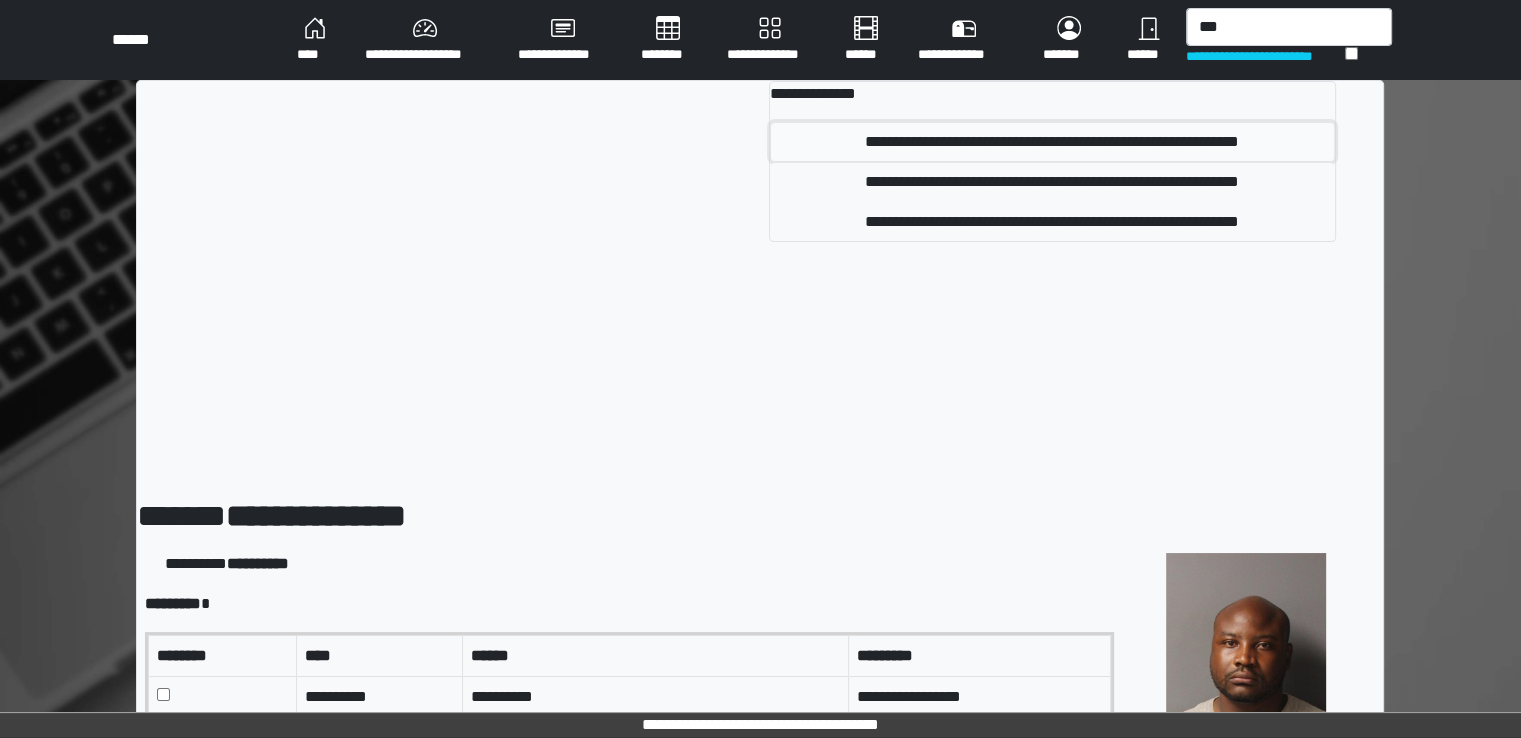 click on "**********" at bounding box center (1052, 142) 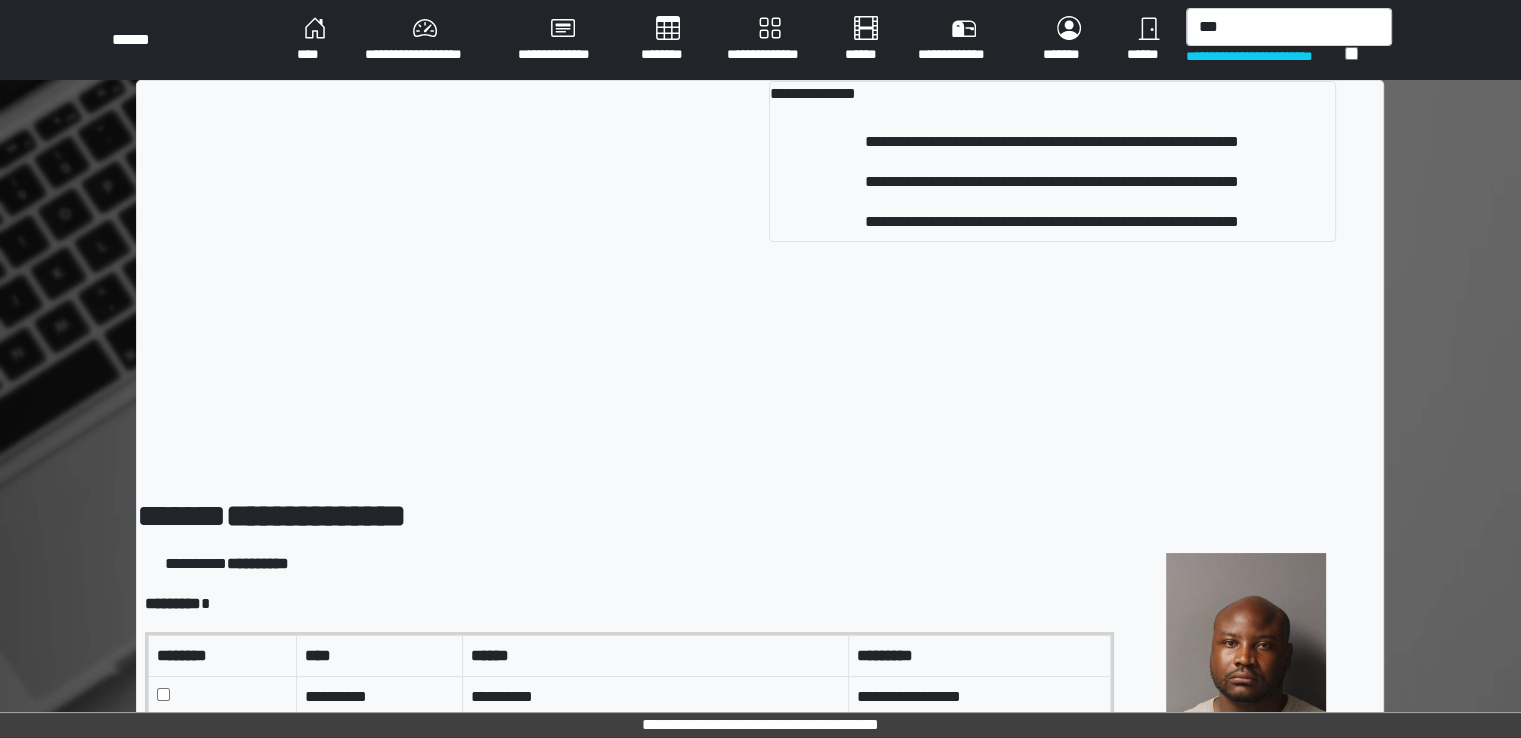 type 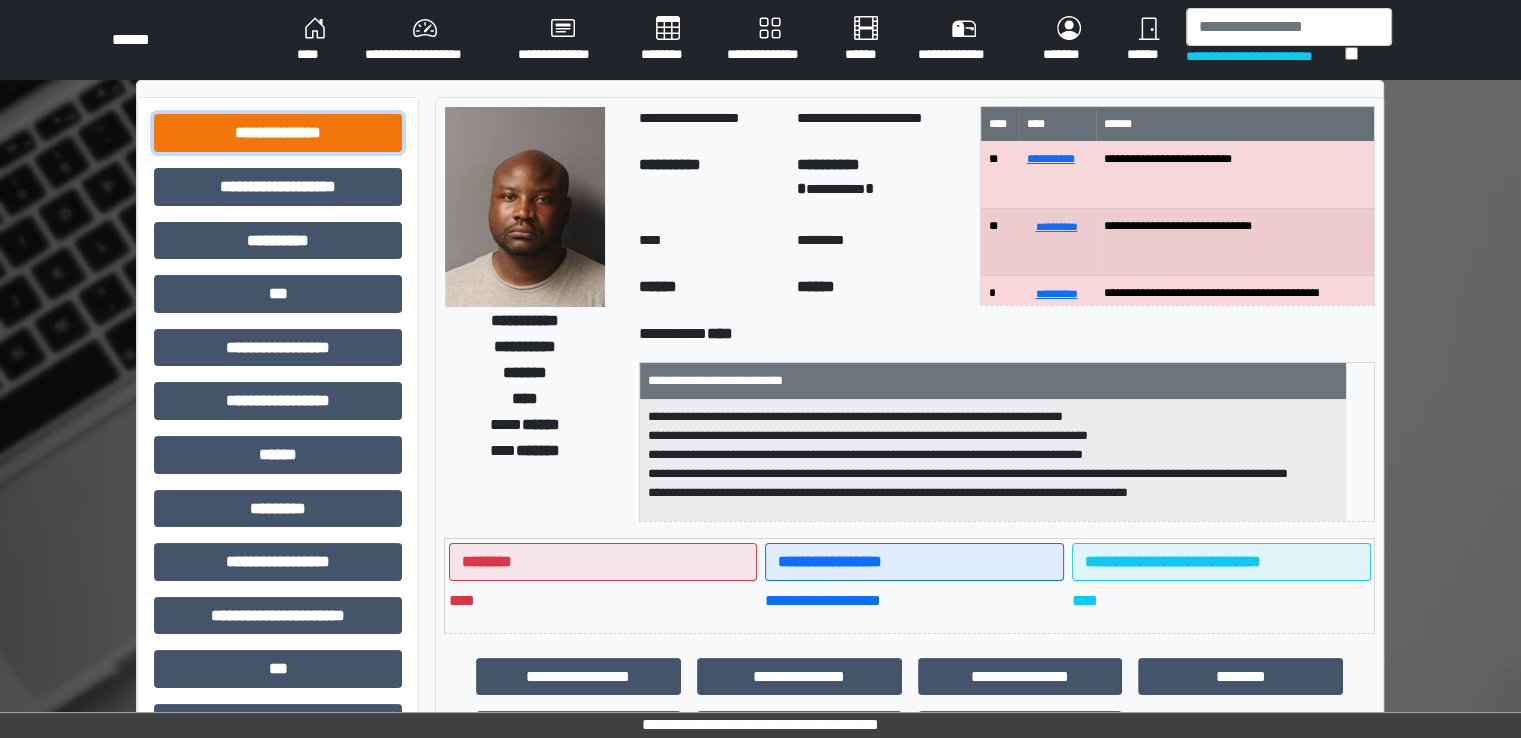 click on "**********" at bounding box center (278, 133) 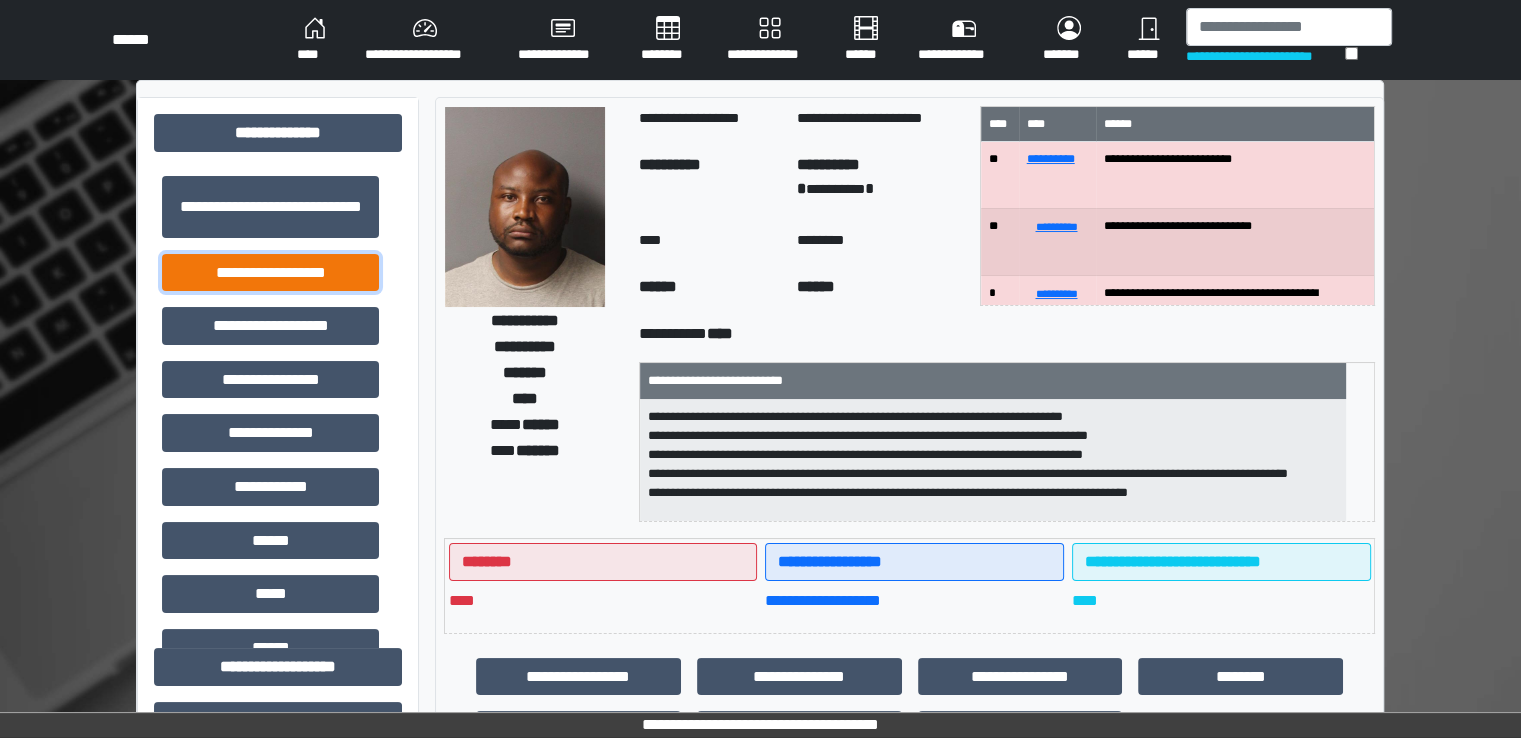 click on "**********" at bounding box center [270, 273] 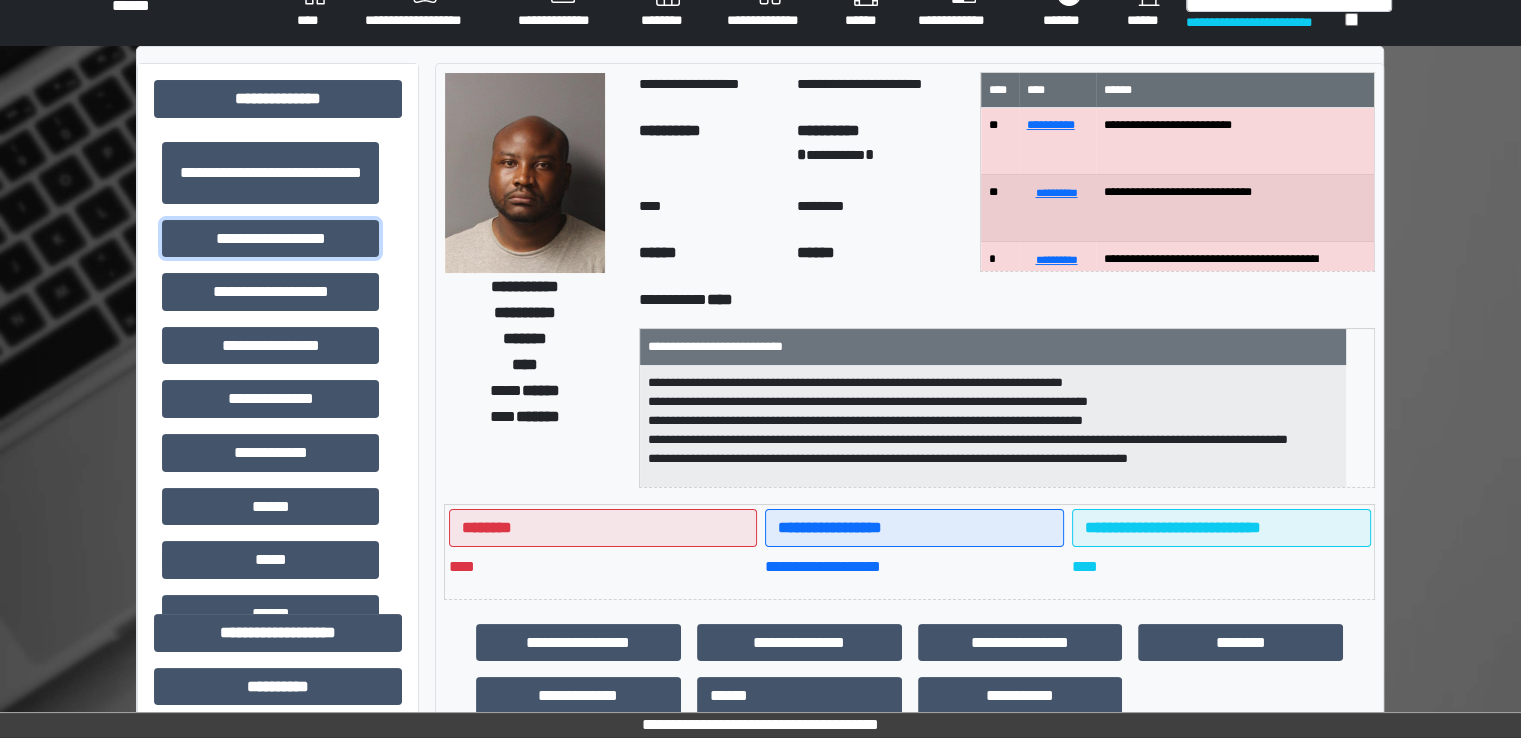 scroll, scrollTop: 0, scrollLeft: 0, axis: both 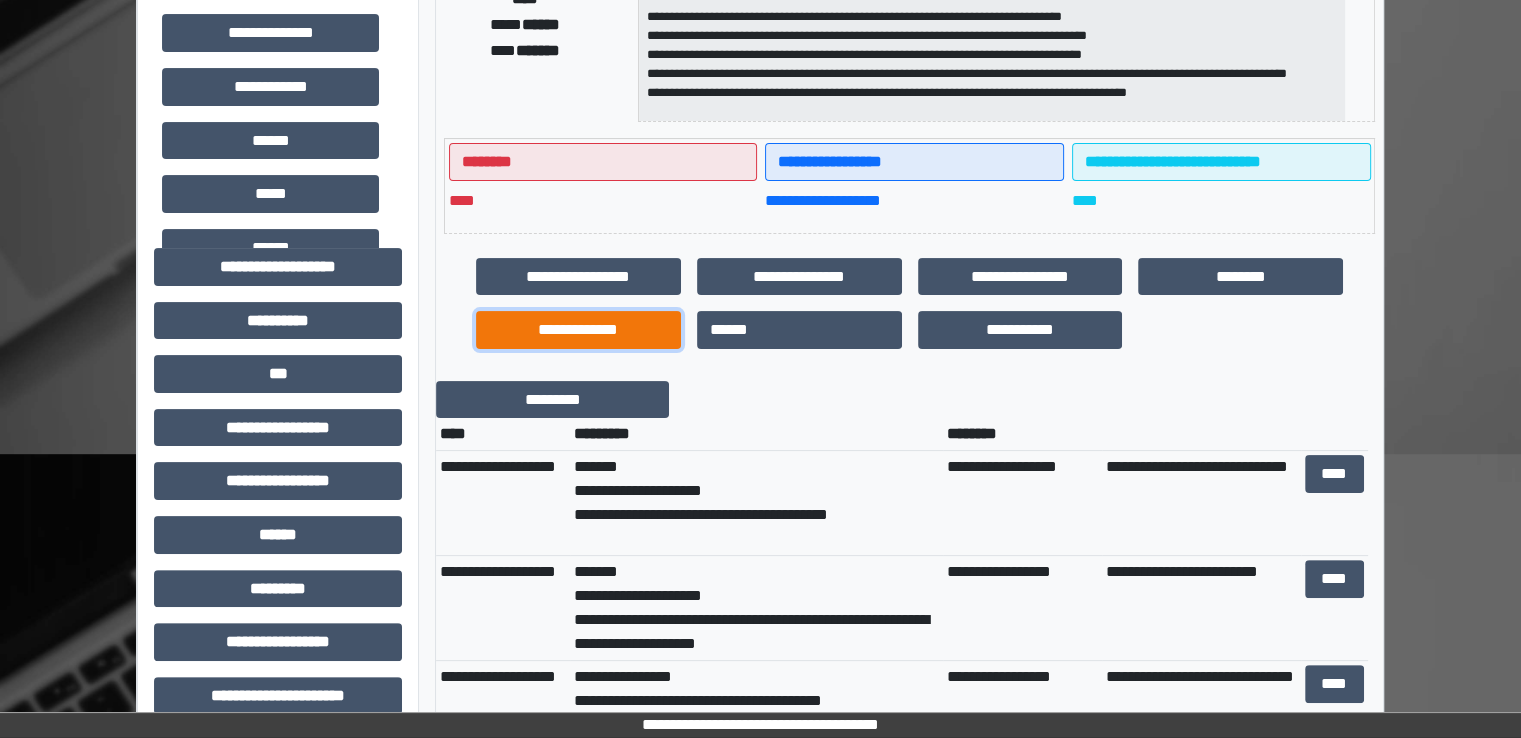 click on "**********" at bounding box center [578, 330] 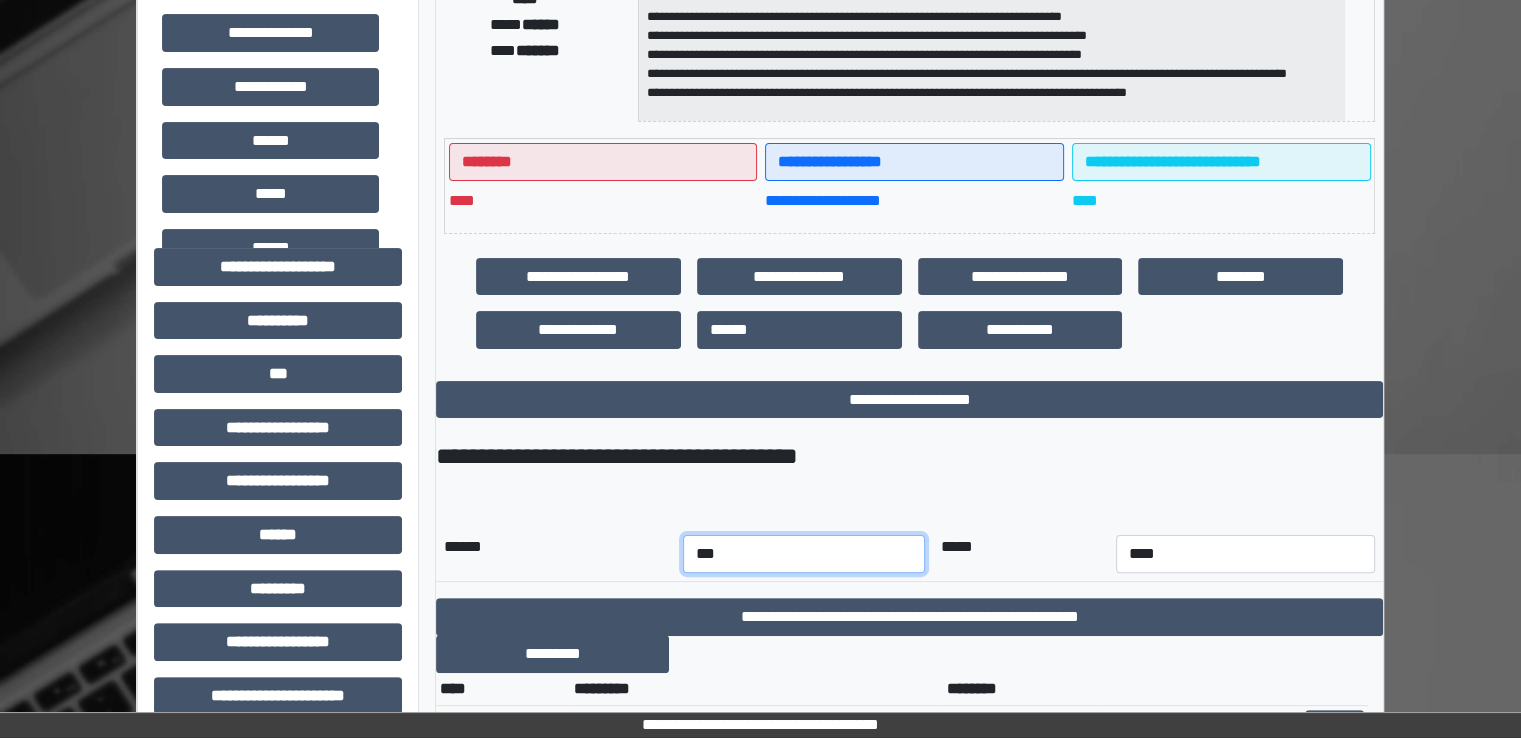 click on "***
***
***
***
***
***
***
***
***
***
***
***" at bounding box center (804, 554) 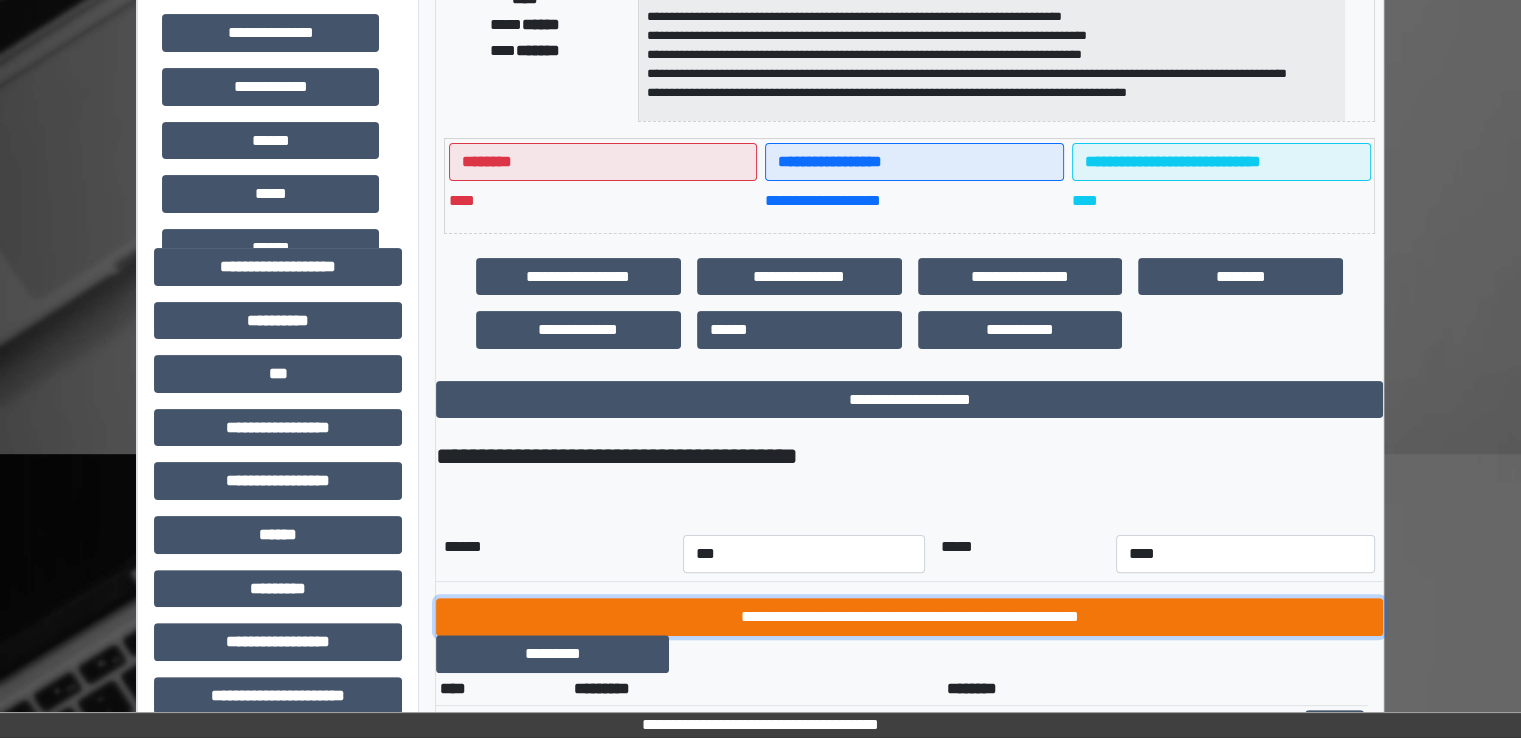 click on "**********" at bounding box center [909, 617] 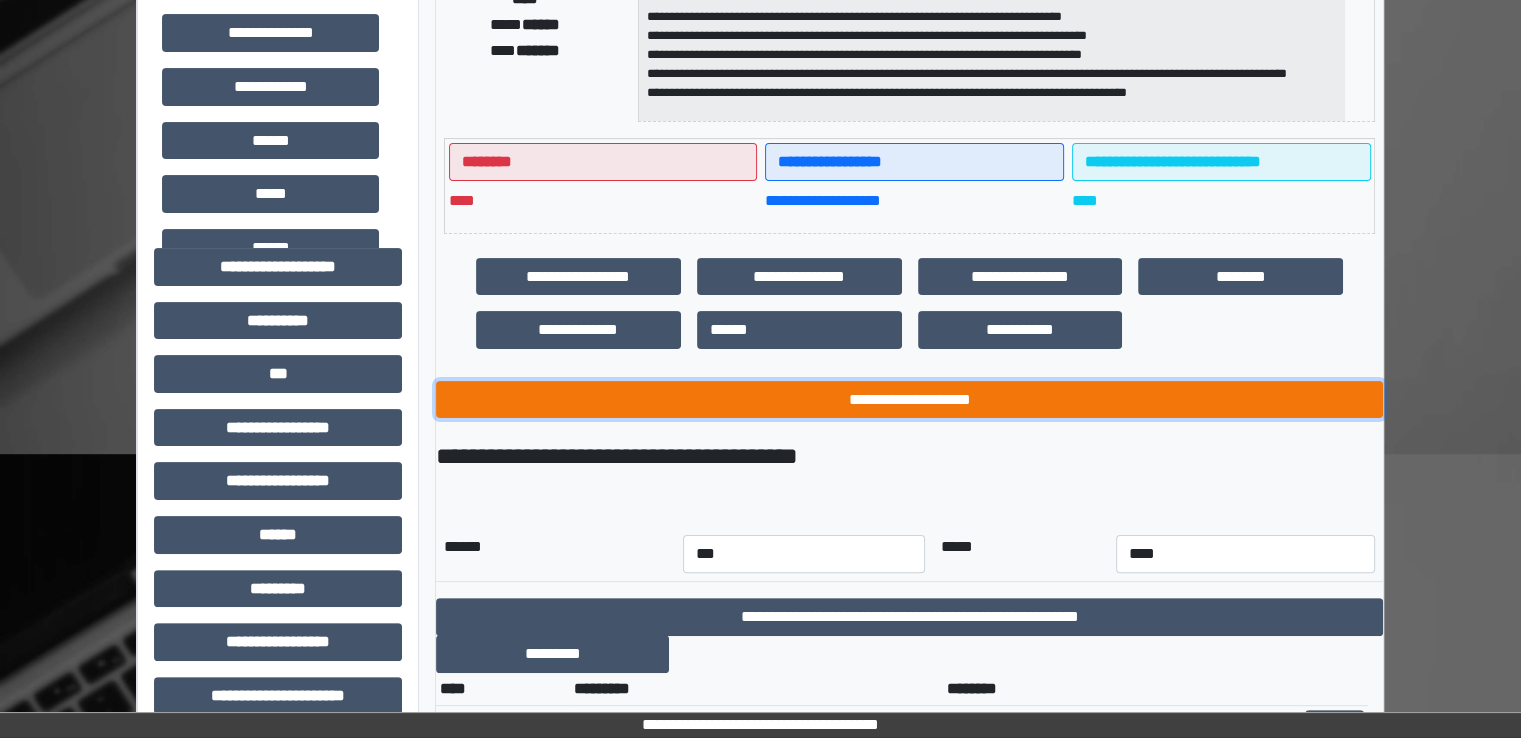 click on "**********" at bounding box center (909, 400) 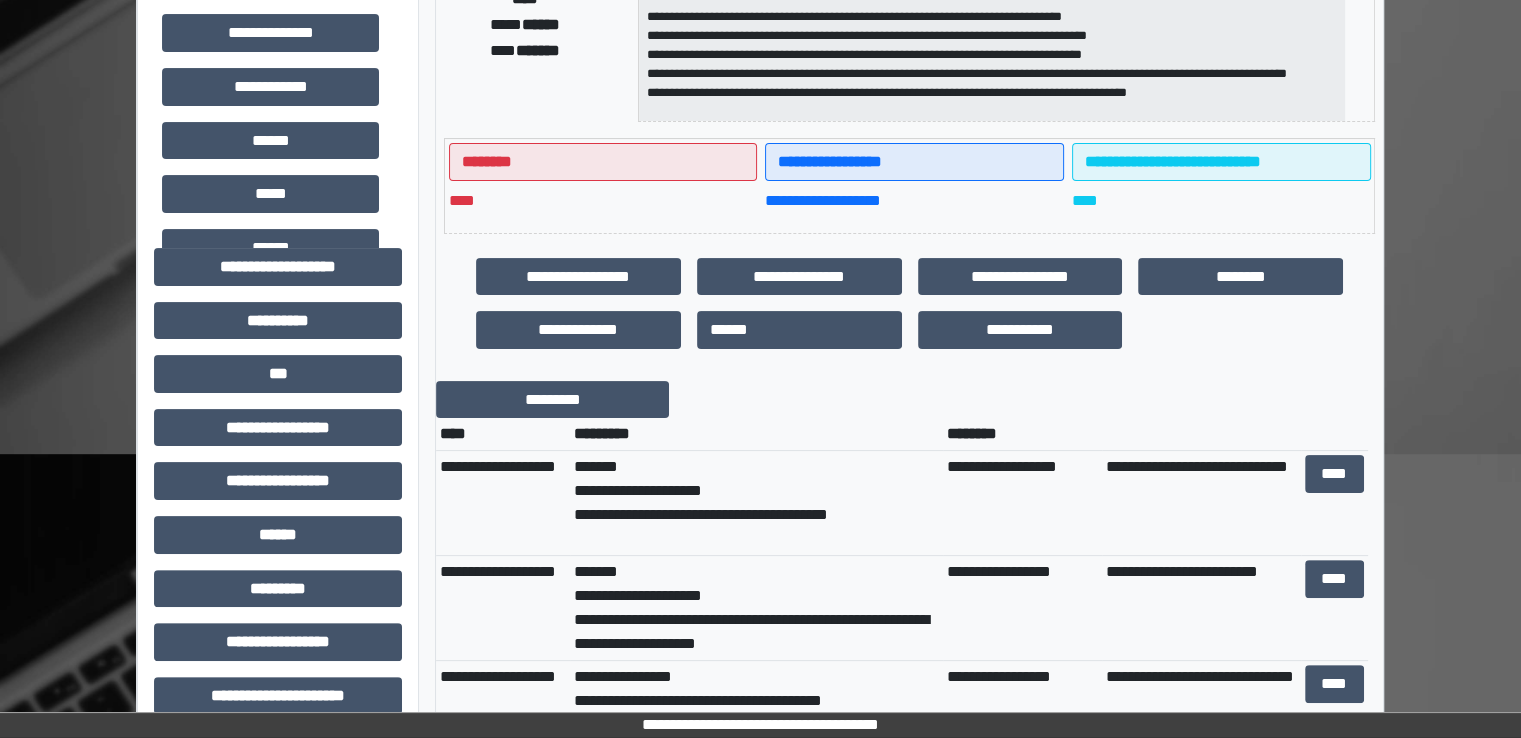 scroll, scrollTop: 600, scrollLeft: 0, axis: vertical 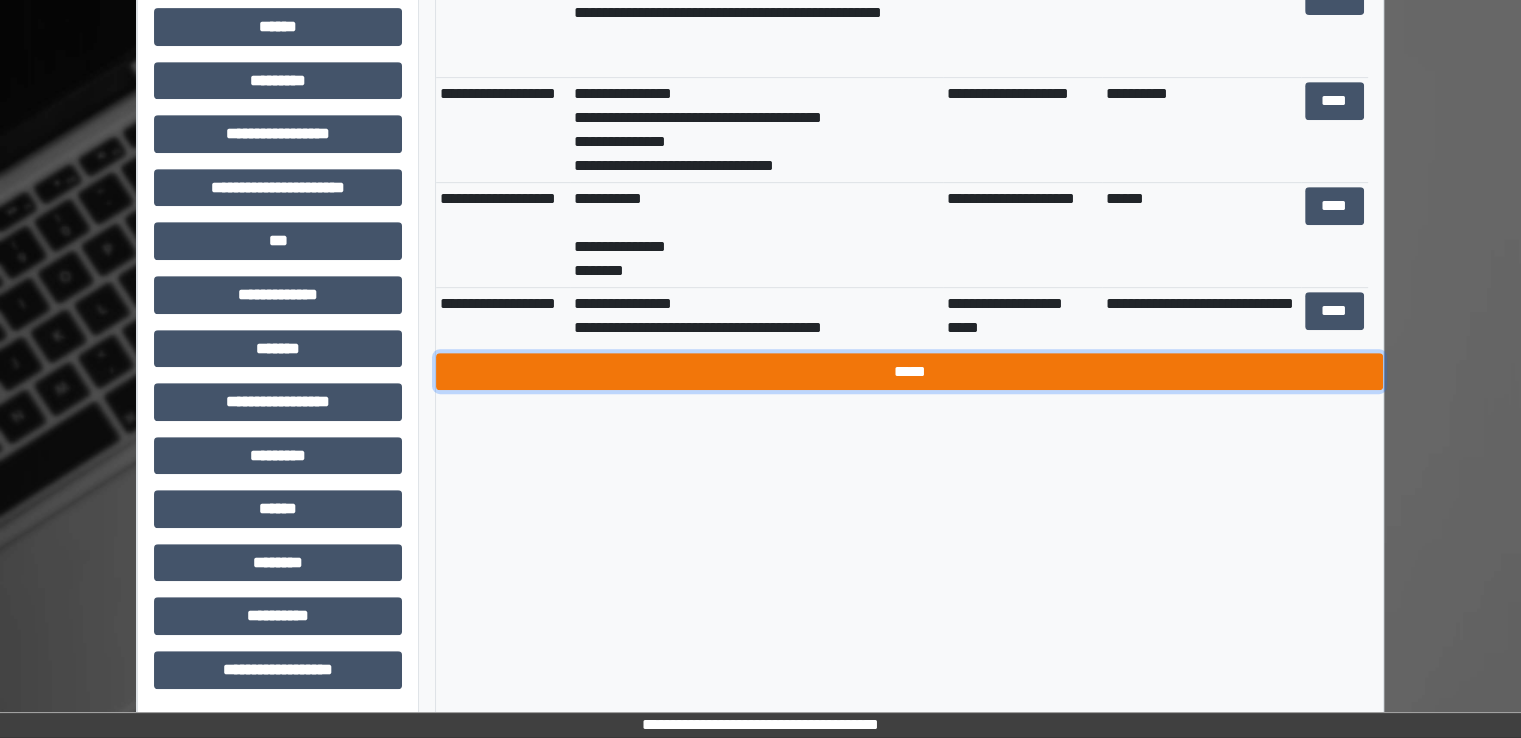 click on "*****" at bounding box center (909, 372) 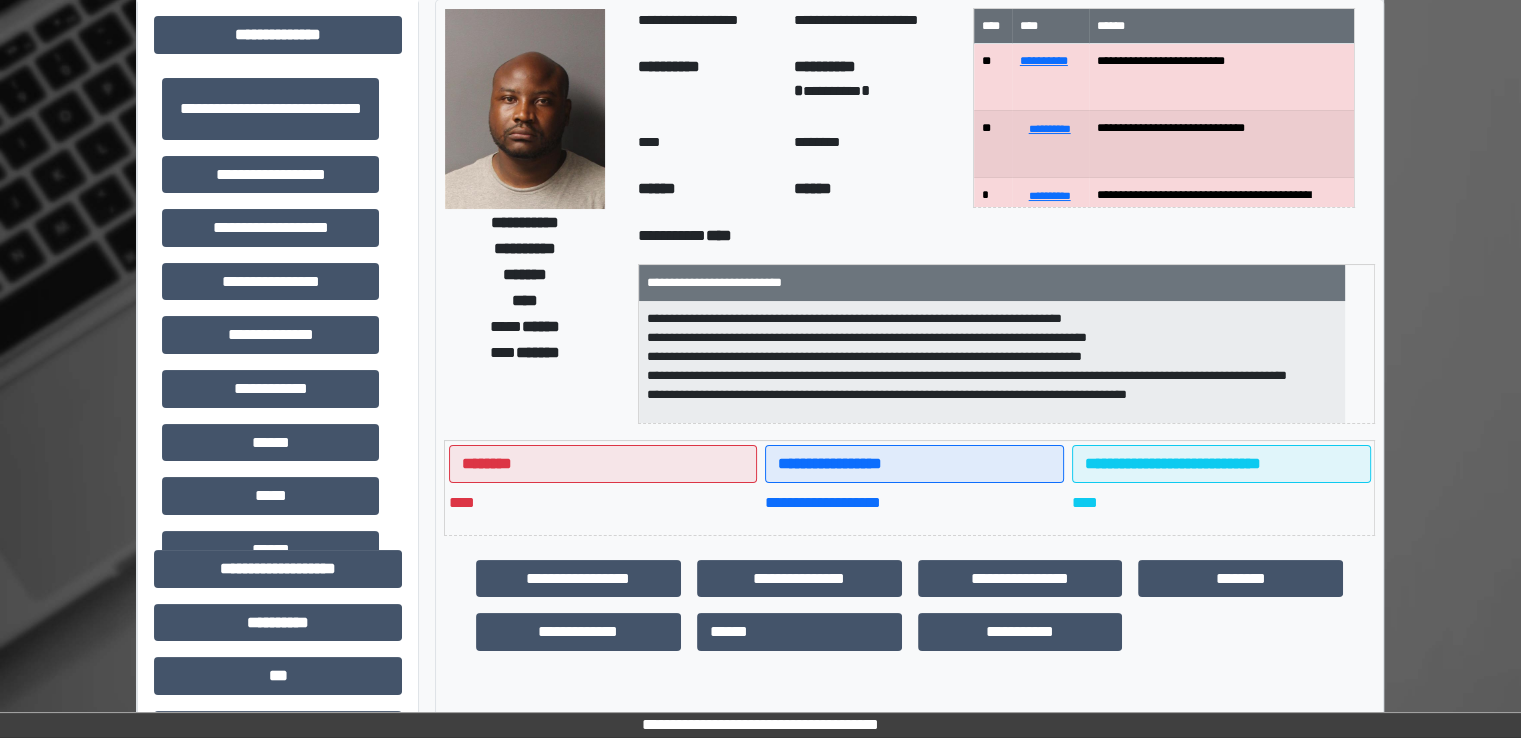 scroll, scrollTop: 0, scrollLeft: 0, axis: both 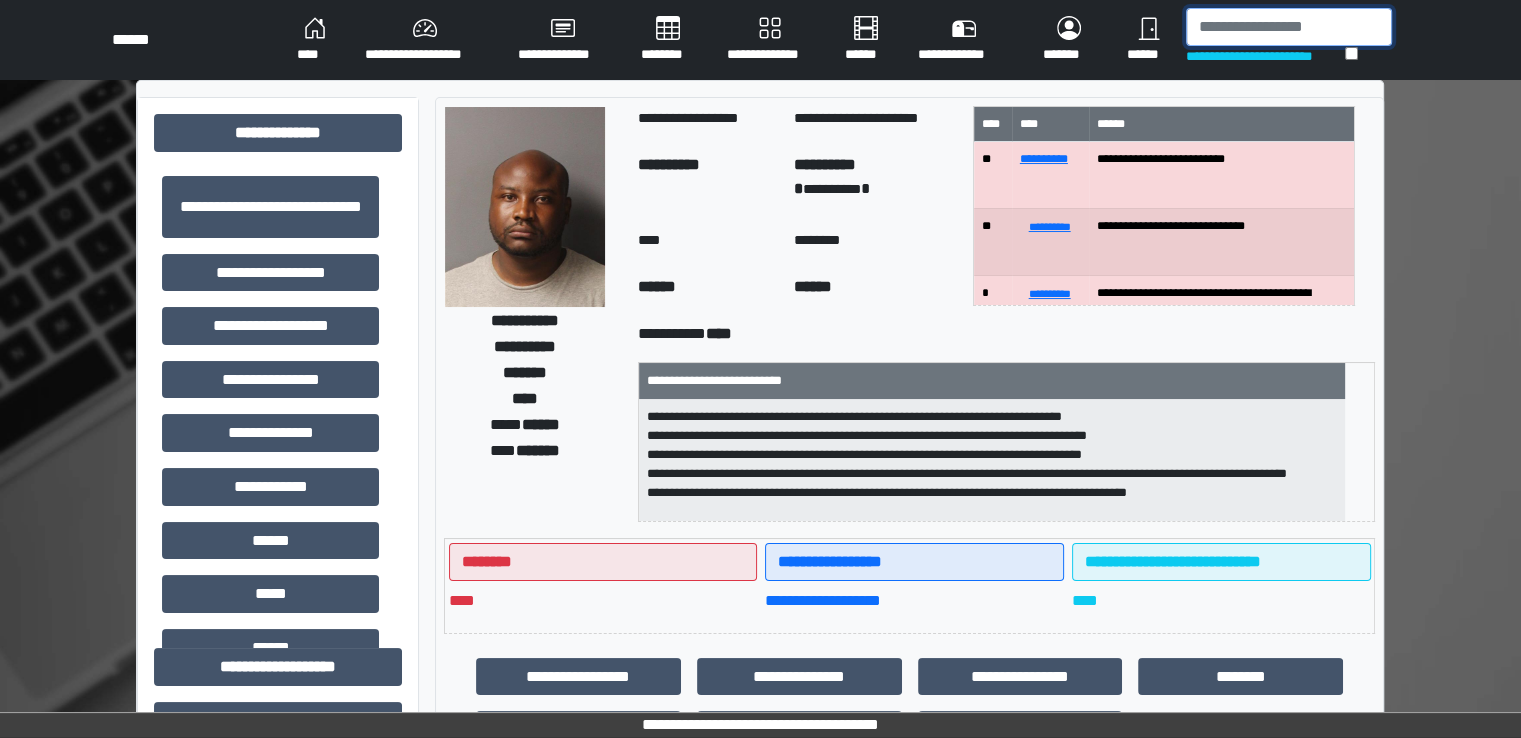 click at bounding box center (1289, 27) 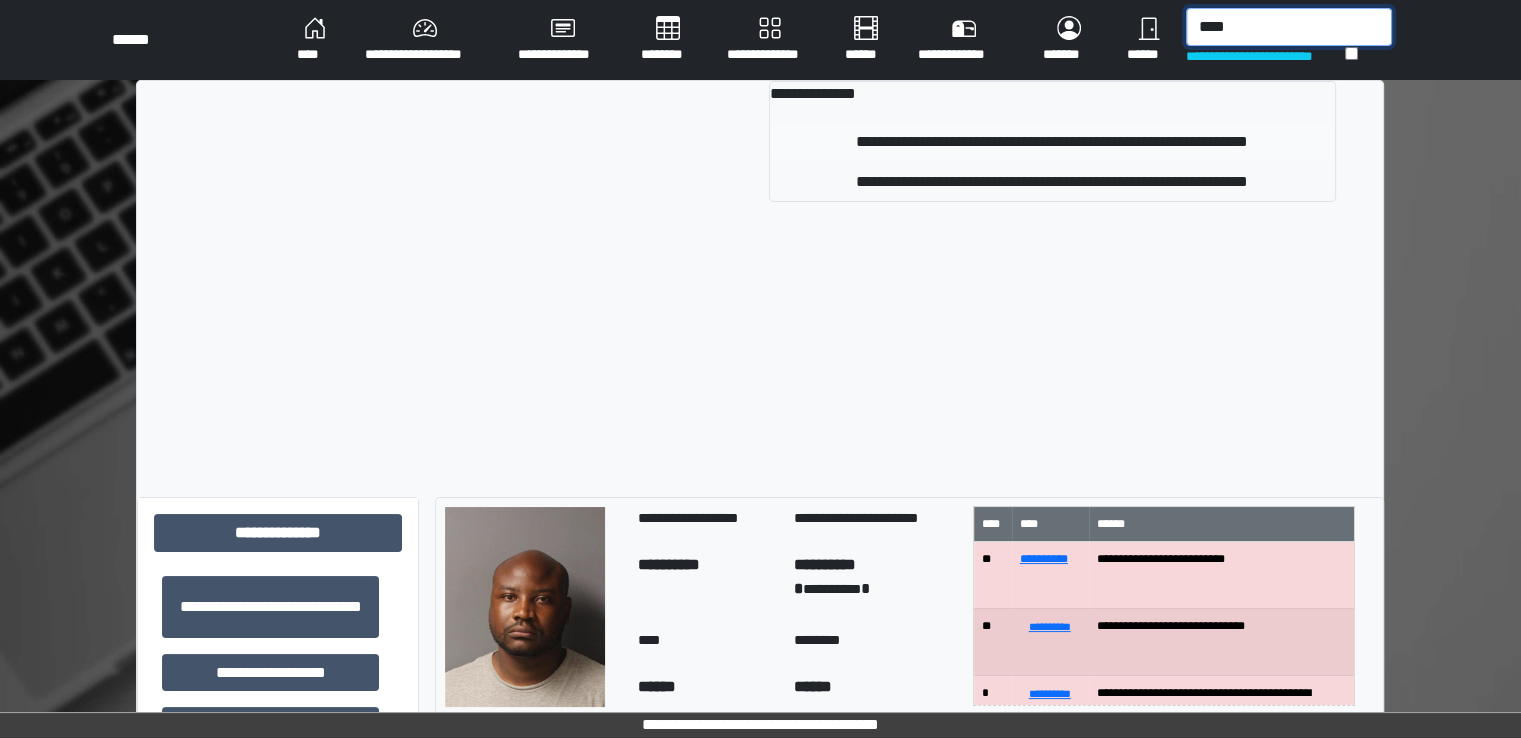 type on "****" 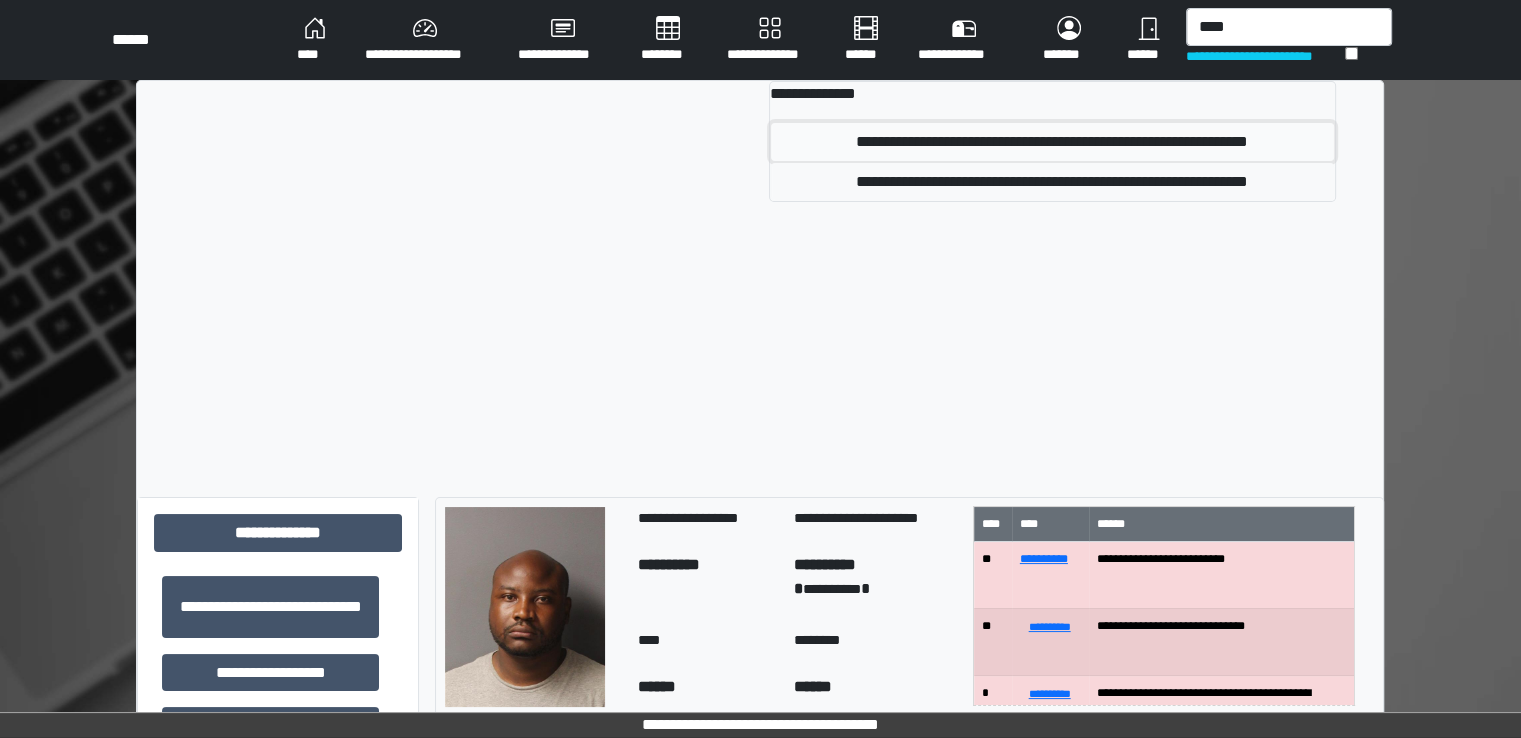 click on "**********" at bounding box center (1052, 142) 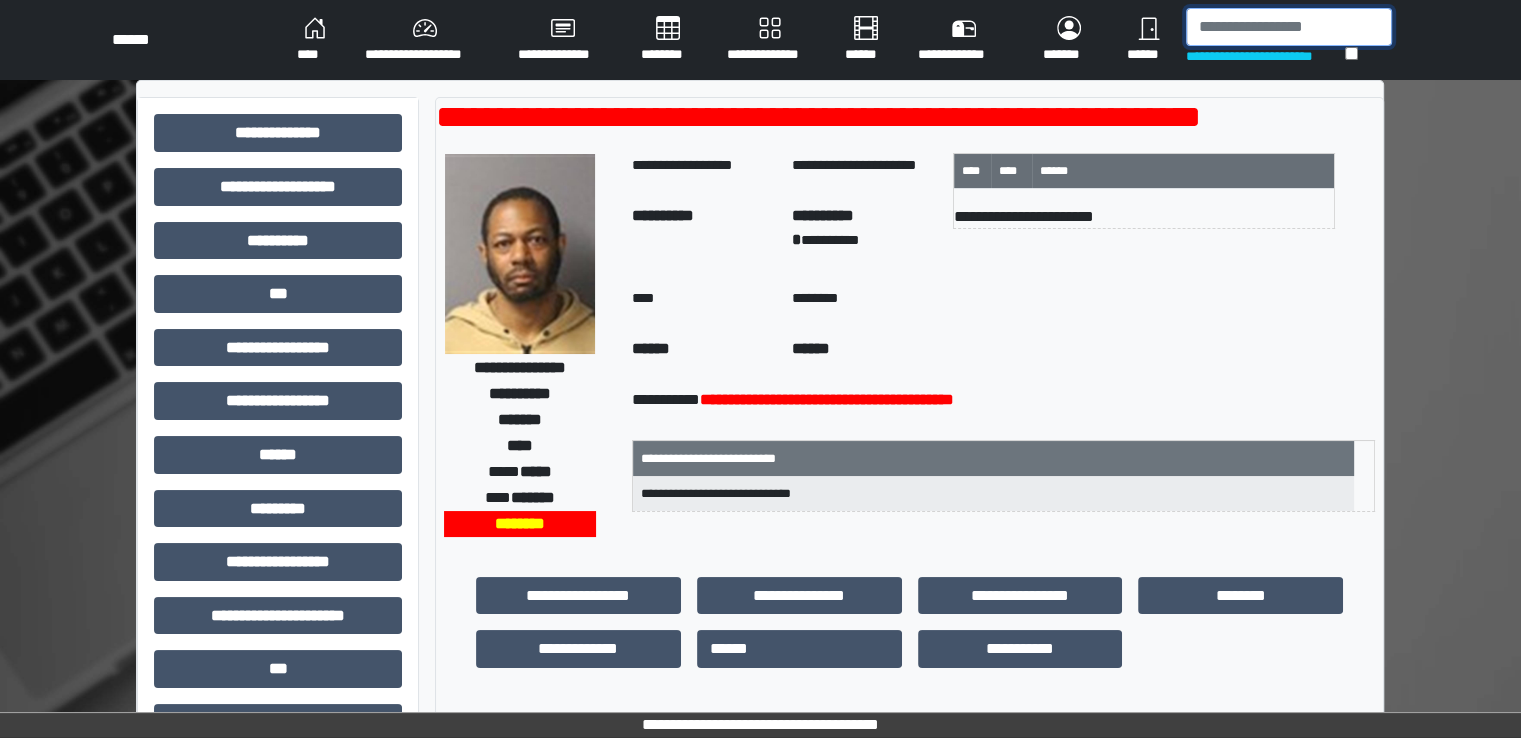 click at bounding box center [1289, 27] 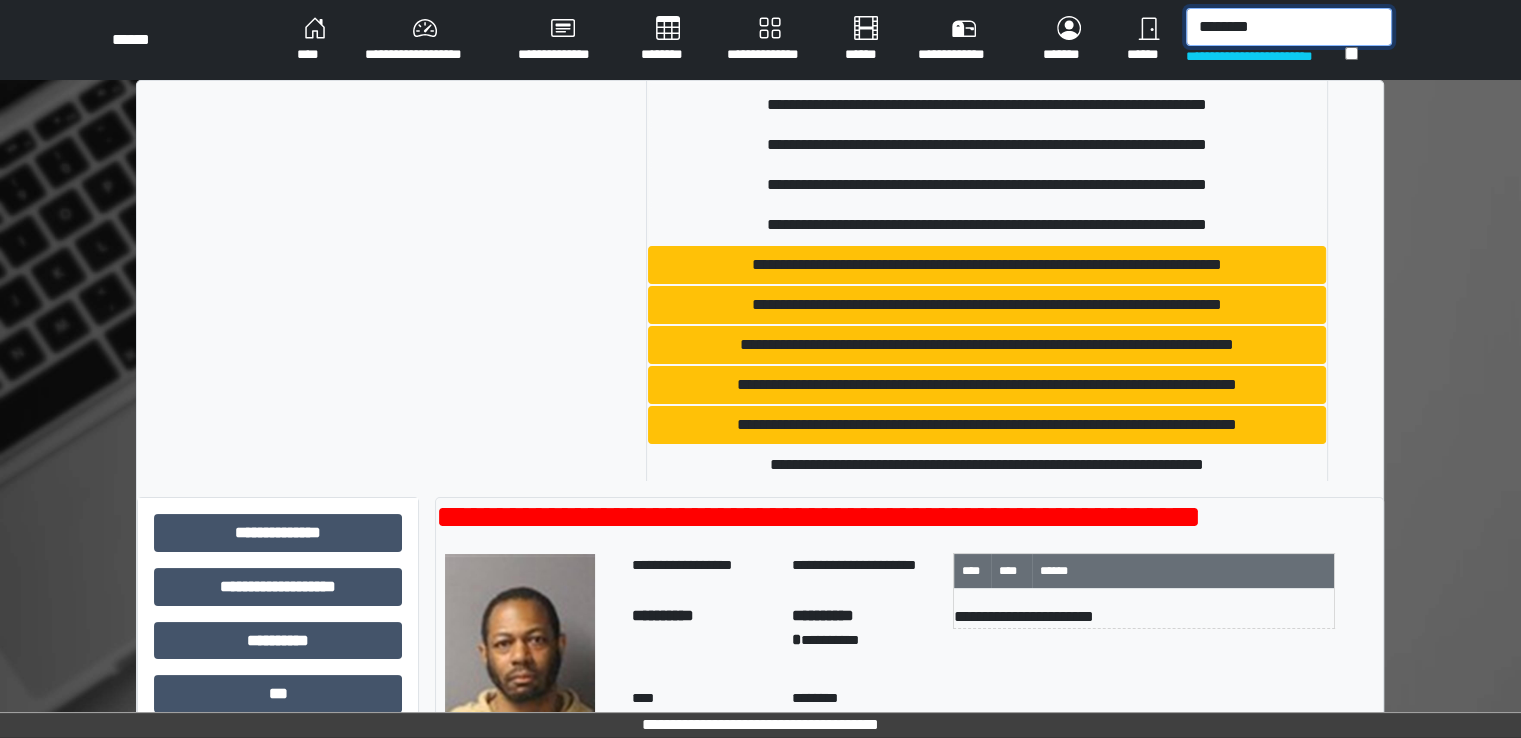 scroll, scrollTop: 300, scrollLeft: 0, axis: vertical 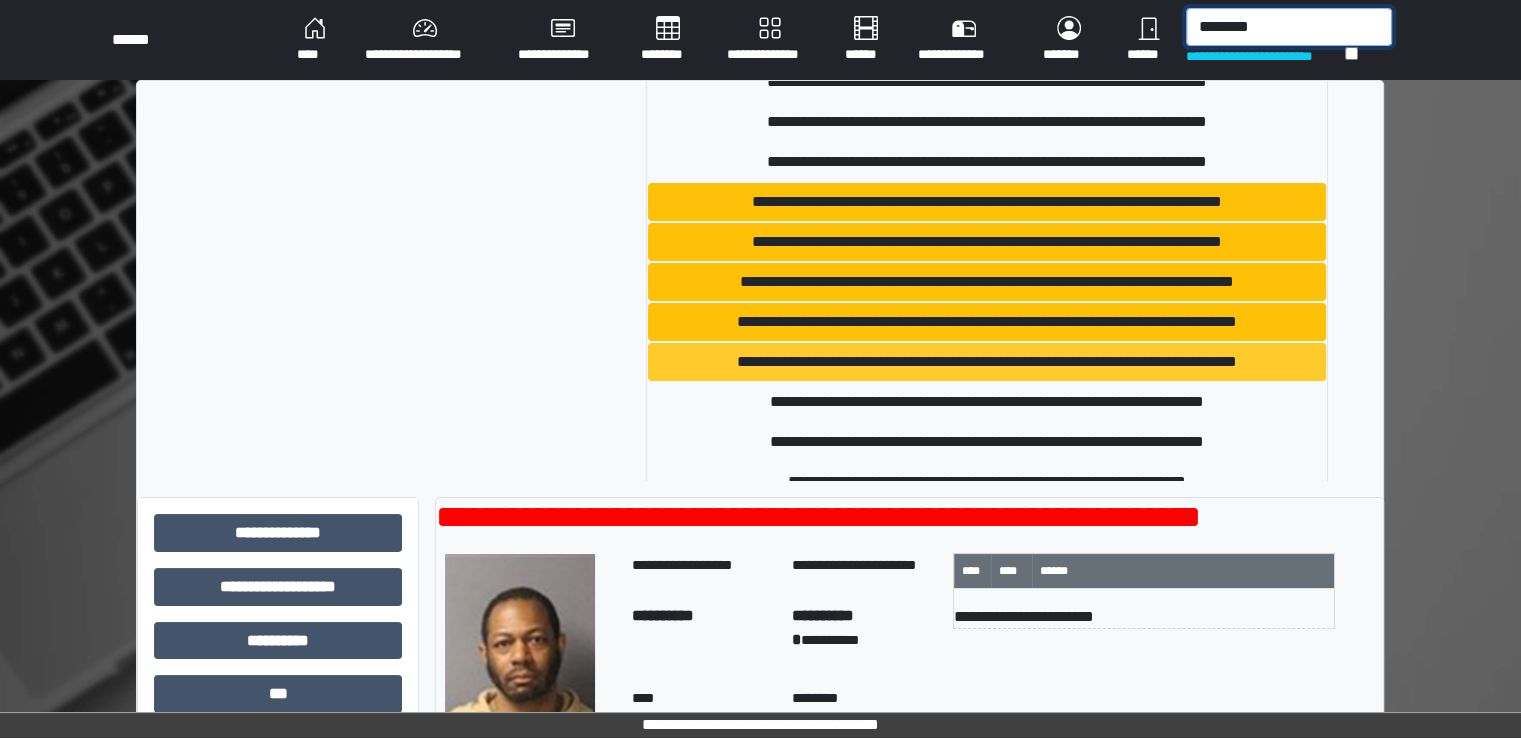 type on "********" 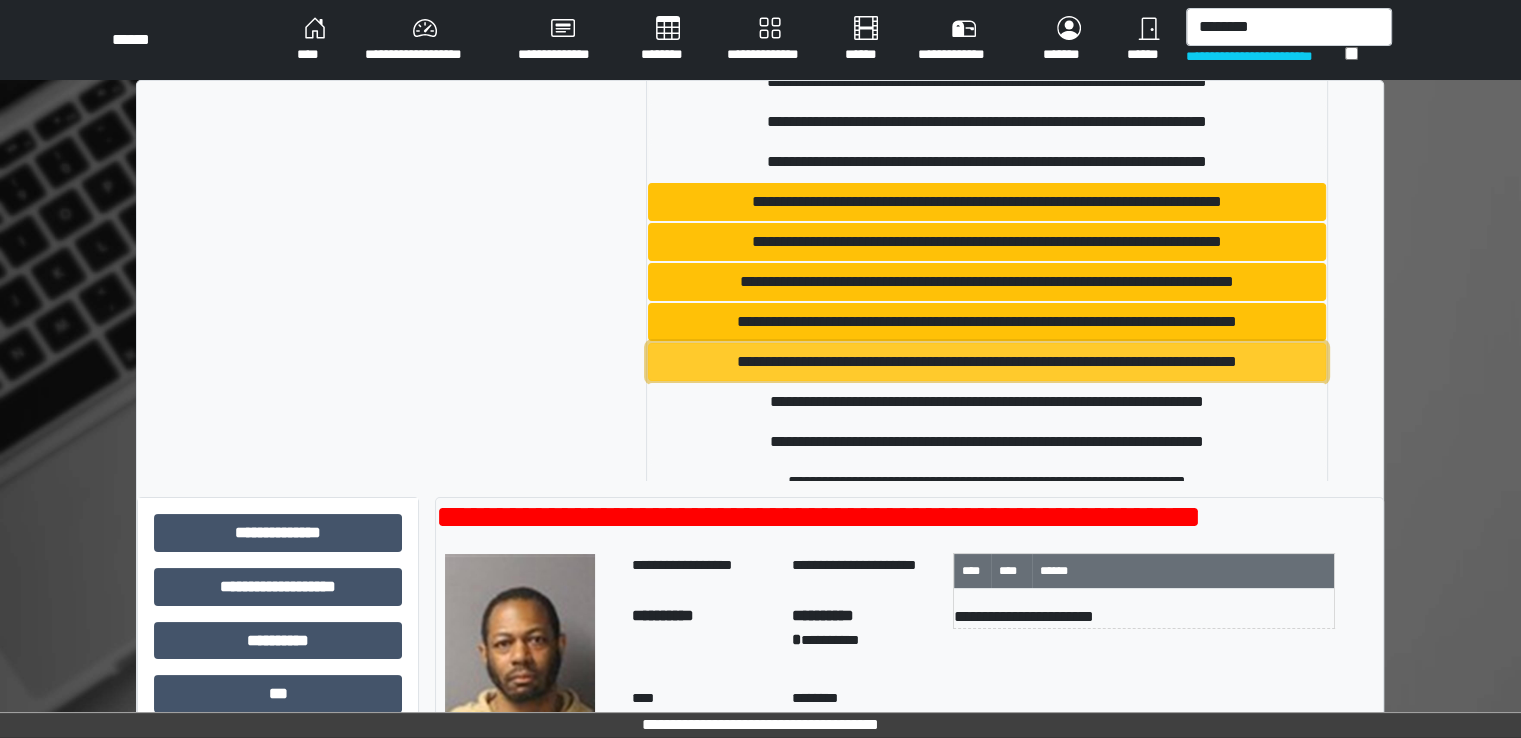 click on "**********" at bounding box center [987, 362] 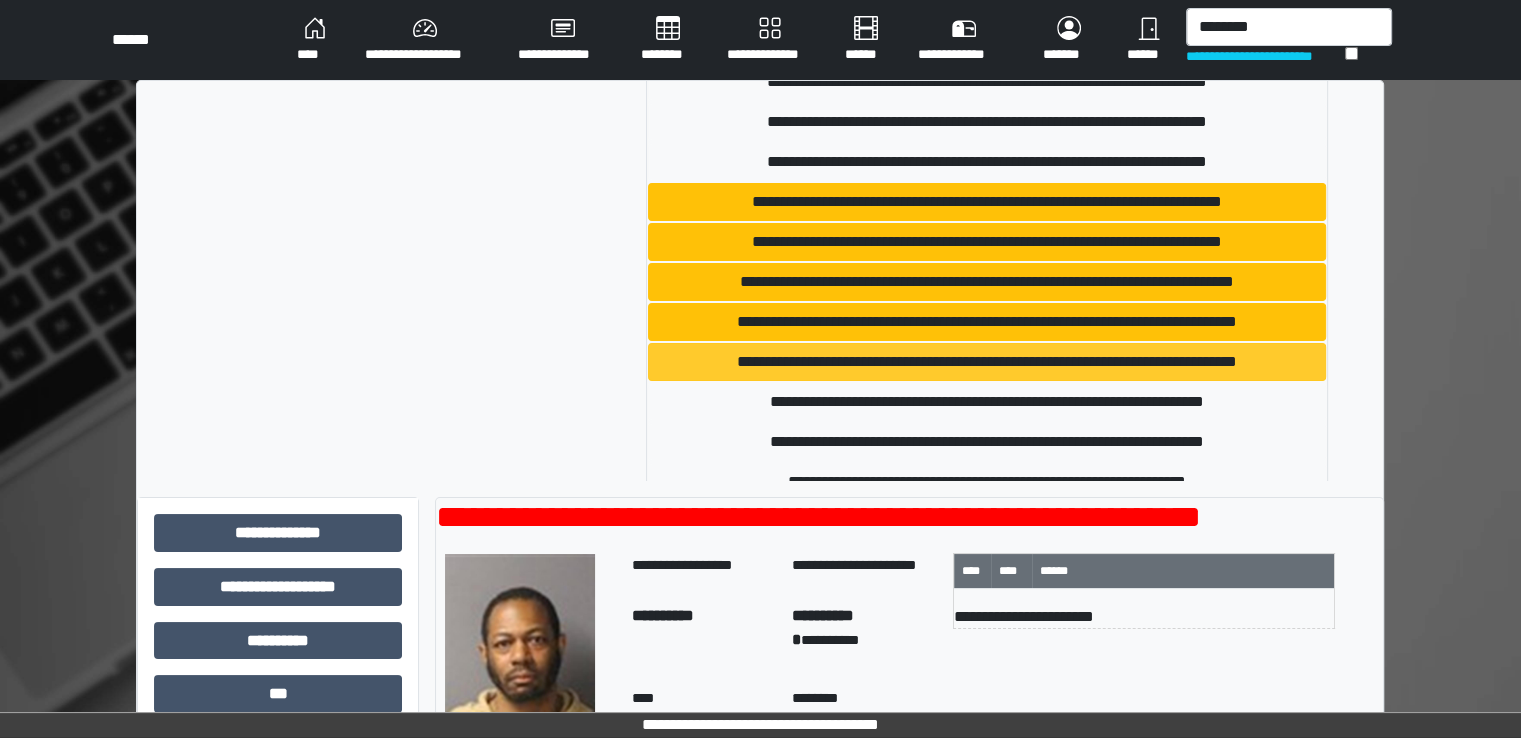 type 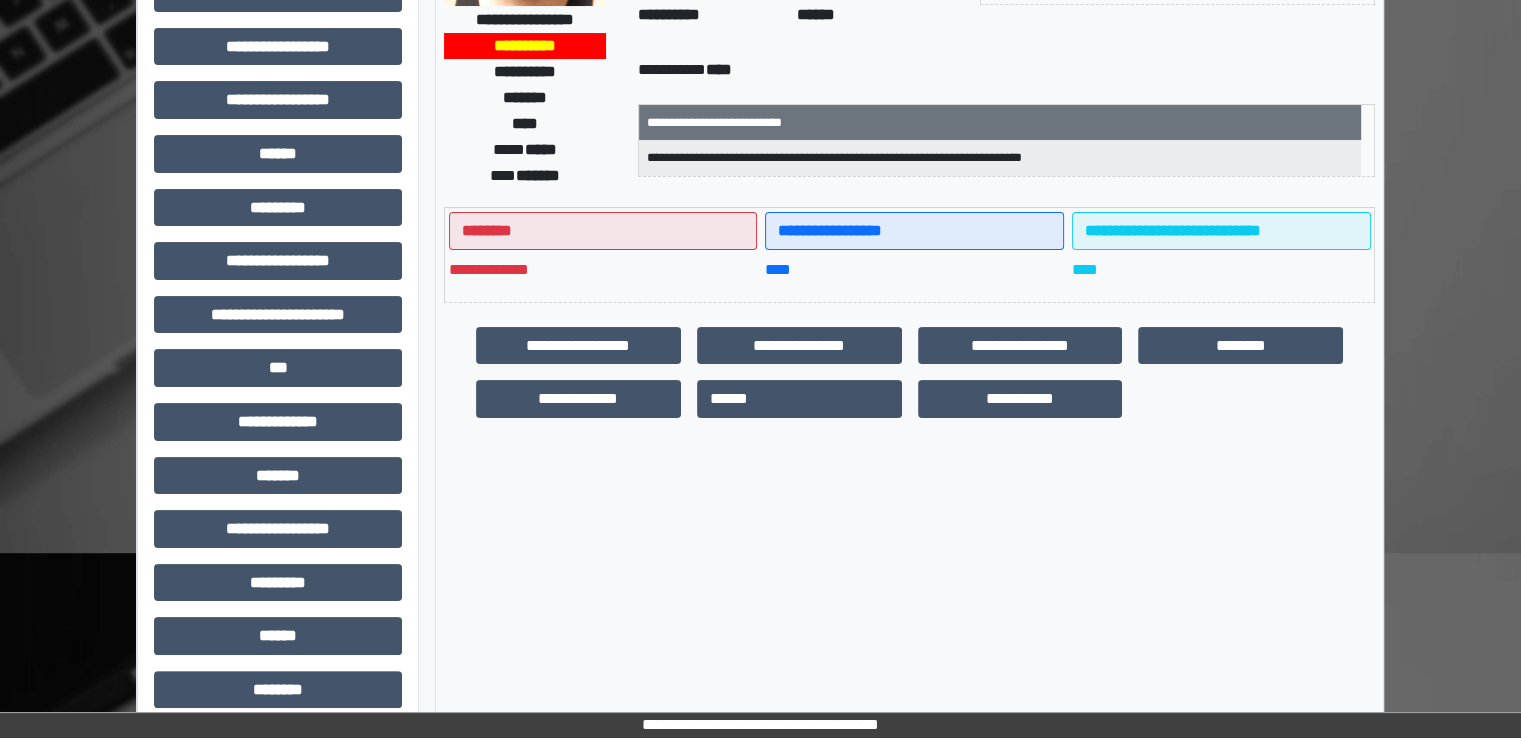scroll, scrollTop: 428, scrollLeft: 0, axis: vertical 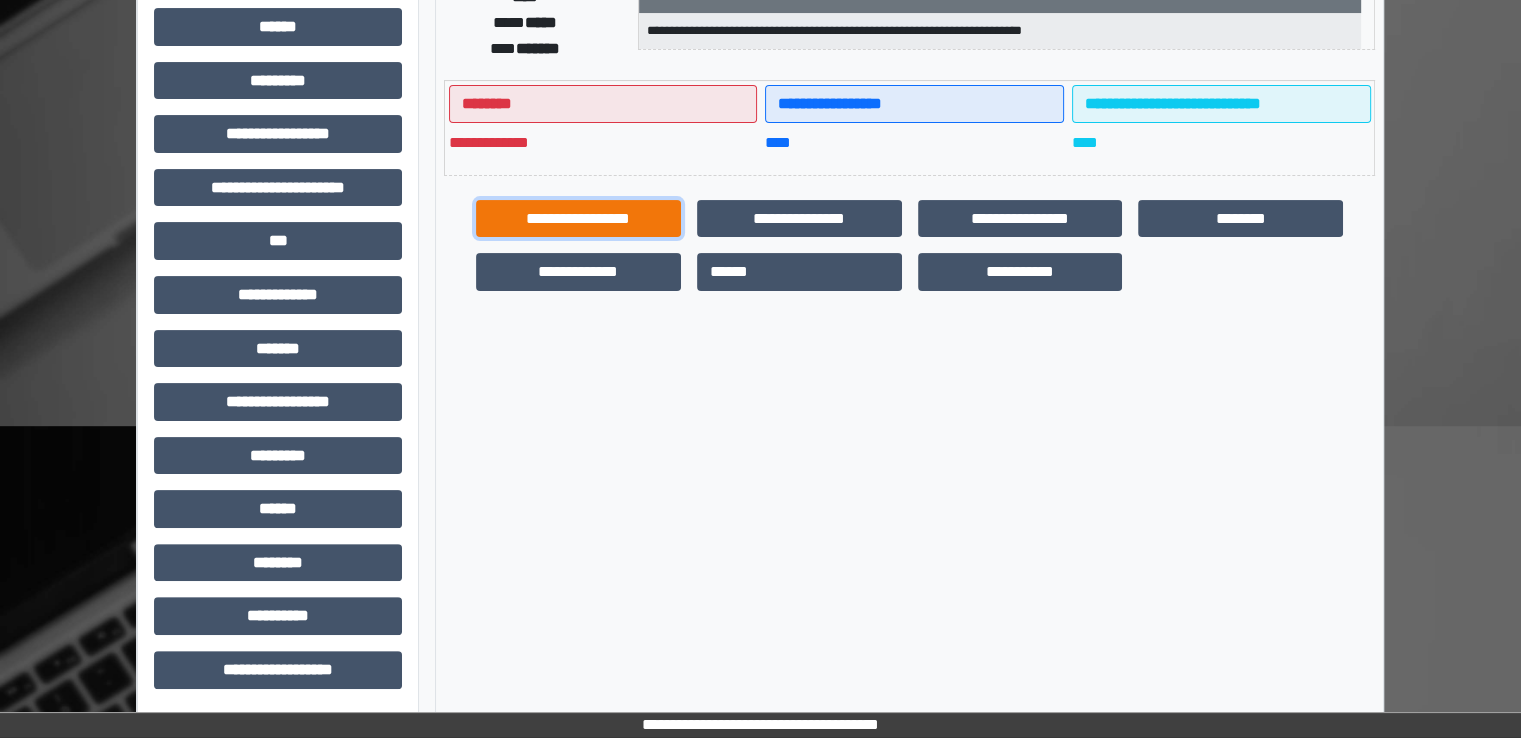 click on "**********" at bounding box center (578, 219) 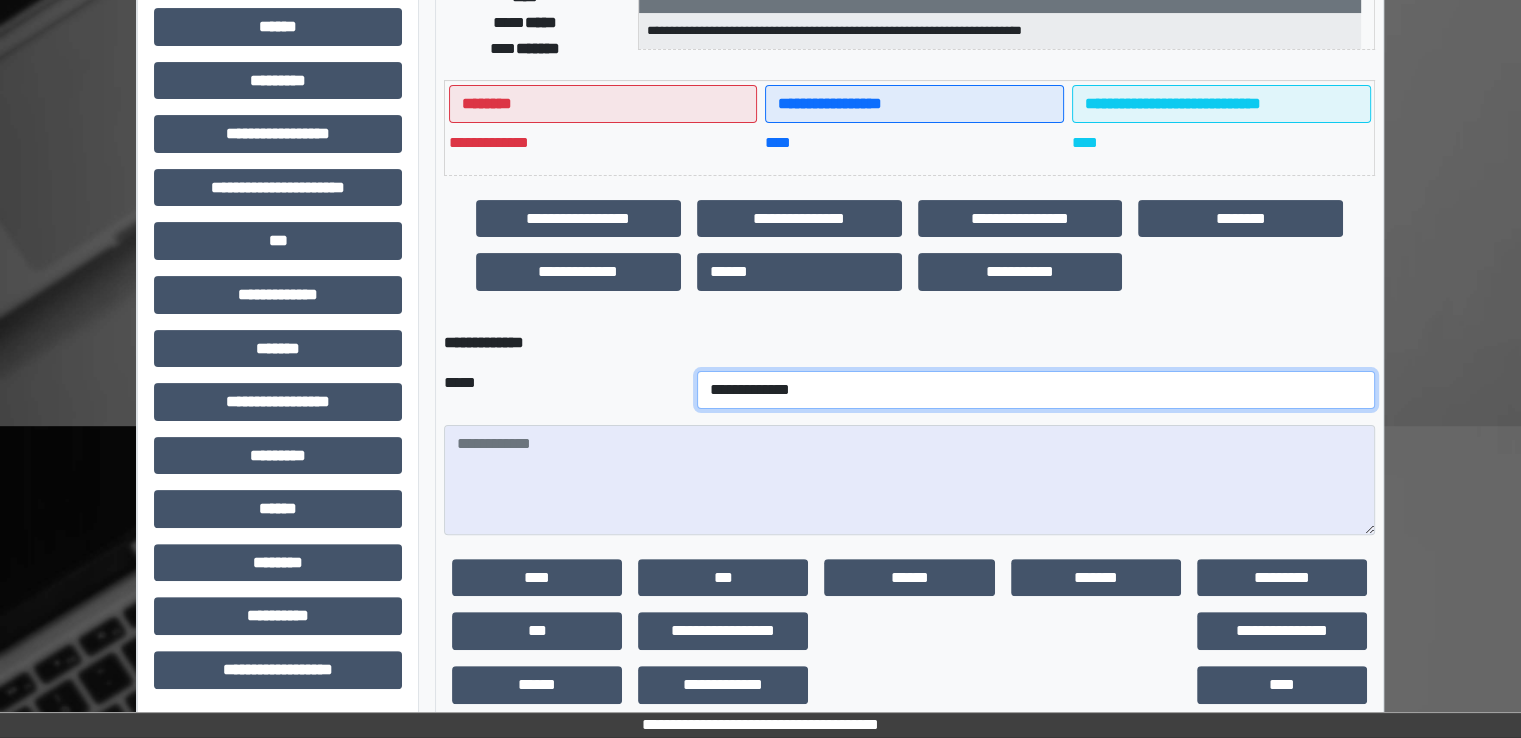 click on "**********" at bounding box center [1036, 390] 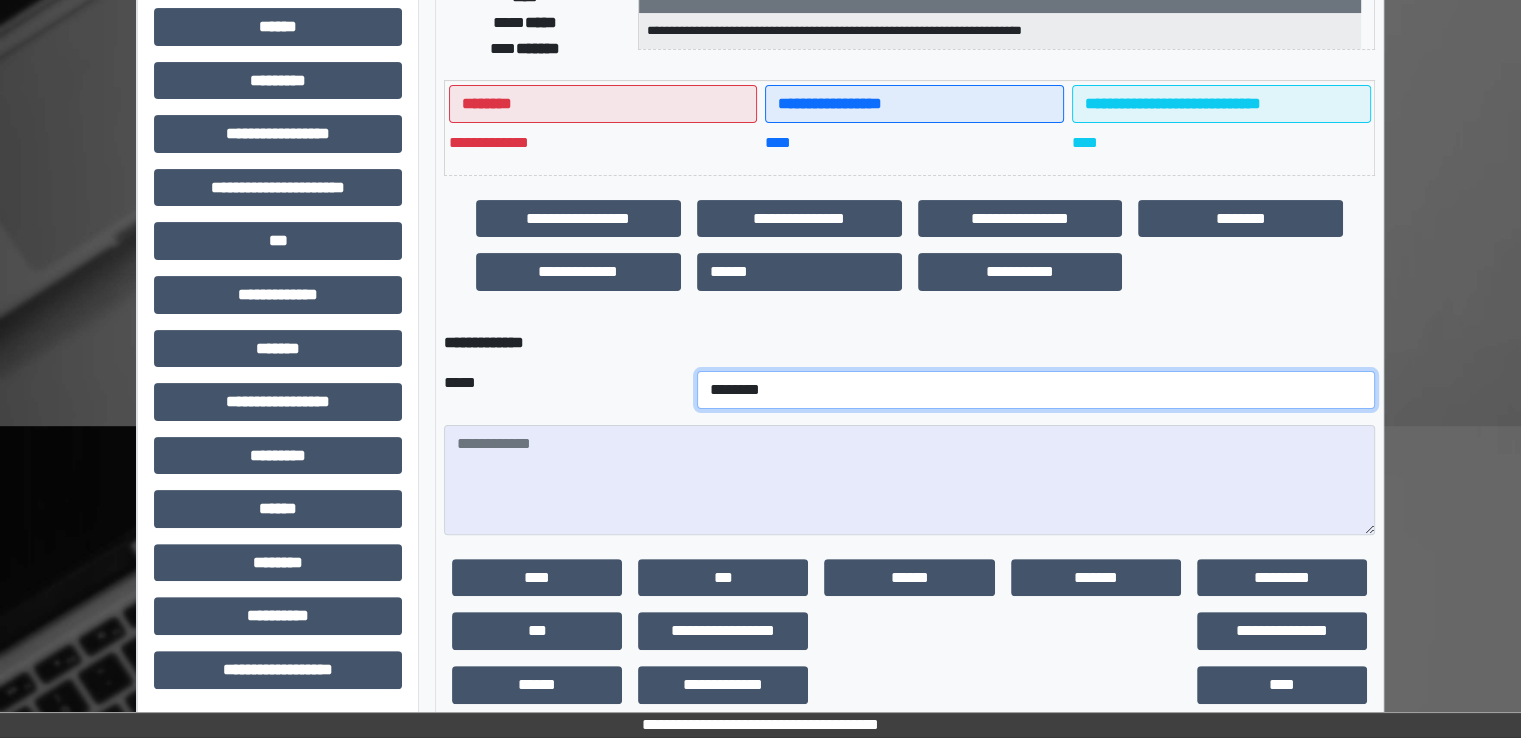 click on "**********" at bounding box center (1036, 390) 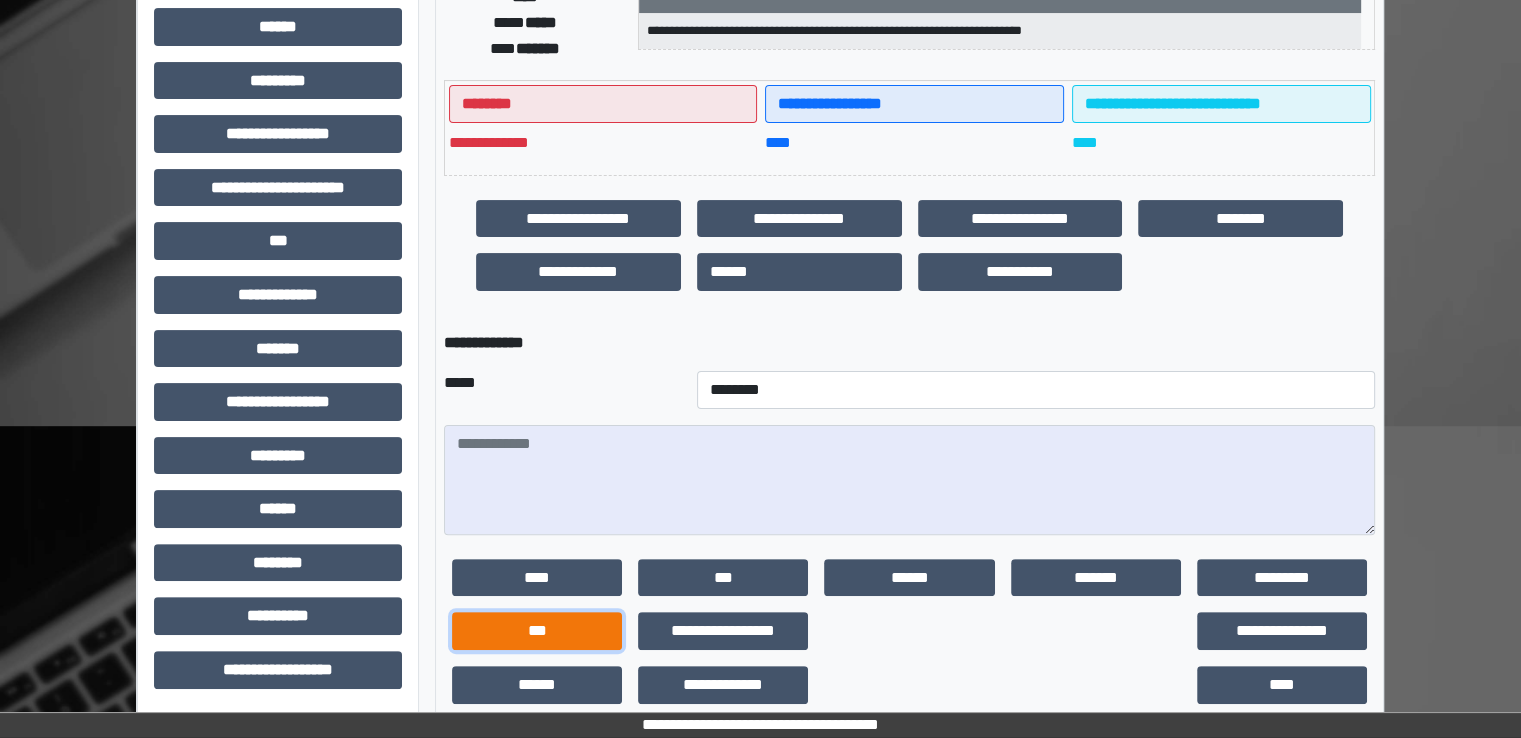 click on "***" at bounding box center (537, 631) 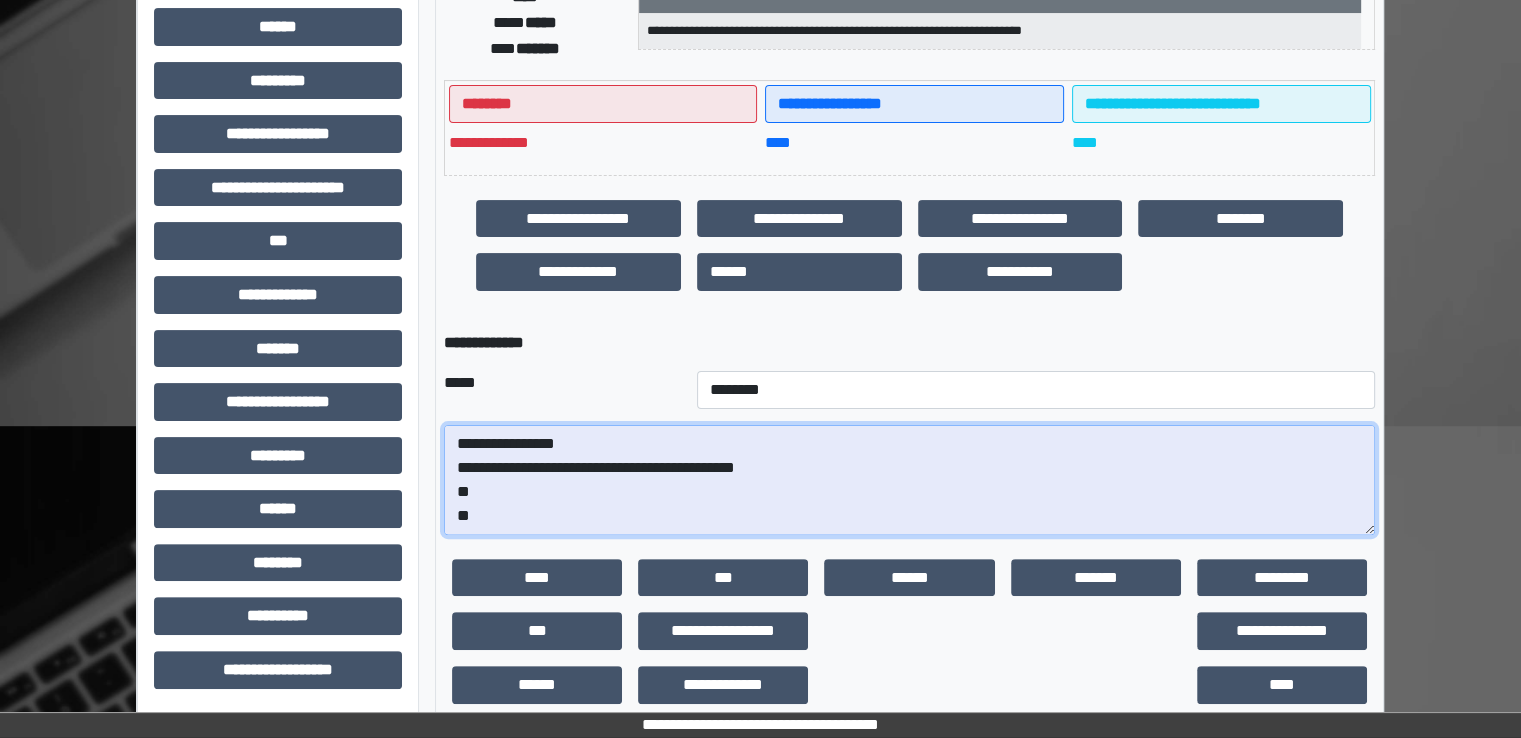 click on "**********" at bounding box center [909, 480] 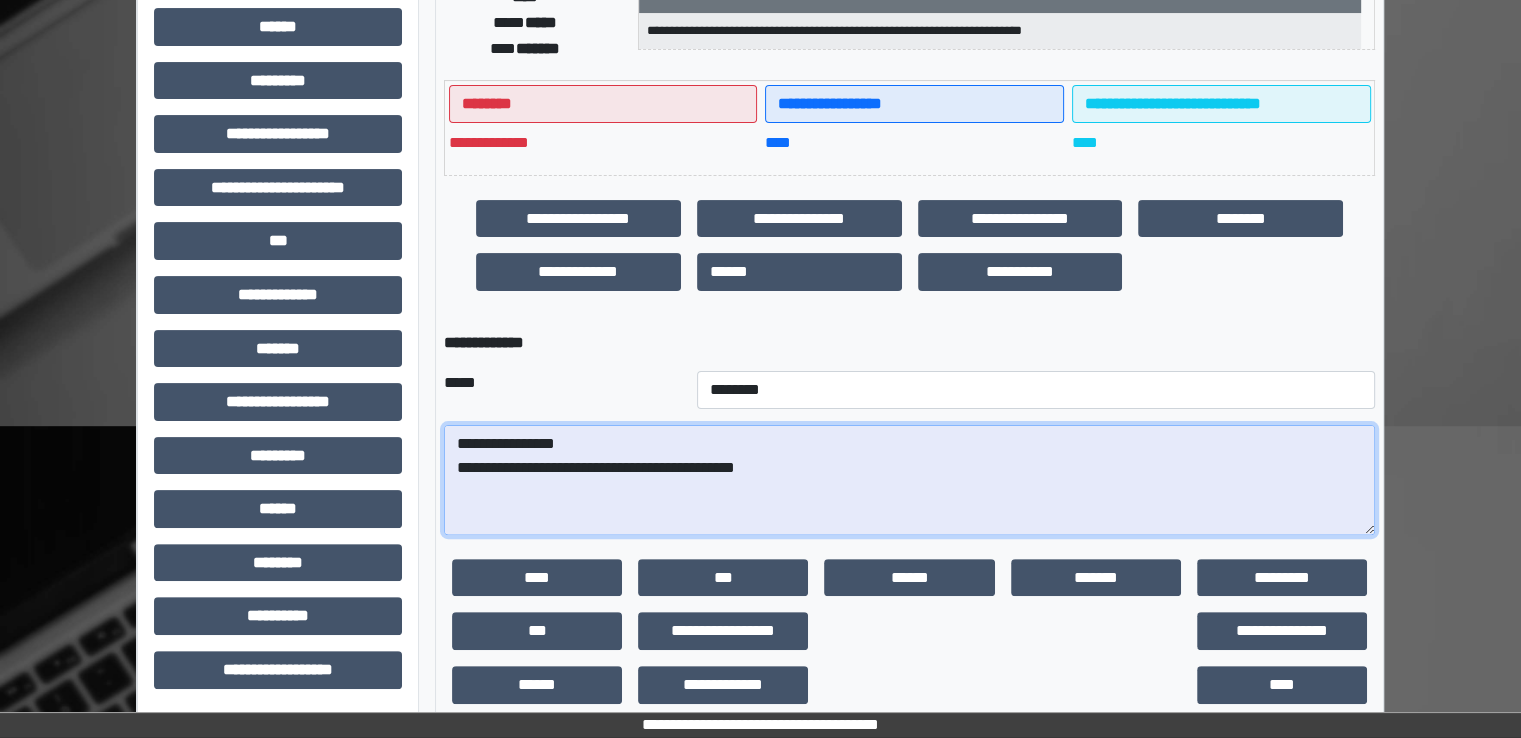 paste on "**********" 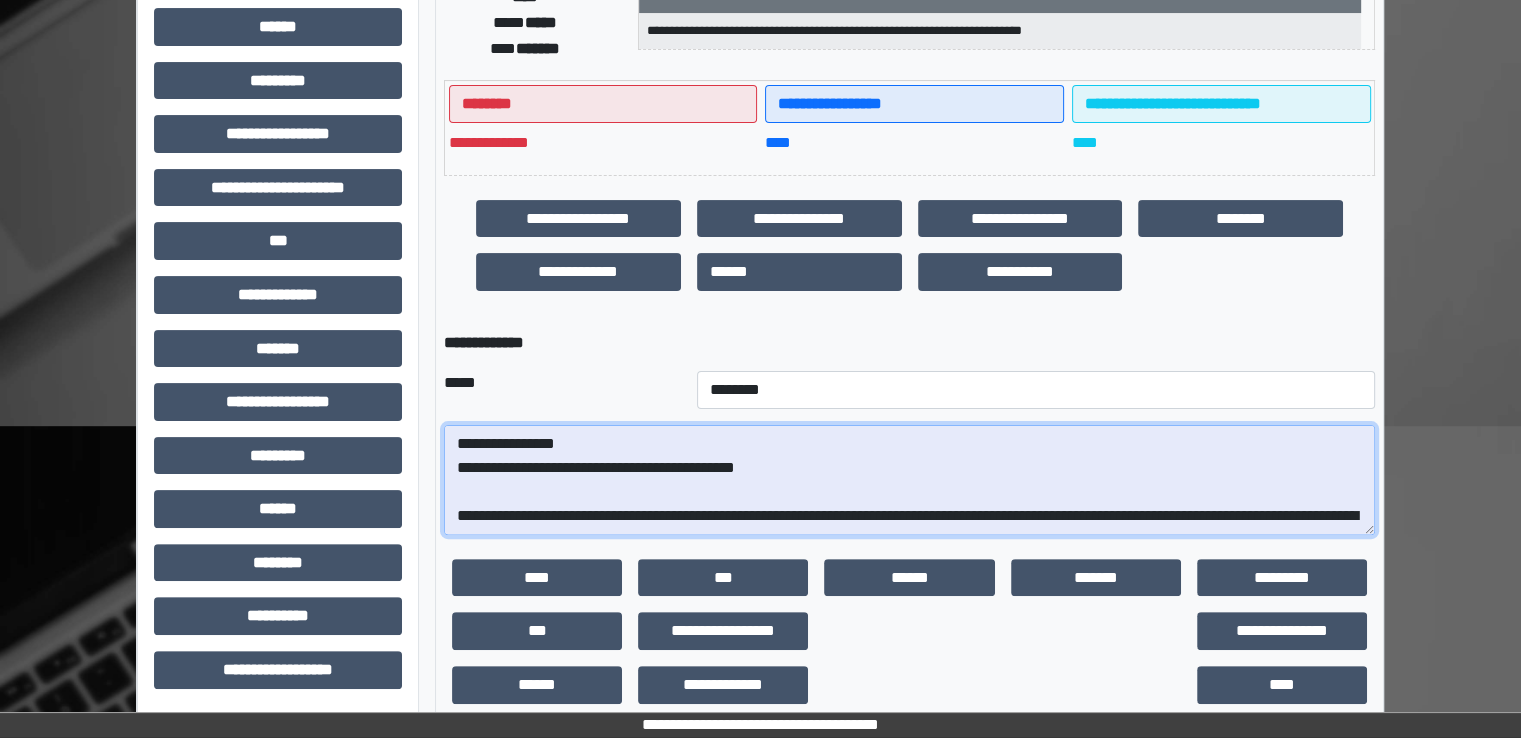 scroll, scrollTop: 376, scrollLeft: 0, axis: vertical 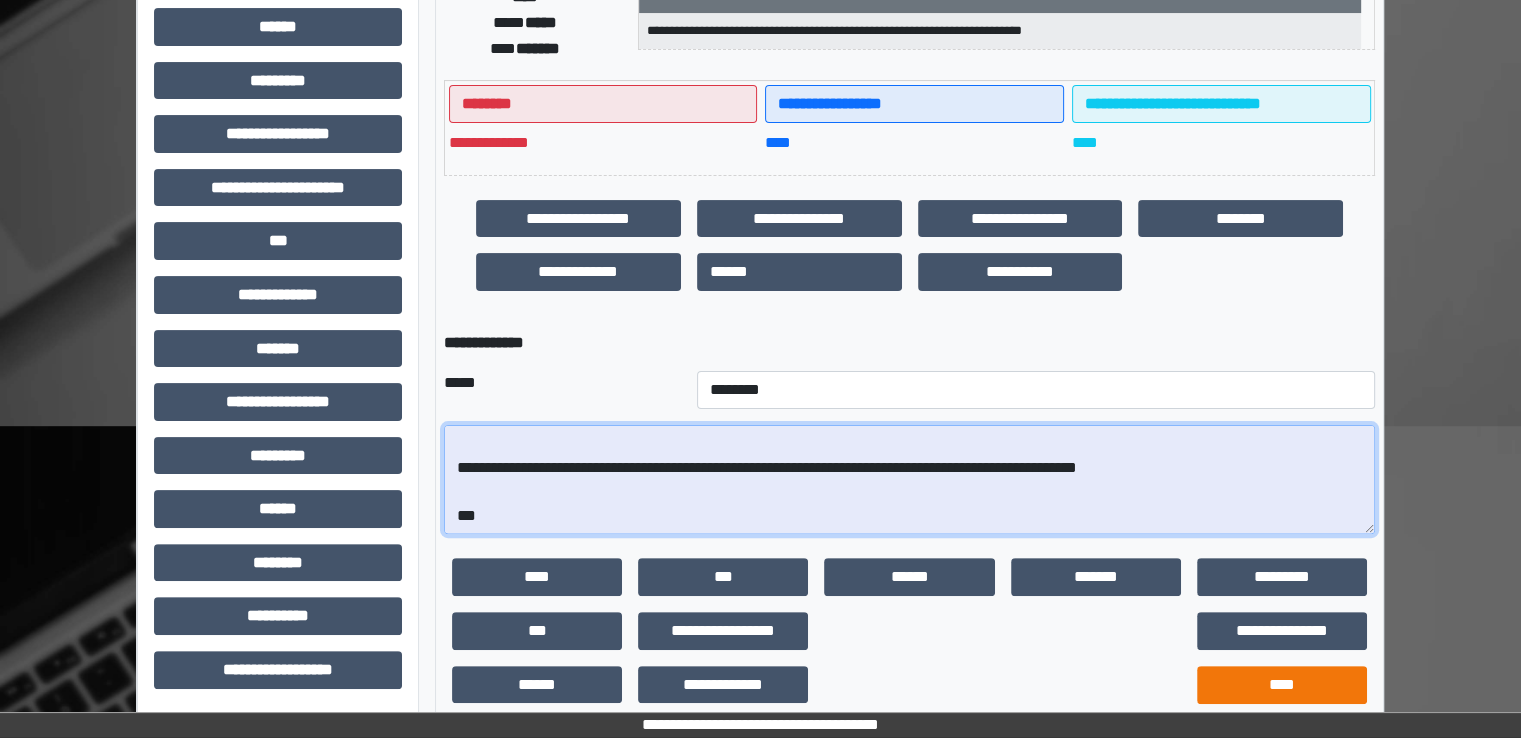 type on "**********" 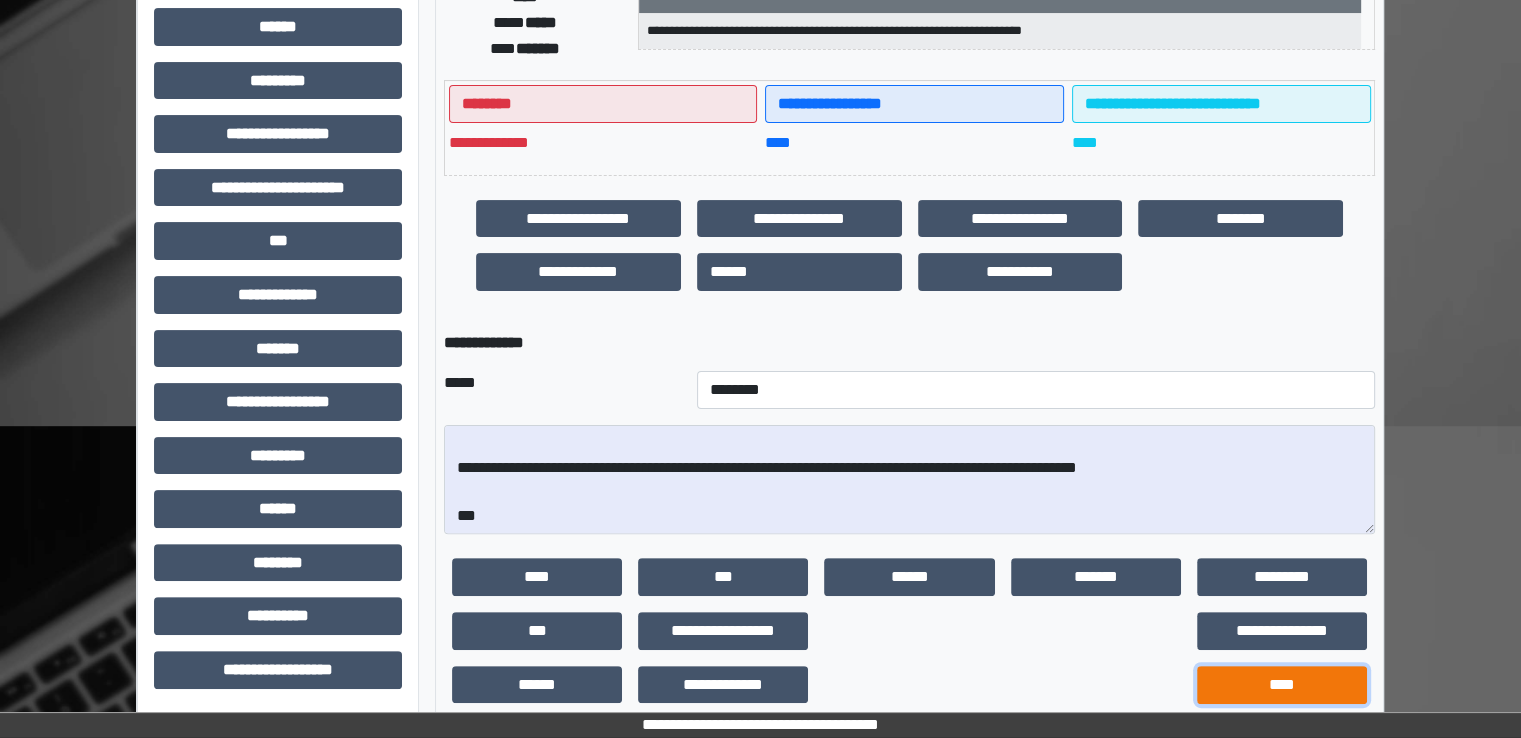click on "****" at bounding box center (1282, 685) 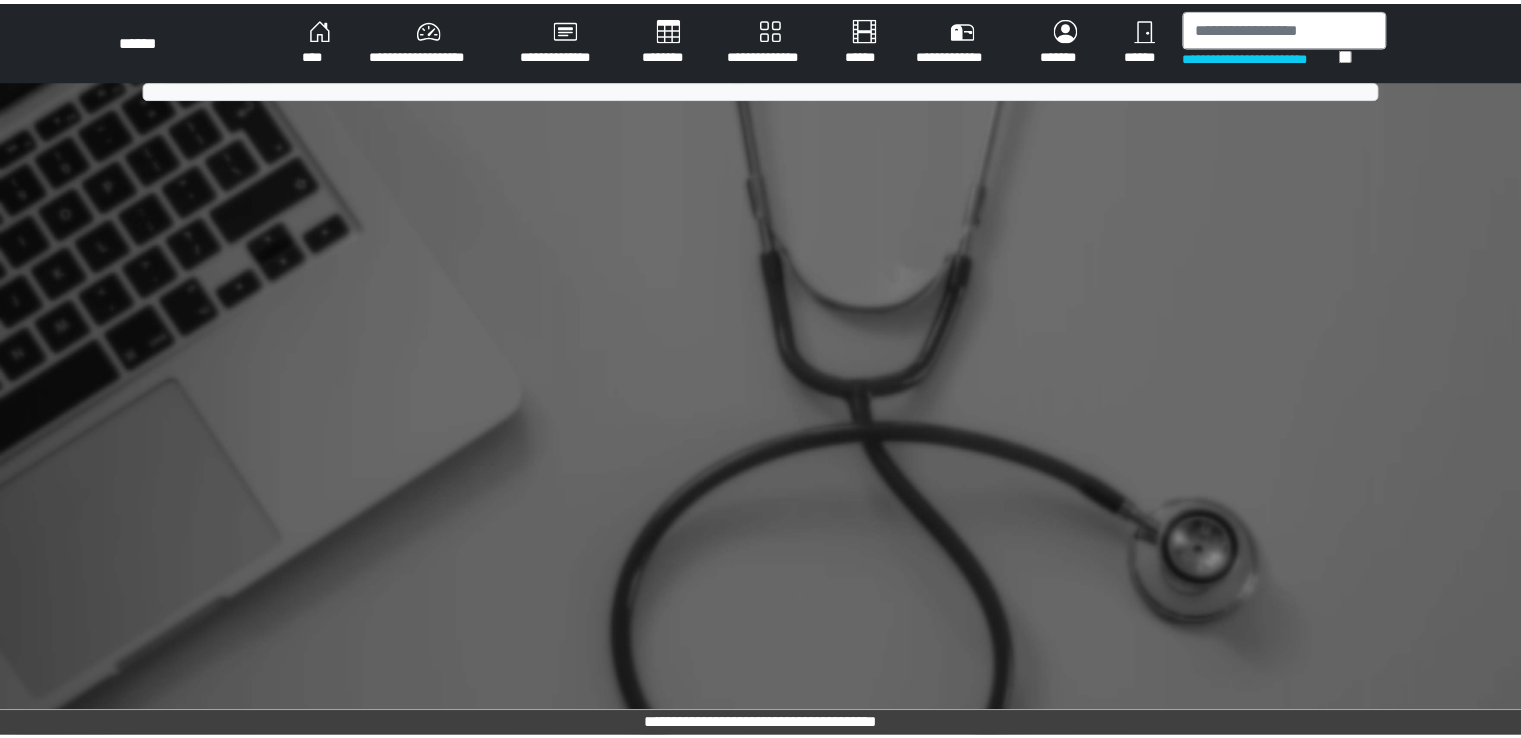 scroll, scrollTop: 0, scrollLeft: 0, axis: both 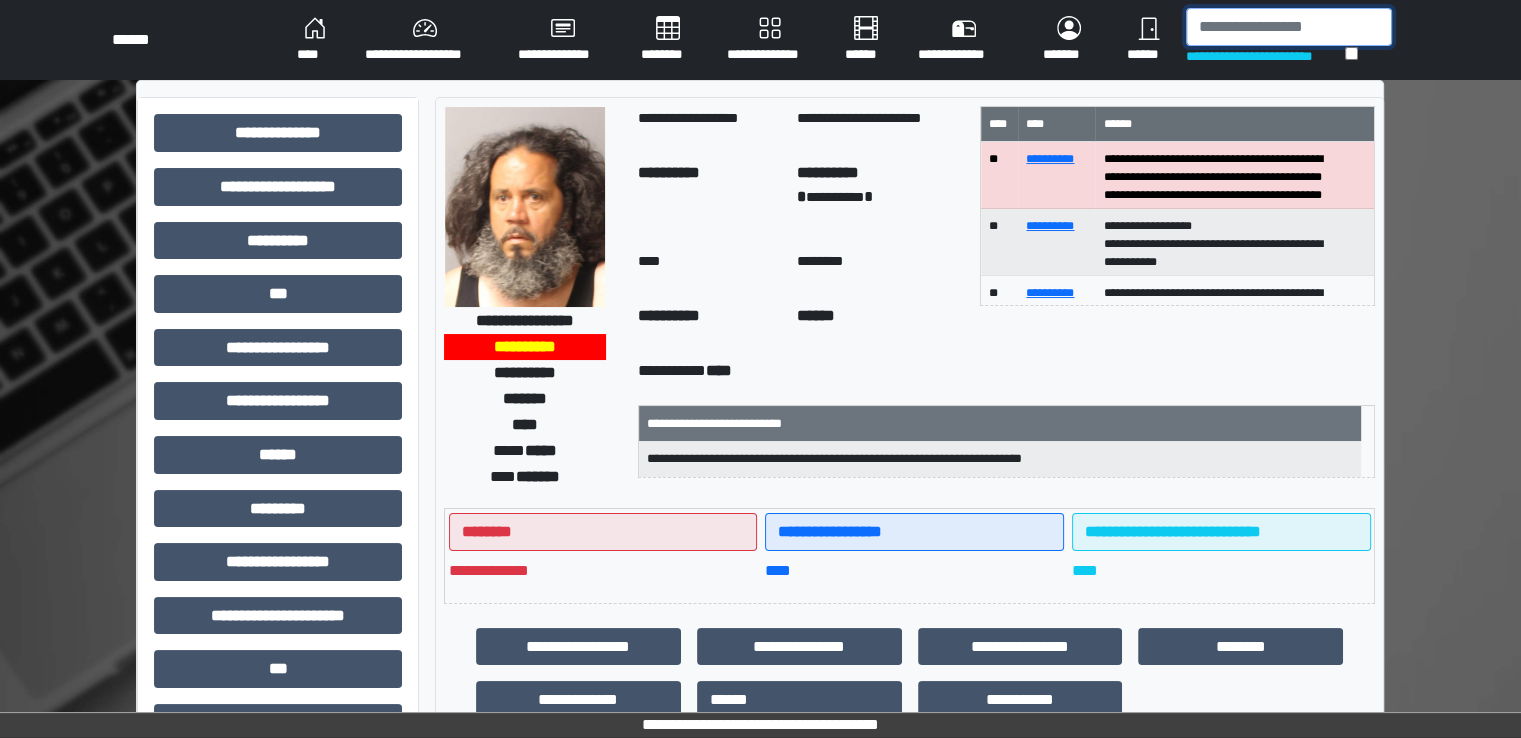 click at bounding box center (1289, 27) 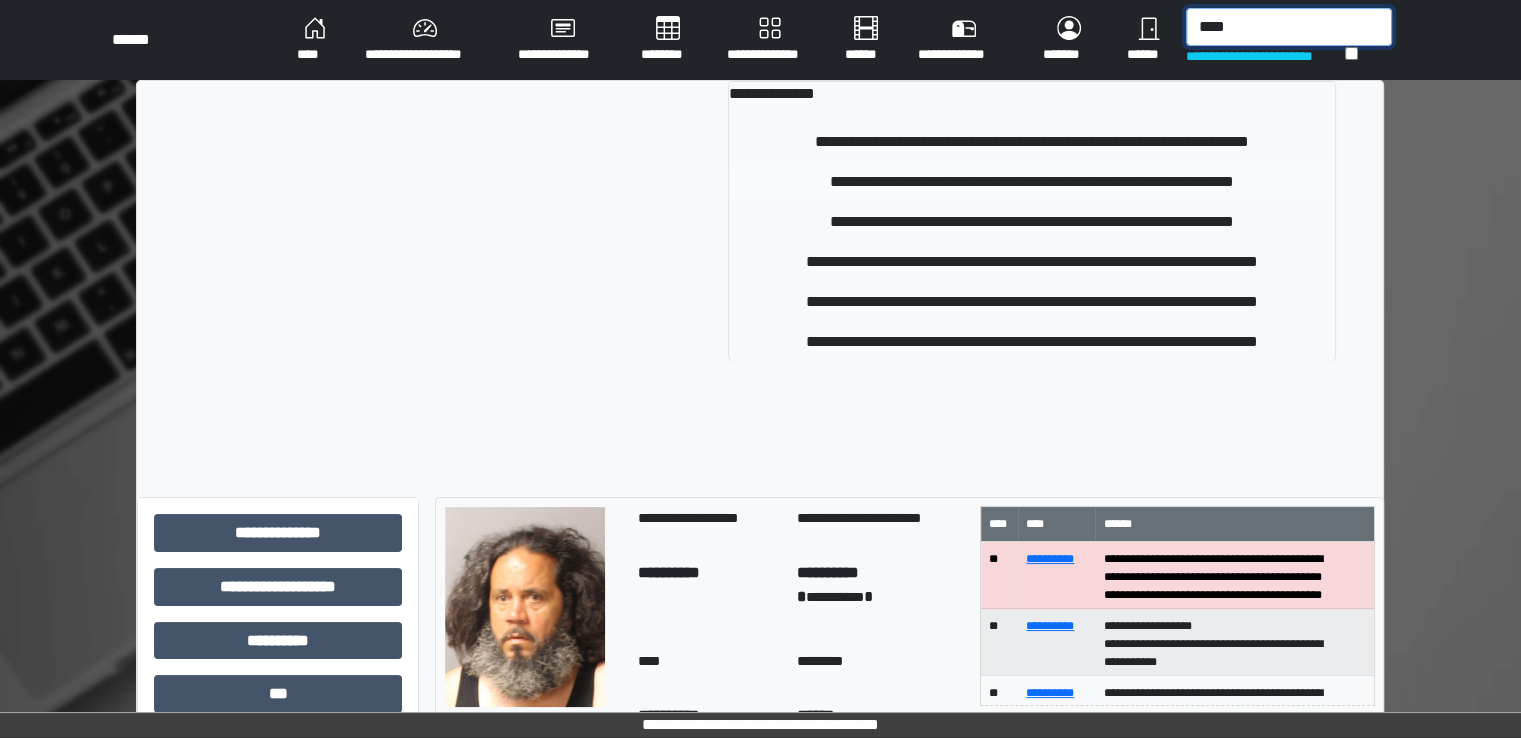 type on "****" 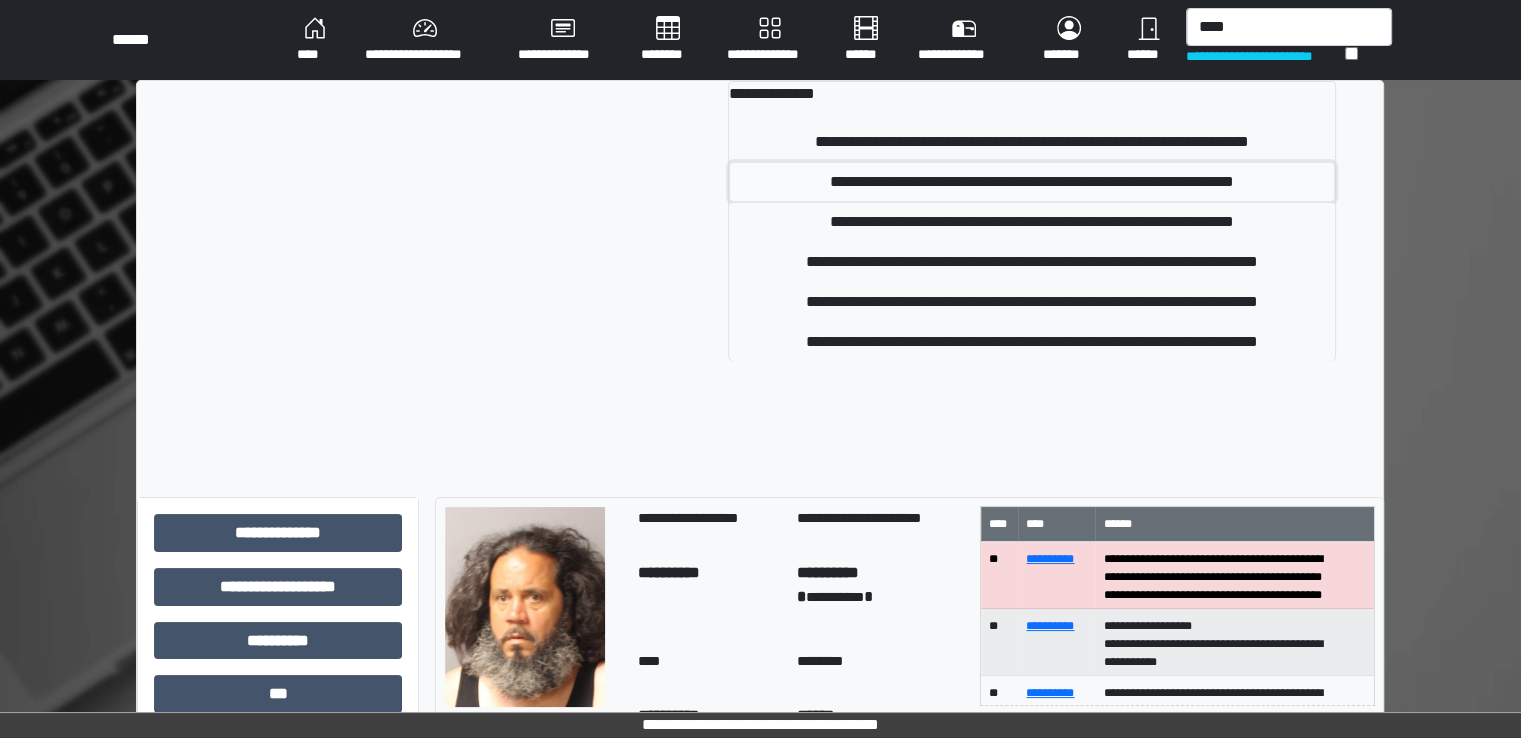 click on "**********" at bounding box center (1032, 182) 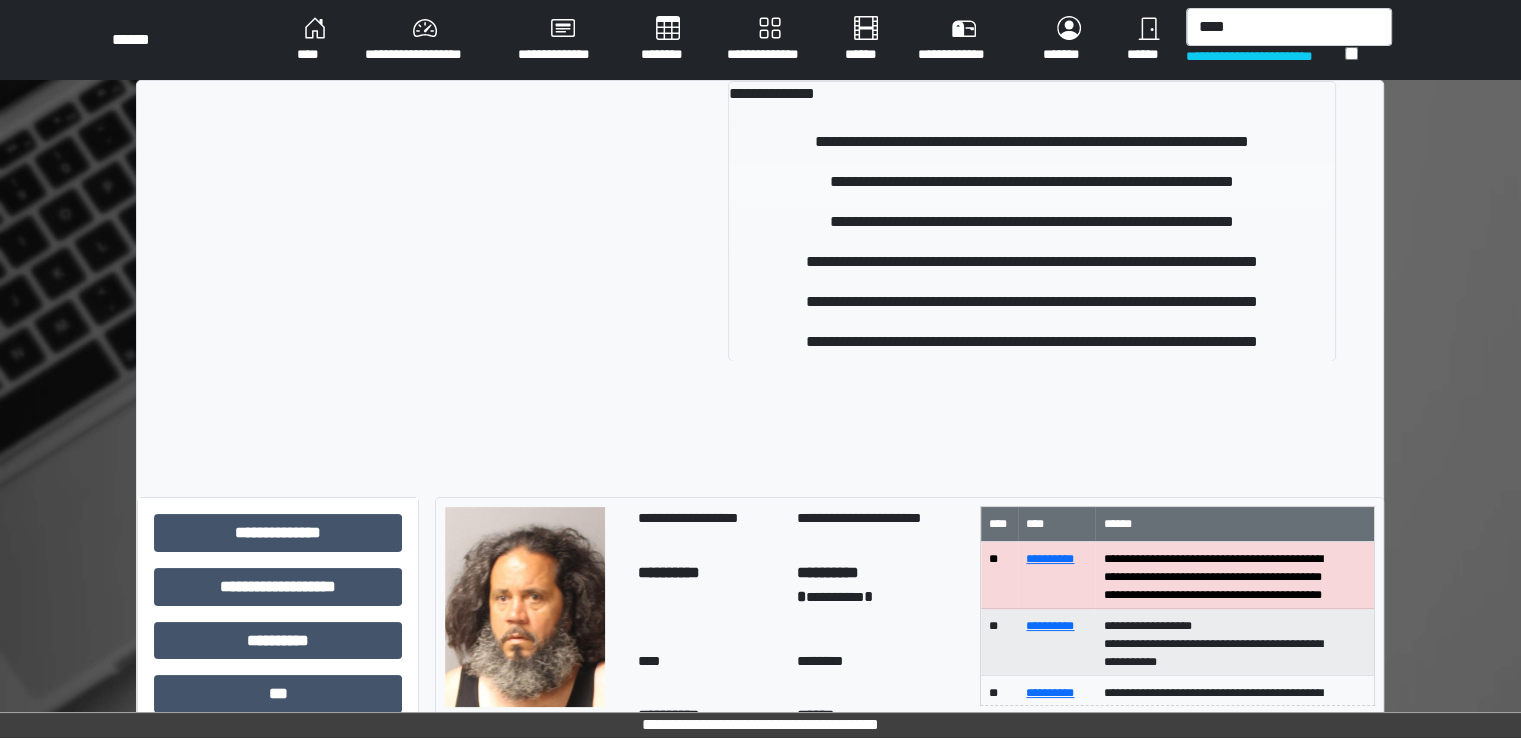 type 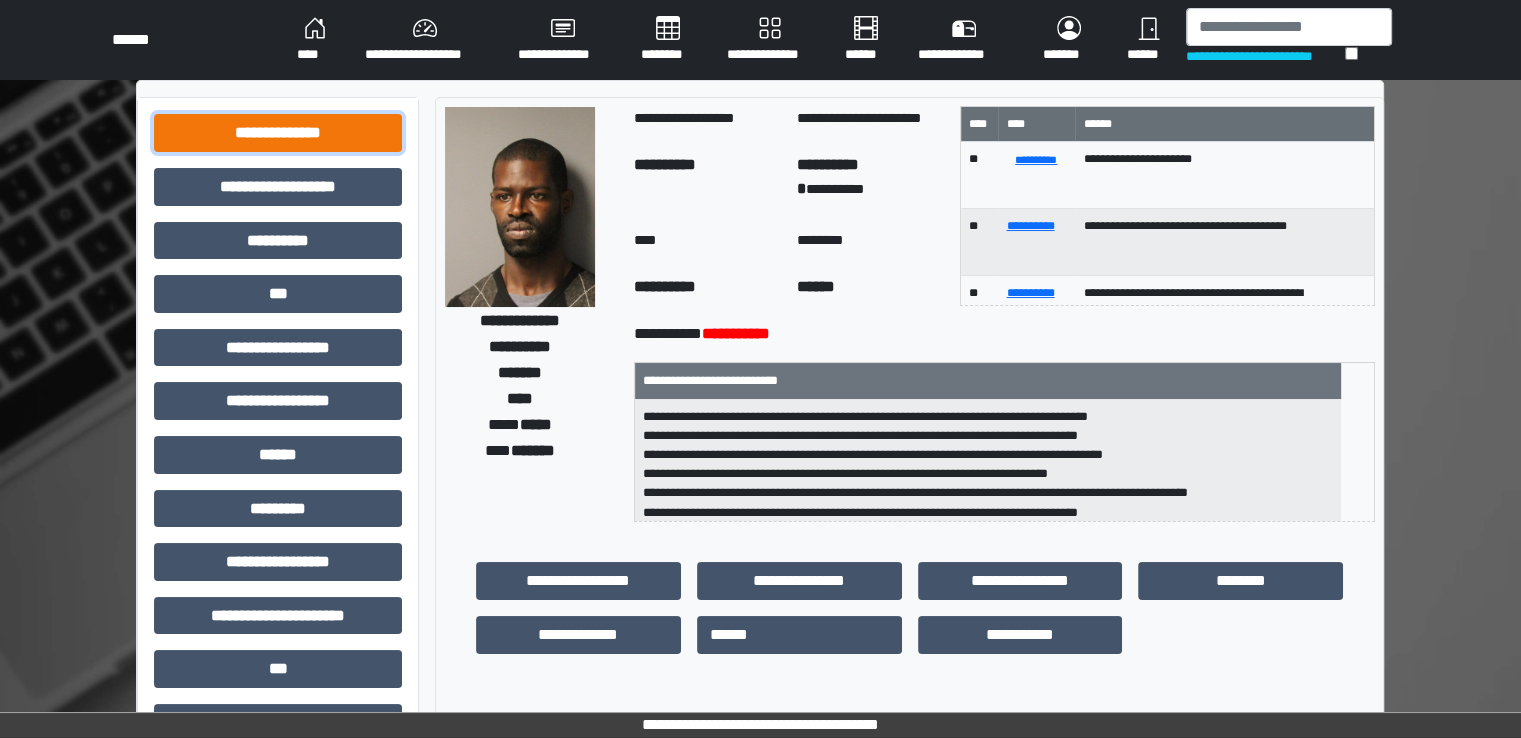 click on "**********" at bounding box center (278, 133) 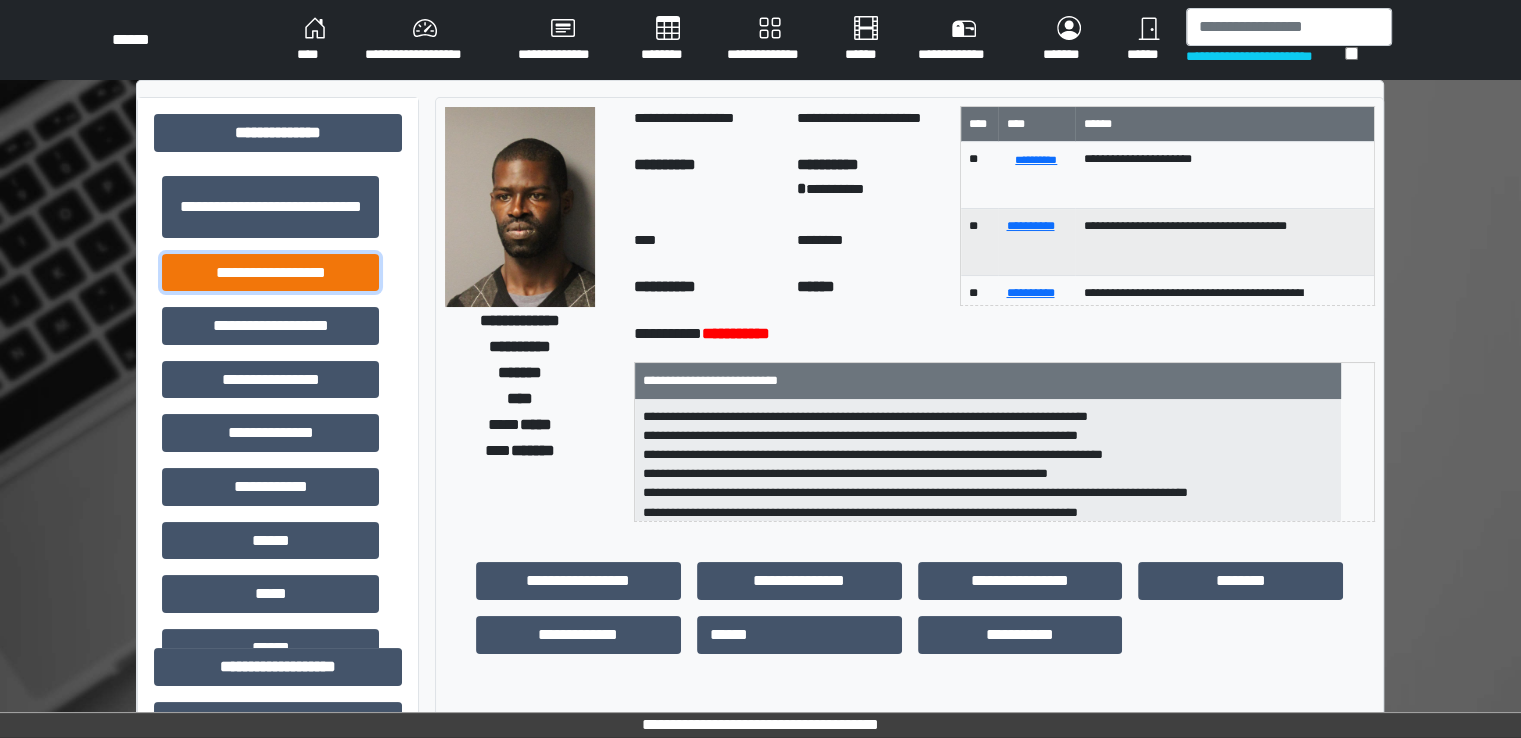 click on "**********" at bounding box center [270, 273] 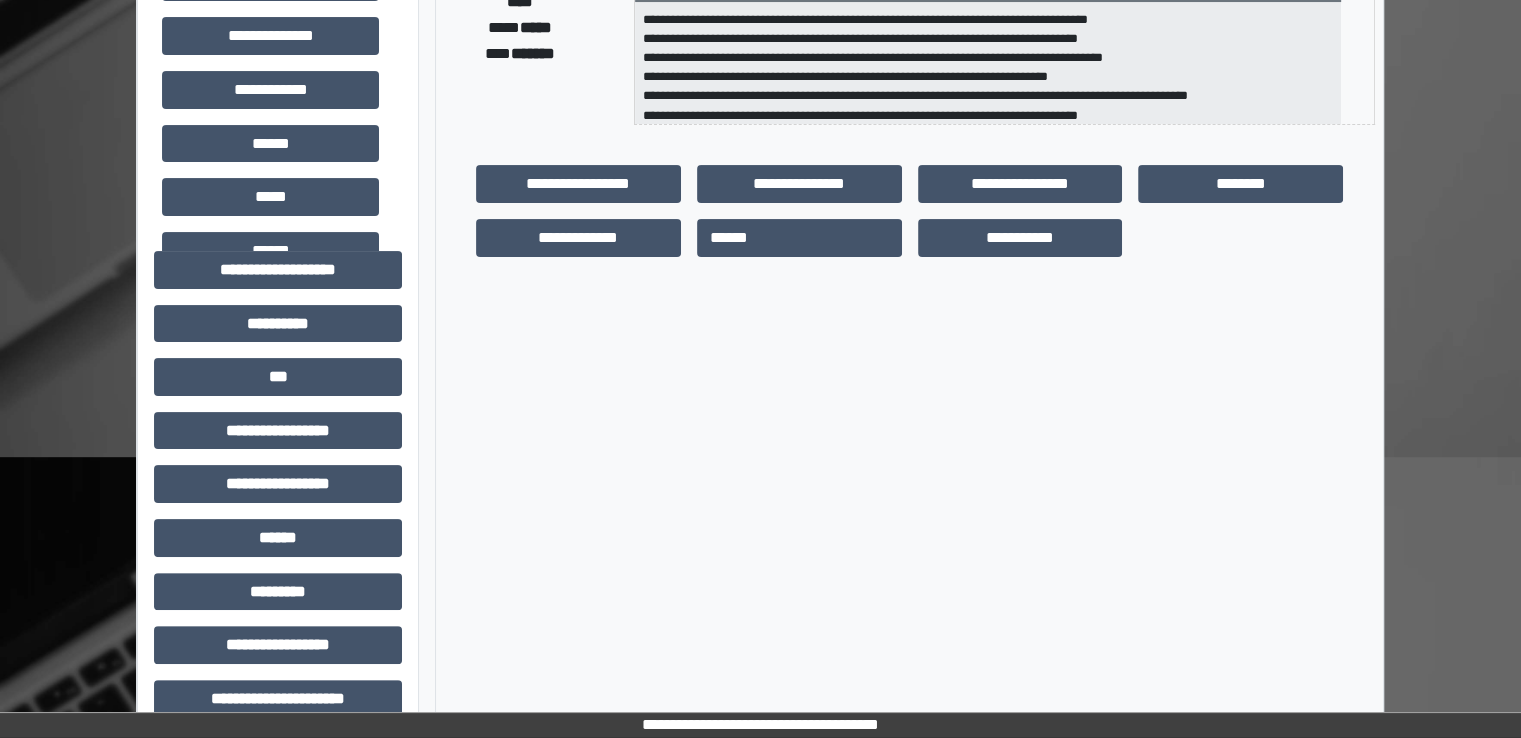 scroll, scrollTop: 400, scrollLeft: 0, axis: vertical 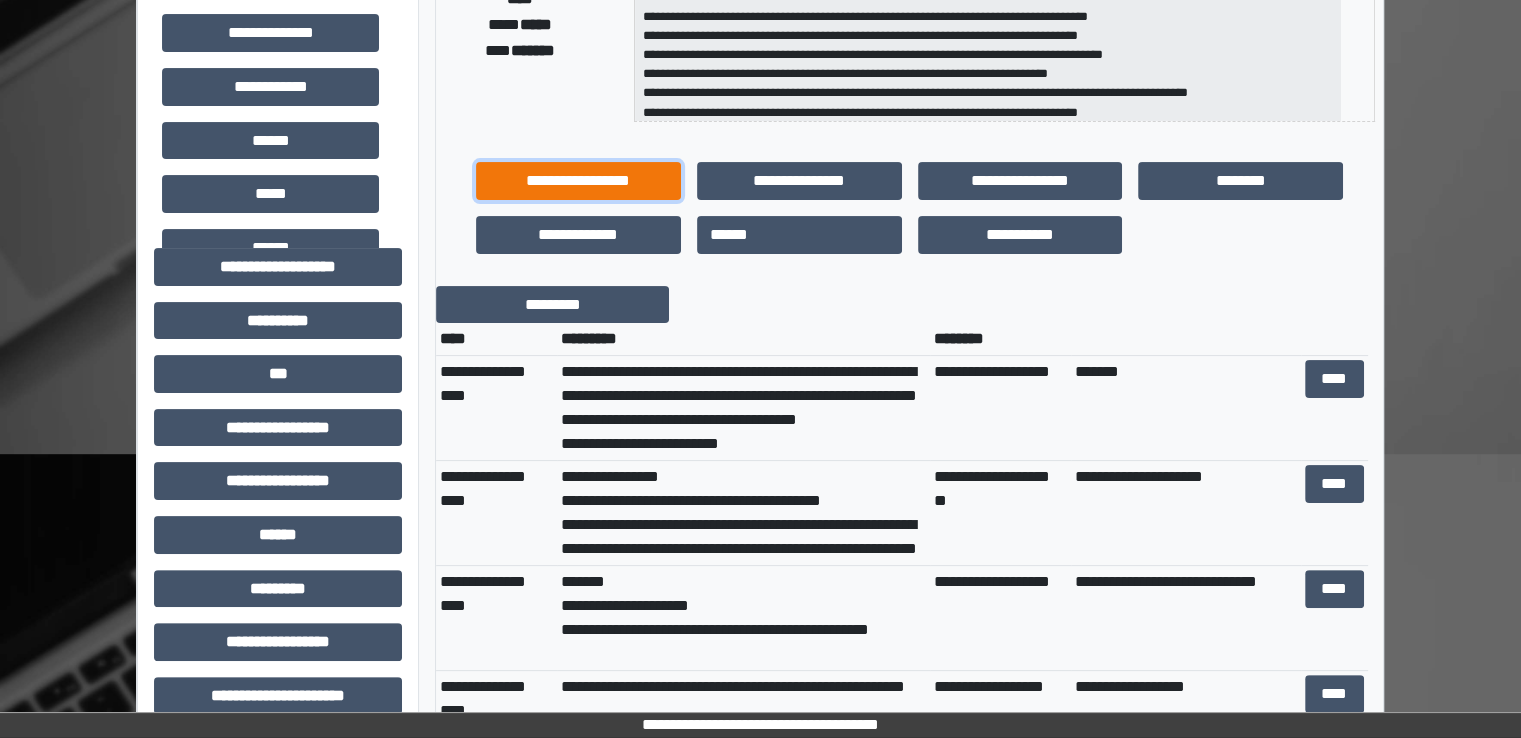 click on "**********" at bounding box center [578, 181] 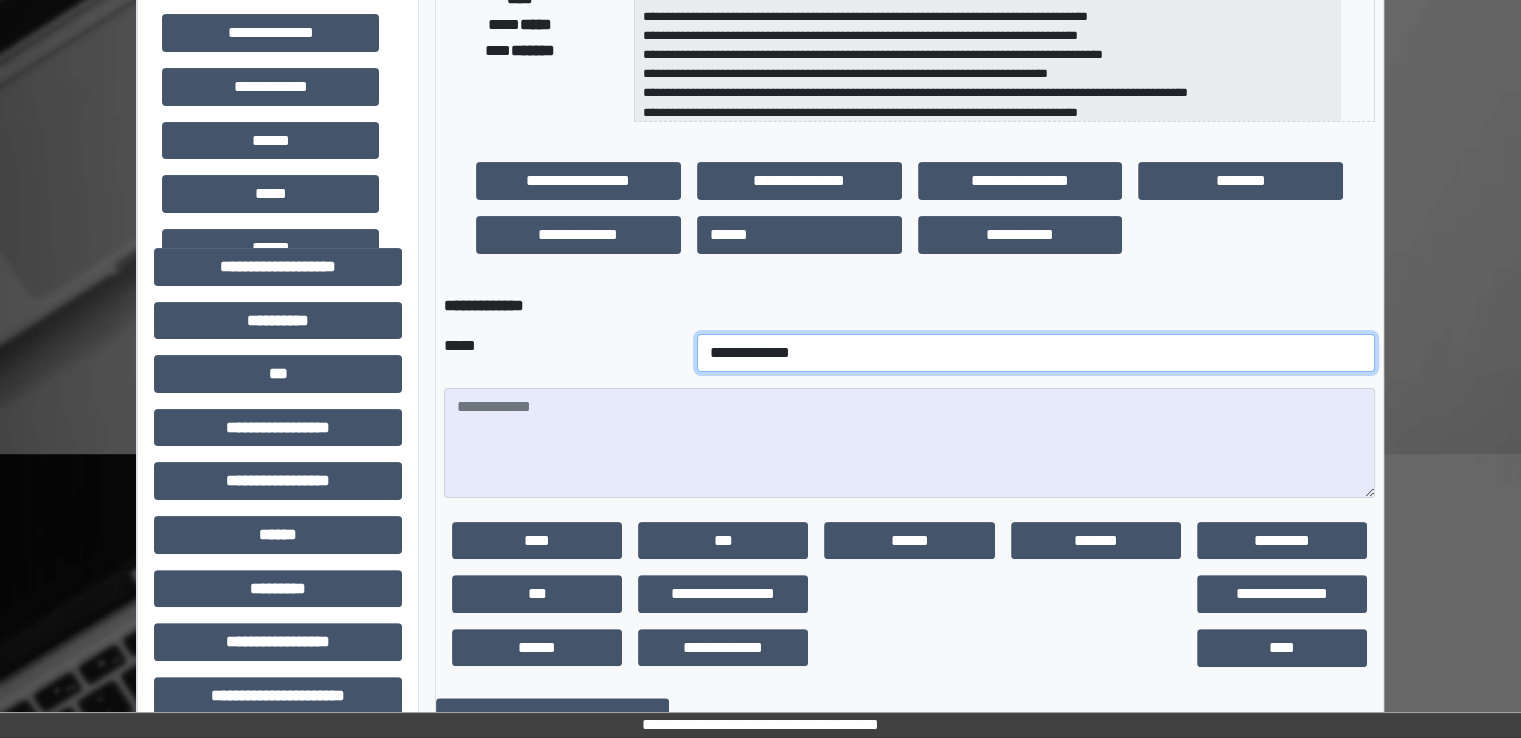 click on "**********" at bounding box center [1036, 353] 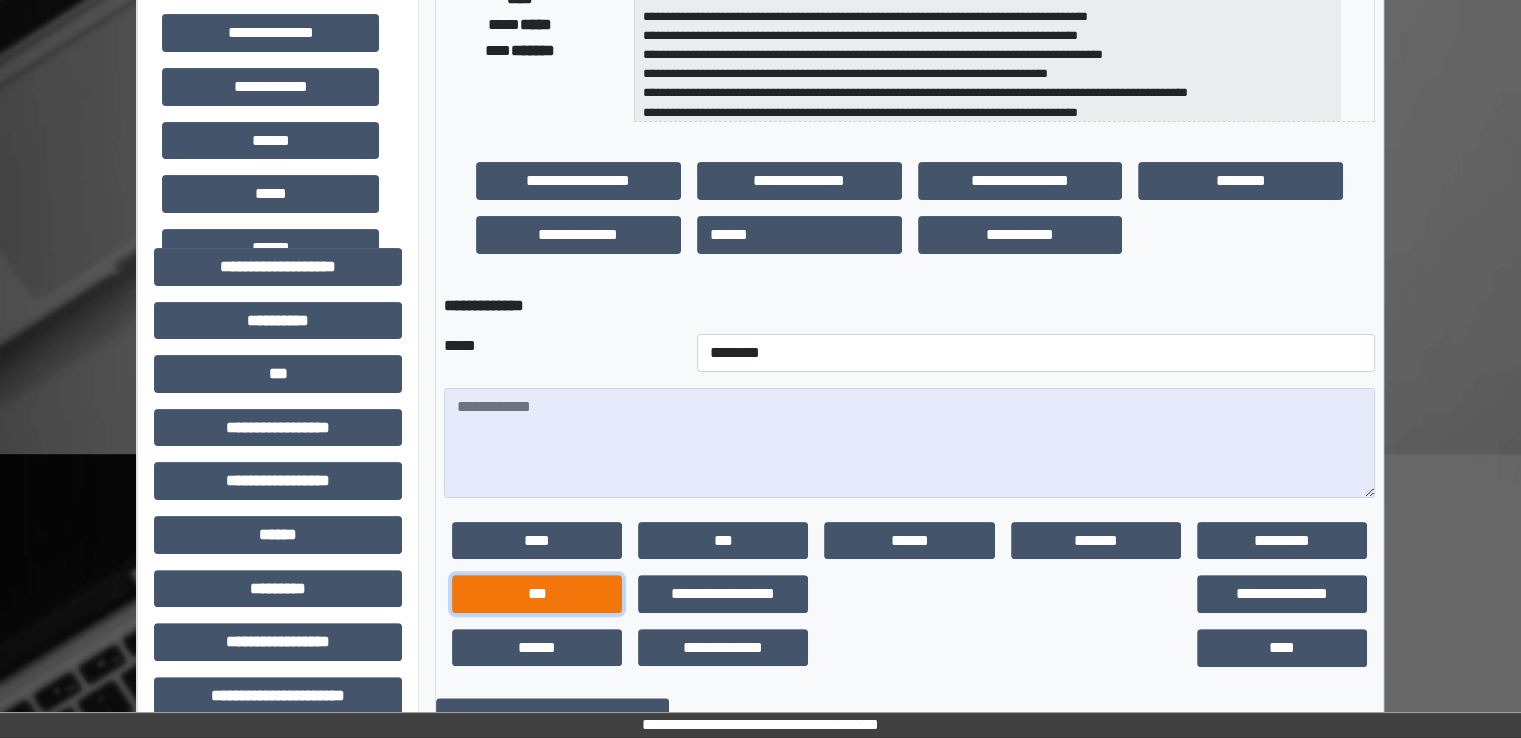 click on "***" at bounding box center (537, 594) 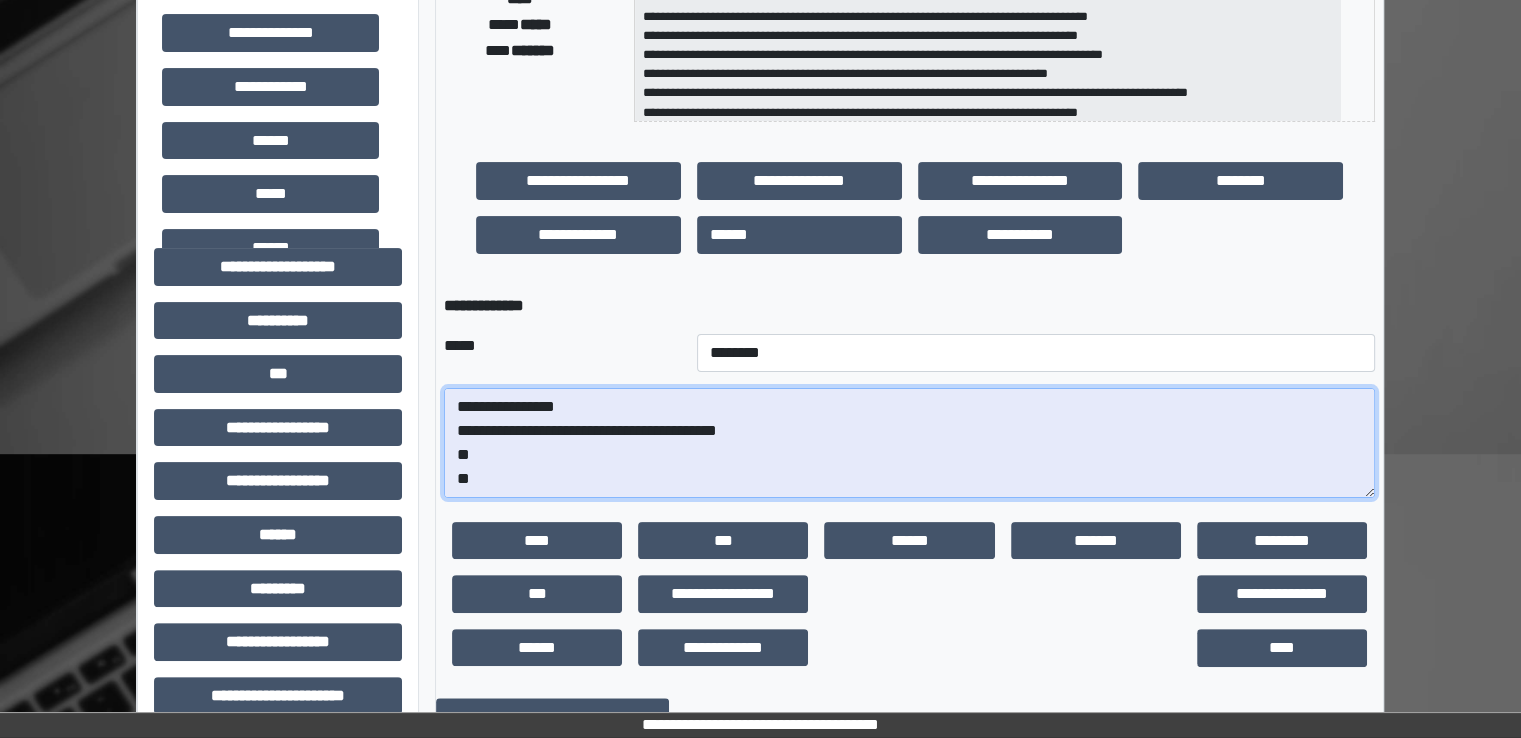 click on "**********" at bounding box center (909, 443) 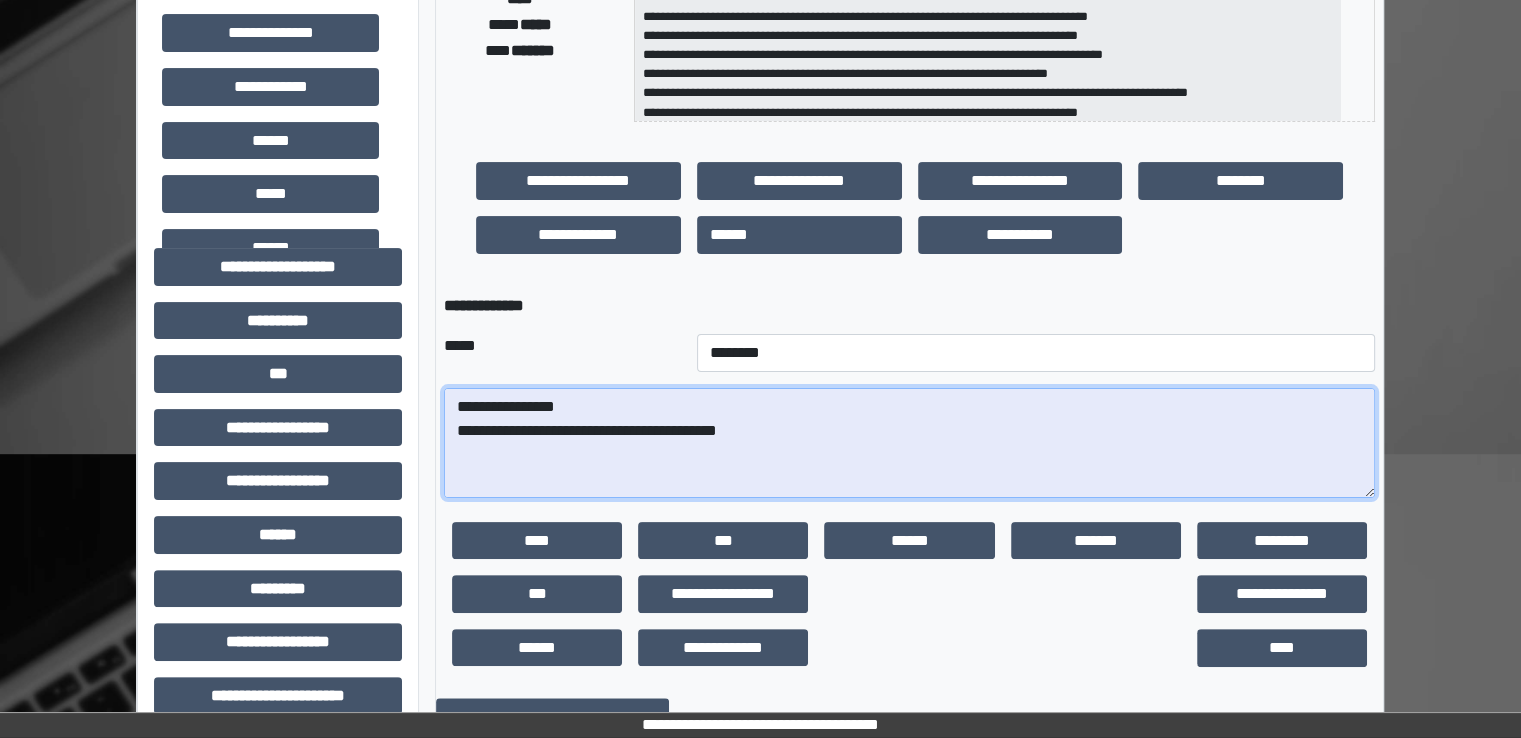 paste on "**********" 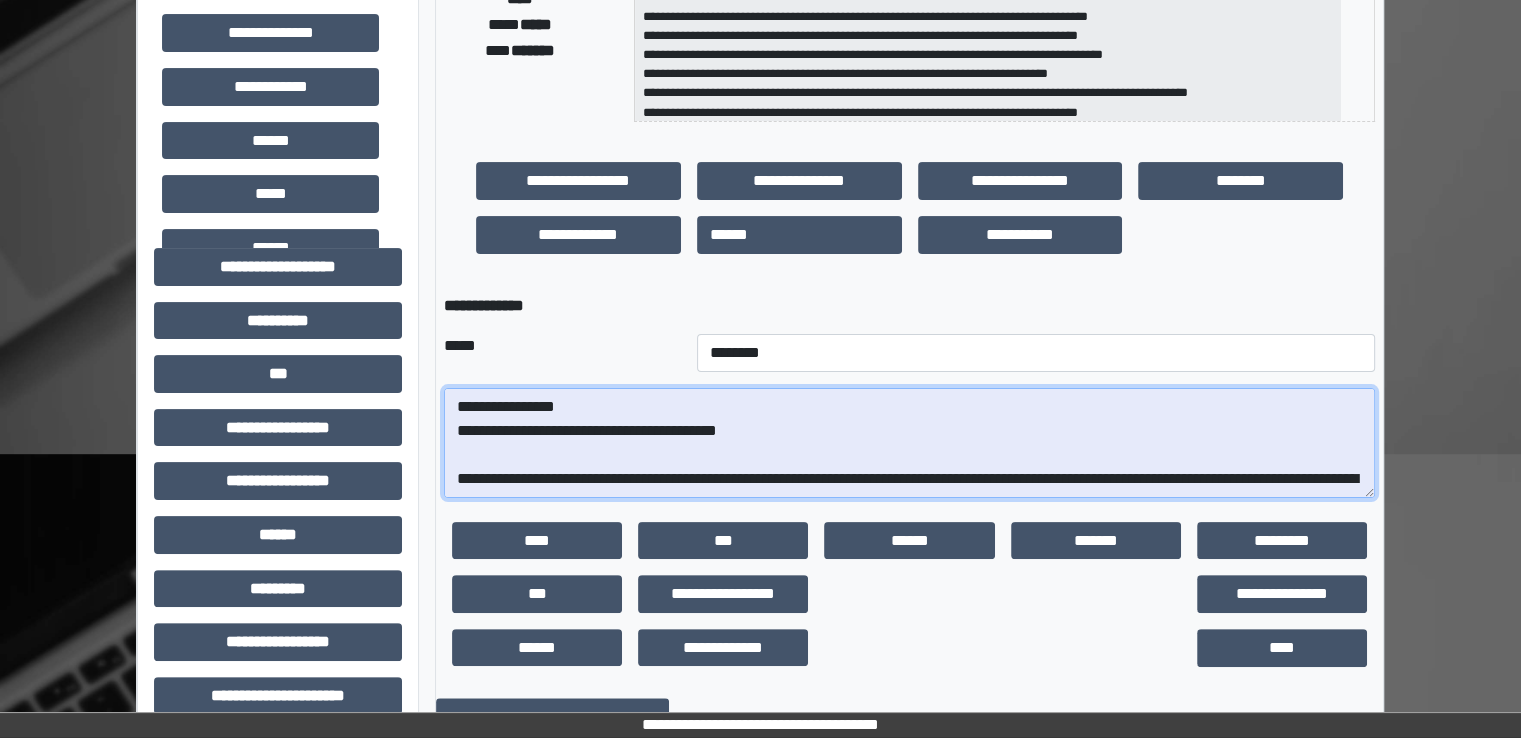 scroll, scrollTop: 376, scrollLeft: 0, axis: vertical 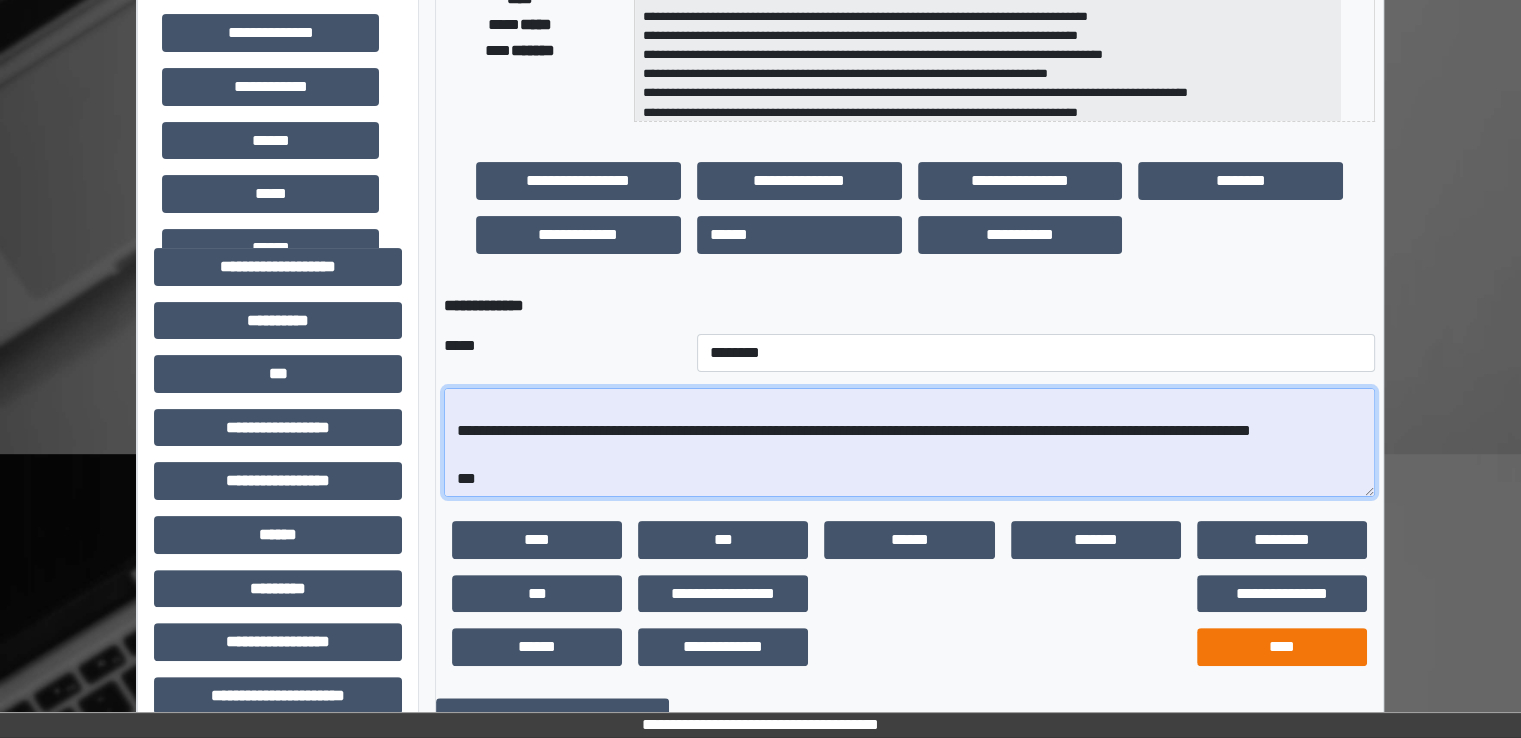 type on "**********" 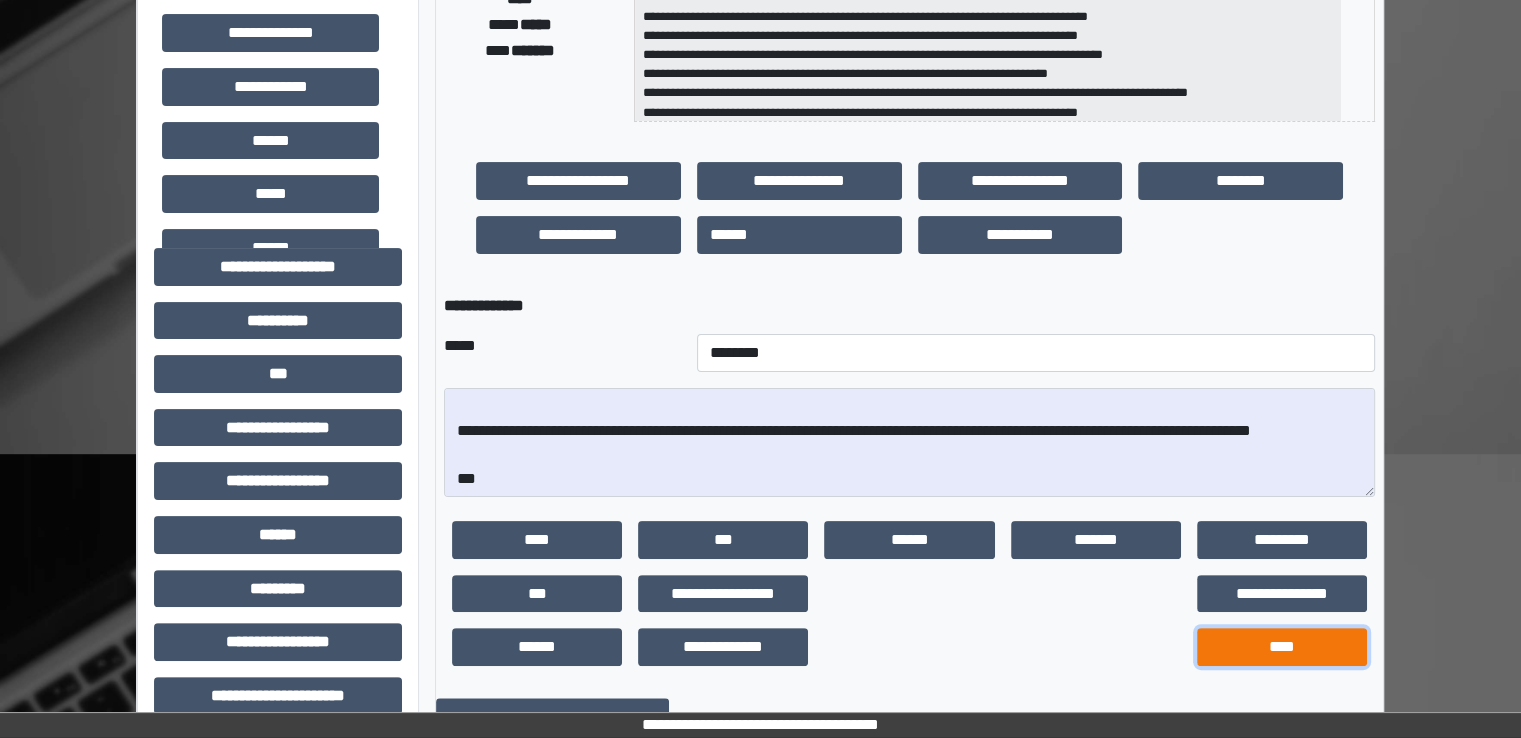 click on "****" at bounding box center (1282, 647) 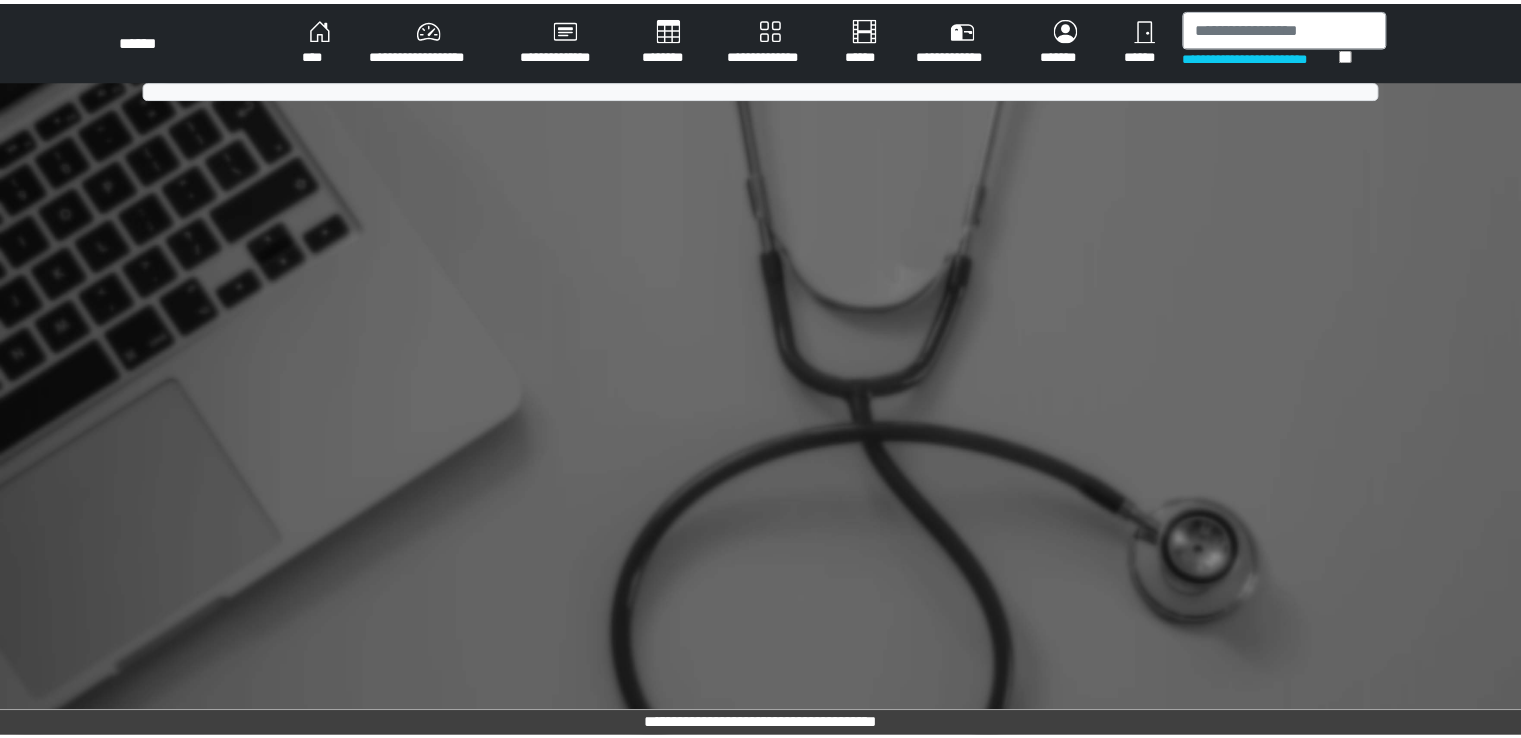 scroll, scrollTop: 0, scrollLeft: 0, axis: both 